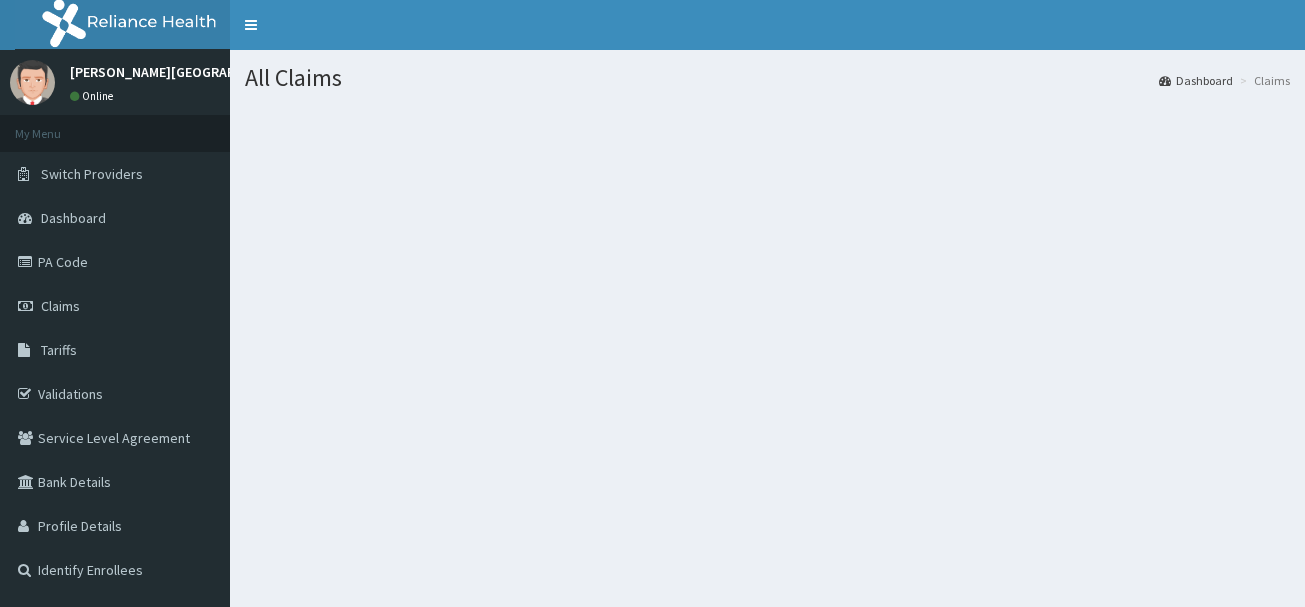 scroll, scrollTop: 0, scrollLeft: 0, axis: both 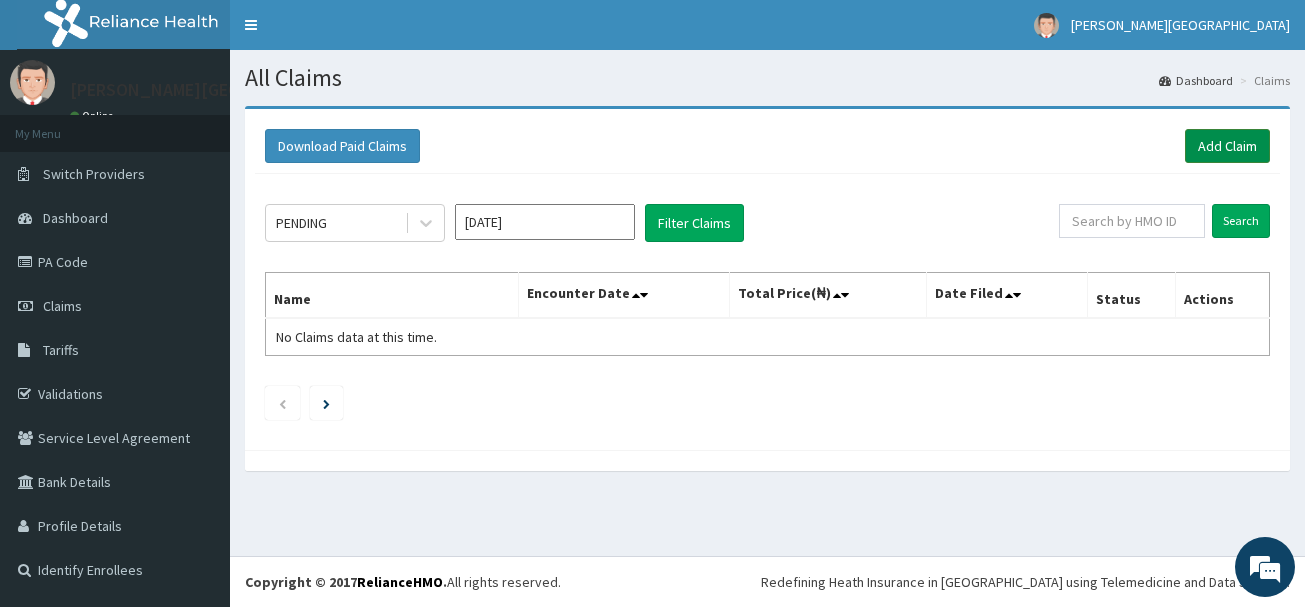 click on "Add Claim" at bounding box center (1227, 146) 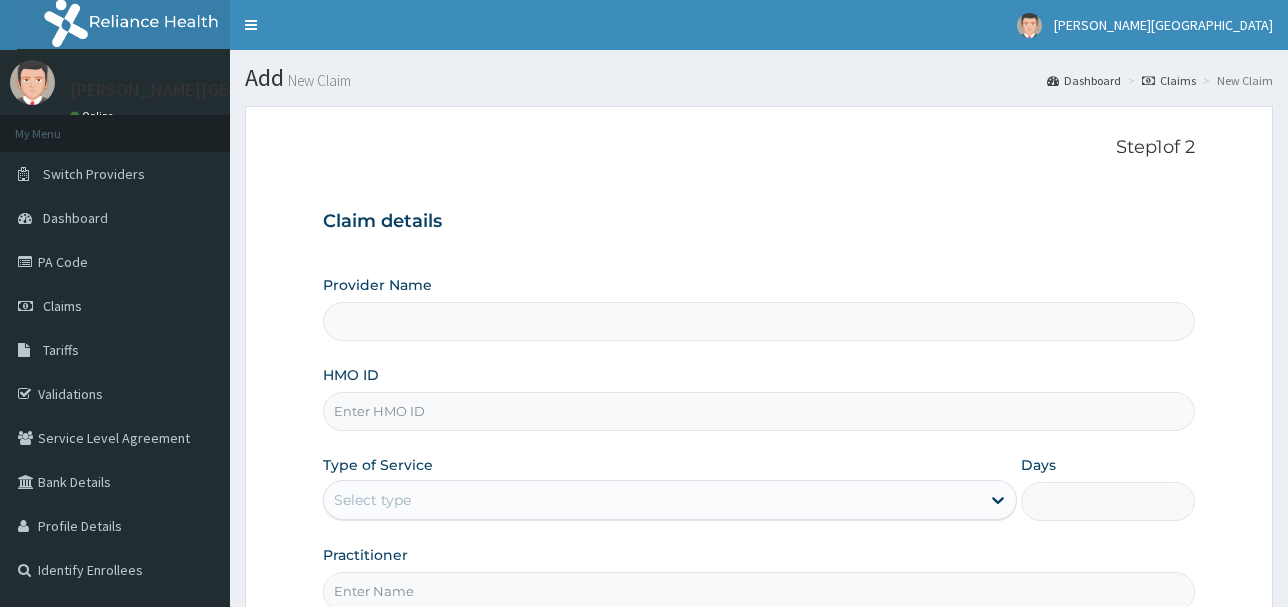 scroll, scrollTop: 0, scrollLeft: 0, axis: both 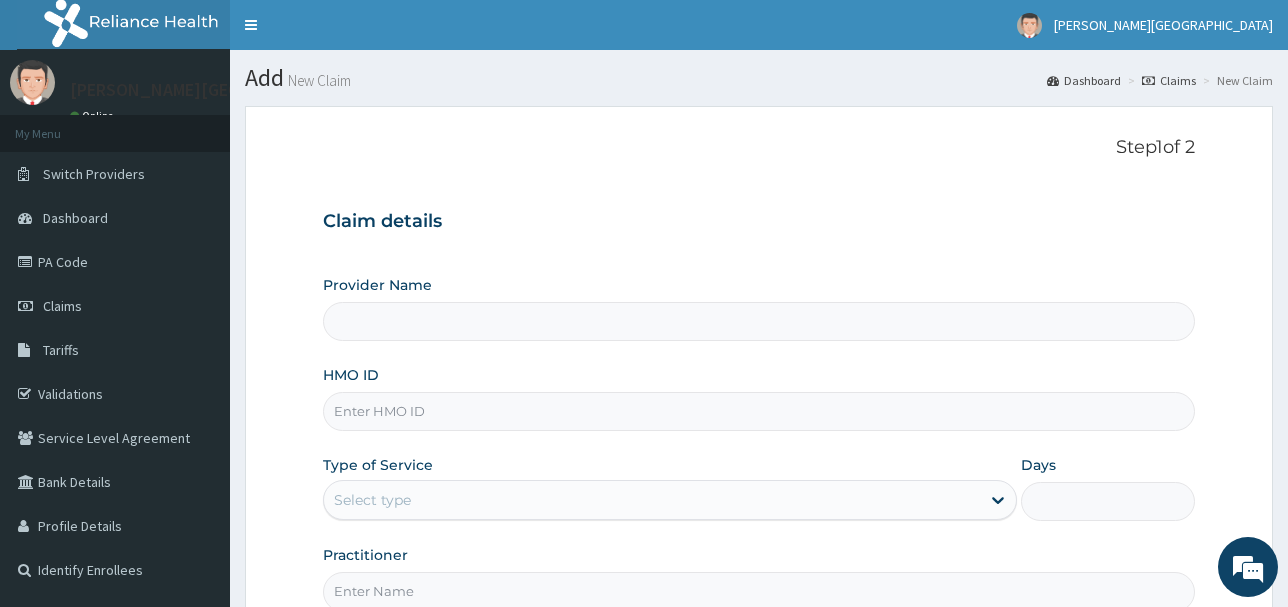 type on "Madonna Health Services Limited" 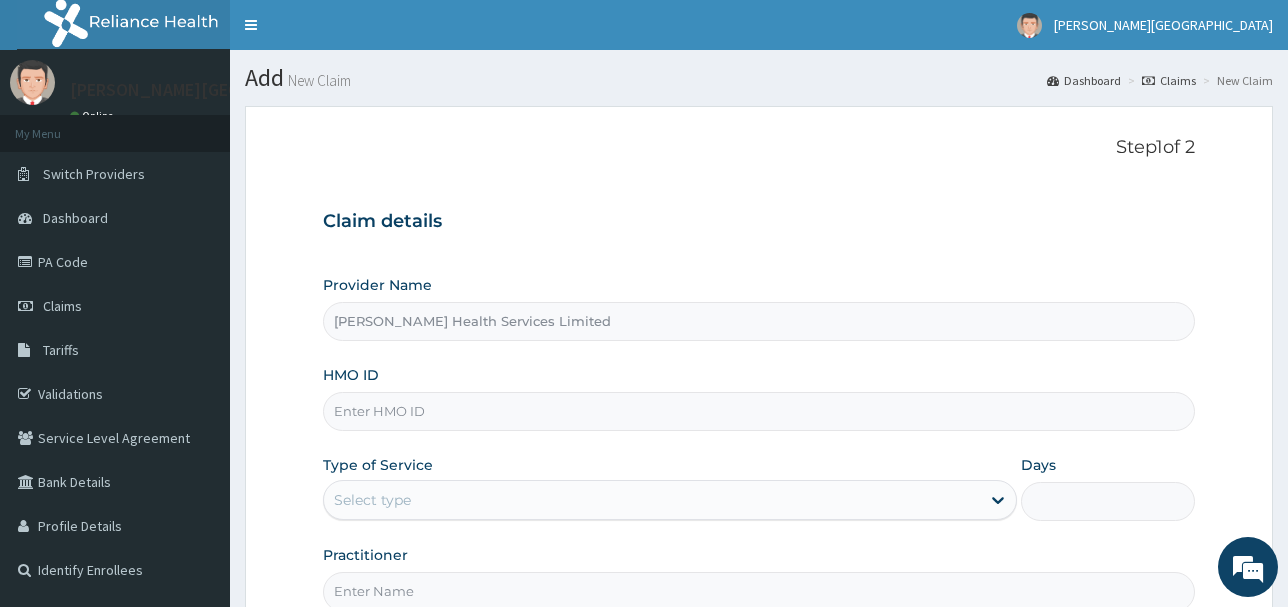 scroll, scrollTop: 0, scrollLeft: 0, axis: both 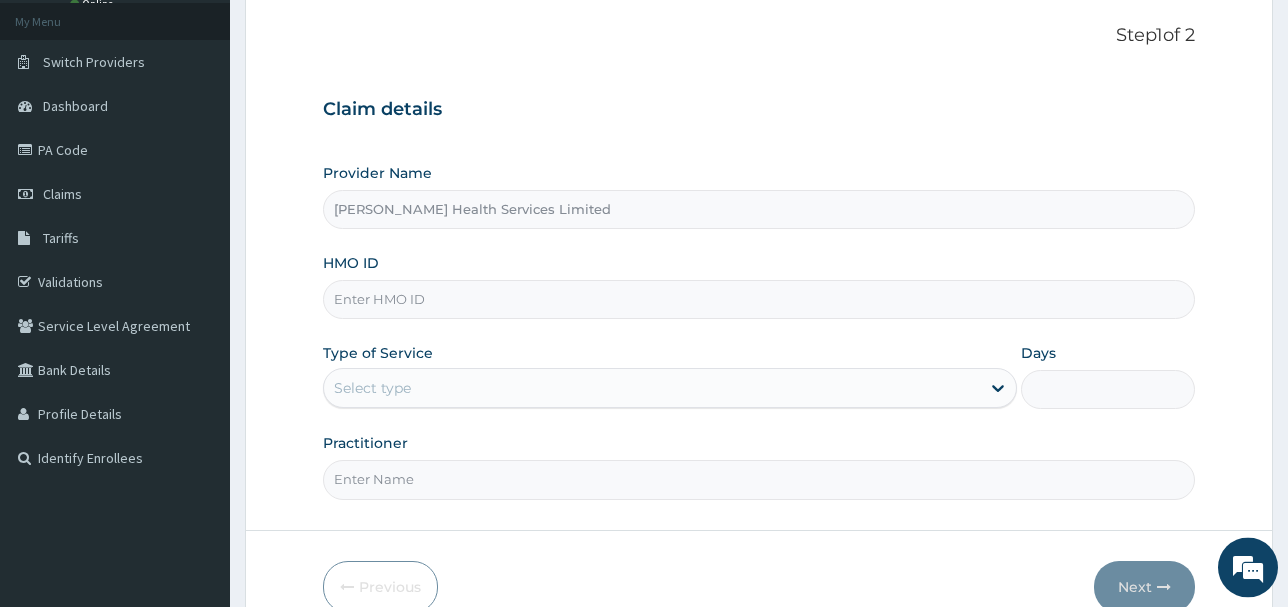 click on "HMO ID" at bounding box center (759, 299) 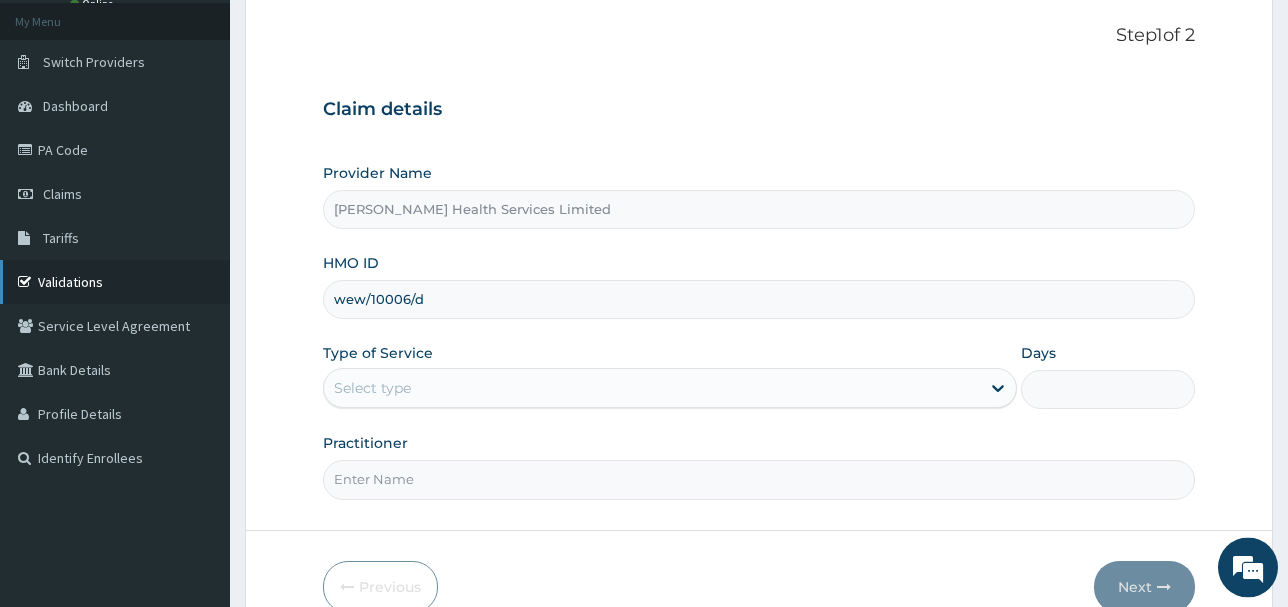 type on "wew/10006/d" 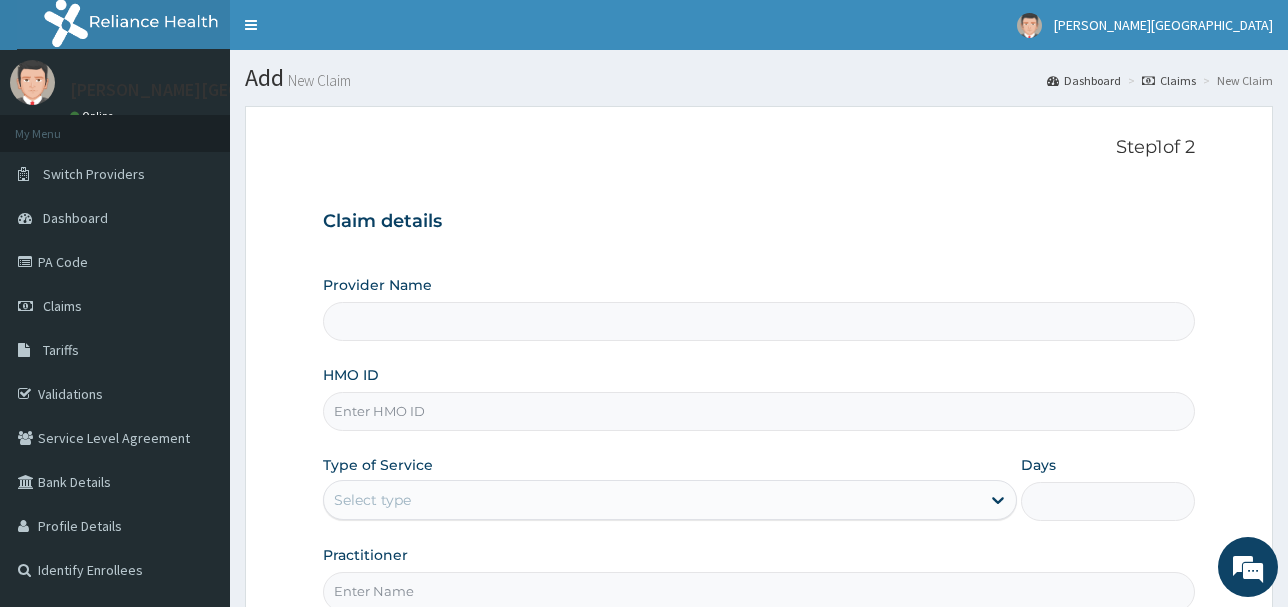 scroll, scrollTop: 0, scrollLeft: 0, axis: both 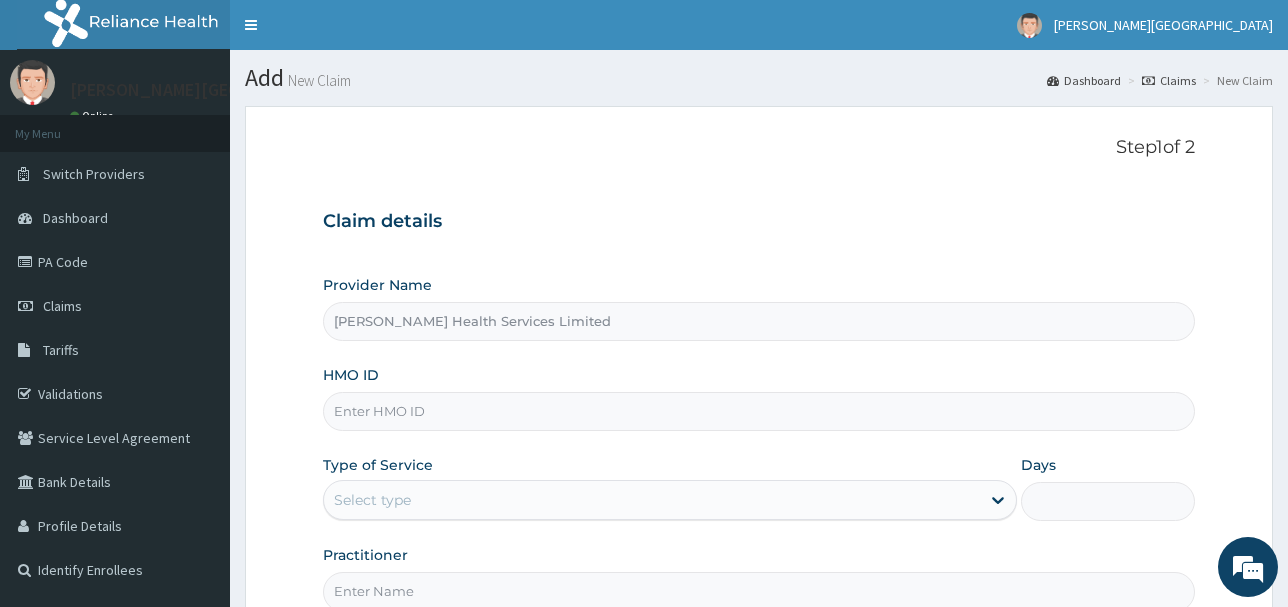 click on "HMO ID" at bounding box center [759, 411] 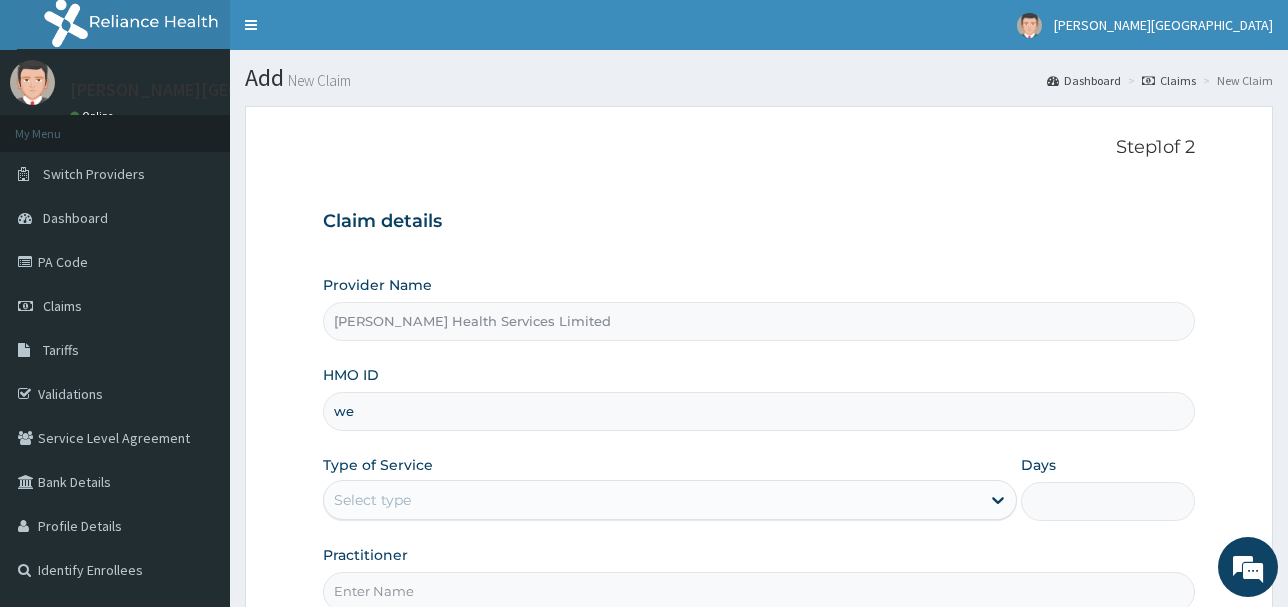 scroll, scrollTop: 0, scrollLeft: 0, axis: both 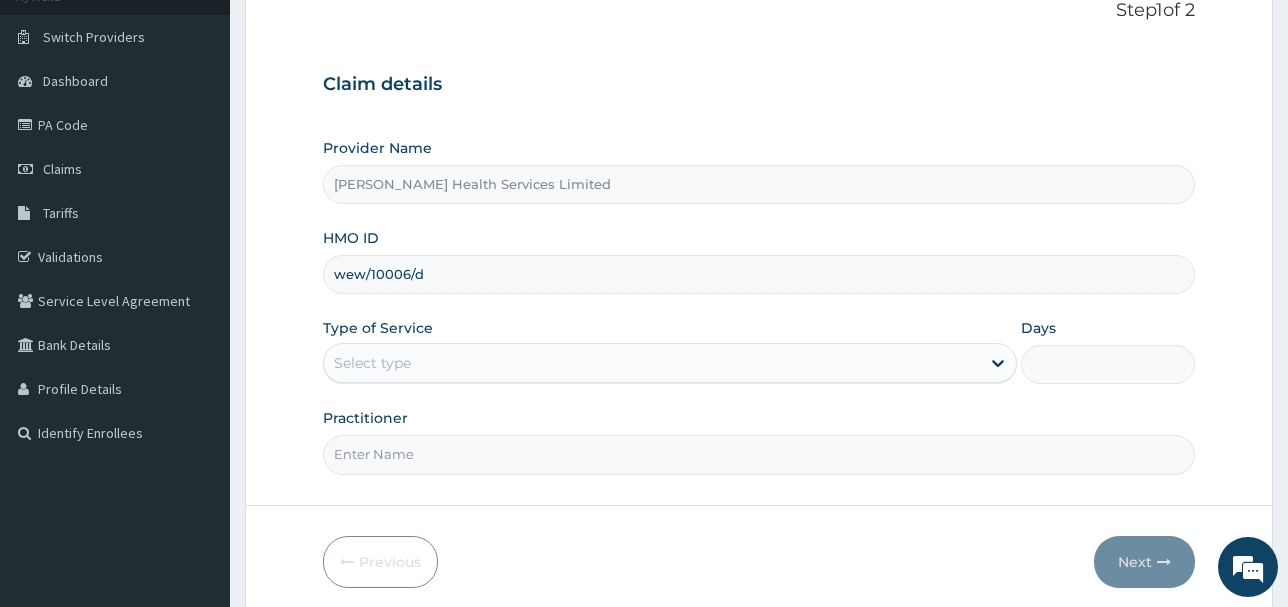 type on "wew/10006/d" 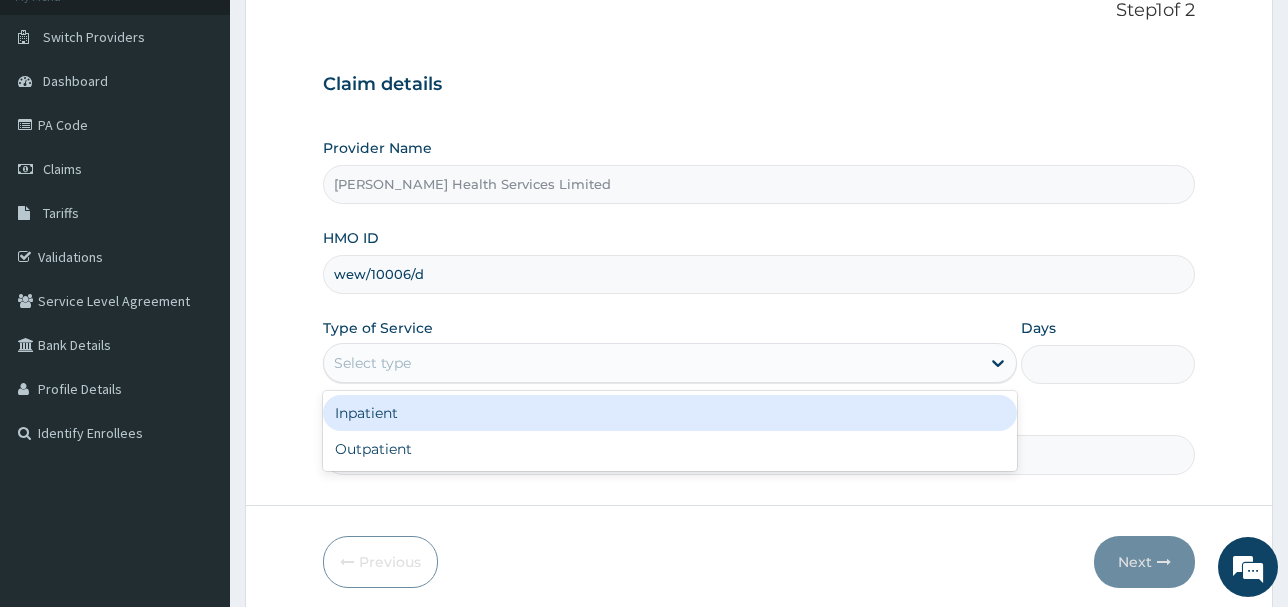 click on "Select type" at bounding box center (652, 363) 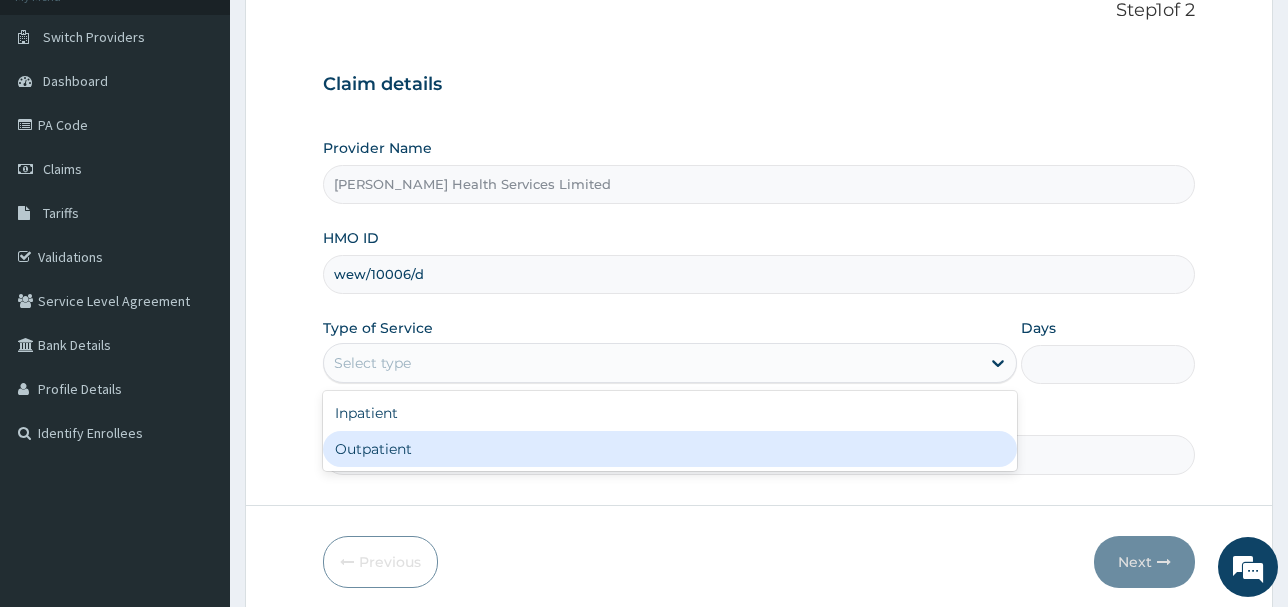 click on "Outpatient" at bounding box center (670, 449) 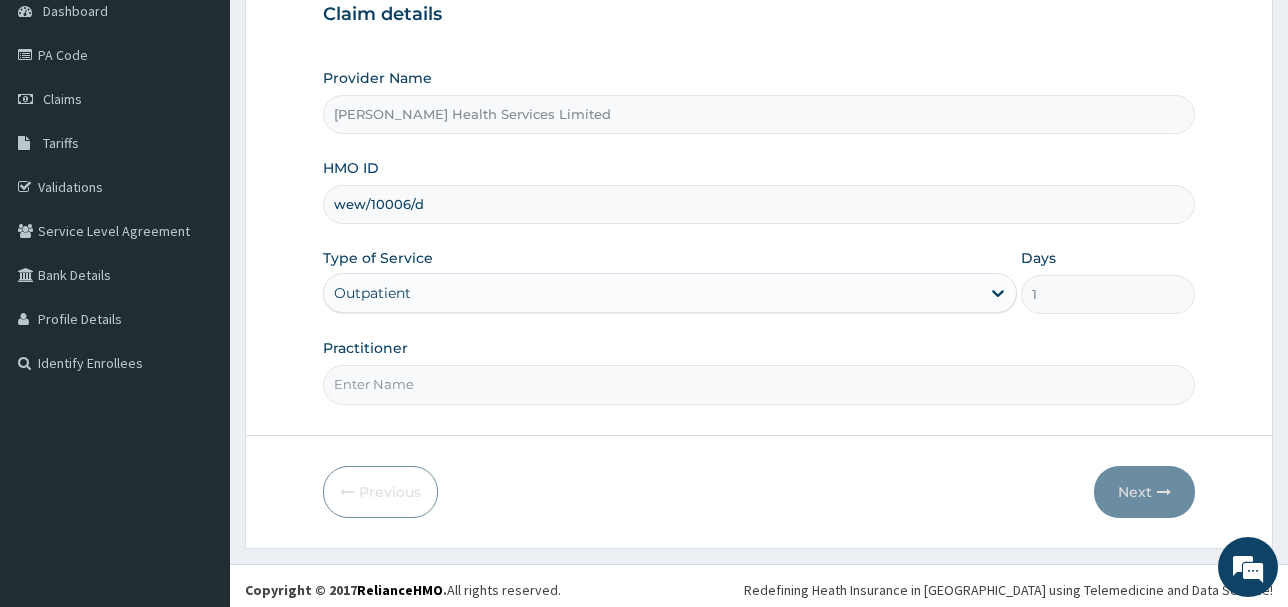 scroll, scrollTop: 215, scrollLeft: 0, axis: vertical 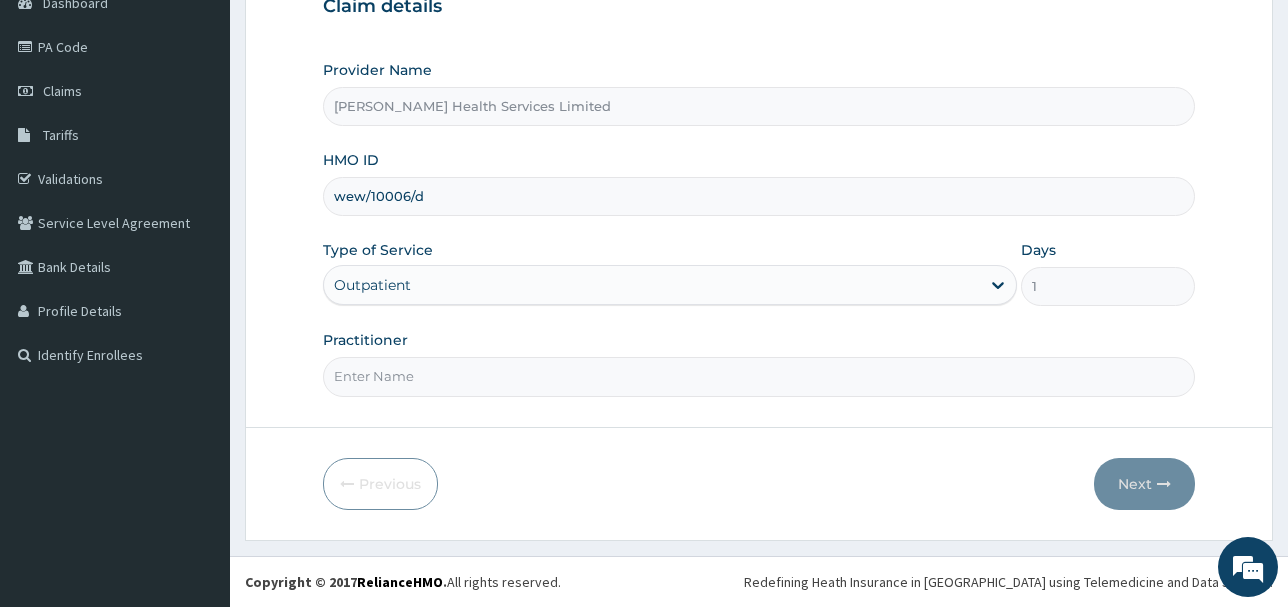 click on "Practitioner" at bounding box center (759, 376) 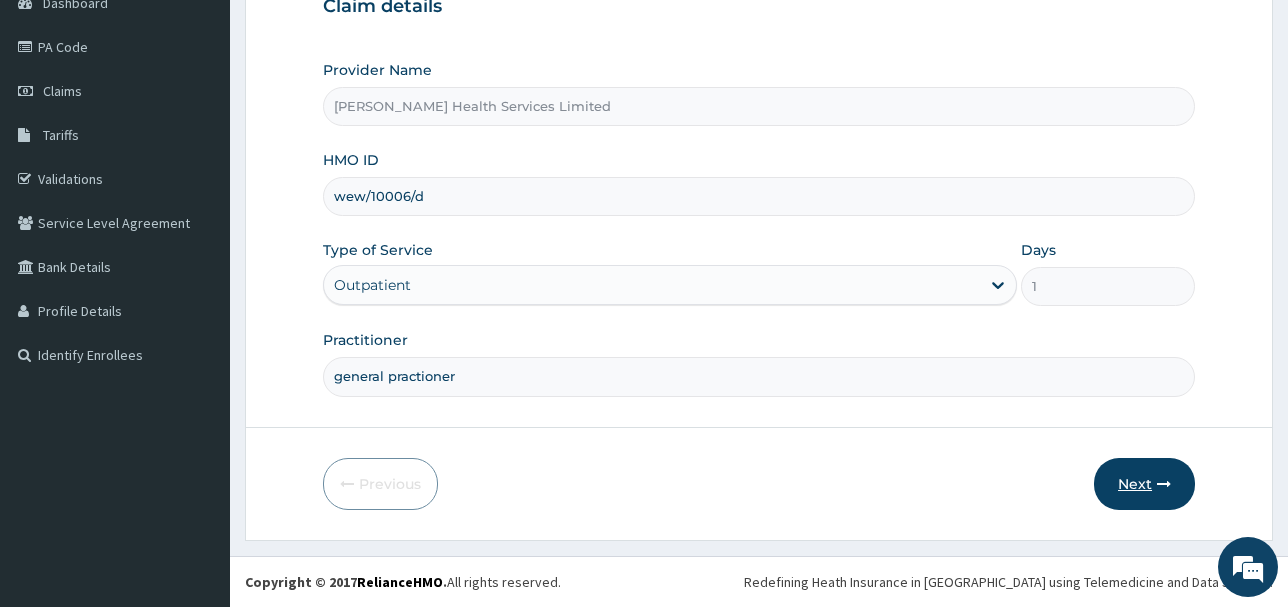 type on "general practioner" 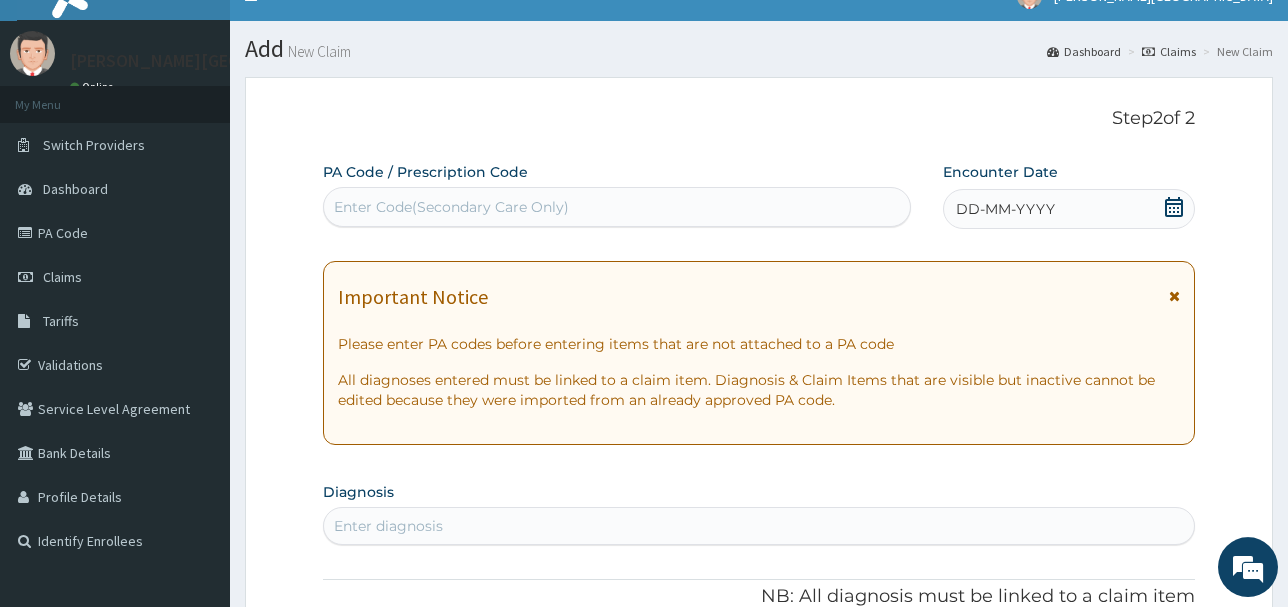 scroll, scrollTop: 26, scrollLeft: 0, axis: vertical 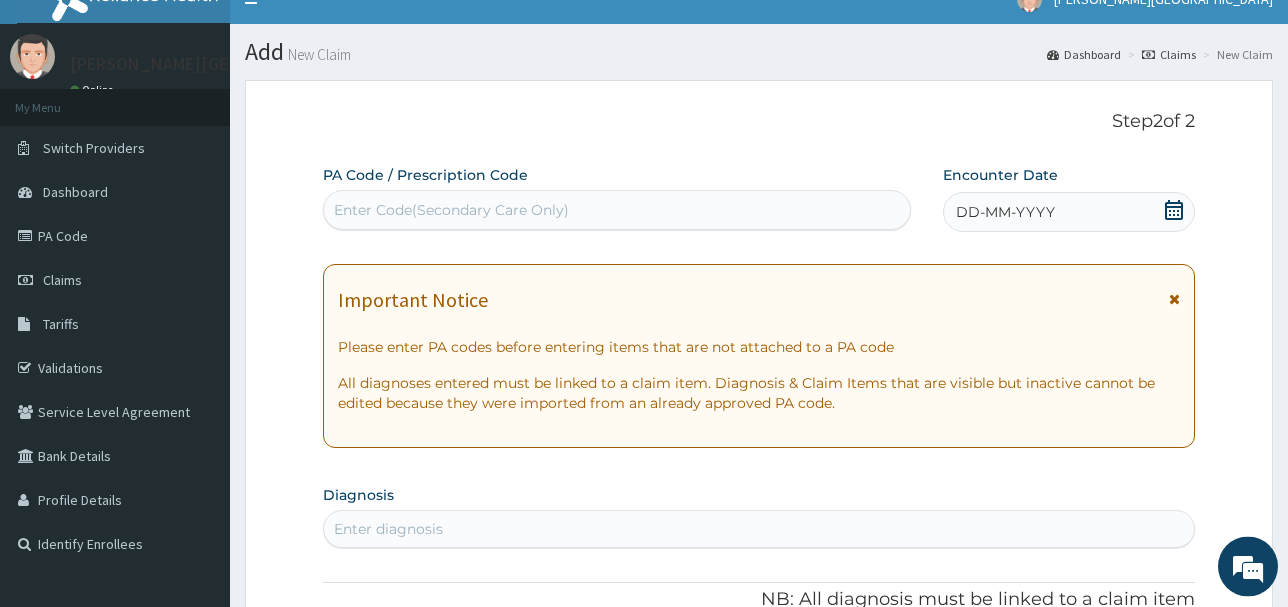 click on "DD-MM-YYYY" at bounding box center [1069, 212] 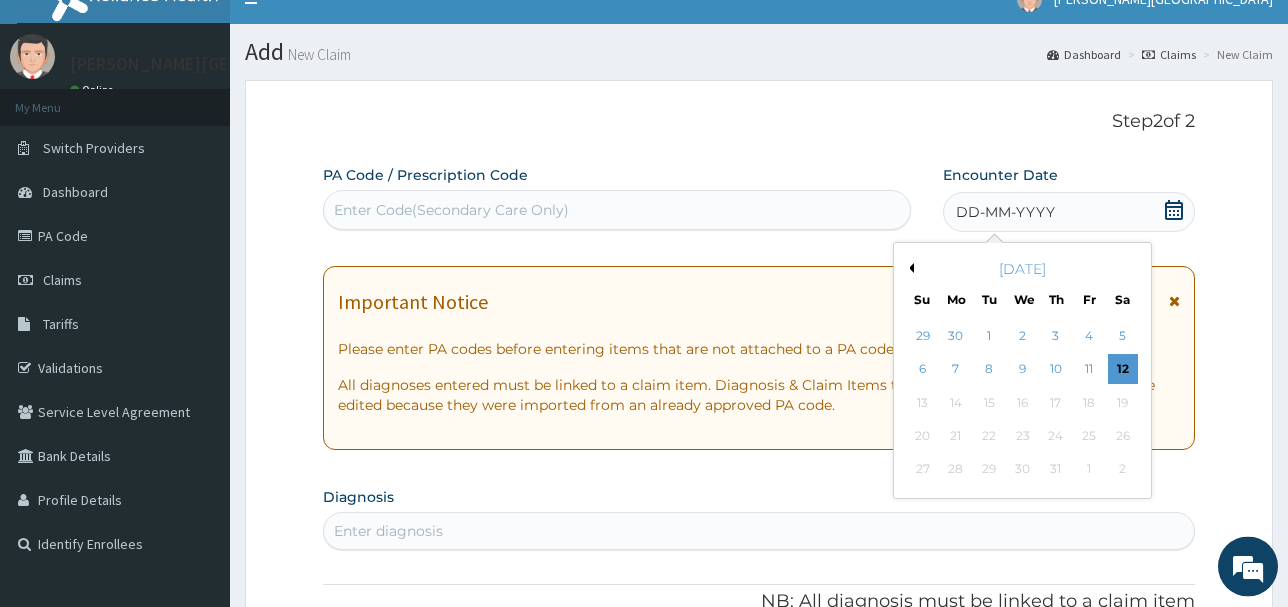 click on "Previous Month" at bounding box center (909, 268) 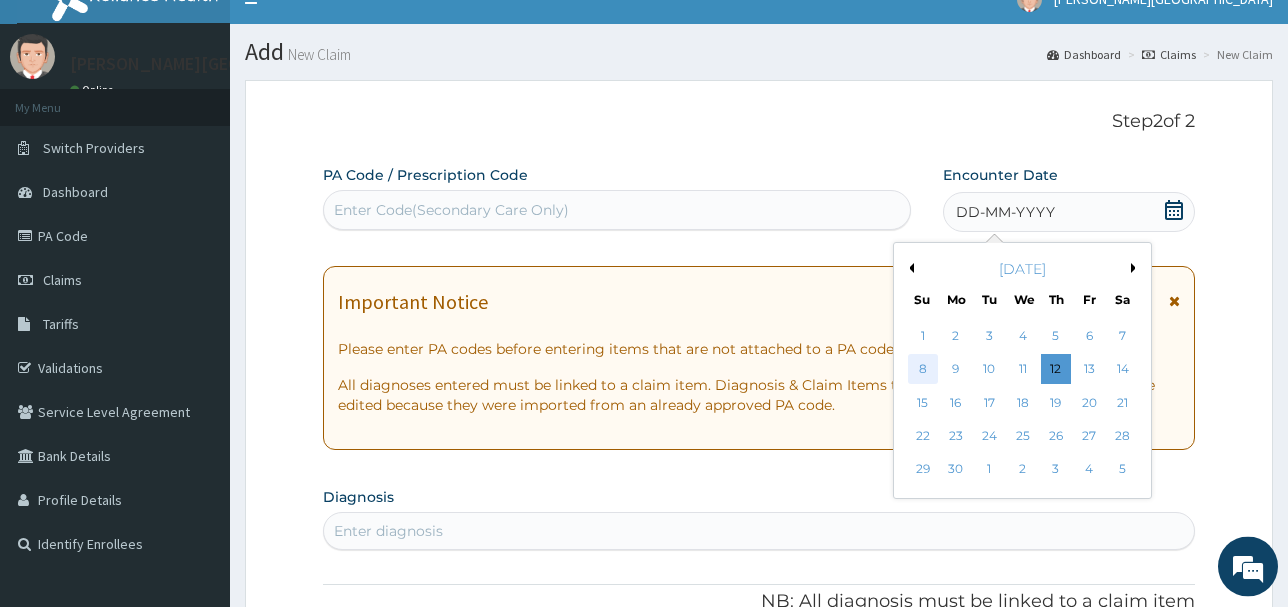 click on "8" at bounding box center (923, 370) 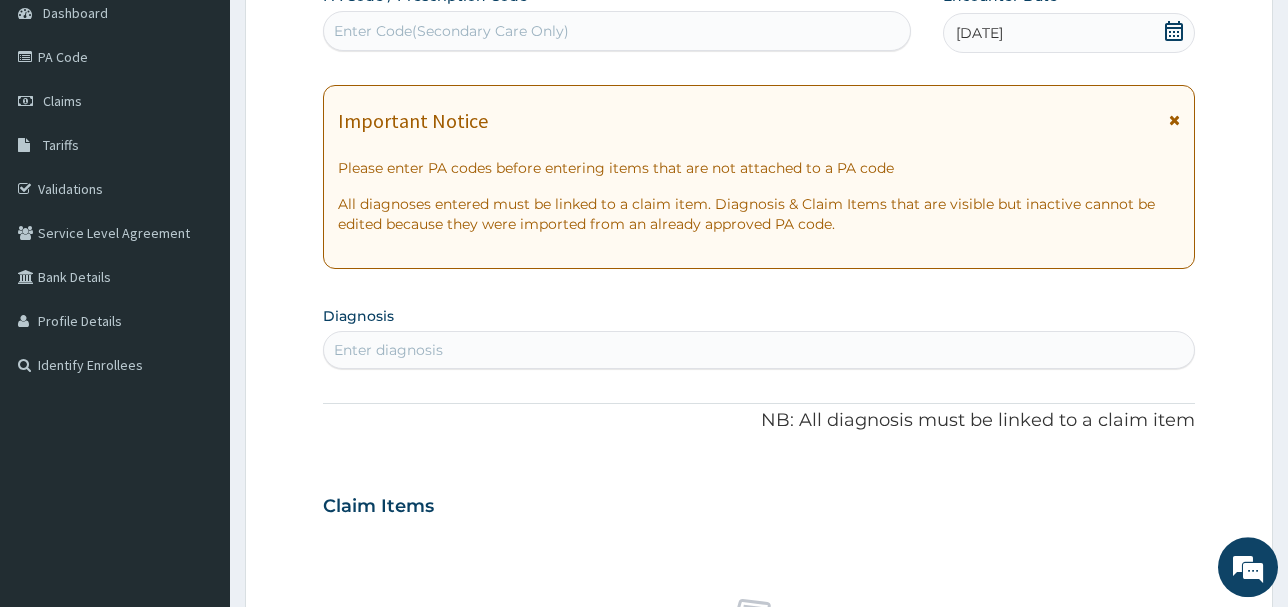 scroll, scrollTop: 210, scrollLeft: 0, axis: vertical 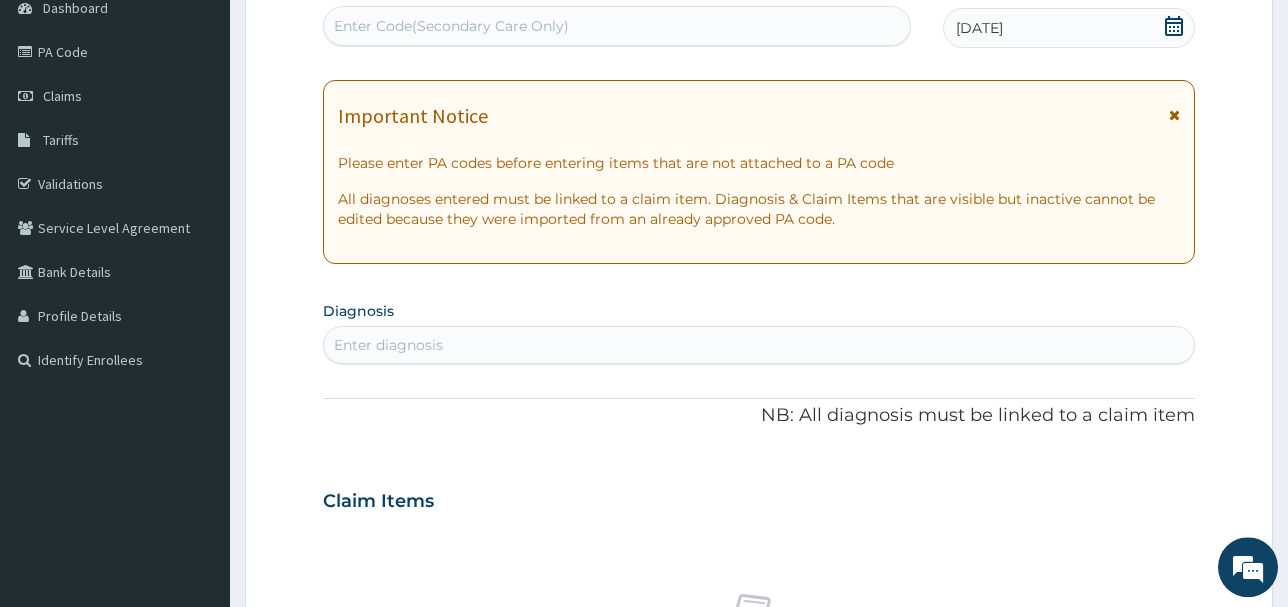 click on "Enter diagnosis" at bounding box center (759, 345) 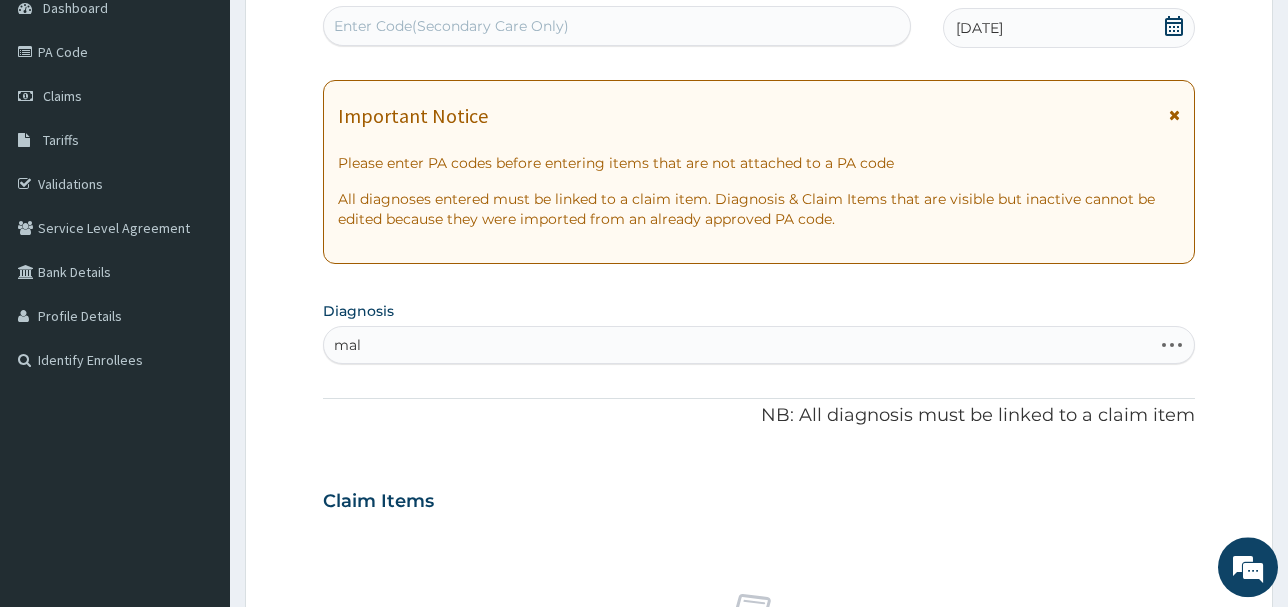 type on "mala" 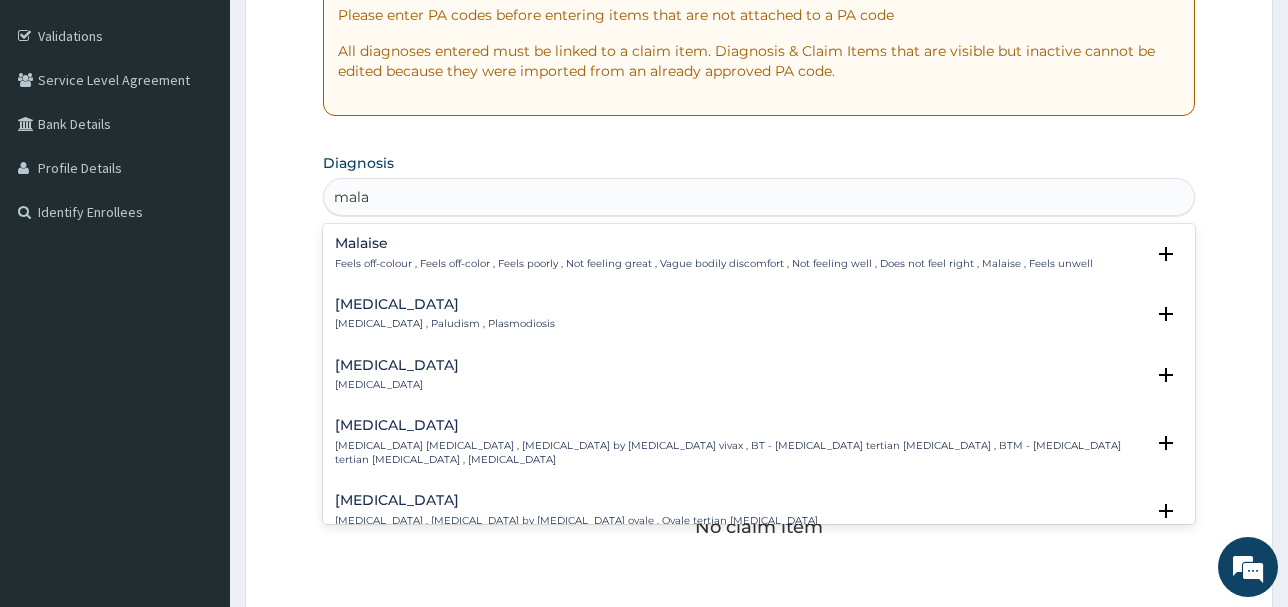 scroll, scrollTop: 363, scrollLeft: 0, axis: vertical 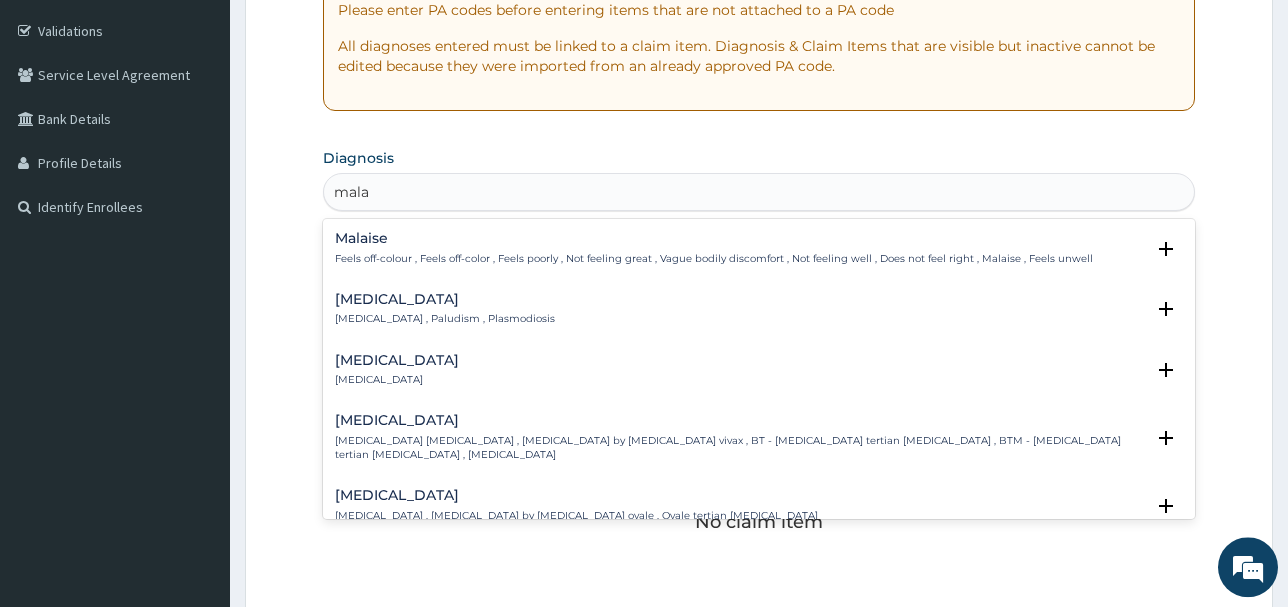 click on "Malaria" at bounding box center (445, 299) 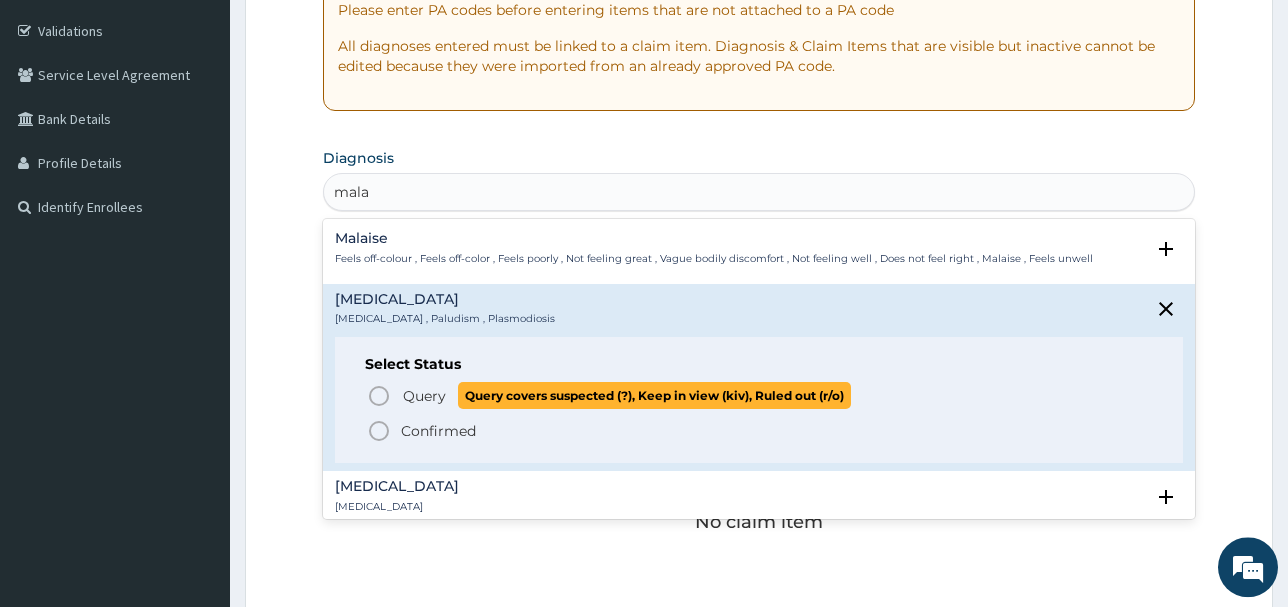 click 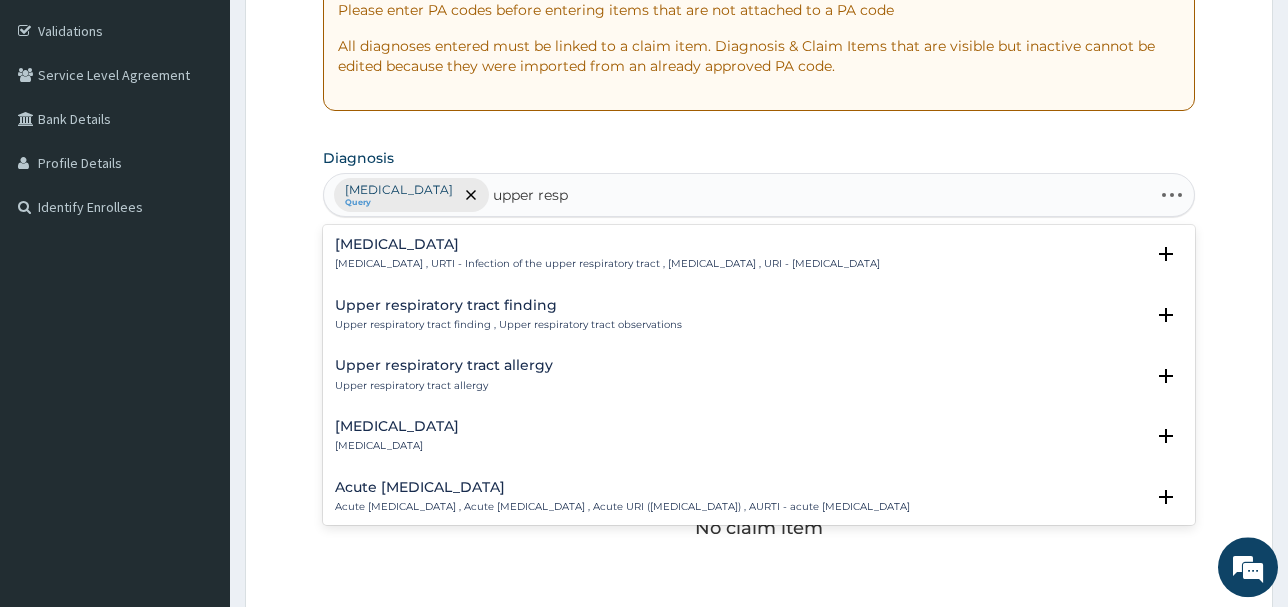 type on "upper respi" 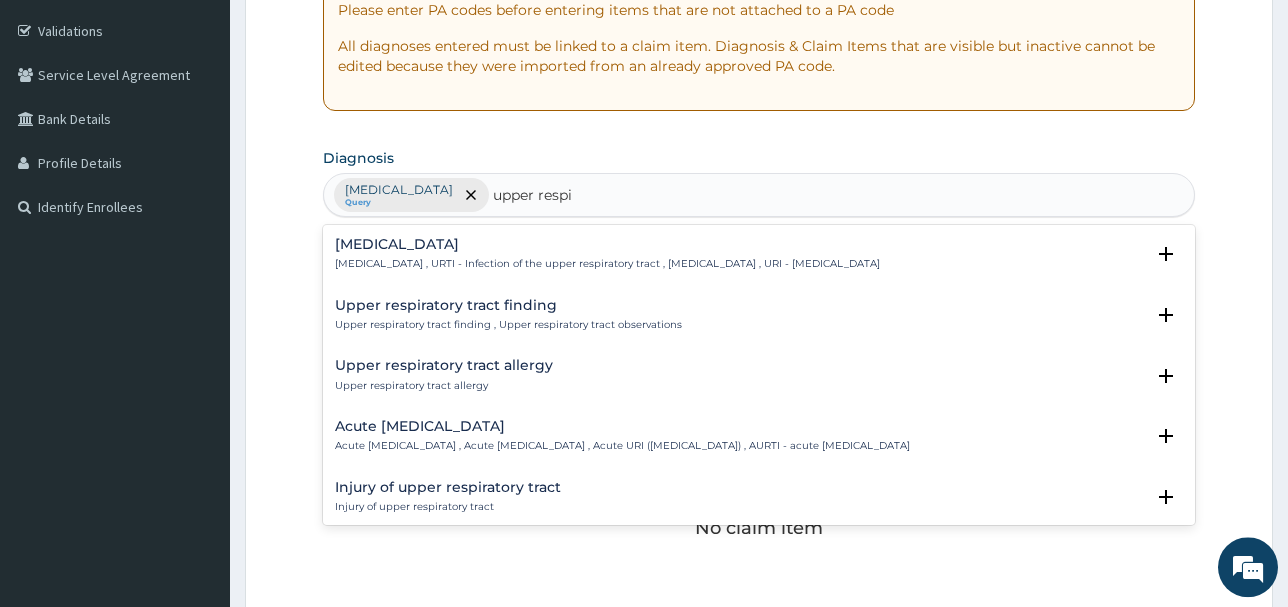 click on "Upper respiratory infection" at bounding box center [607, 244] 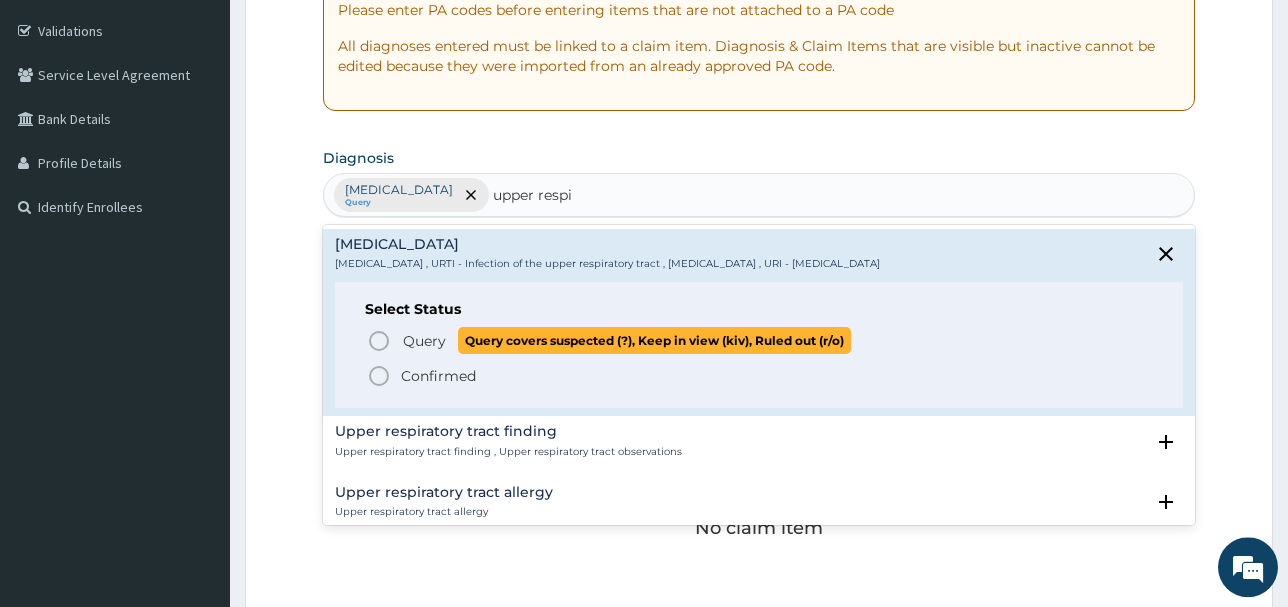click on "Query Query covers suspected (?), Keep in view (kiv), Ruled out (r/o)" at bounding box center [760, 340] 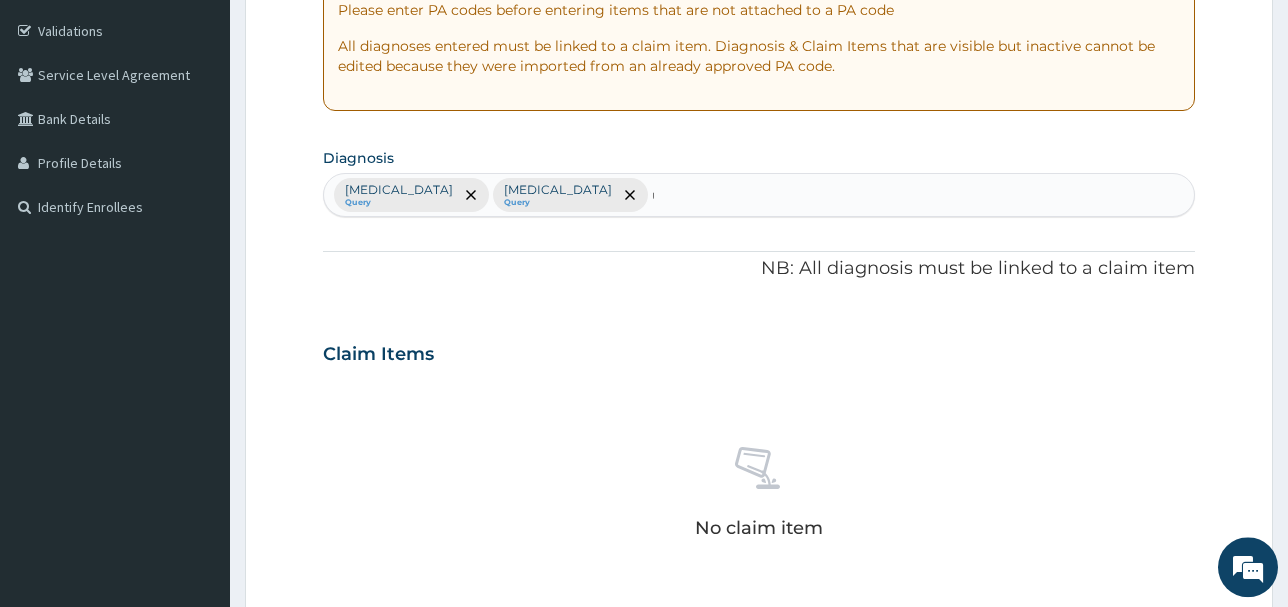 type 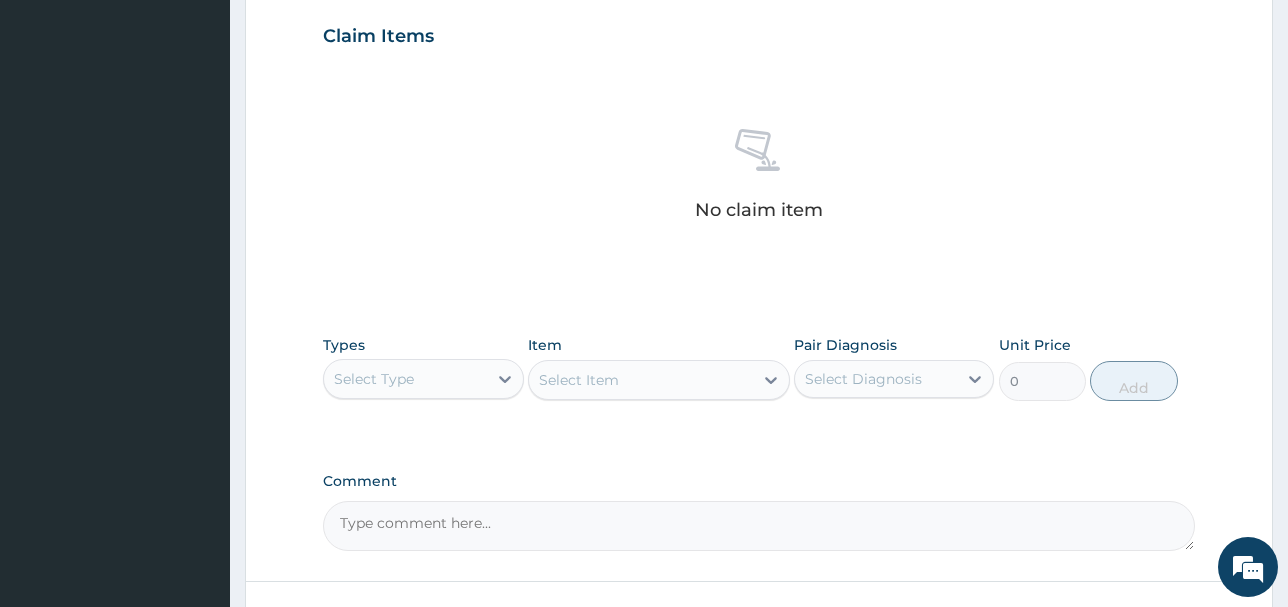 scroll, scrollTop: 683, scrollLeft: 0, axis: vertical 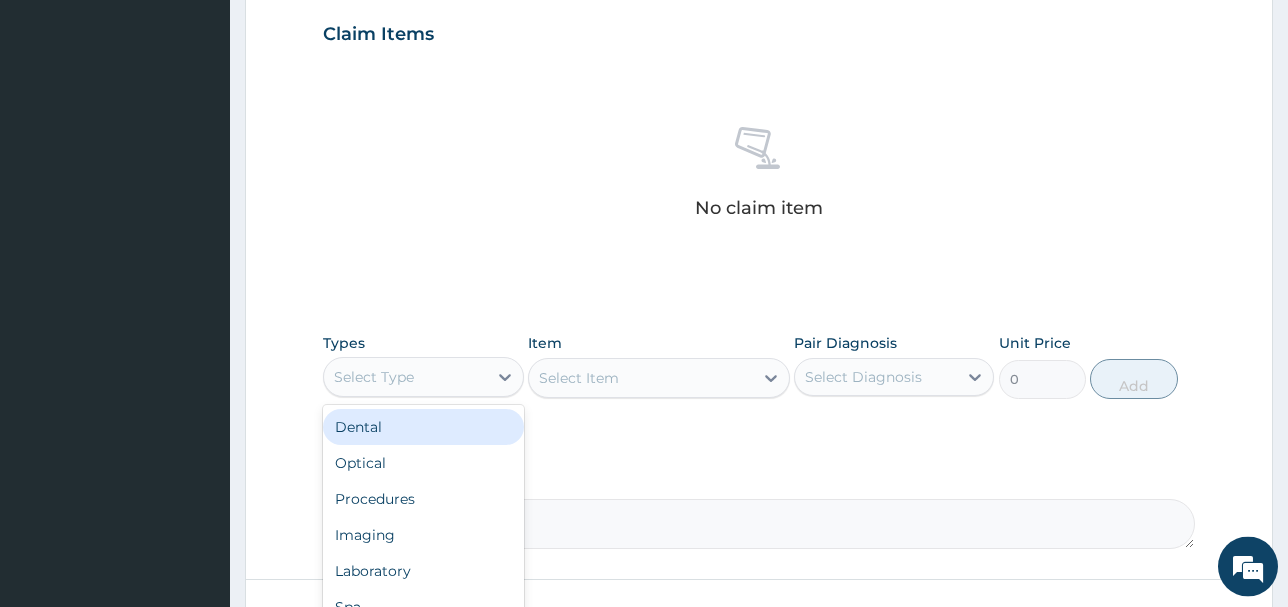 click on "Select Type" at bounding box center [405, 377] 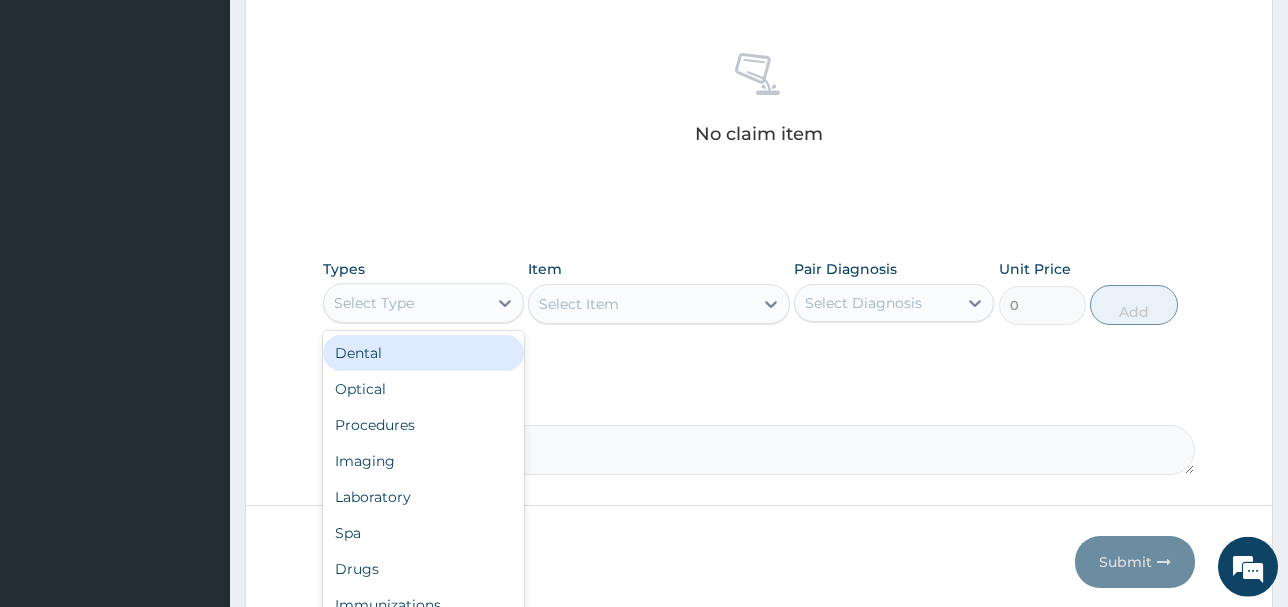 scroll, scrollTop: 762, scrollLeft: 0, axis: vertical 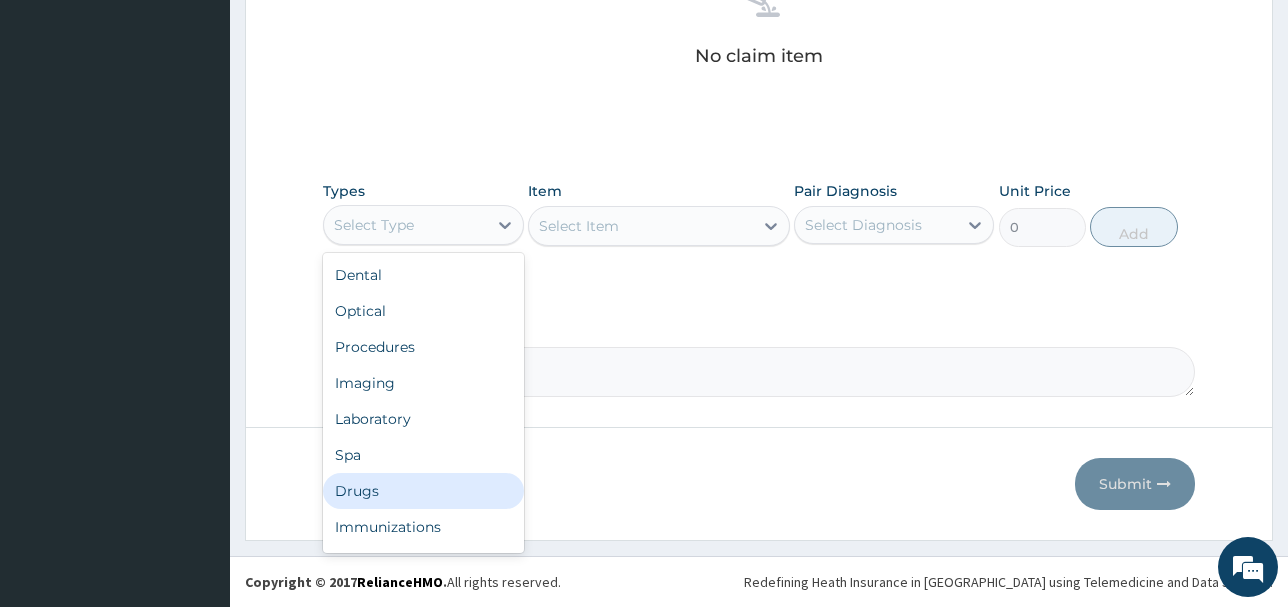 click on "Drugs" at bounding box center [423, 491] 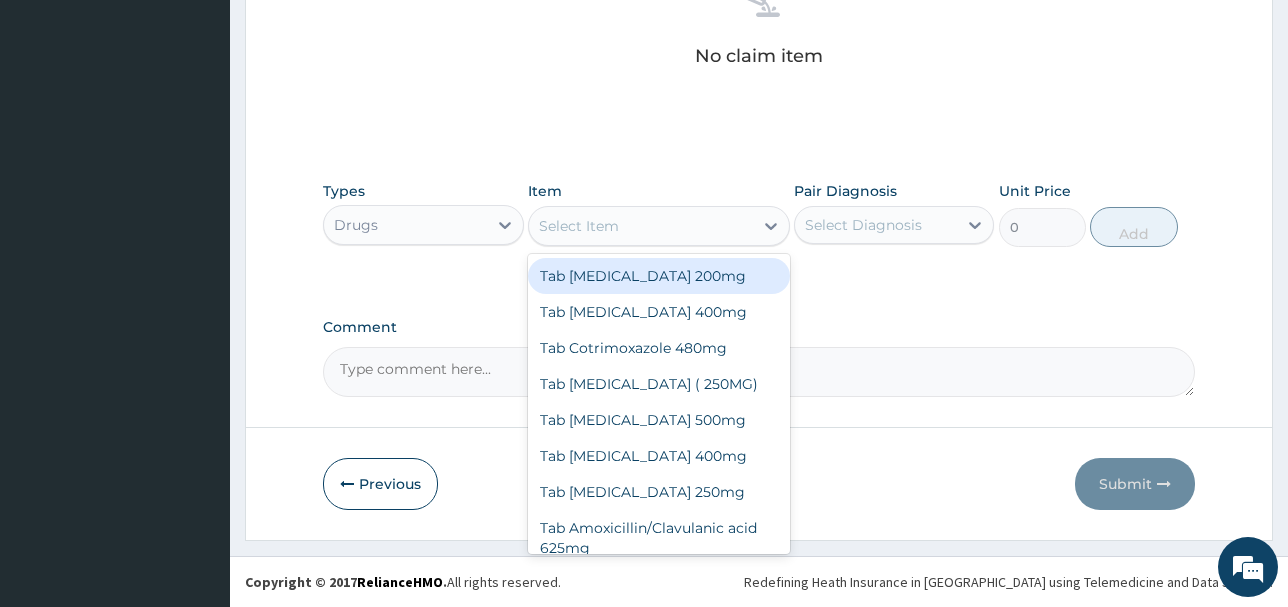 click on "Select Item" at bounding box center (641, 226) 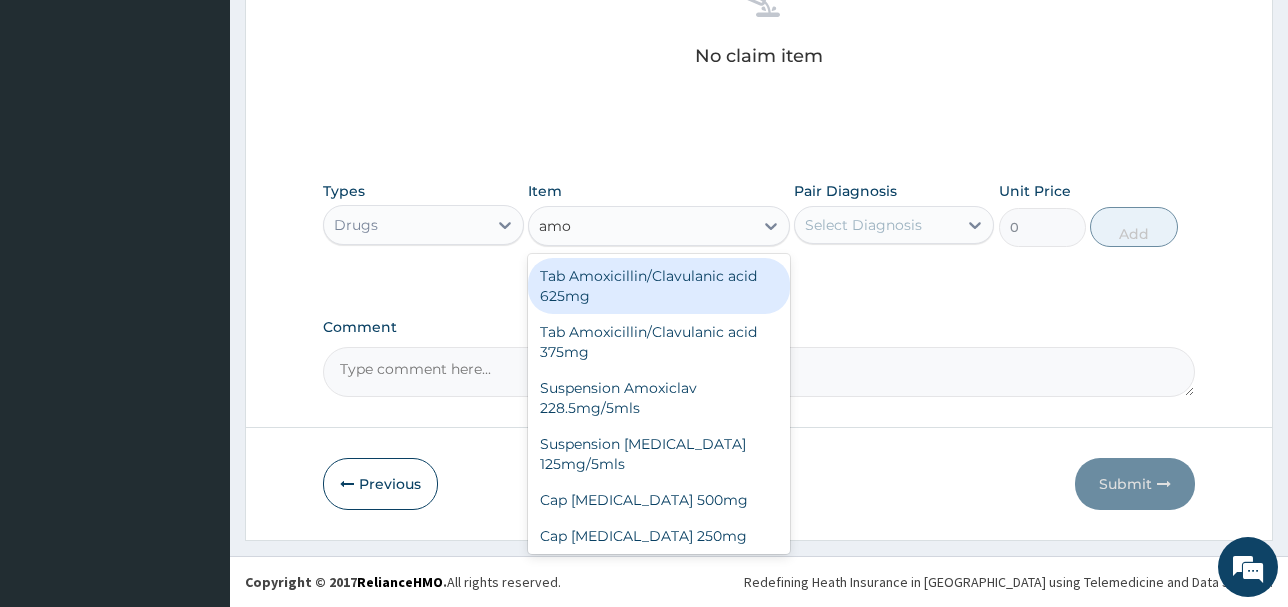 type on "amox" 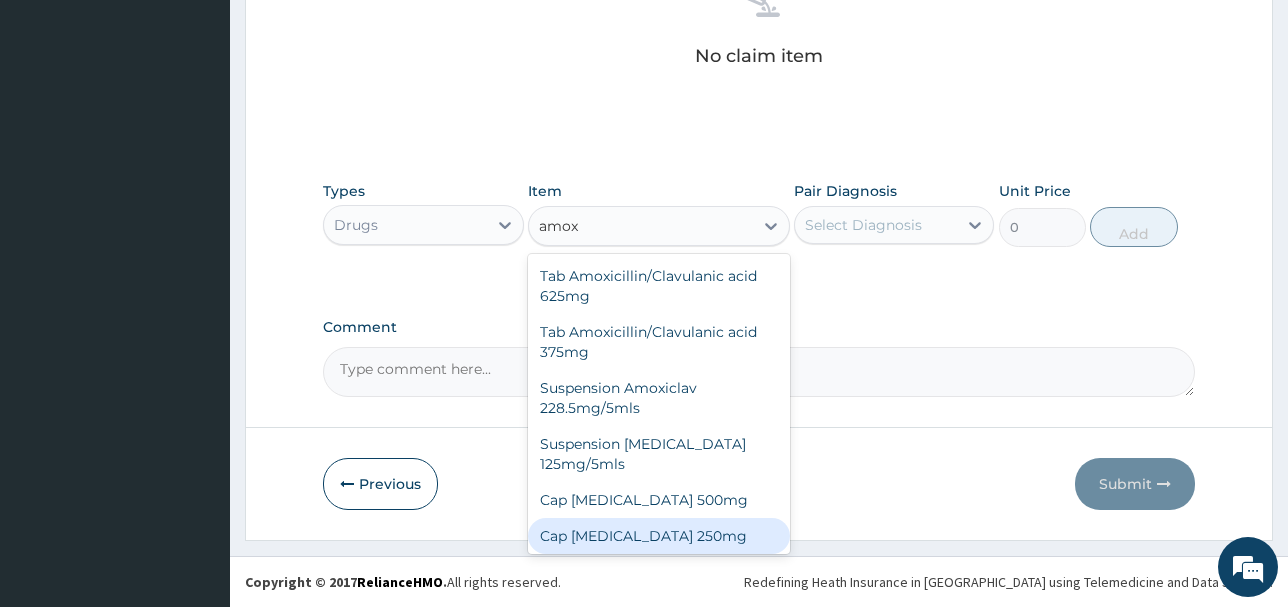 scroll, scrollTop: 40, scrollLeft: 0, axis: vertical 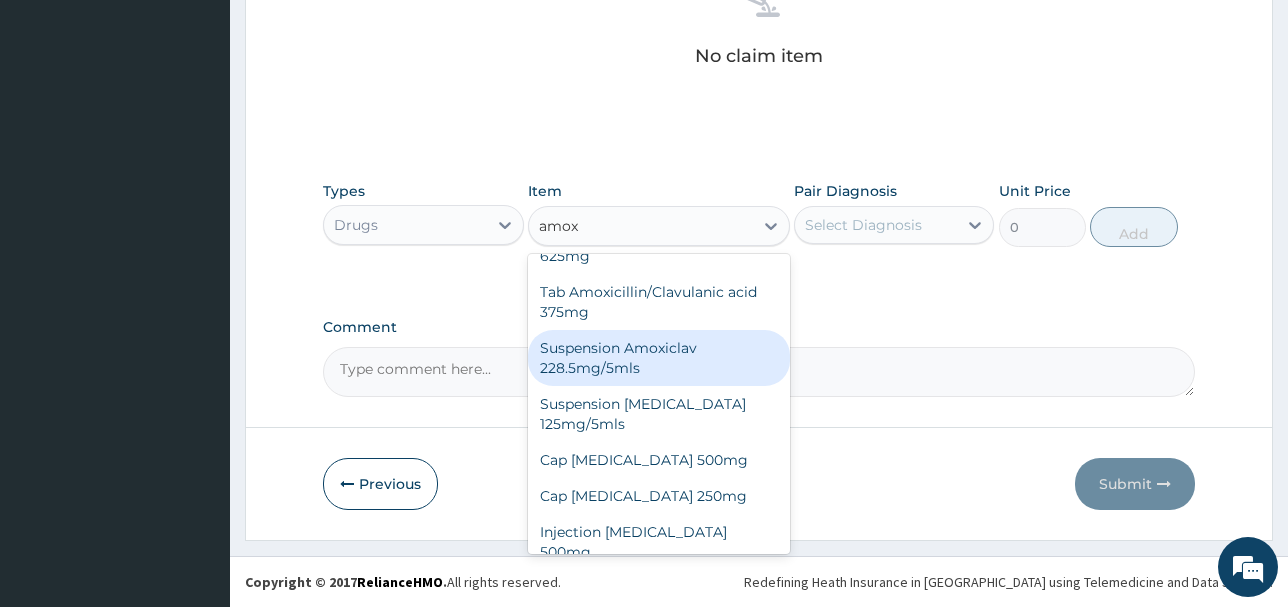 click on "Suspension Amoxiclav 228.5mg/5mls" at bounding box center [659, 358] 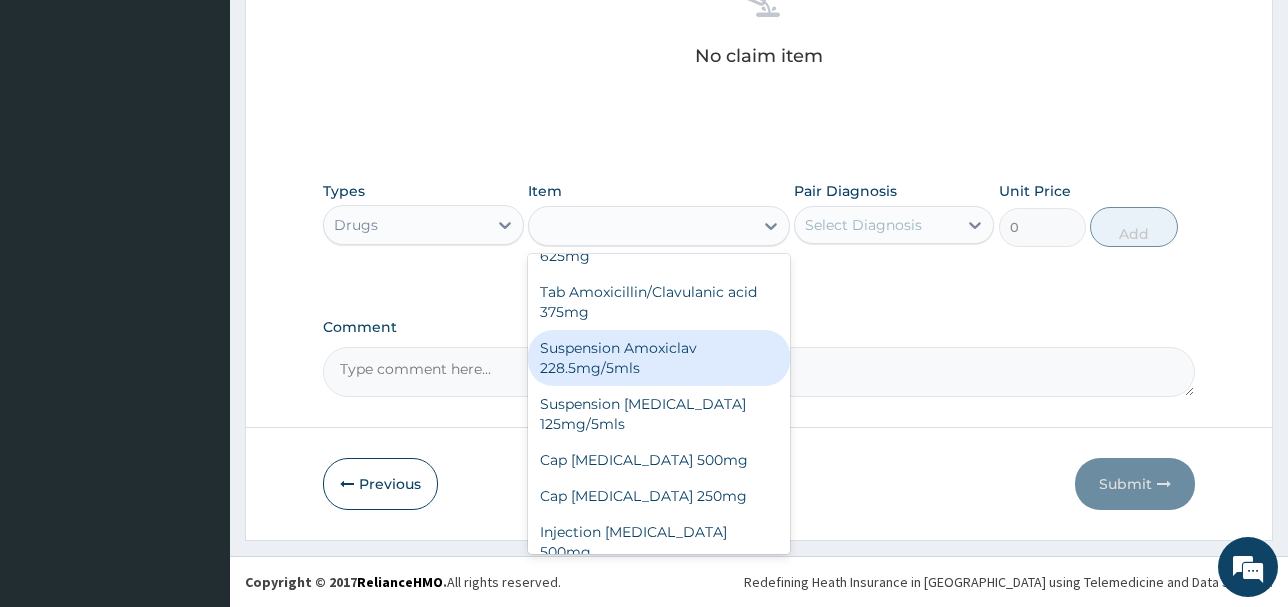 type on "3510" 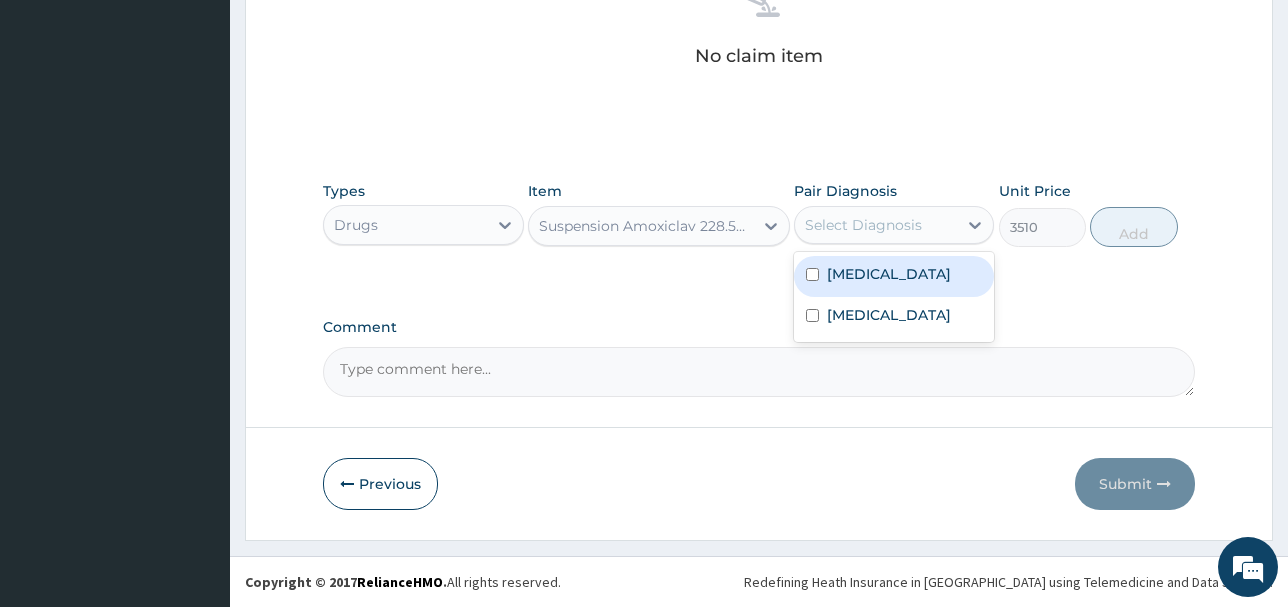 click on "Select Diagnosis" at bounding box center [876, 225] 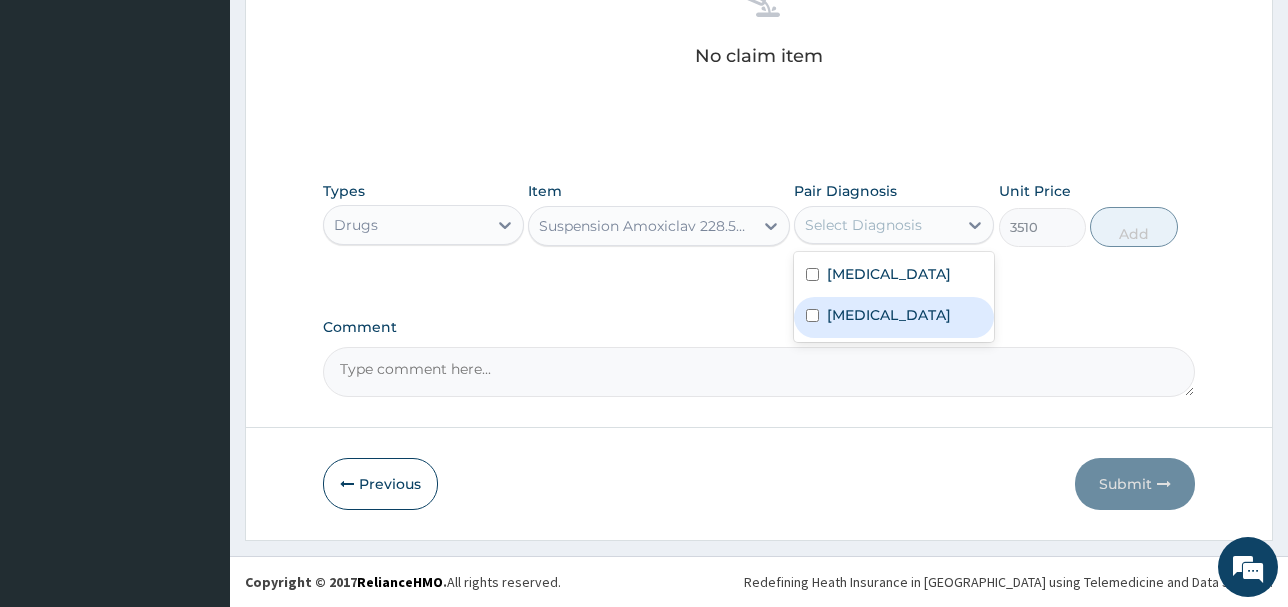 click on "Upper respiratory infection" at bounding box center [889, 315] 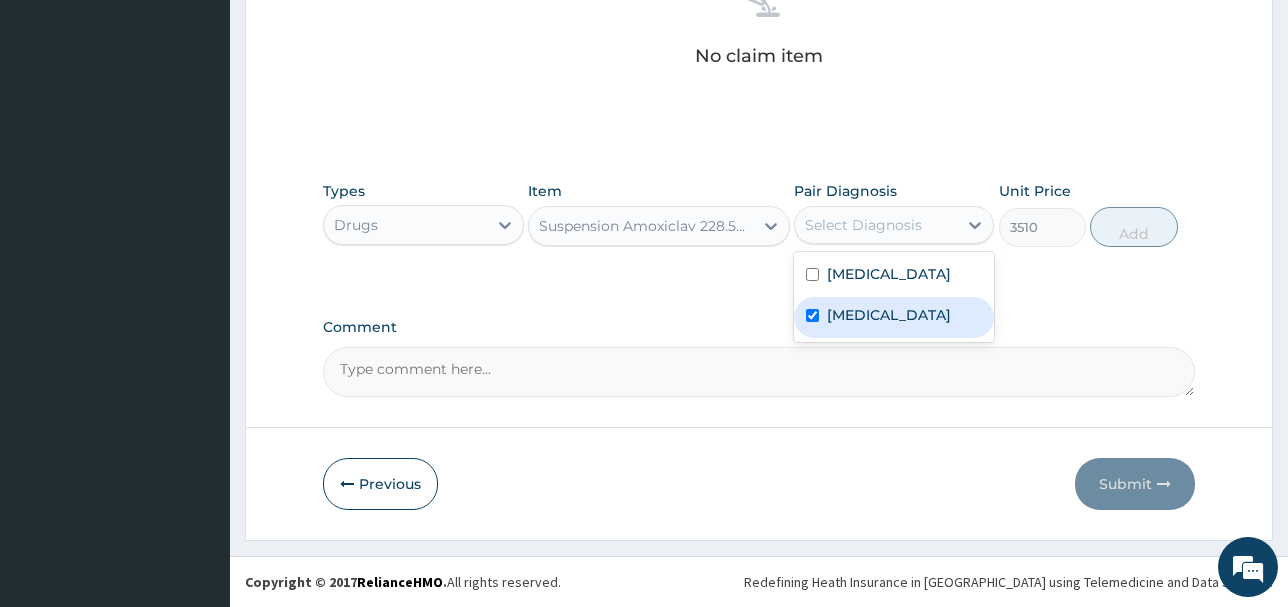 checkbox on "true" 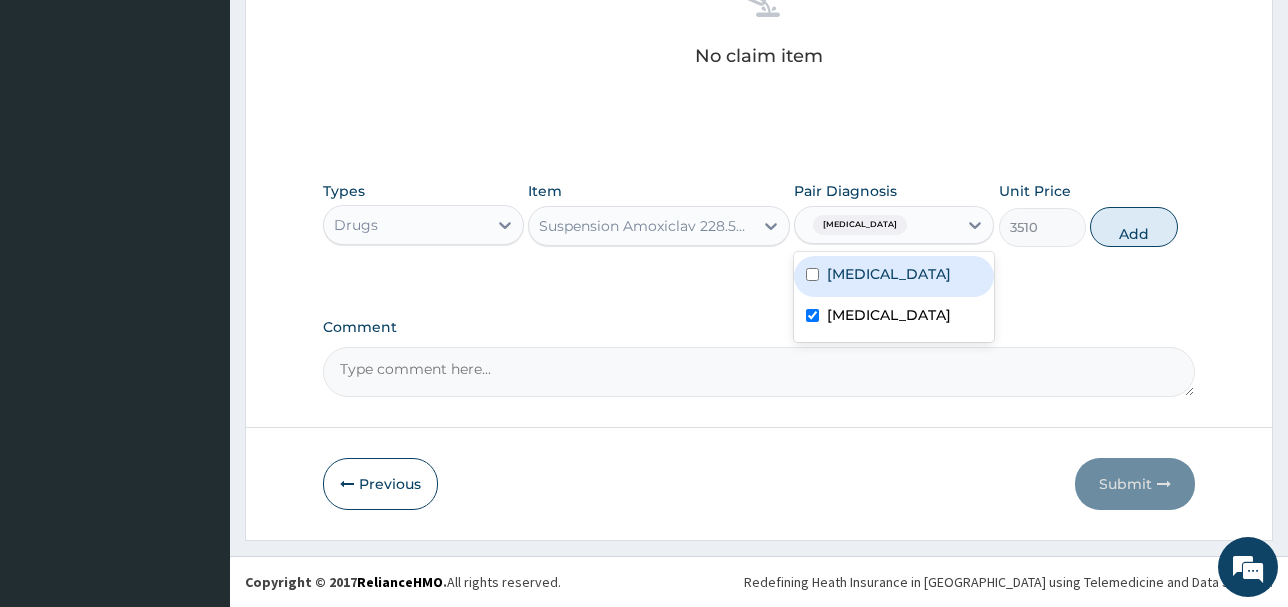 click at bounding box center (812, 274) 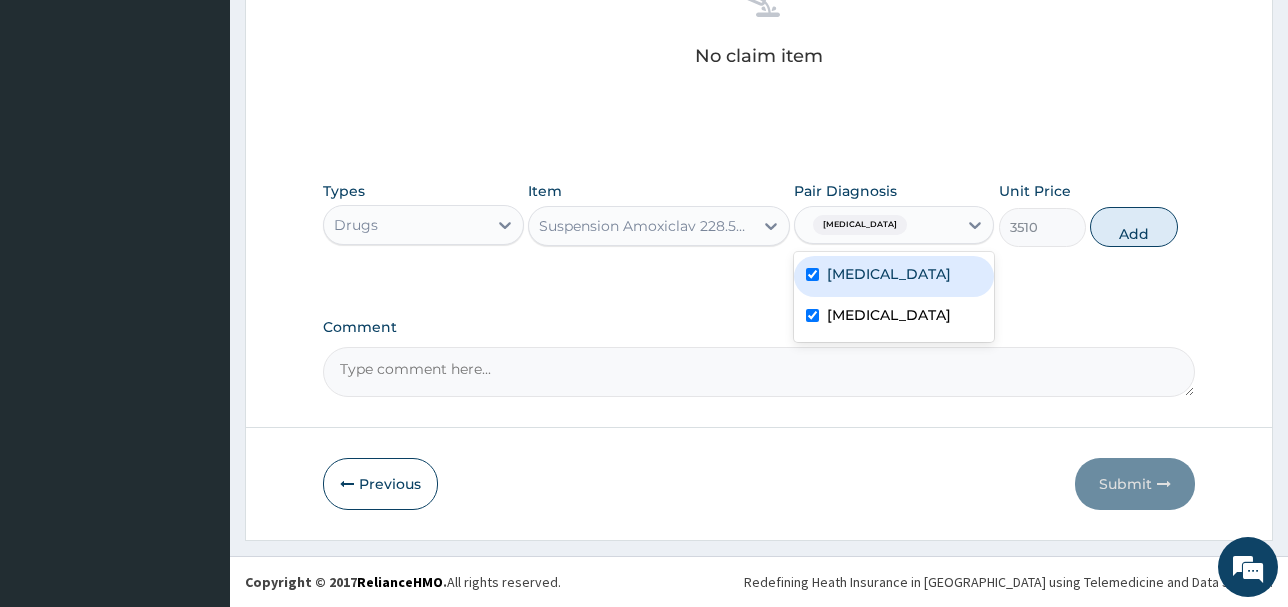 checkbox on "true" 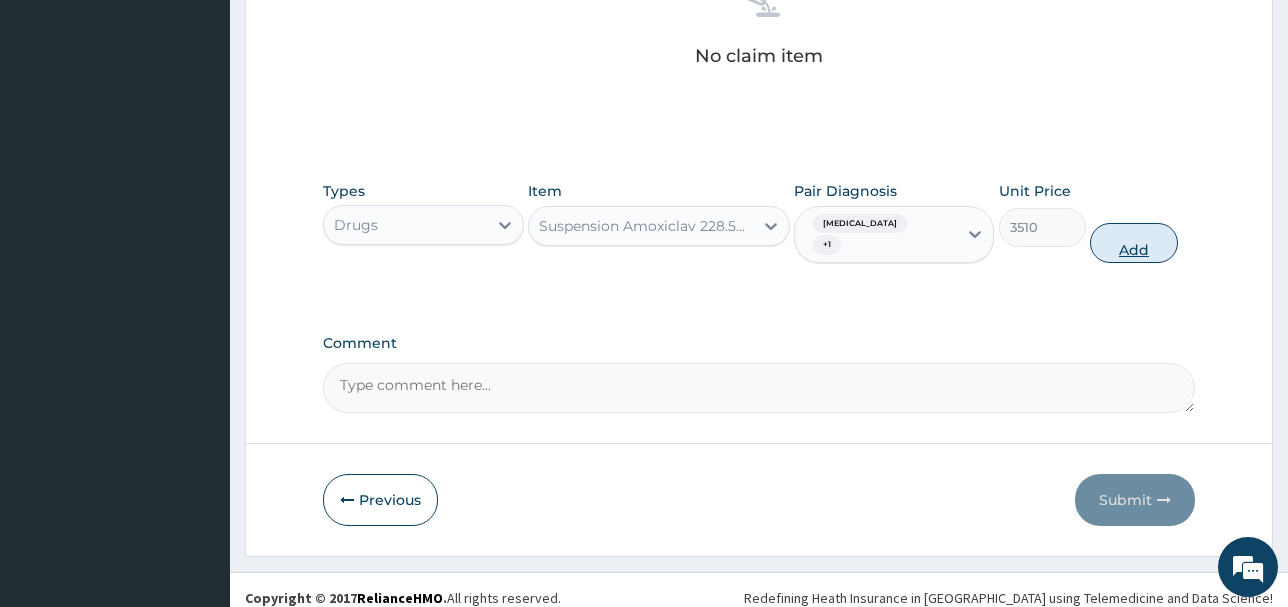 click on "Add" at bounding box center (1133, 243) 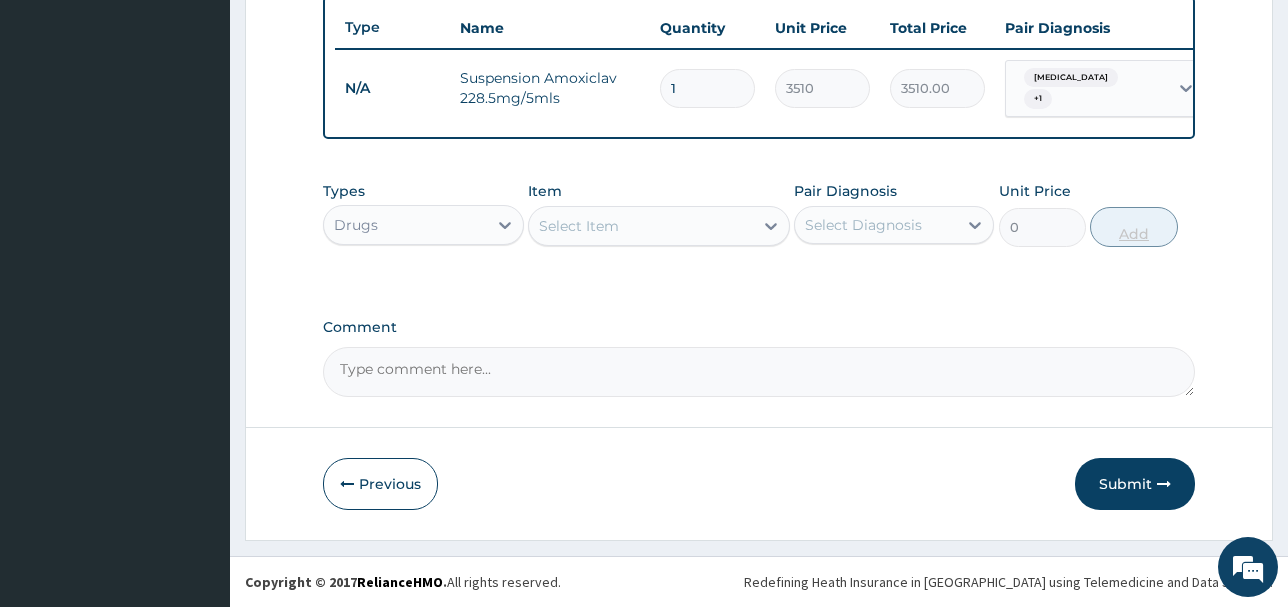 scroll, scrollTop: 765, scrollLeft: 0, axis: vertical 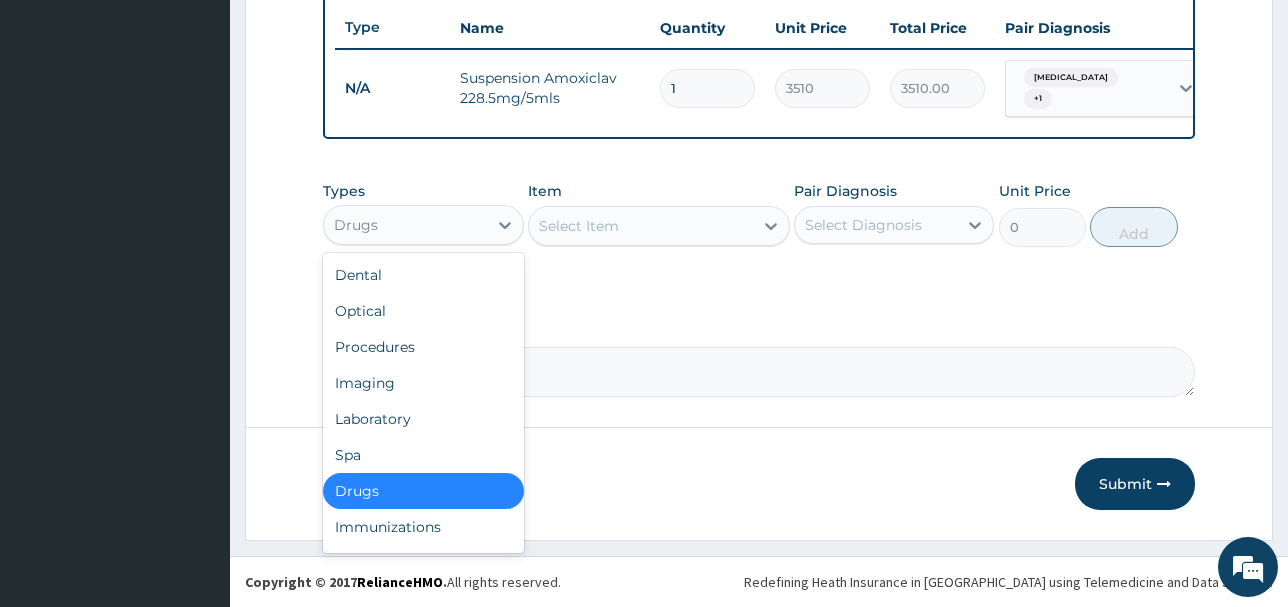 click on "Drugs" at bounding box center (405, 225) 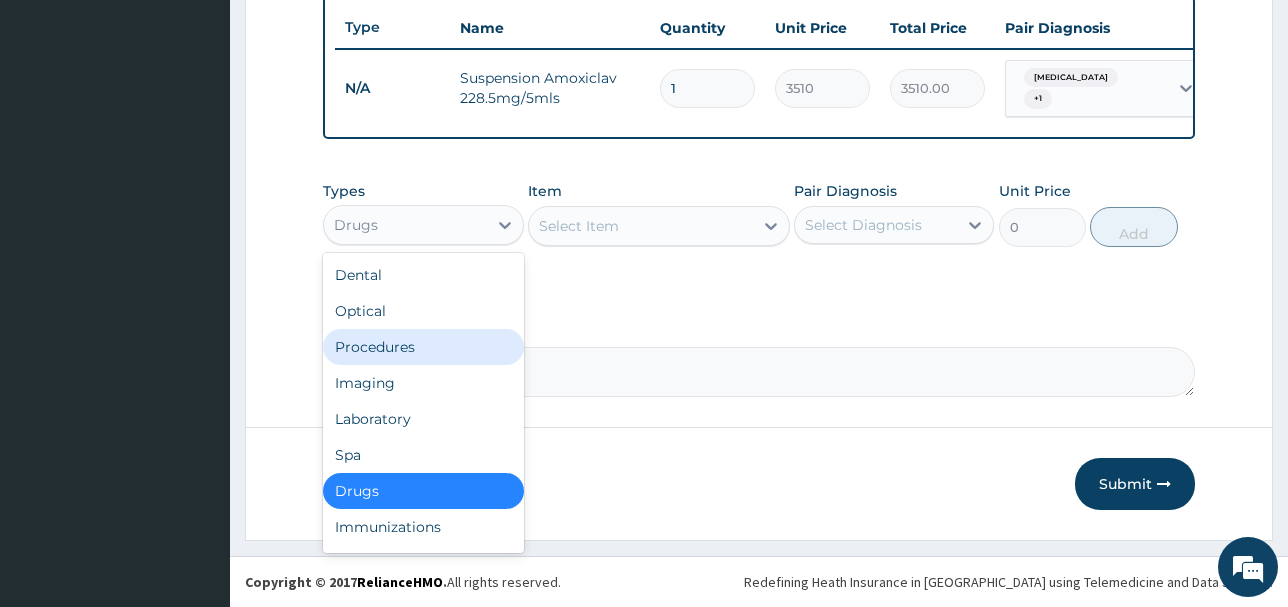 click on "Procedures" at bounding box center [423, 347] 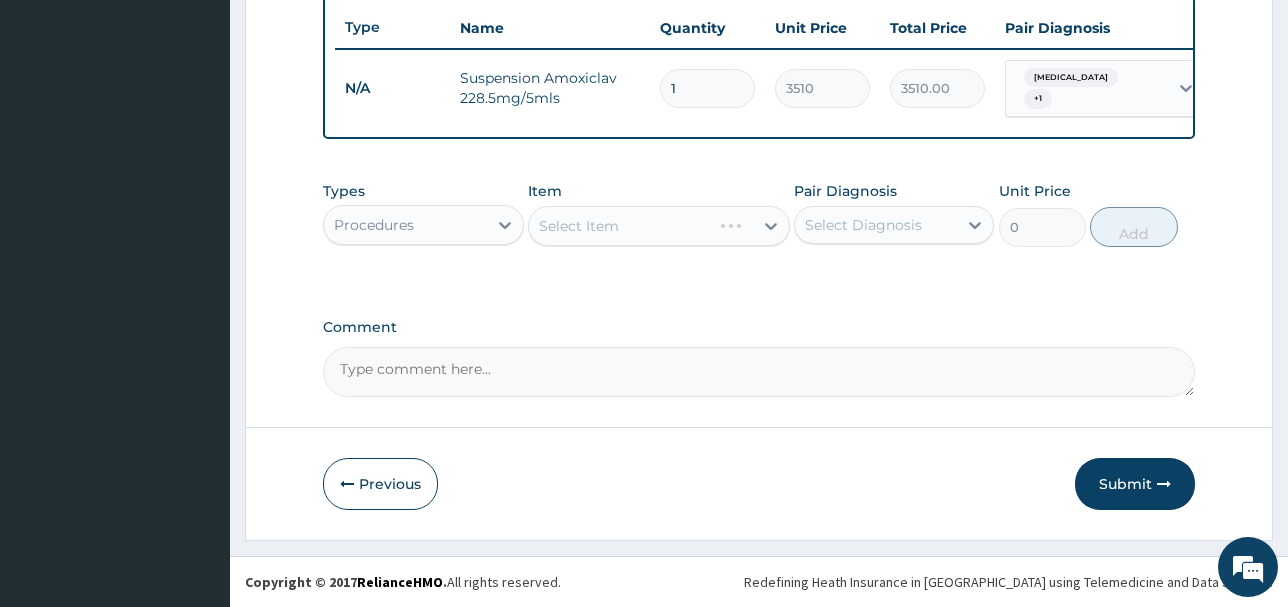 click on "Select Item" at bounding box center (659, 226) 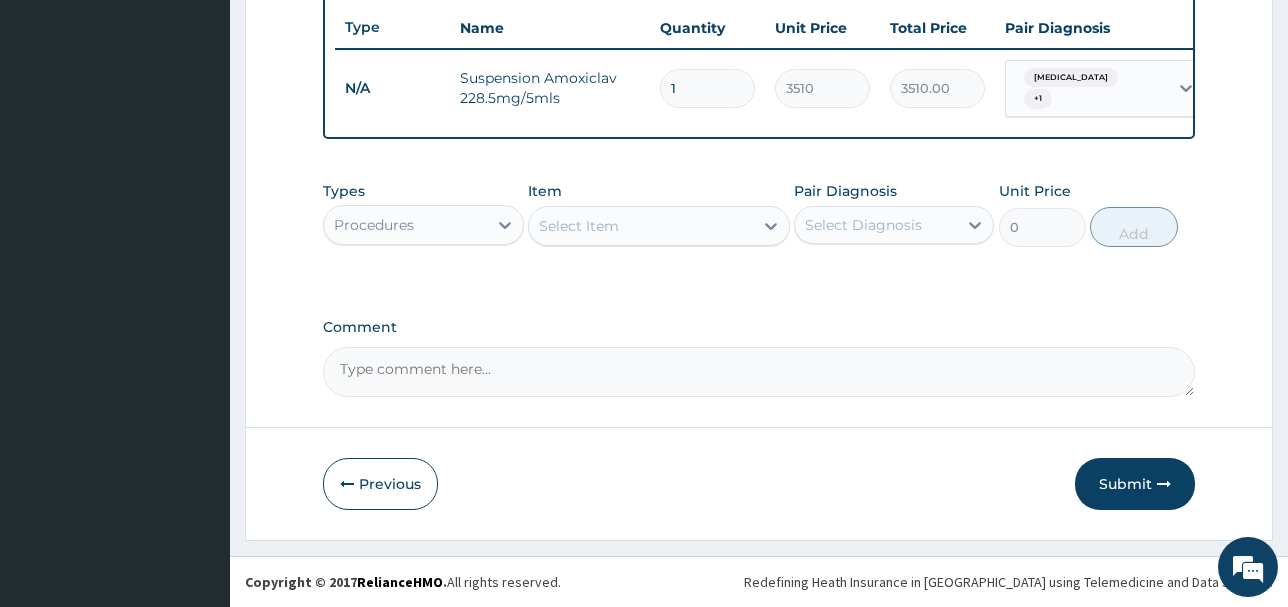click on "Select Item" at bounding box center [641, 226] 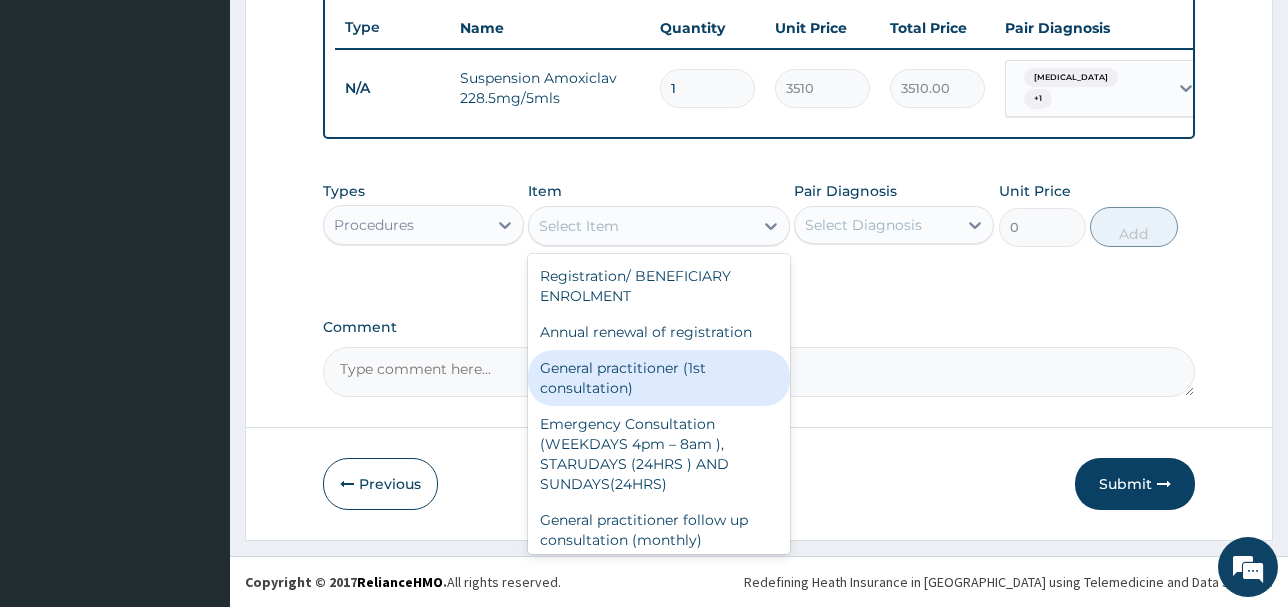 click on "General practitioner (1st consultation)" at bounding box center (659, 378) 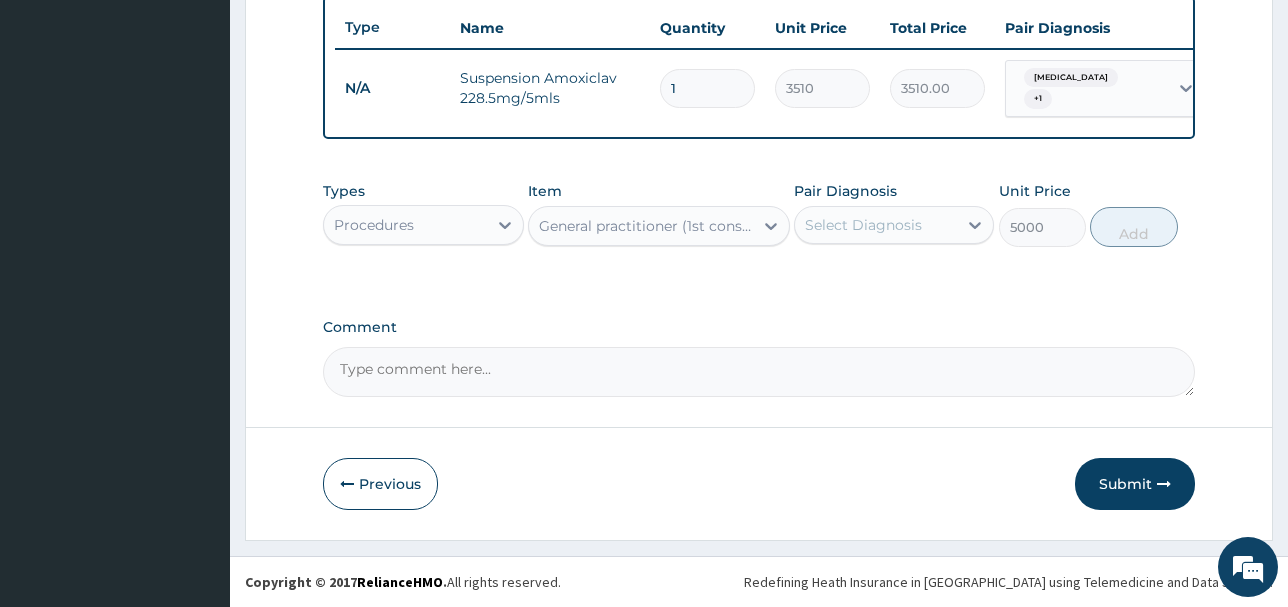click on "Select Diagnosis" at bounding box center [876, 225] 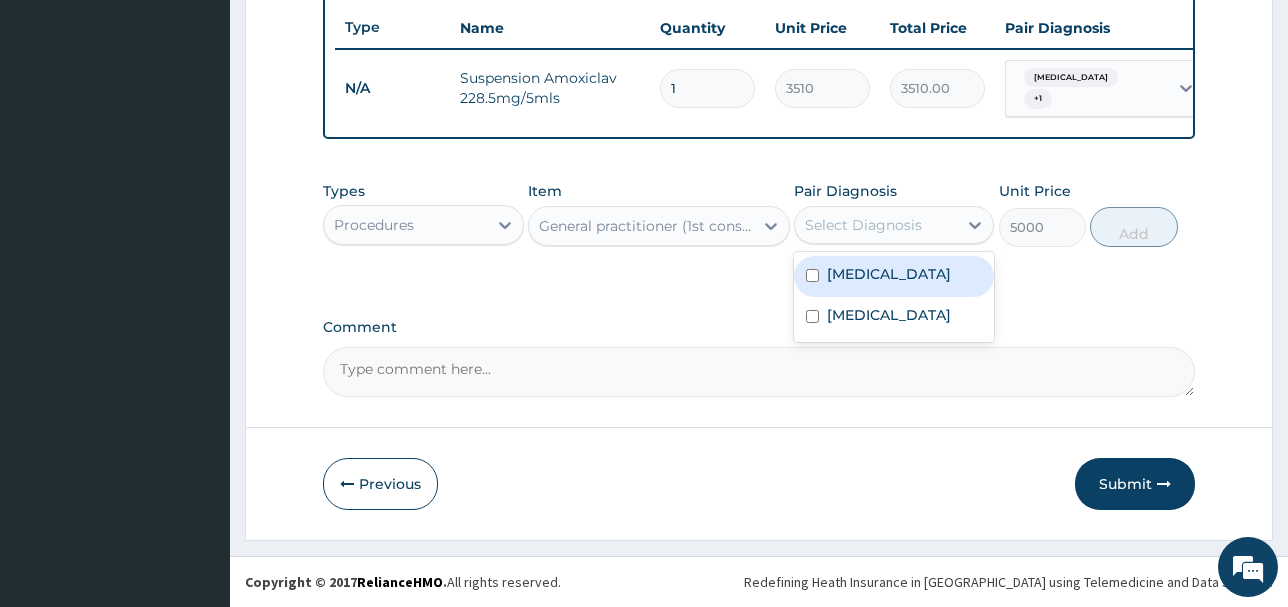click on "Malaria" at bounding box center [894, 276] 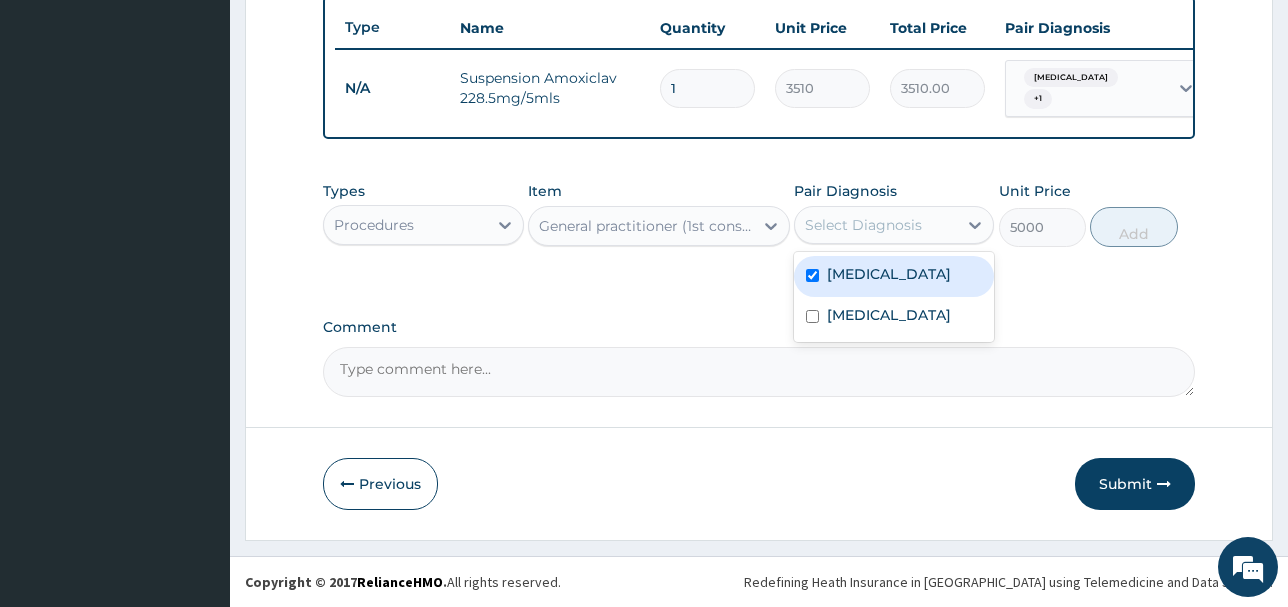 checkbox on "true" 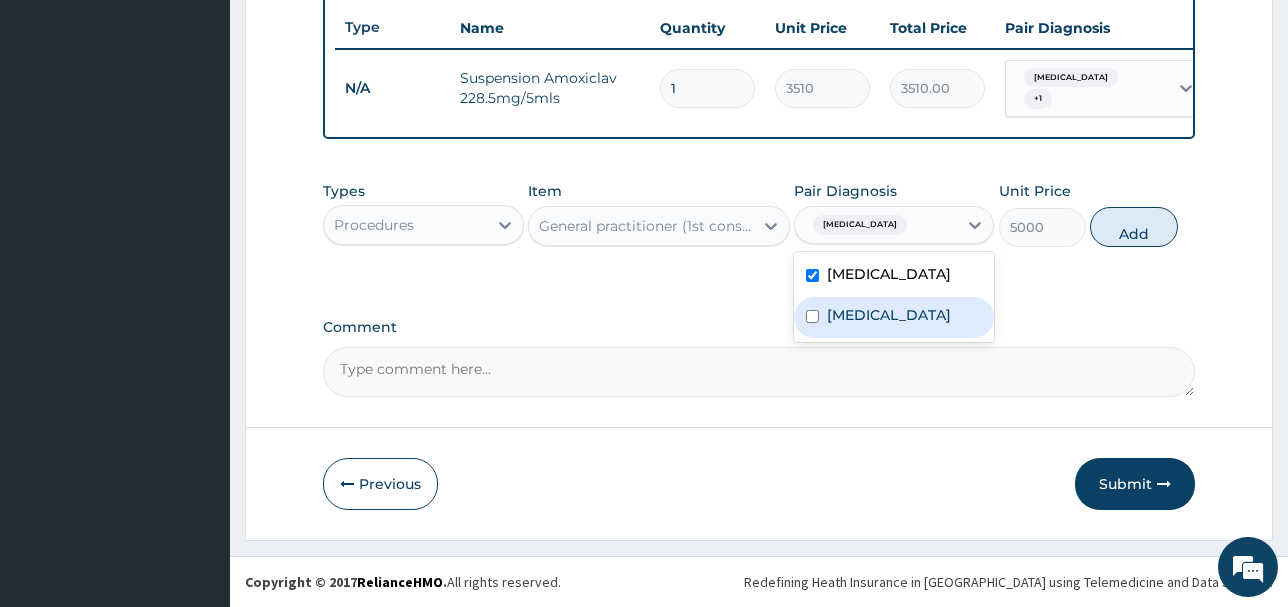 click on "Upper respiratory infection" at bounding box center [889, 315] 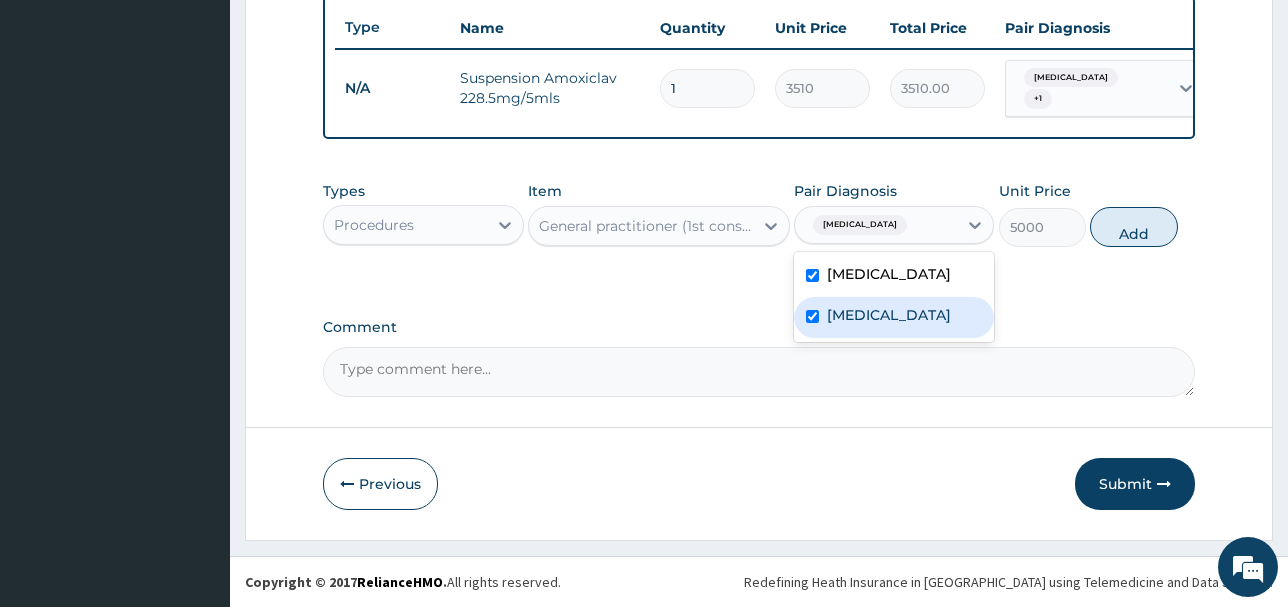 checkbox on "true" 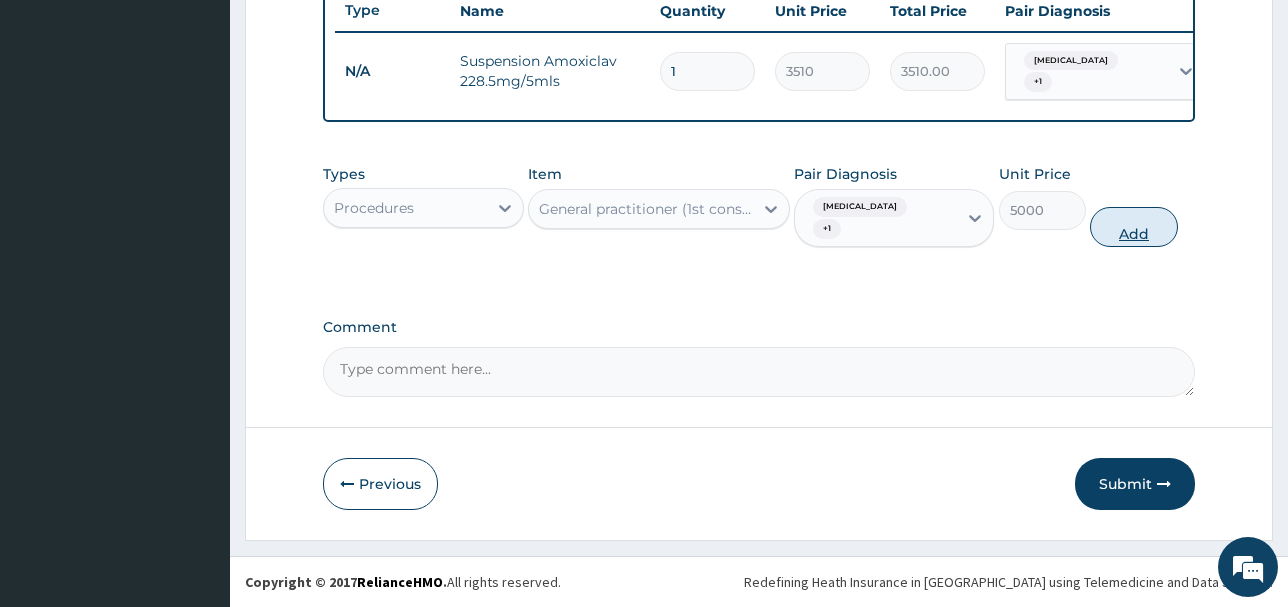 click on "Add" at bounding box center (1133, 227) 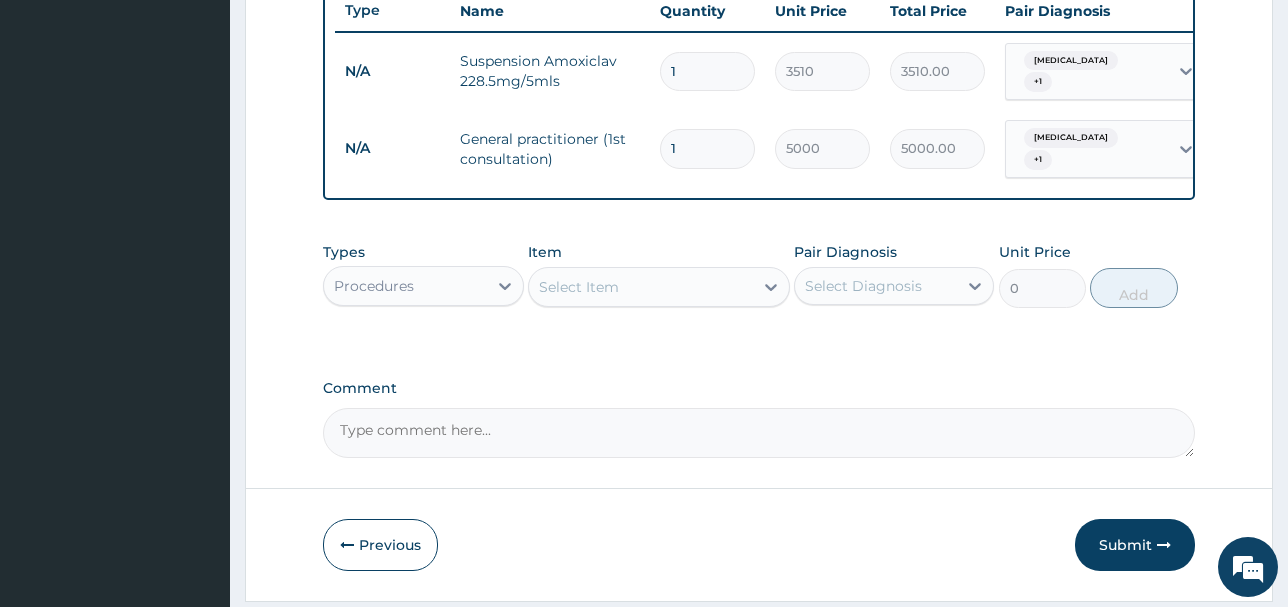 click on "Select Item" at bounding box center (579, 287) 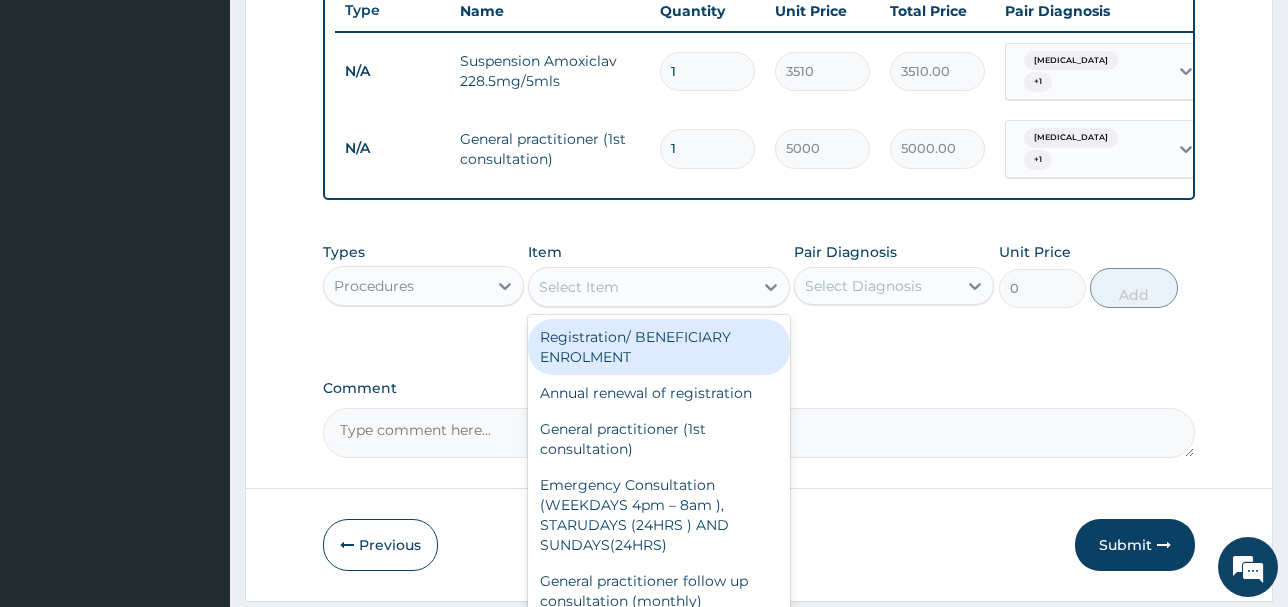 click on "Registration/ BENEFICIARY ENROLMENT" at bounding box center [659, 347] 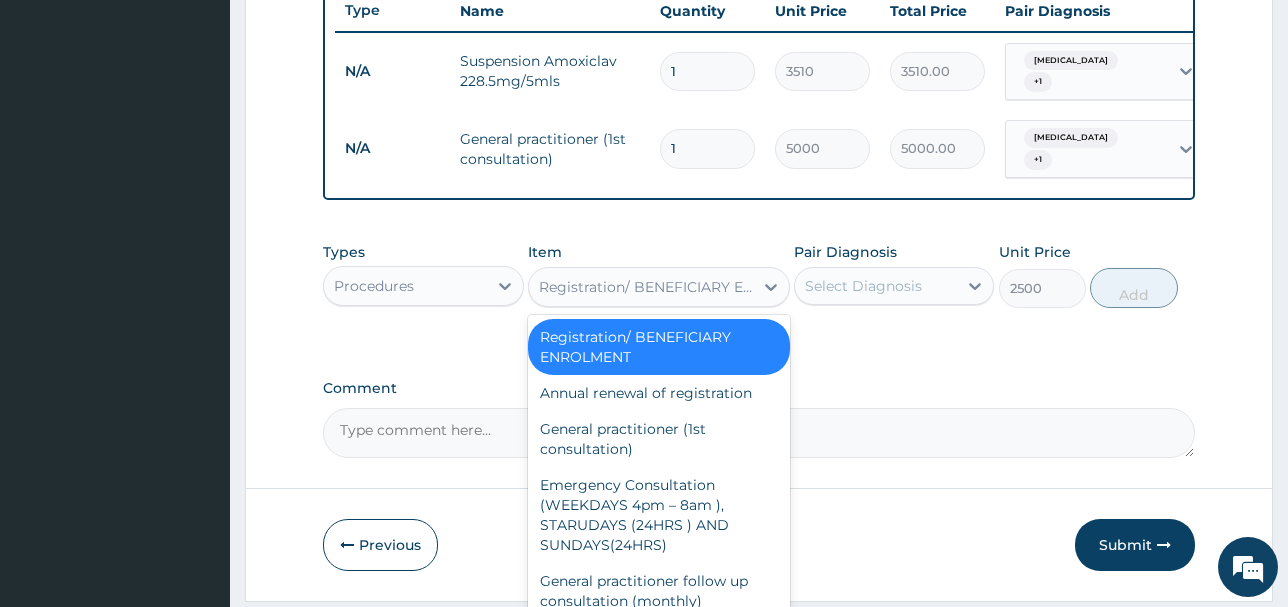 click on "Registration/ BENEFICIARY ENROLMENT" at bounding box center [647, 287] 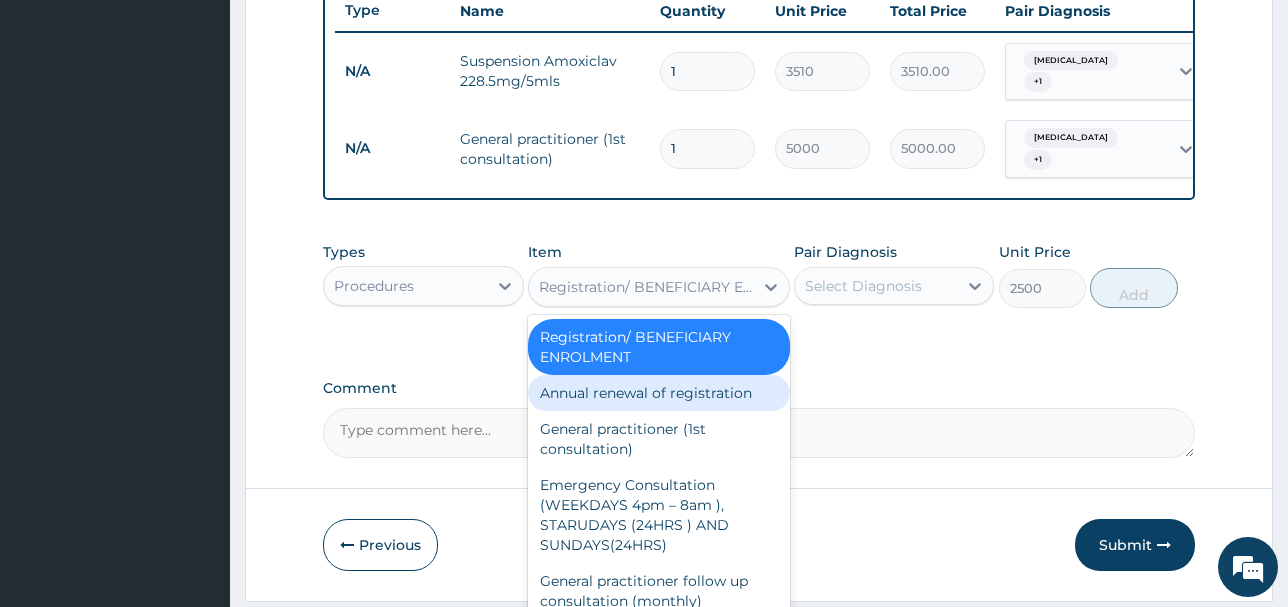 click on "Annual renewal of registration" at bounding box center [659, 393] 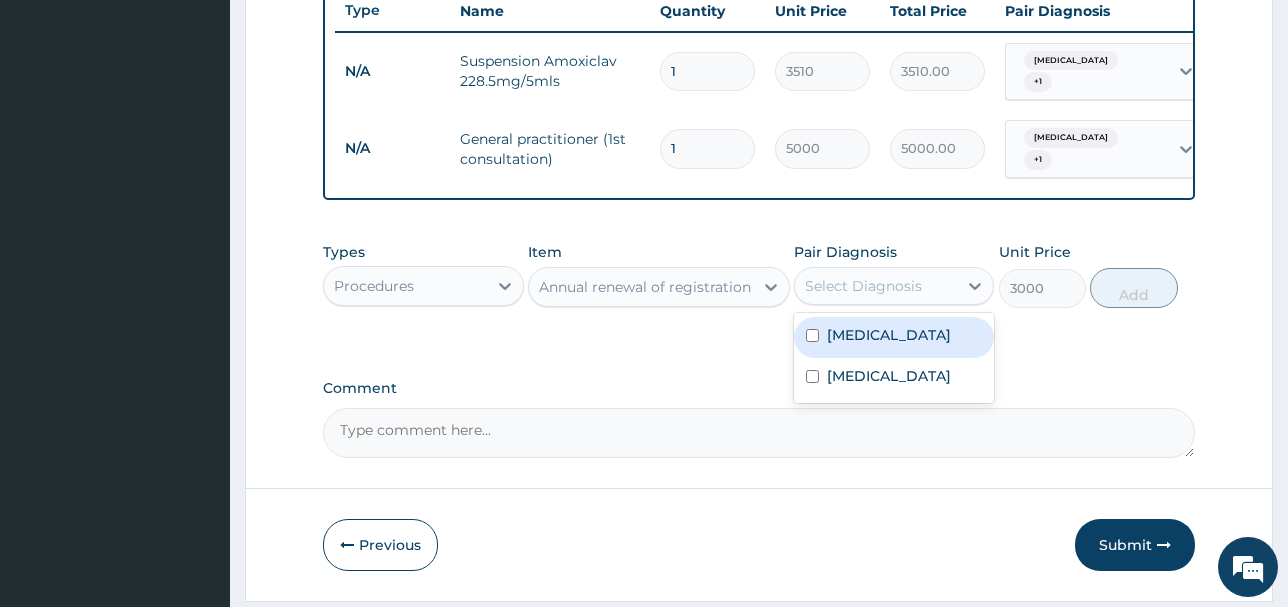 click on "Select Diagnosis" at bounding box center [863, 286] 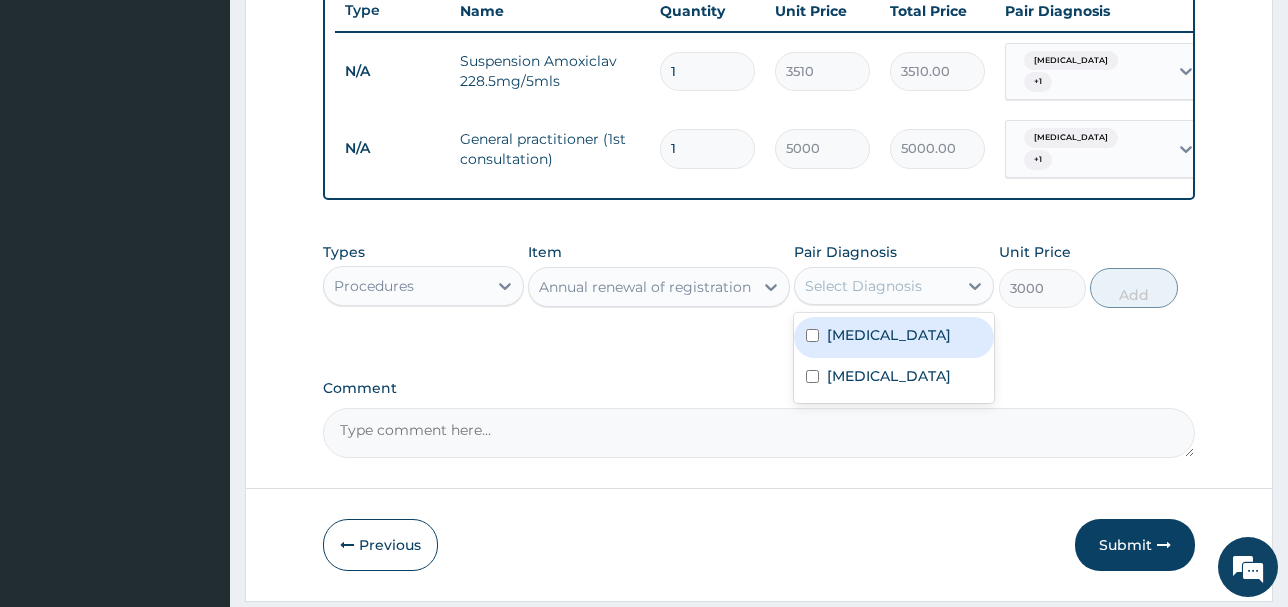 click on "Malaria" at bounding box center [889, 335] 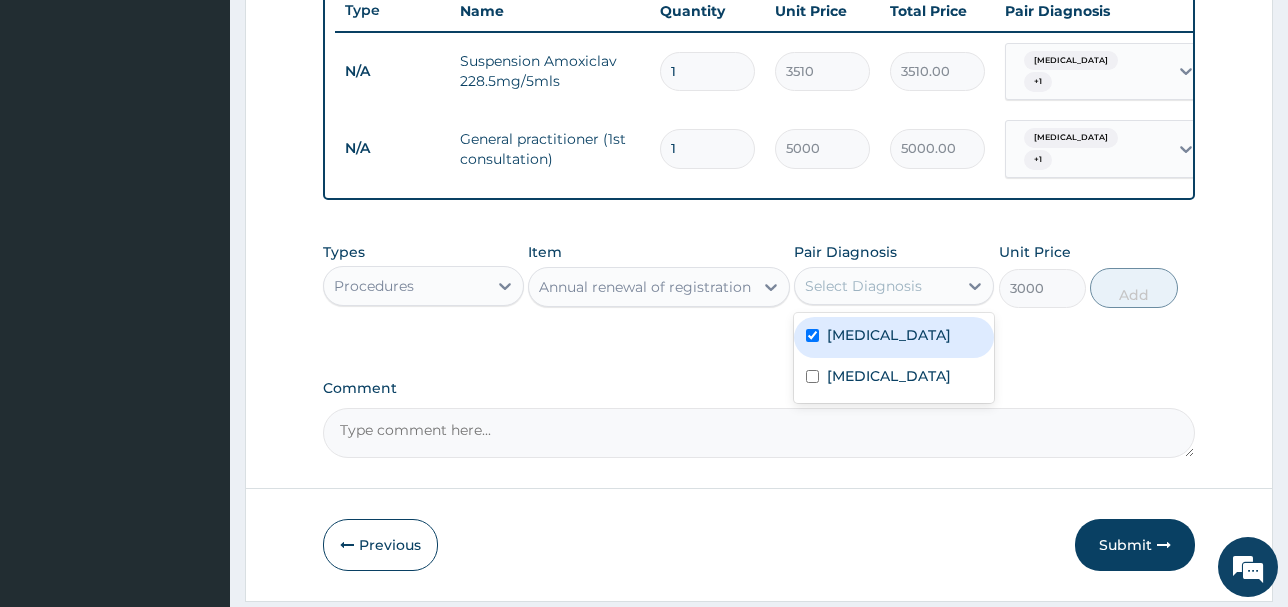 checkbox on "true" 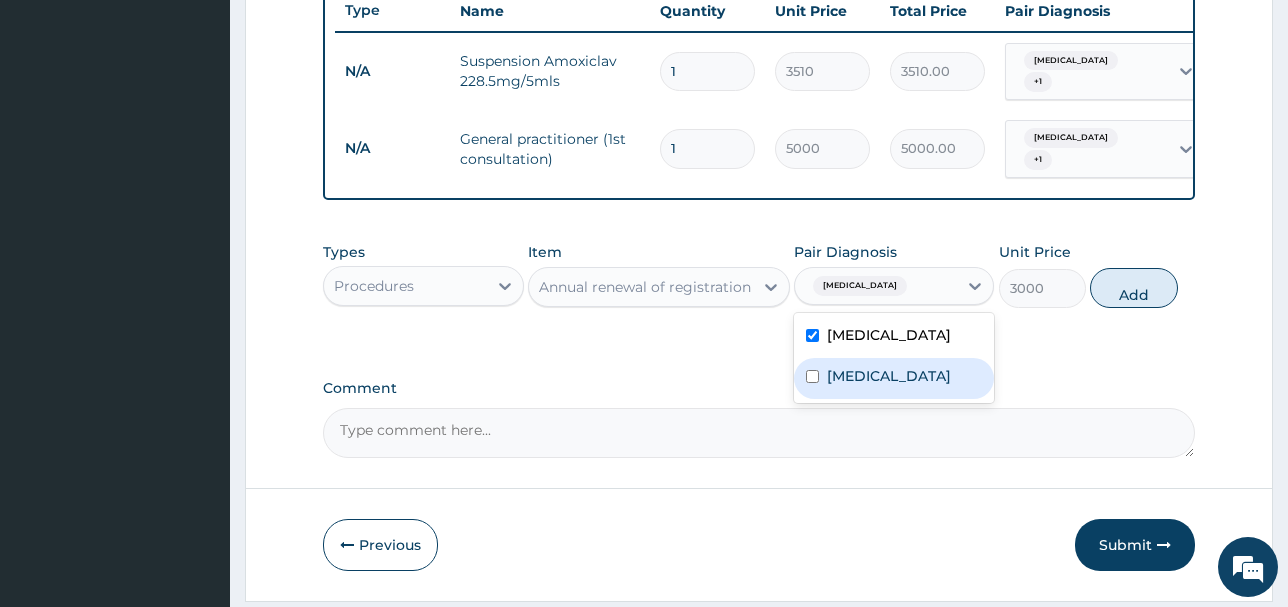 click on "Upper respiratory infection" at bounding box center (889, 376) 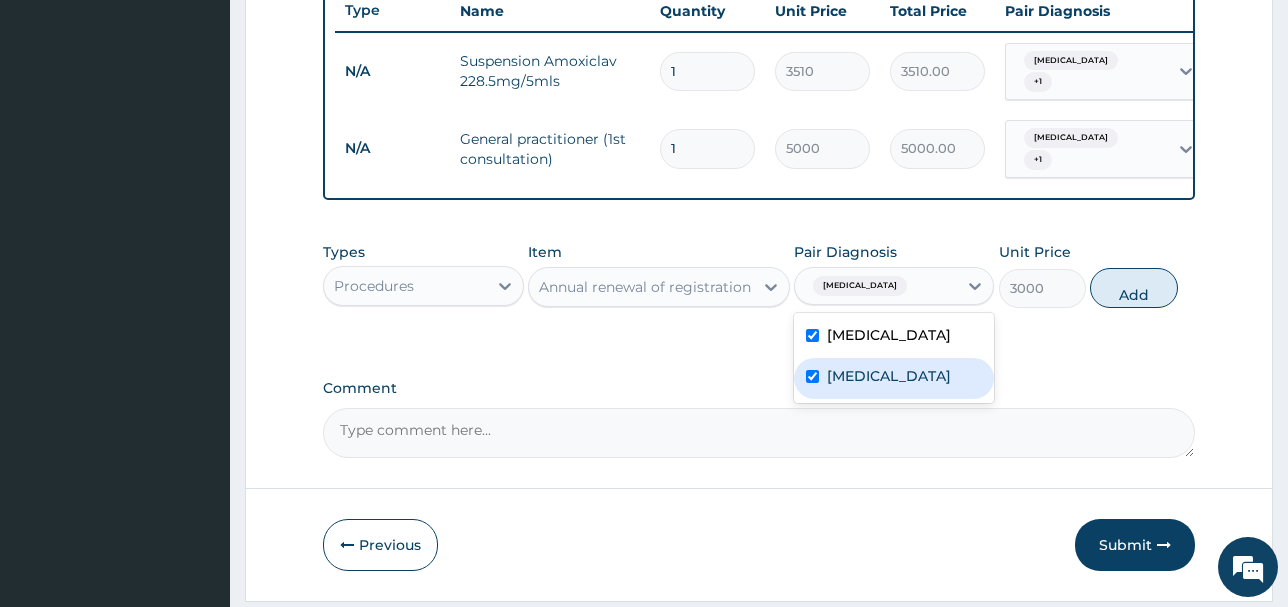 checkbox on "true" 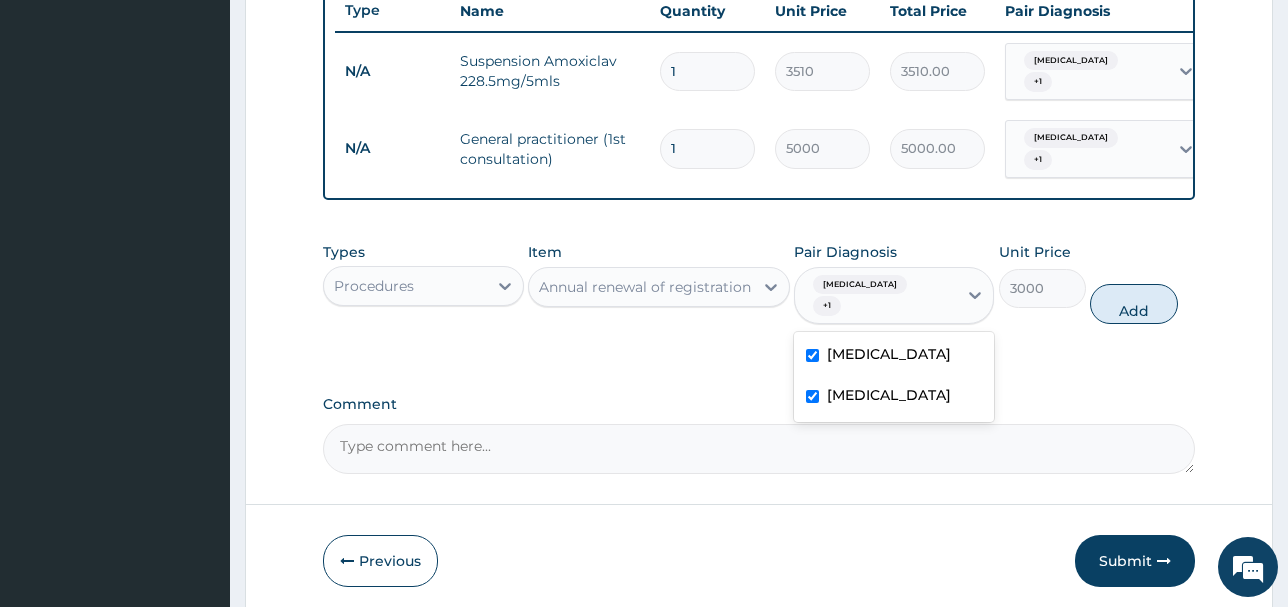 click on "Annual renewal of registration" at bounding box center [645, 287] 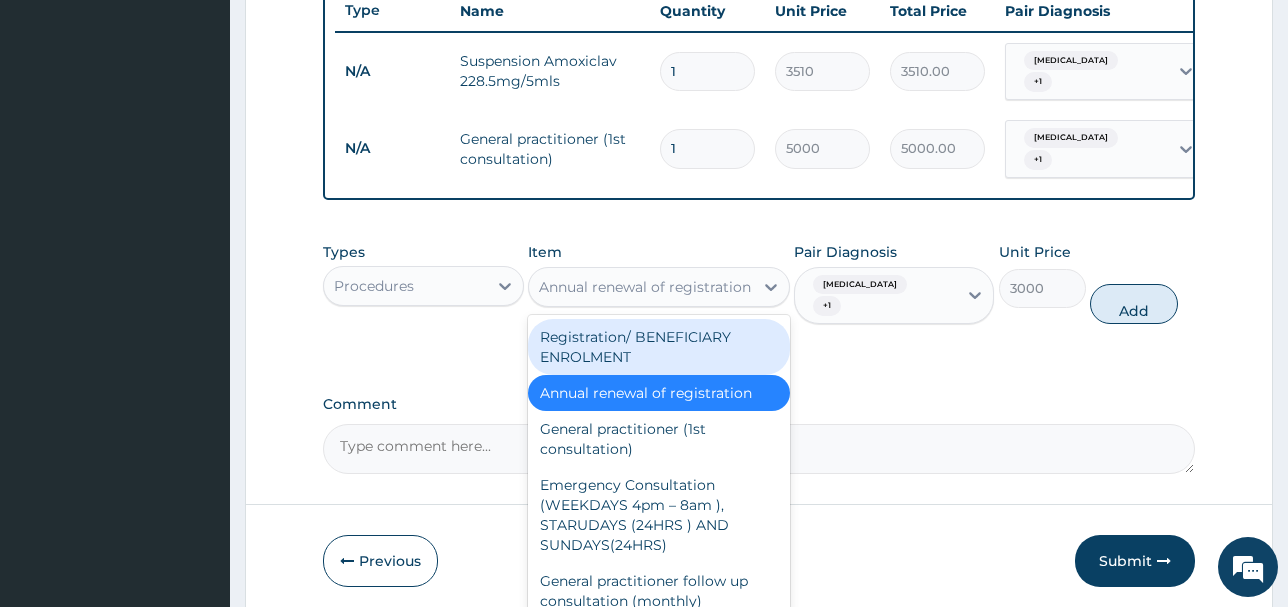 click on "Registration/ BENEFICIARY ENROLMENT" at bounding box center (659, 347) 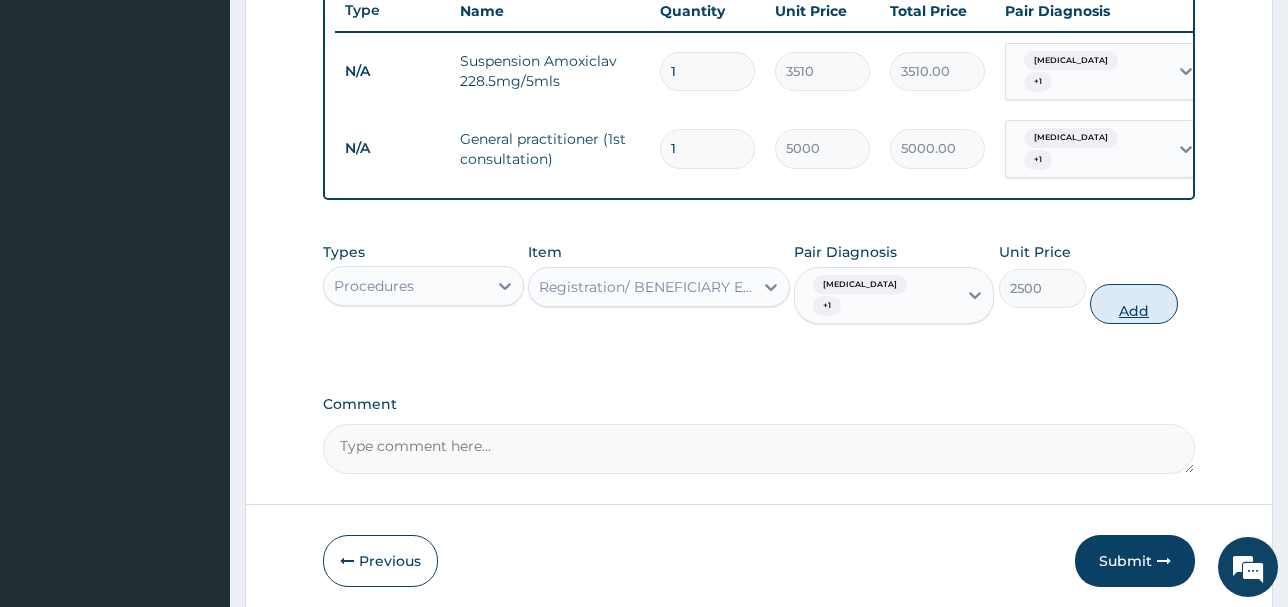 click on "Add" at bounding box center (1133, 304) 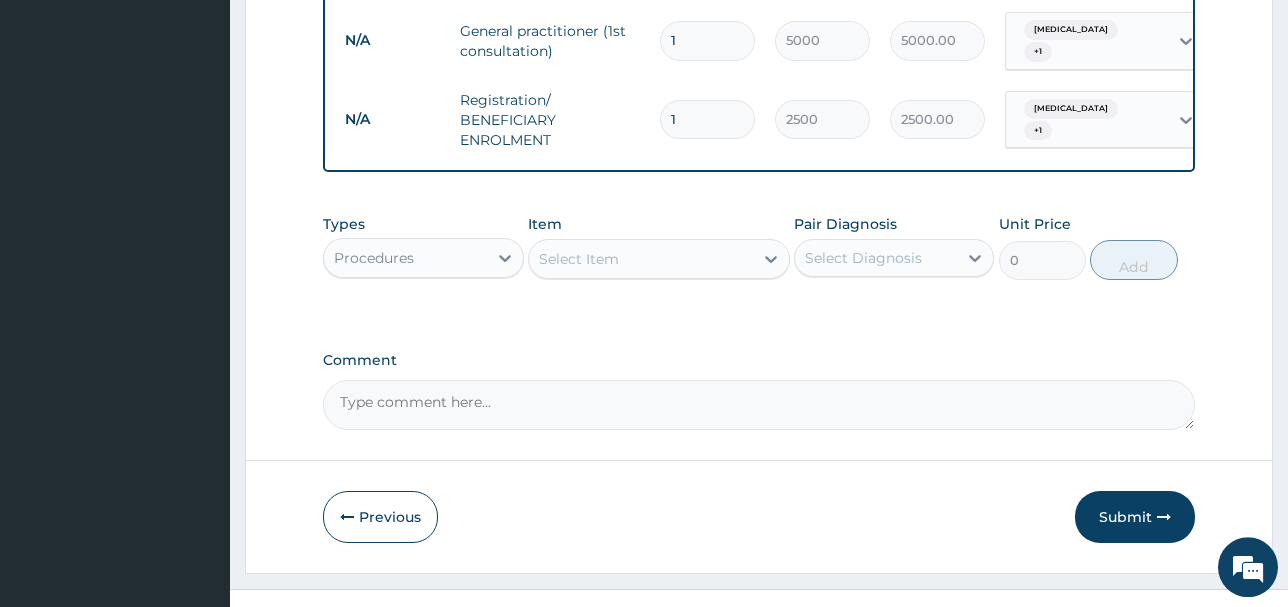 scroll, scrollTop: 914, scrollLeft: 0, axis: vertical 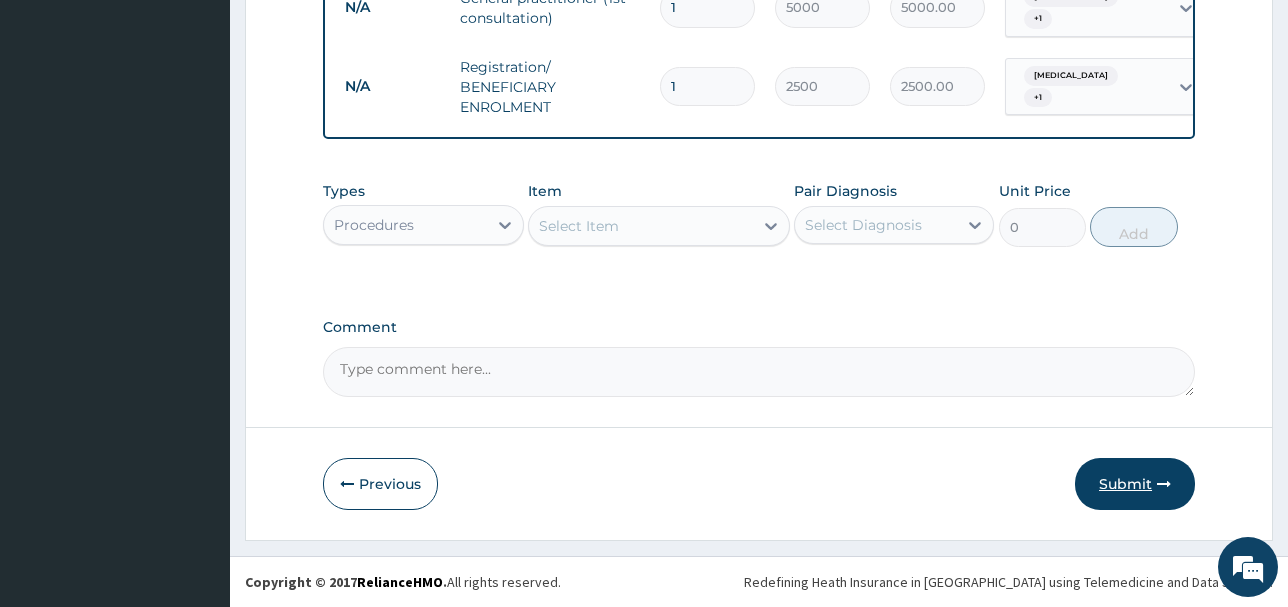 click on "Submit" at bounding box center [1135, 484] 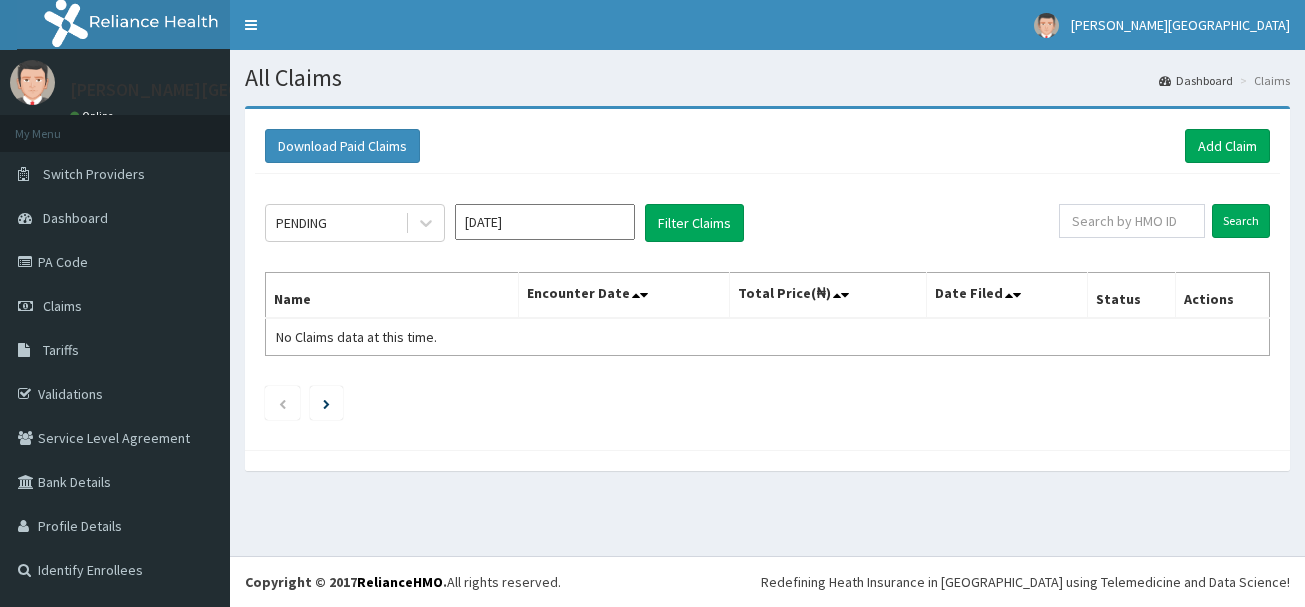 scroll, scrollTop: 0, scrollLeft: 0, axis: both 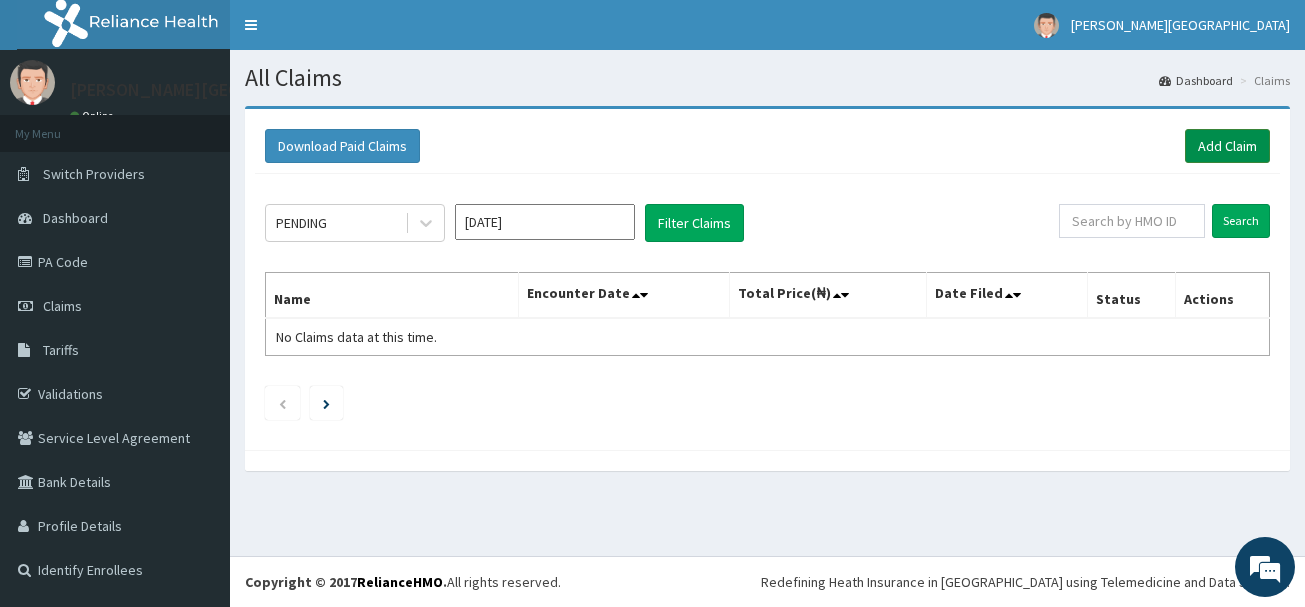 click on "Add Claim" at bounding box center (1227, 146) 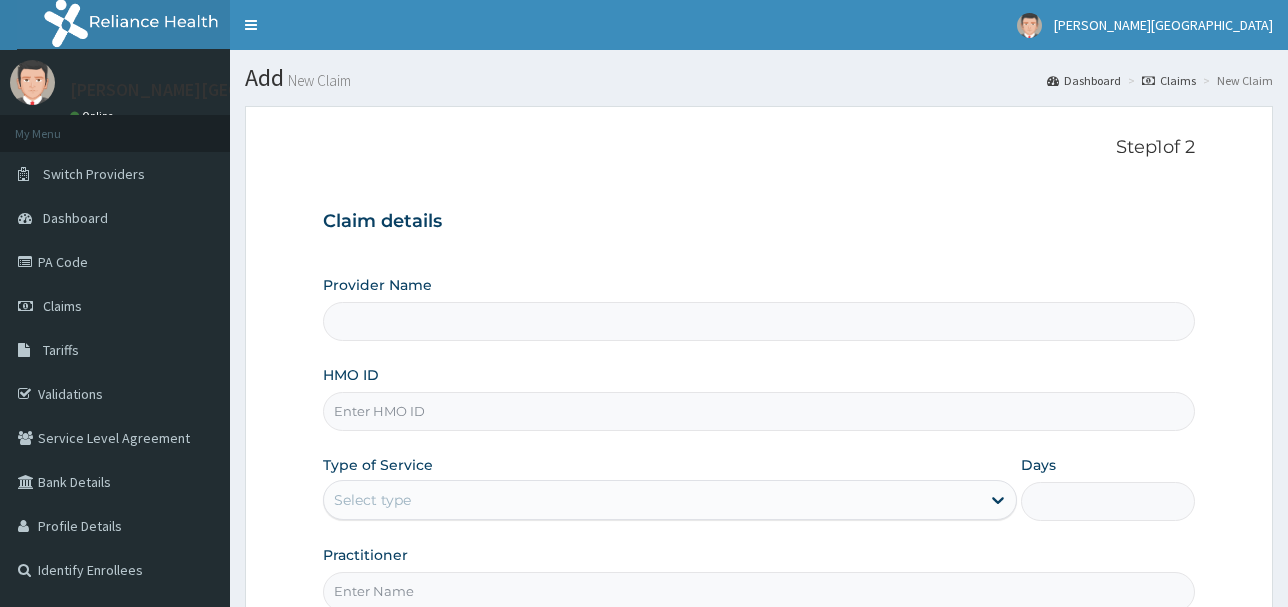 scroll, scrollTop: 0, scrollLeft: 0, axis: both 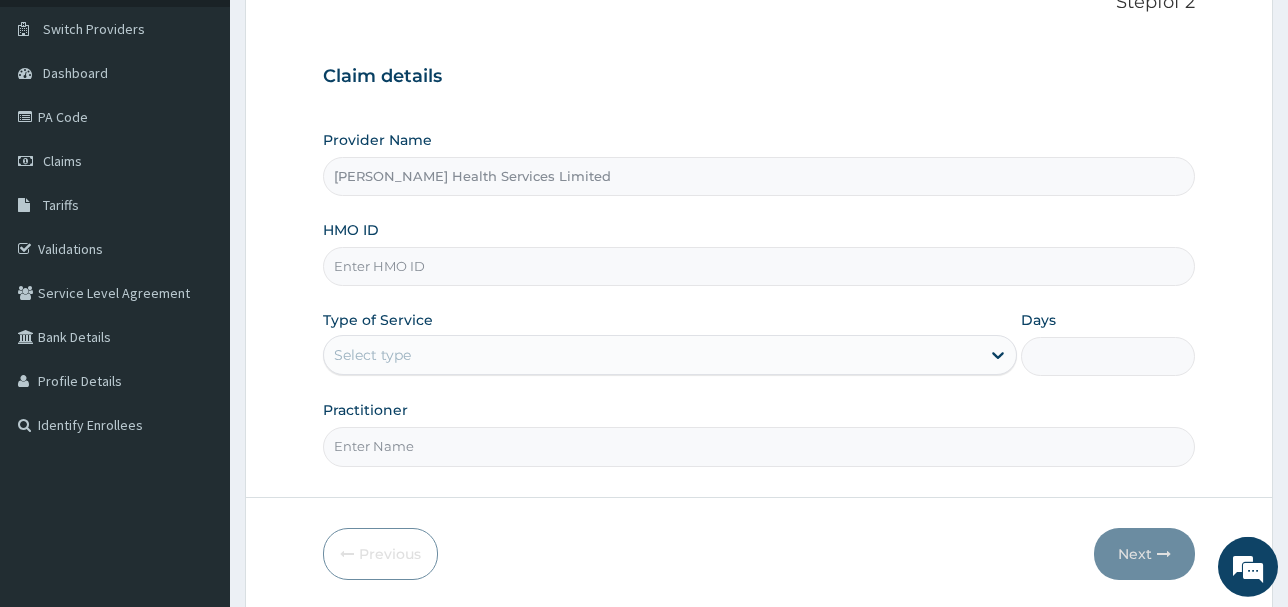 click on "HMO ID" at bounding box center [759, 266] 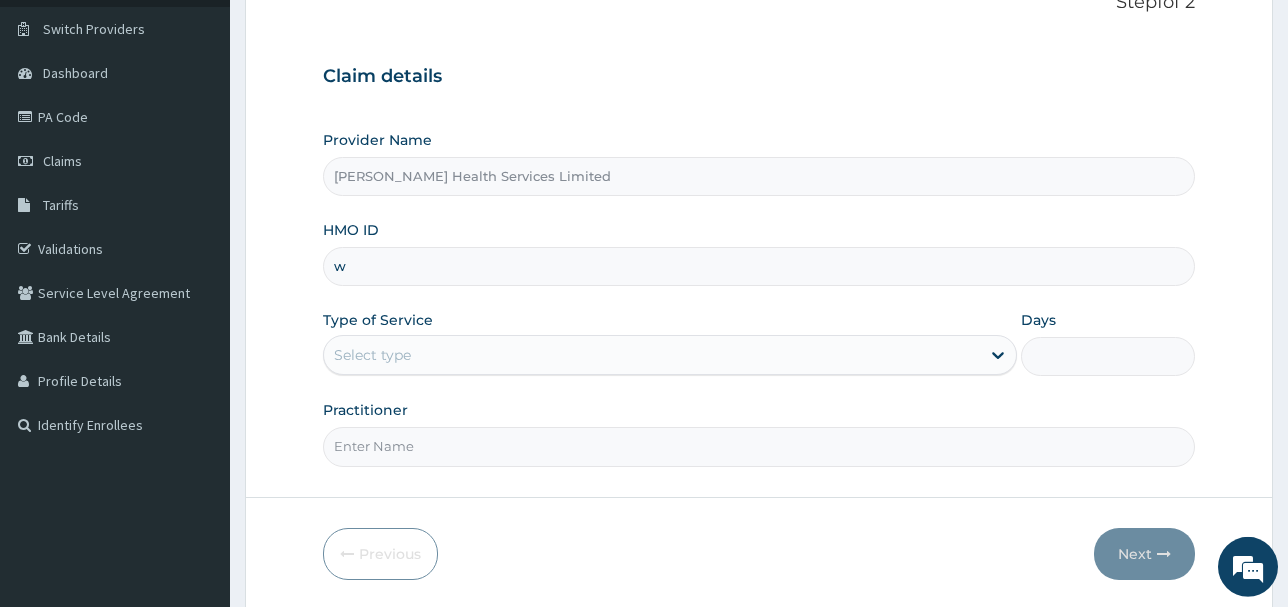 scroll, scrollTop: 0, scrollLeft: 0, axis: both 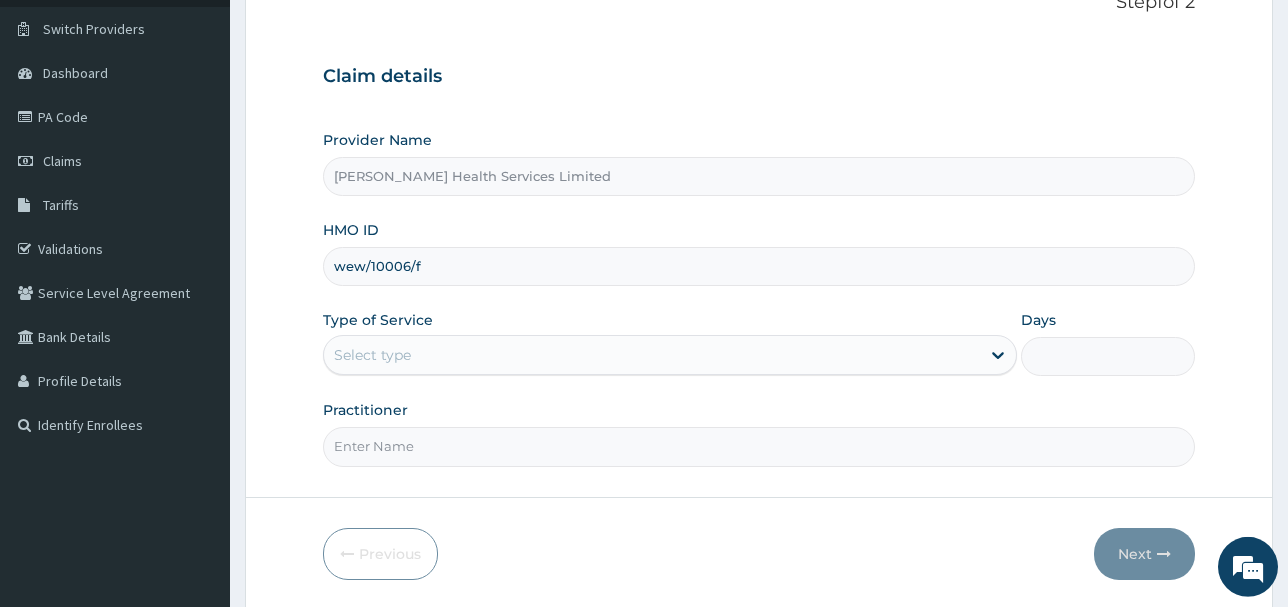 type on "wew/10006/f" 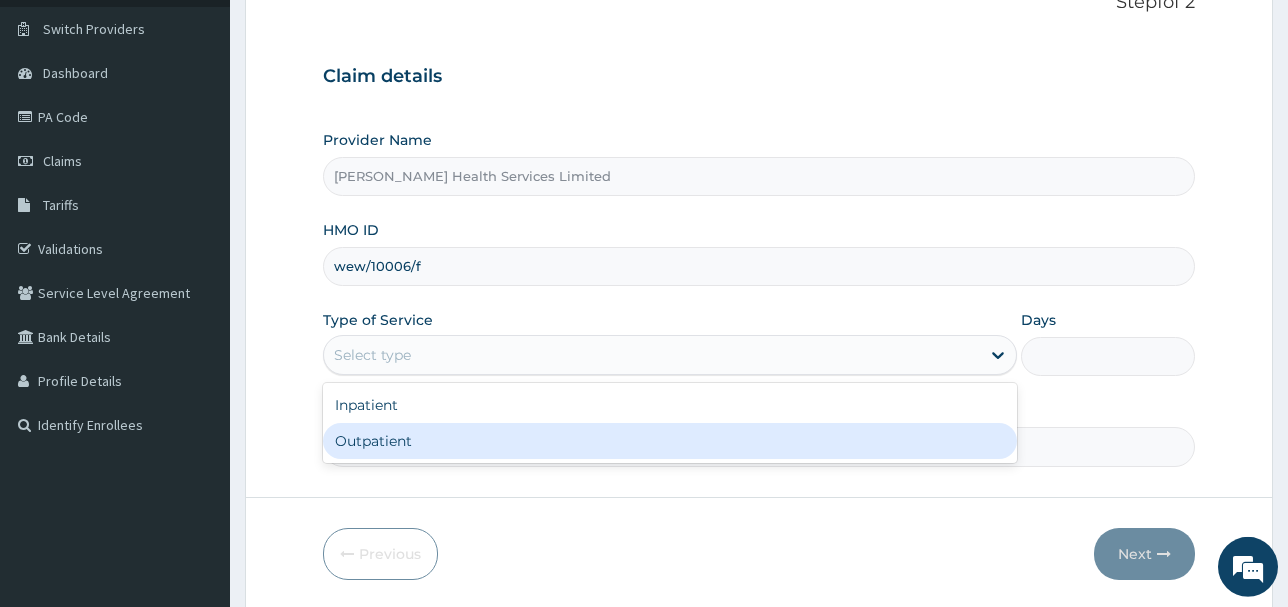 click on "Outpatient" at bounding box center [670, 441] 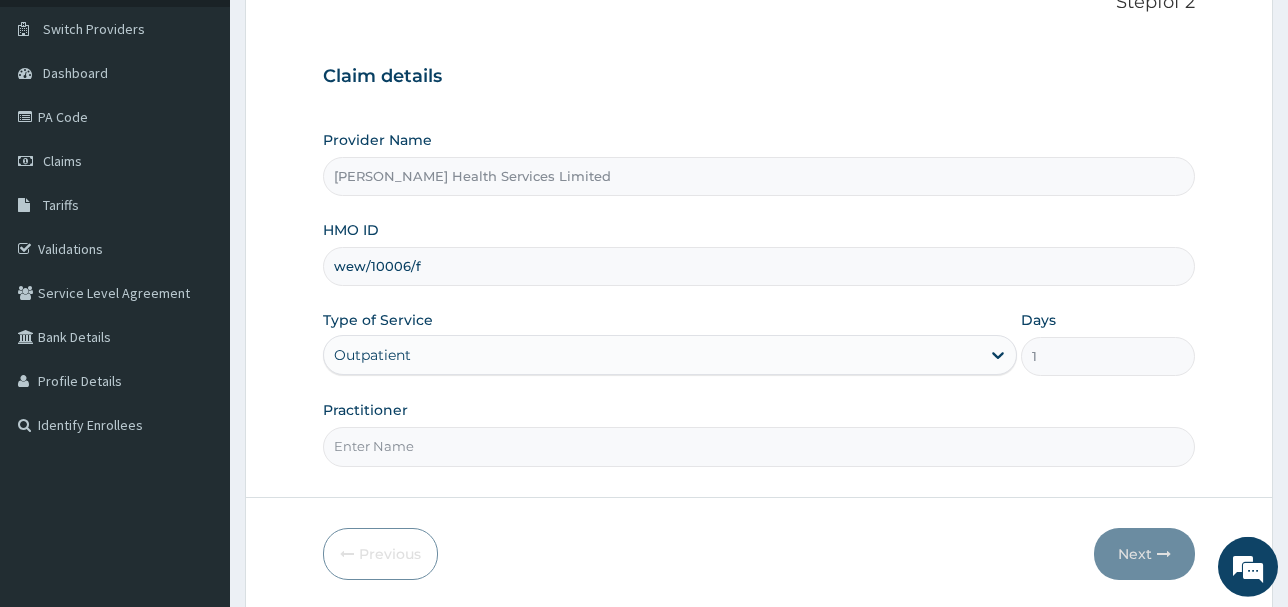 click on "Practitioner" at bounding box center (759, 446) 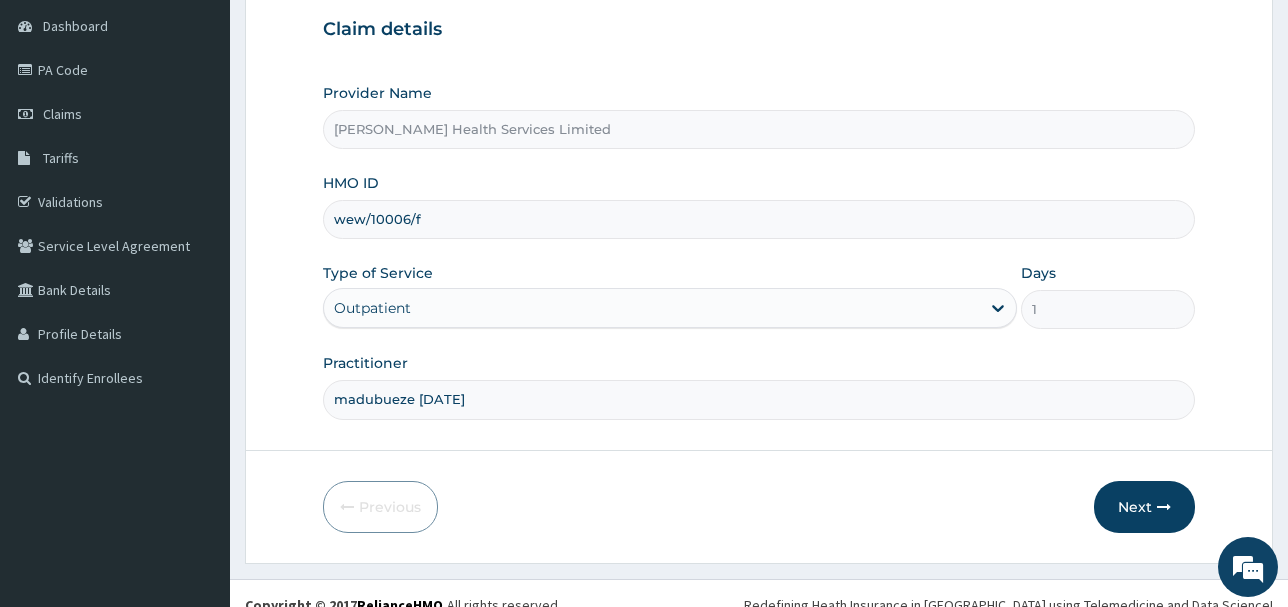 scroll, scrollTop: 215, scrollLeft: 0, axis: vertical 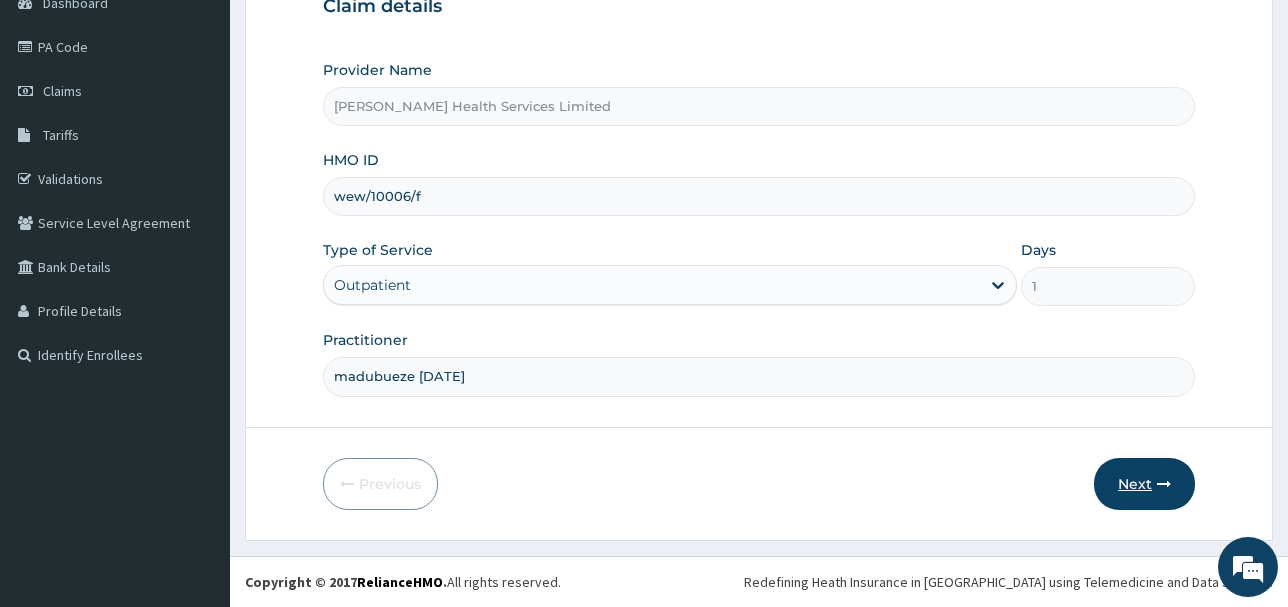 type on "madubueze sunday" 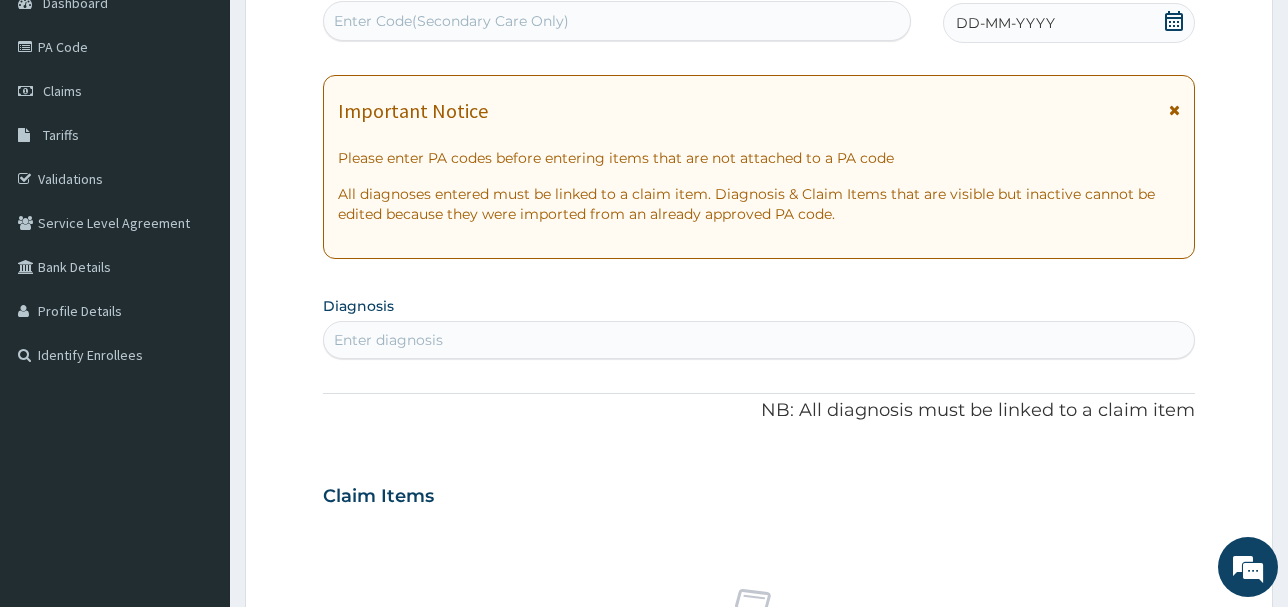 click on "Enter diagnosis" at bounding box center (759, 340) 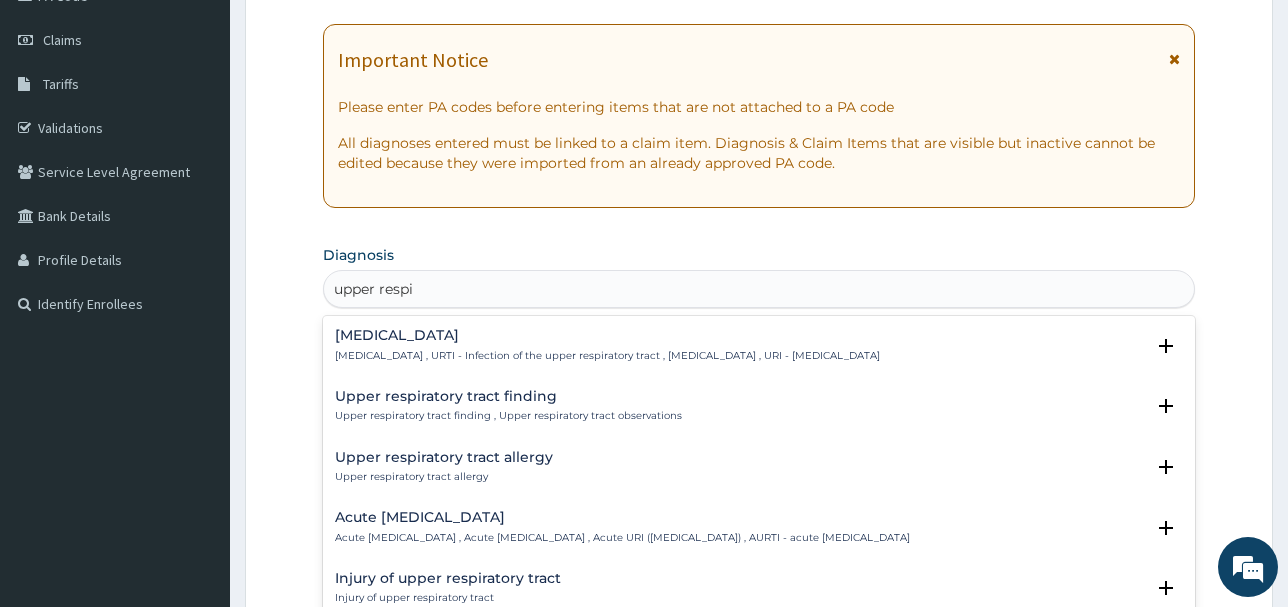scroll, scrollTop: 317, scrollLeft: 0, axis: vertical 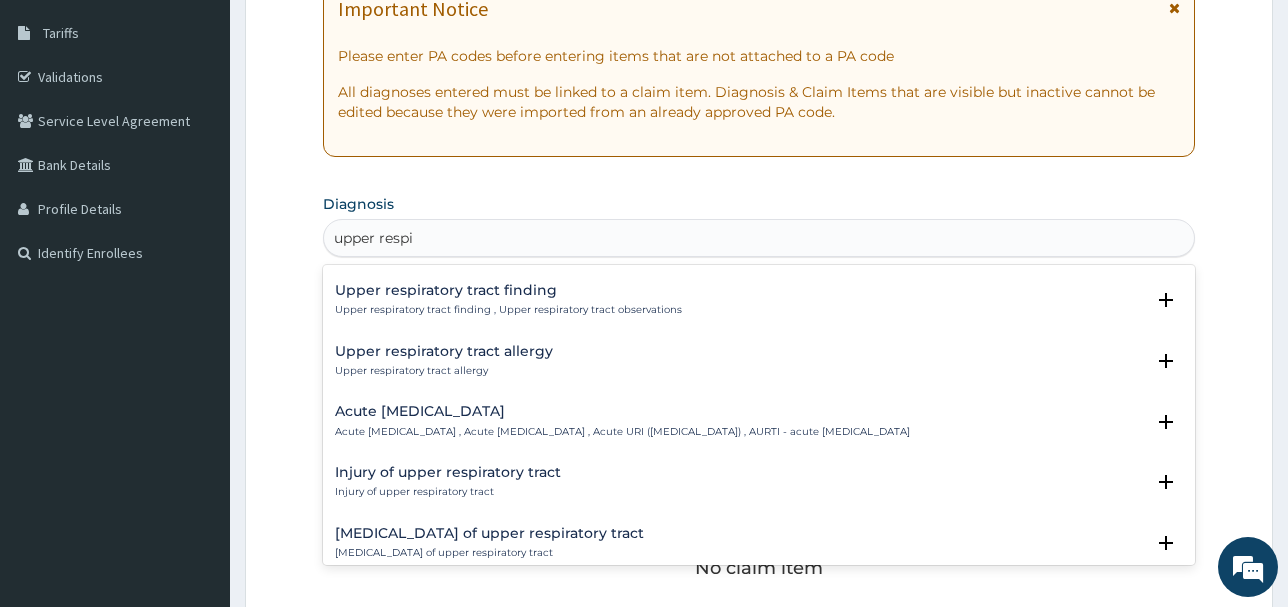 type on "upper respi" 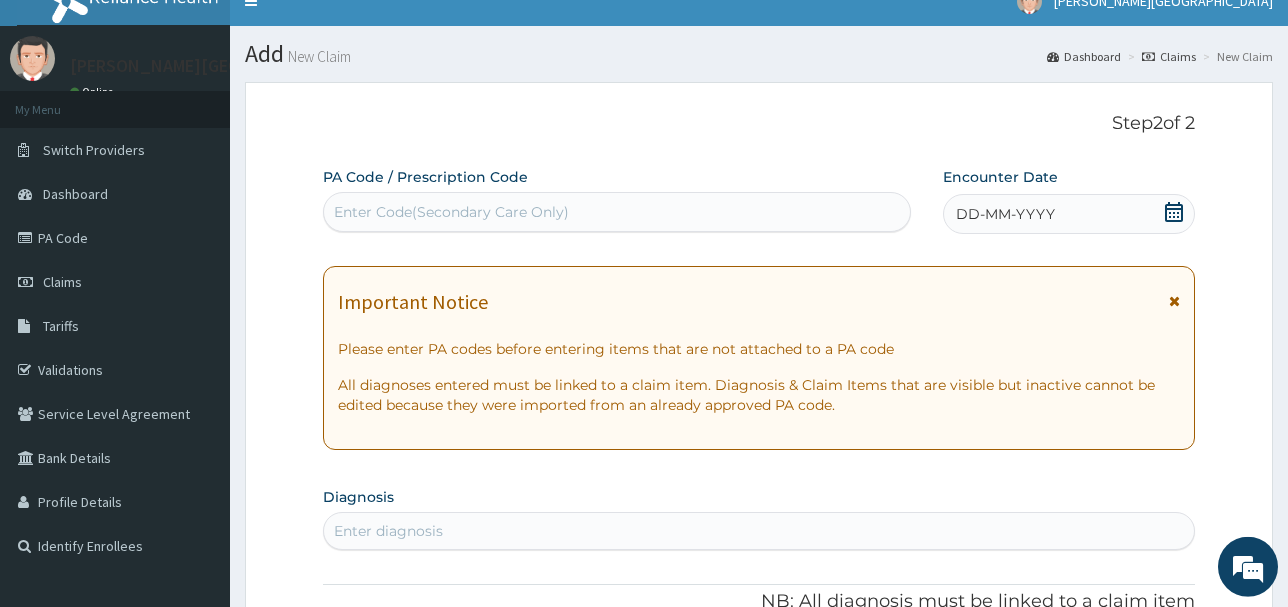scroll, scrollTop: 0, scrollLeft: 0, axis: both 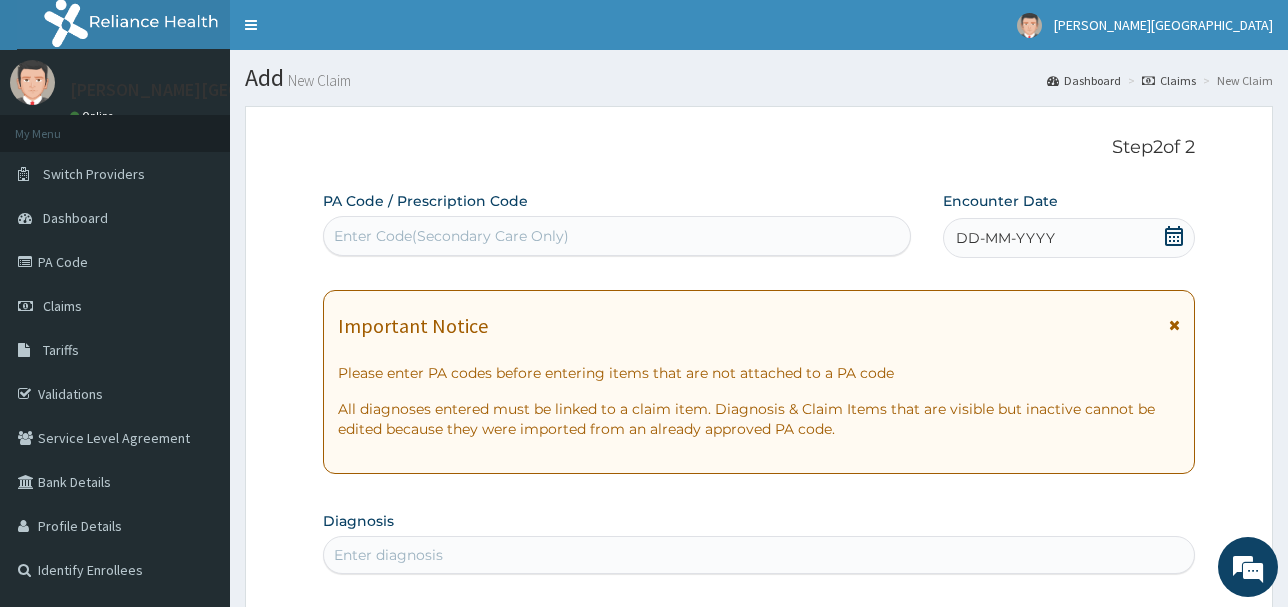 click on "DD-MM-YYYY" at bounding box center (1005, 238) 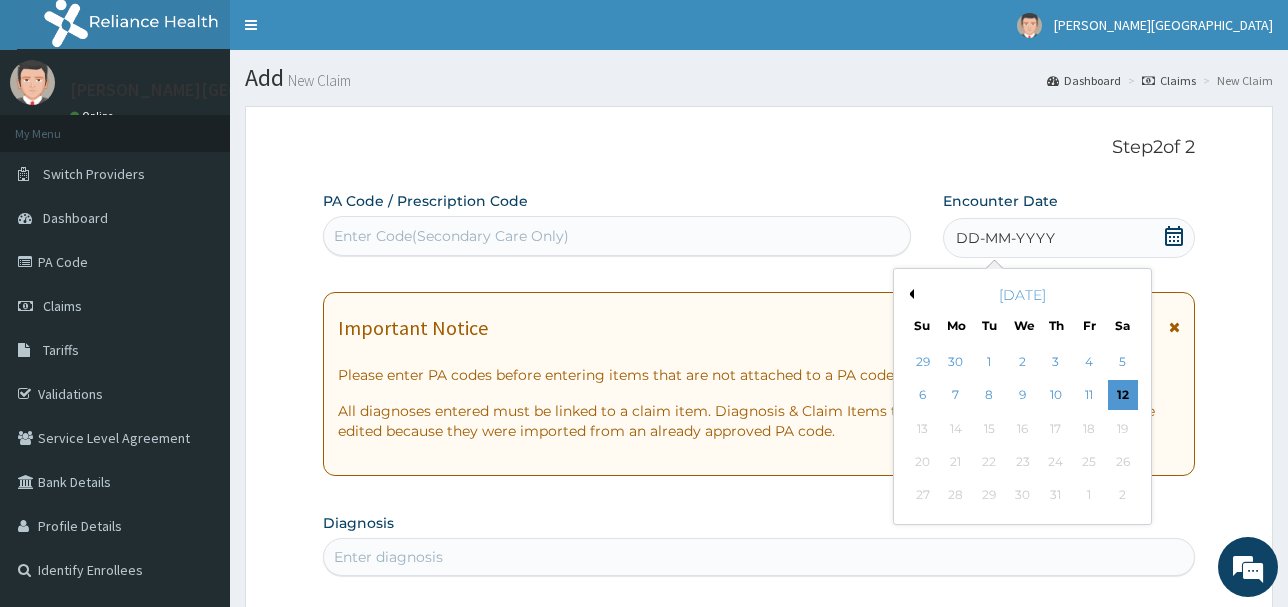 click on "Previous Month" at bounding box center (909, 294) 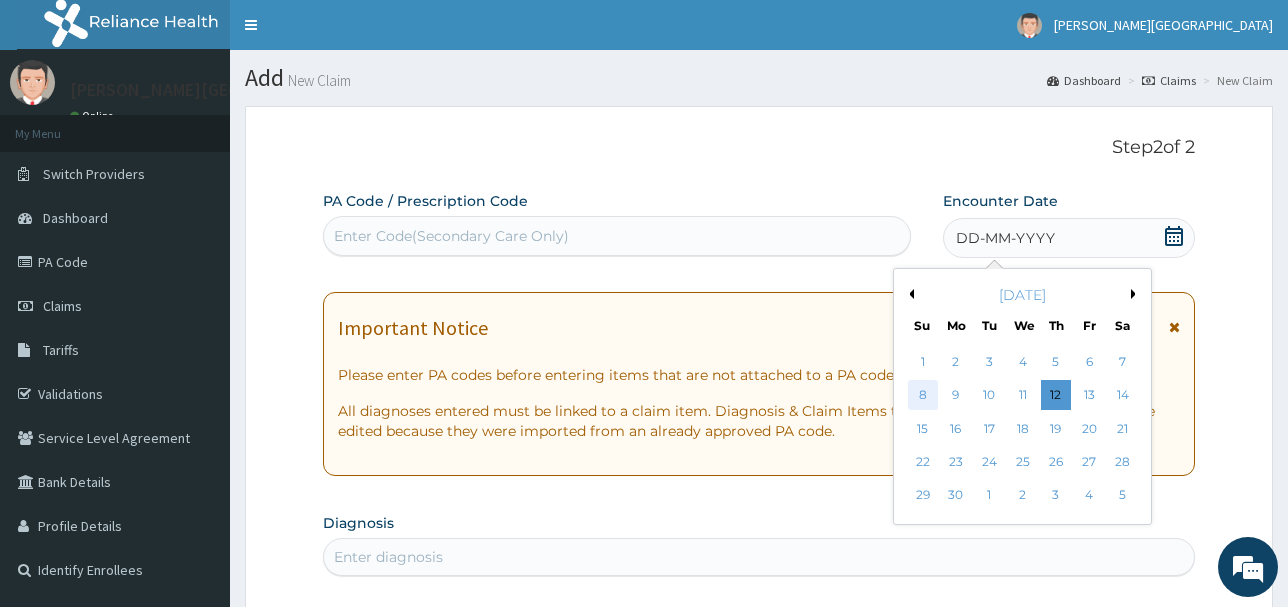 click on "8" at bounding box center [923, 396] 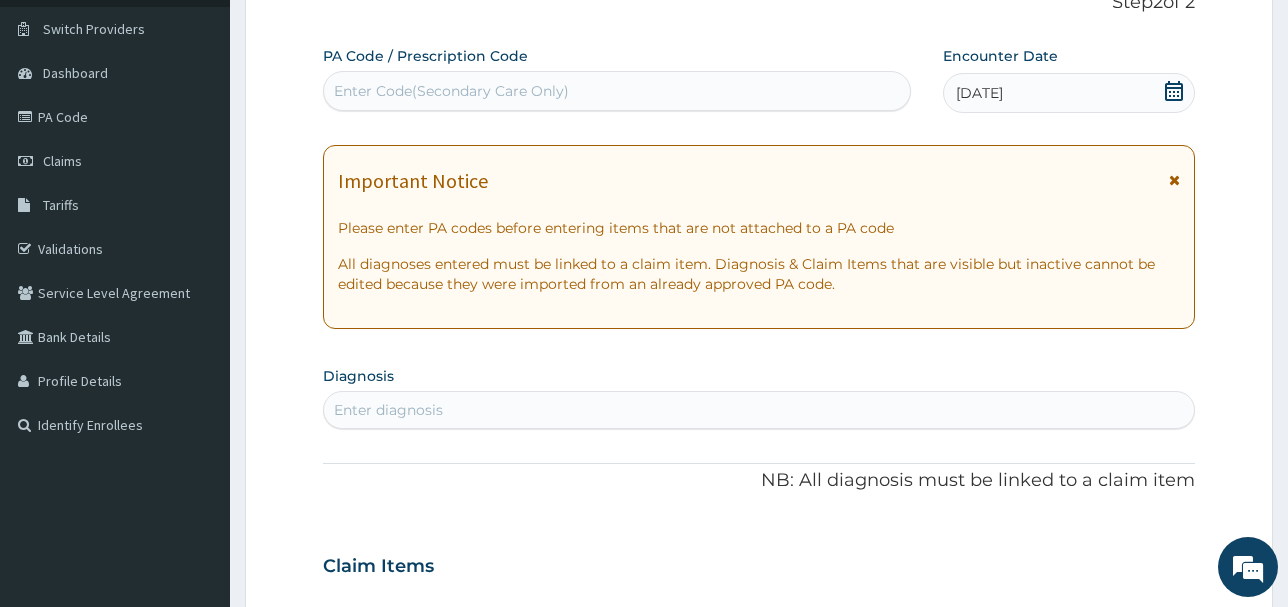 scroll, scrollTop: 152, scrollLeft: 0, axis: vertical 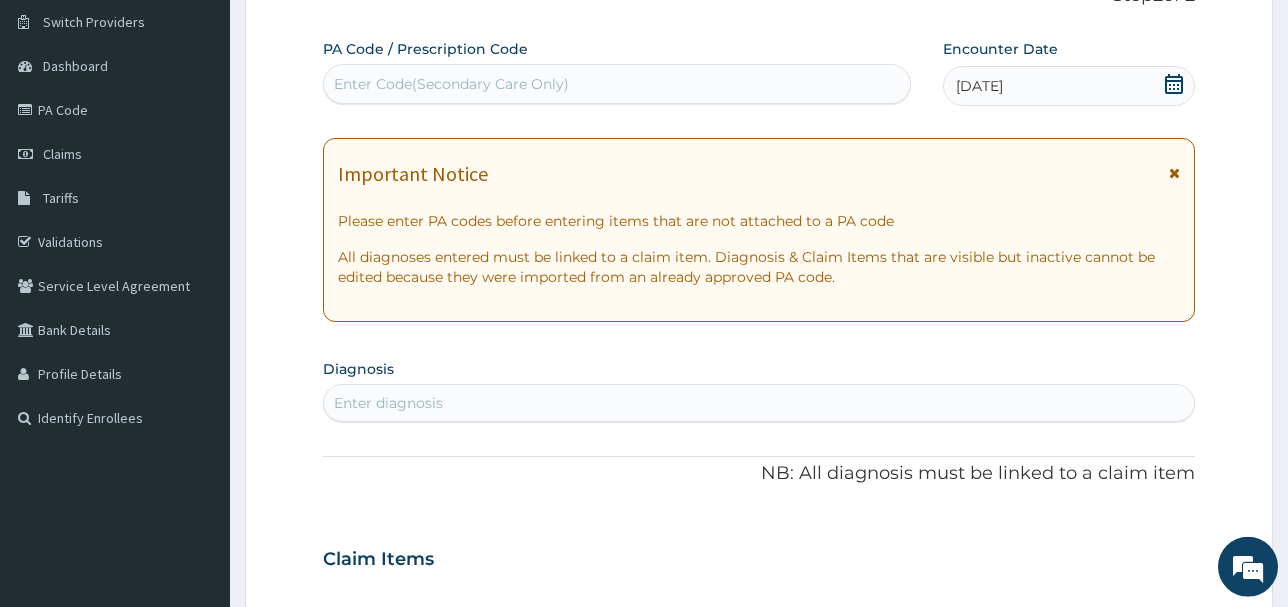 click on "Enter diagnosis" at bounding box center (759, 403) 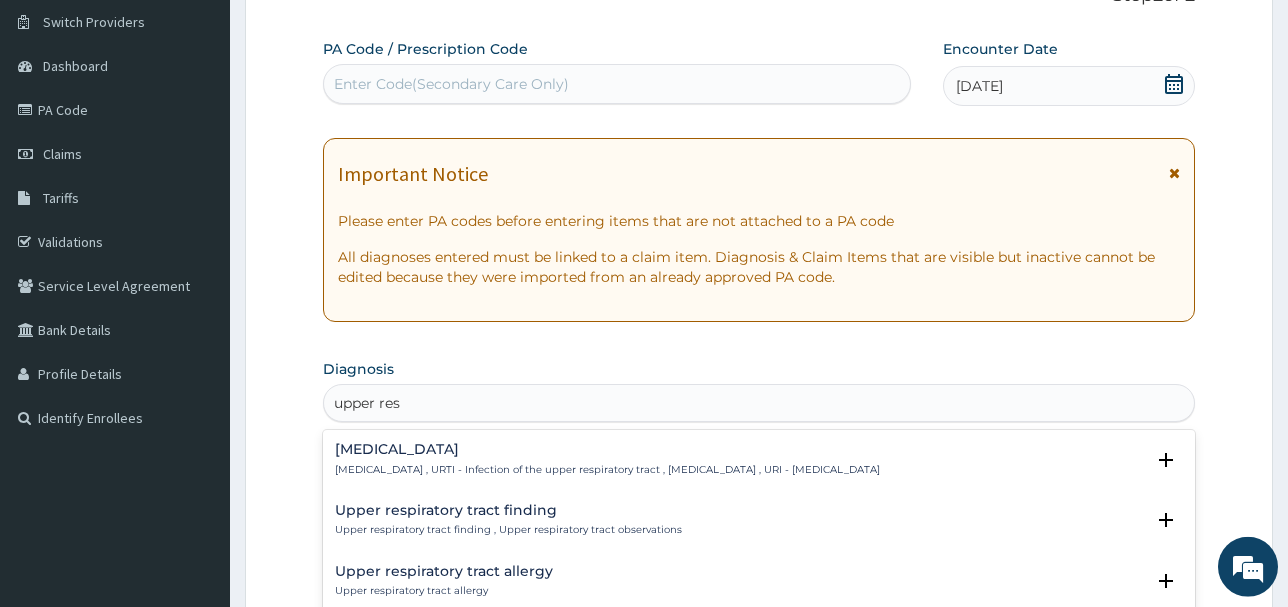 type on "upper resp" 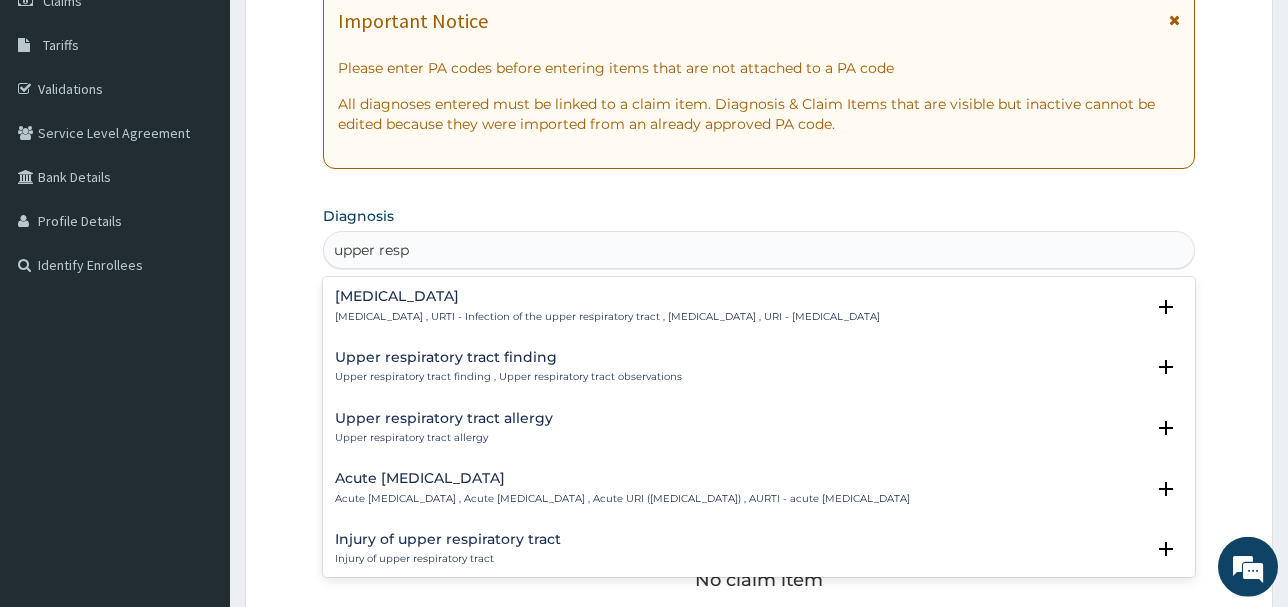 scroll, scrollTop: 356, scrollLeft: 0, axis: vertical 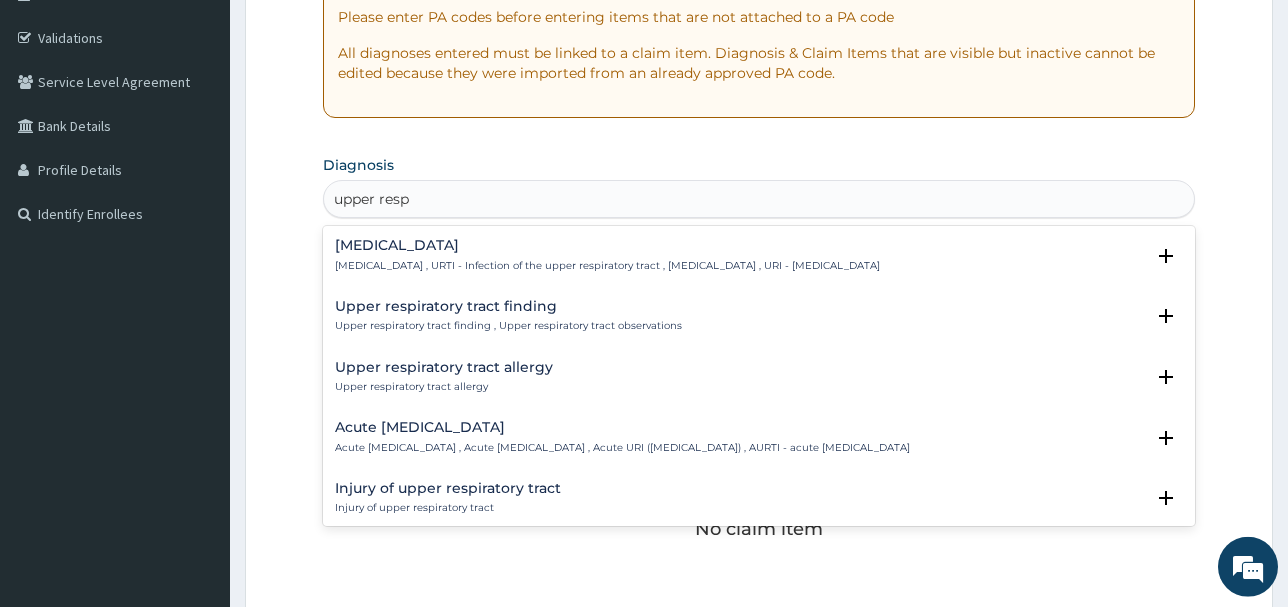 click on "Upper respiratory infection" at bounding box center [607, 245] 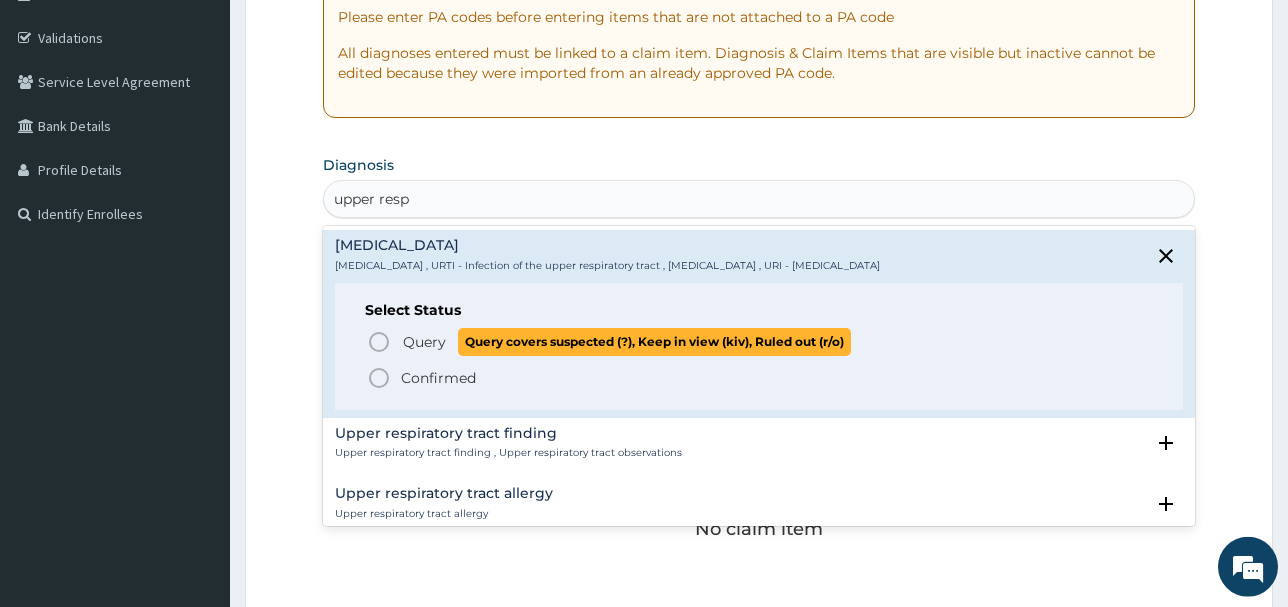 click on "Query" at bounding box center [424, 342] 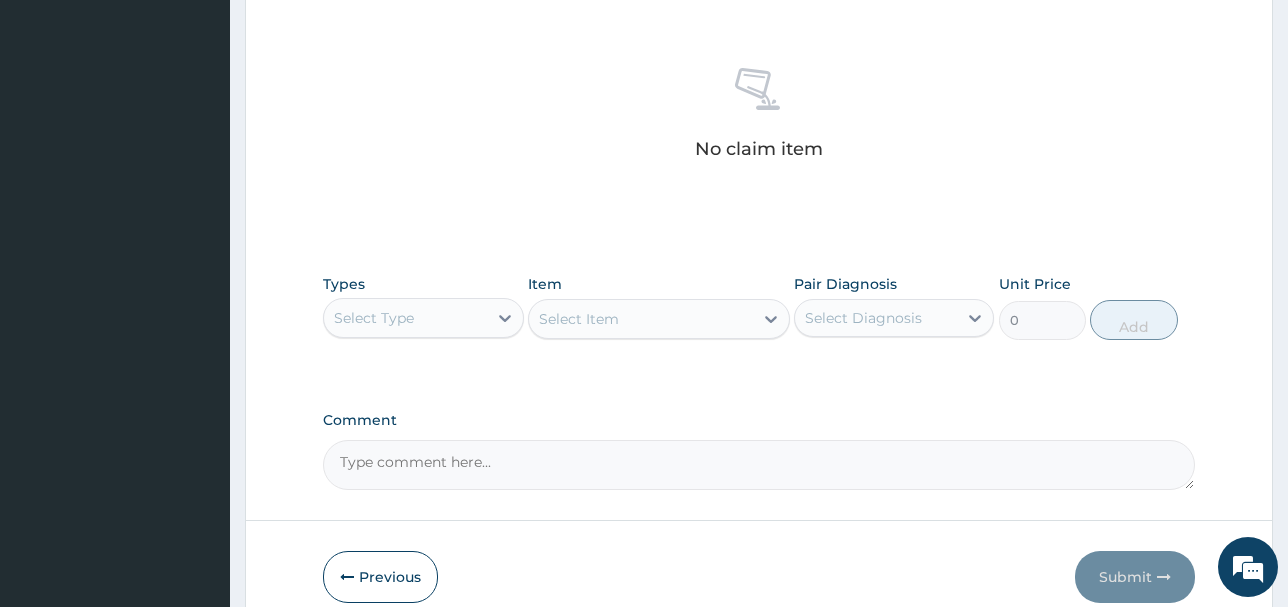 scroll, scrollTop: 749, scrollLeft: 0, axis: vertical 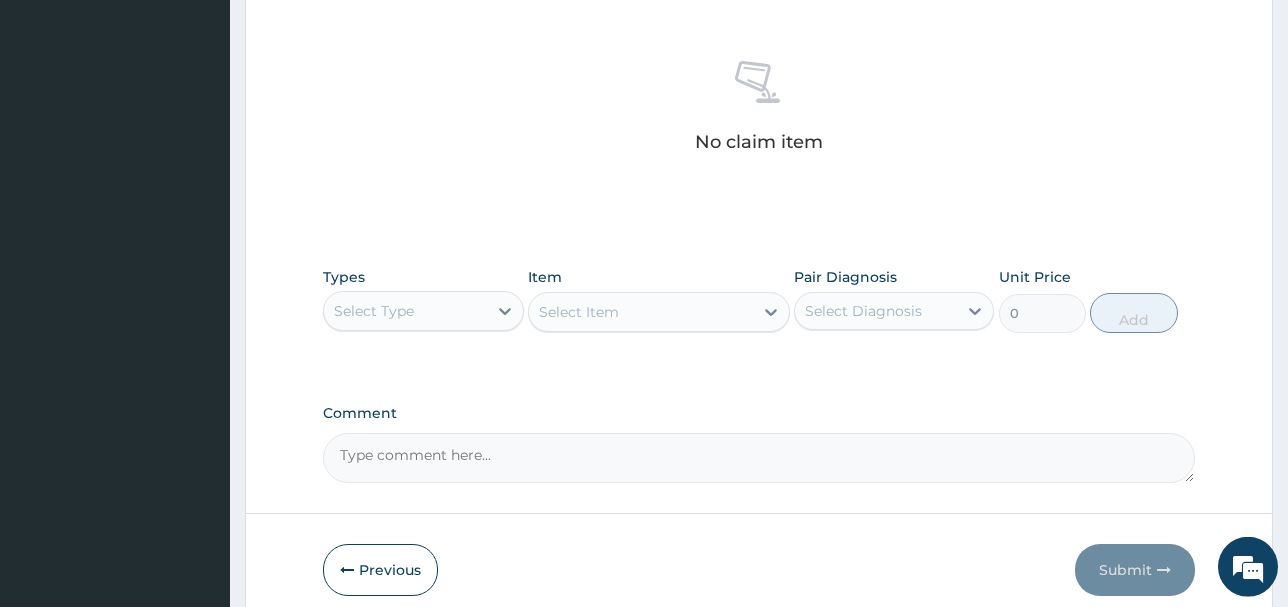 click on "Select Type" at bounding box center (405, 311) 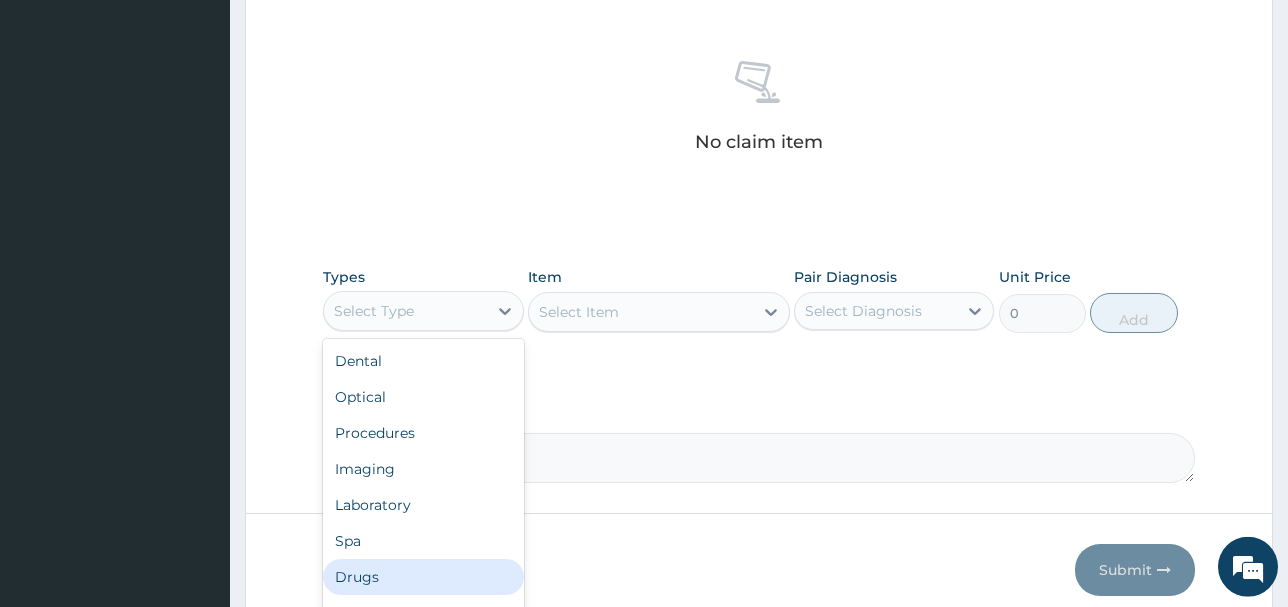 click on "Drugs" at bounding box center (423, 577) 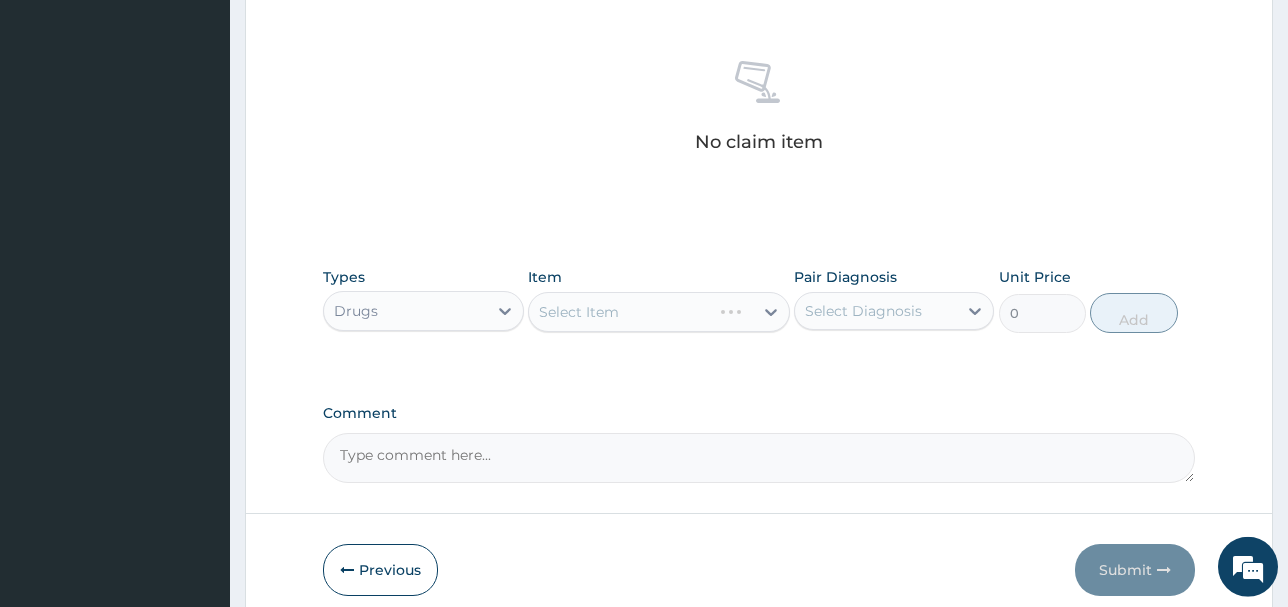 click on "Select Item" at bounding box center [659, 312] 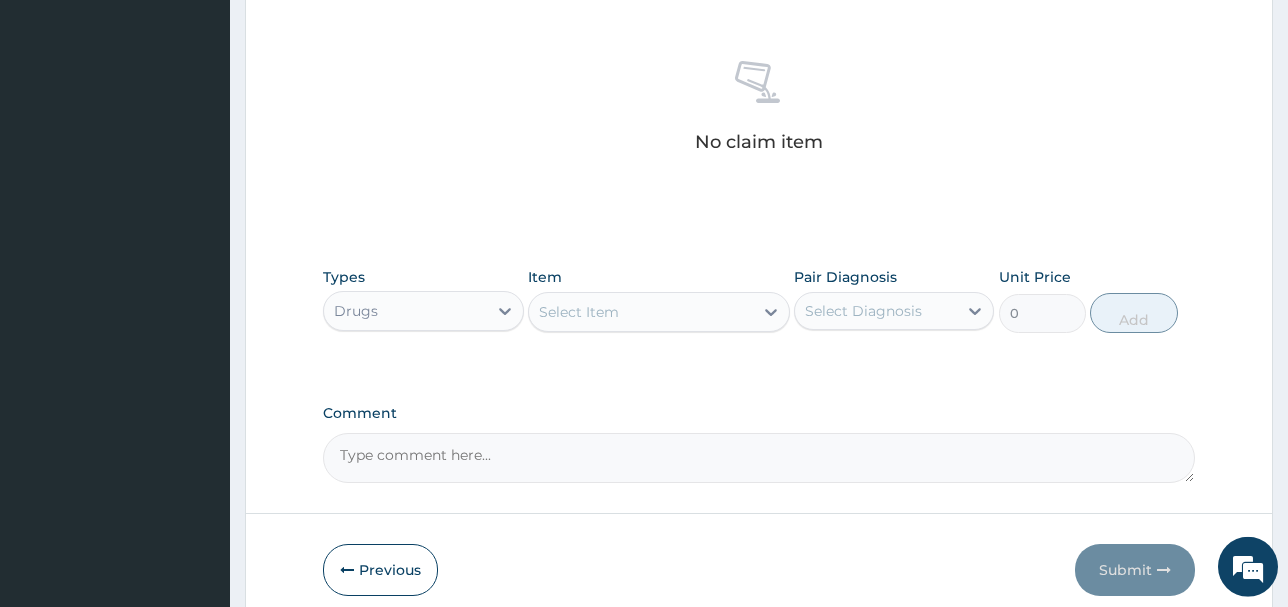 click on "Select Item" at bounding box center (641, 312) 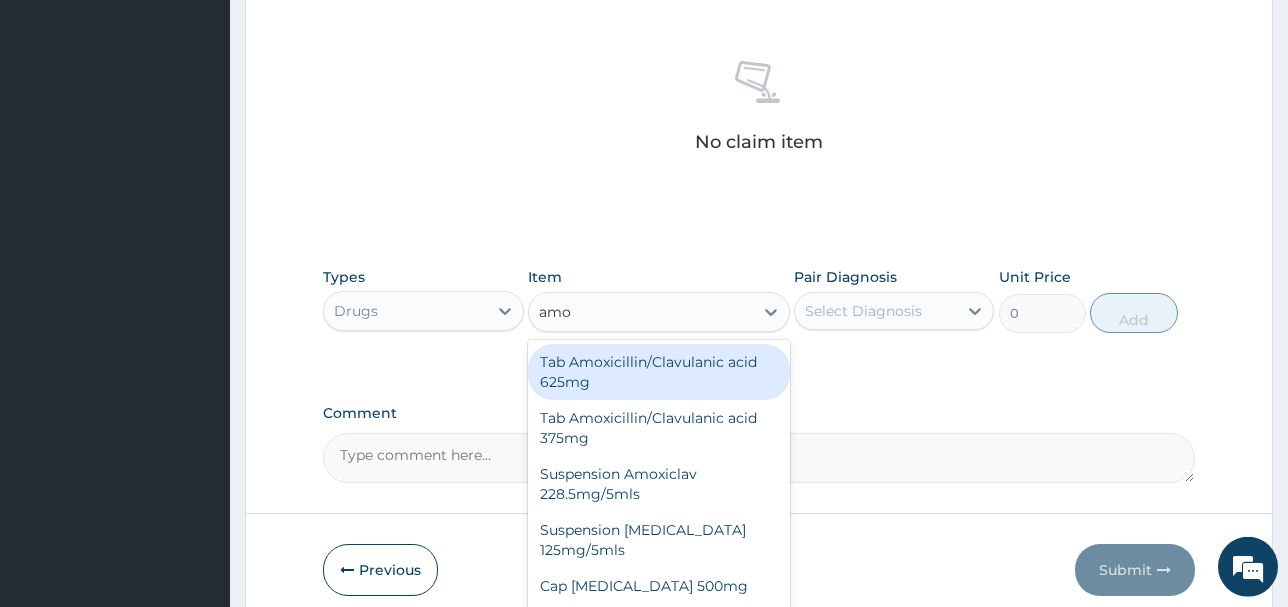 type on "amox" 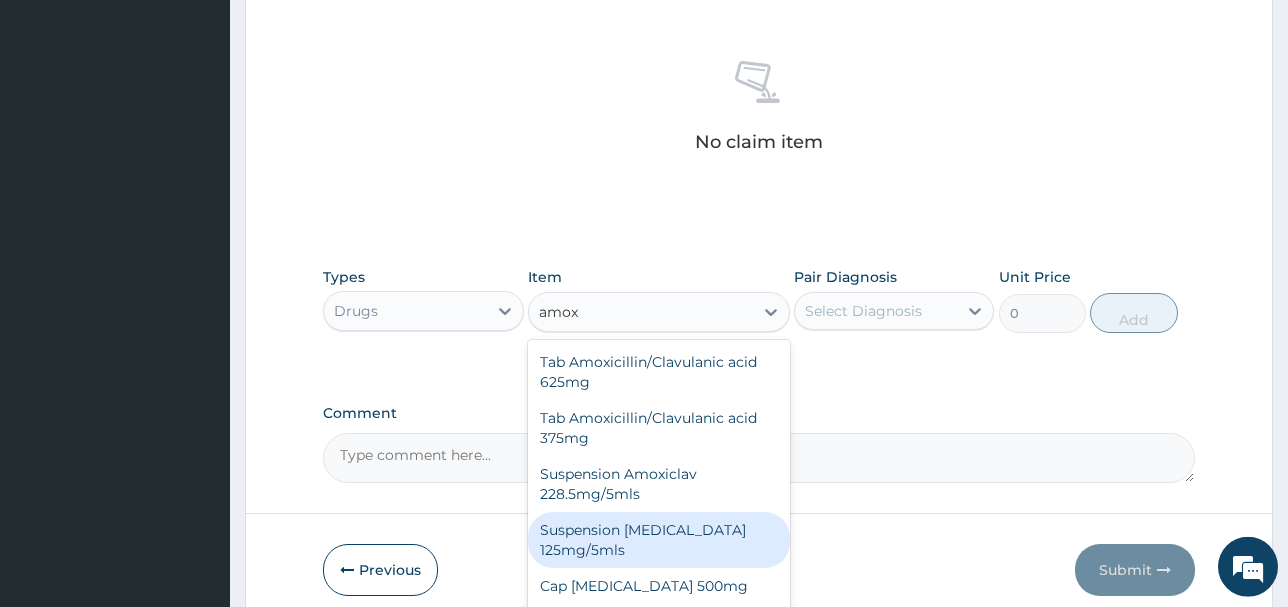 click on "Suspension [MEDICAL_DATA] 125mg/5mls" at bounding box center [659, 540] 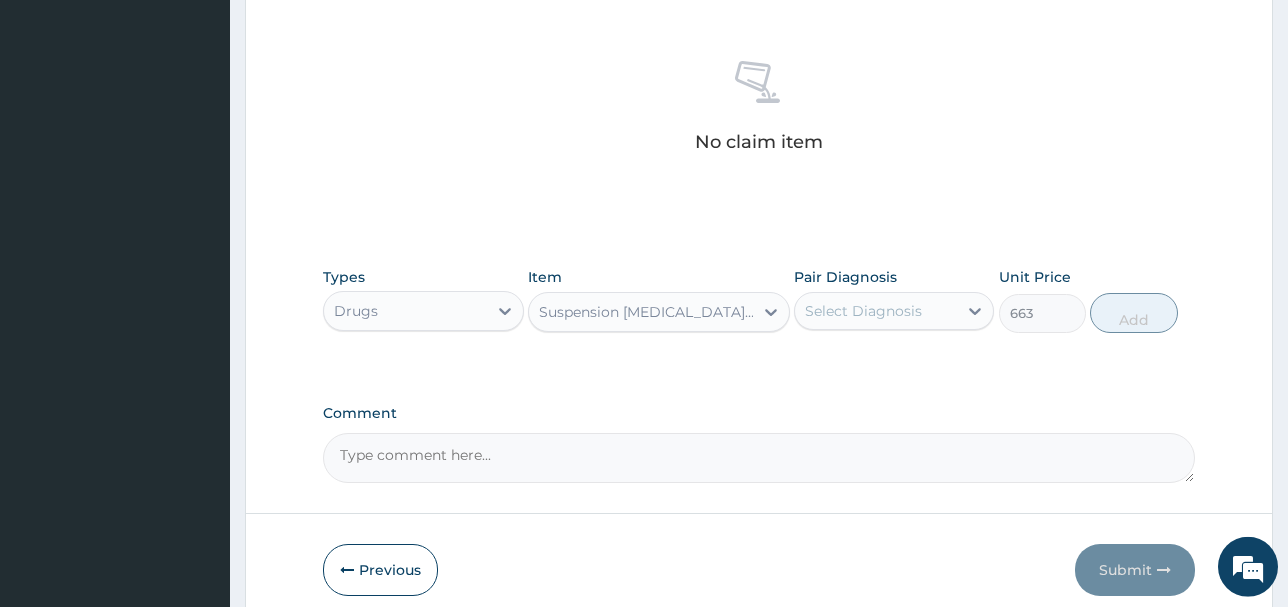 click on "Select Diagnosis" at bounding box center (863, 311) 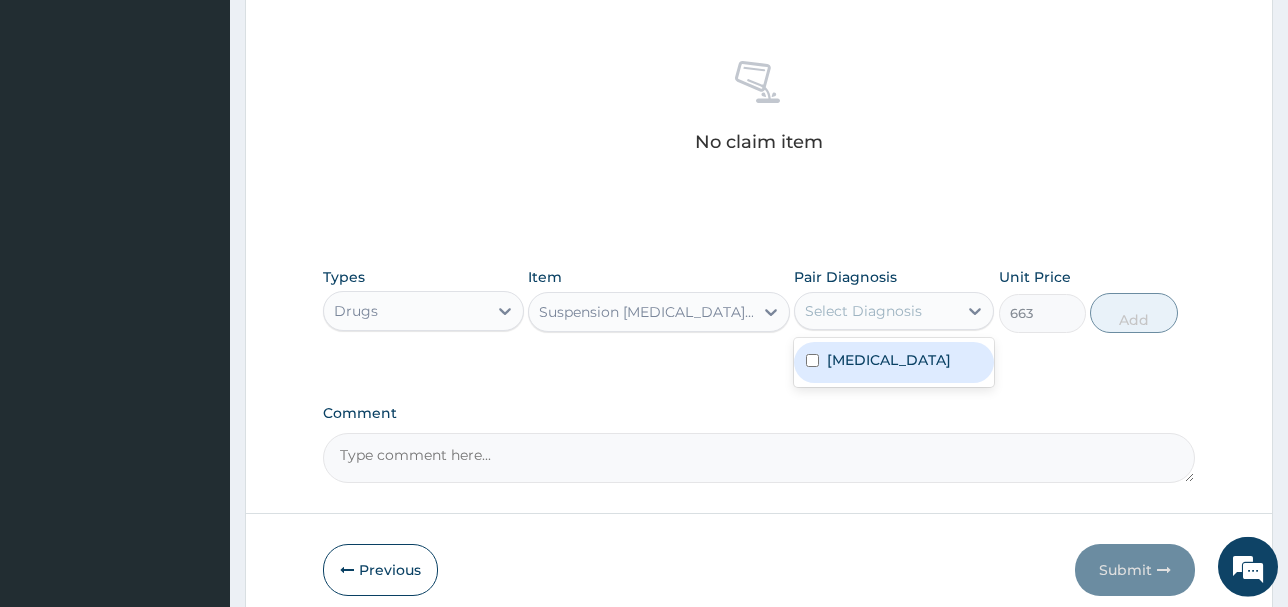 click on "Upper respiratory infection" at bounding box center [889, 360] 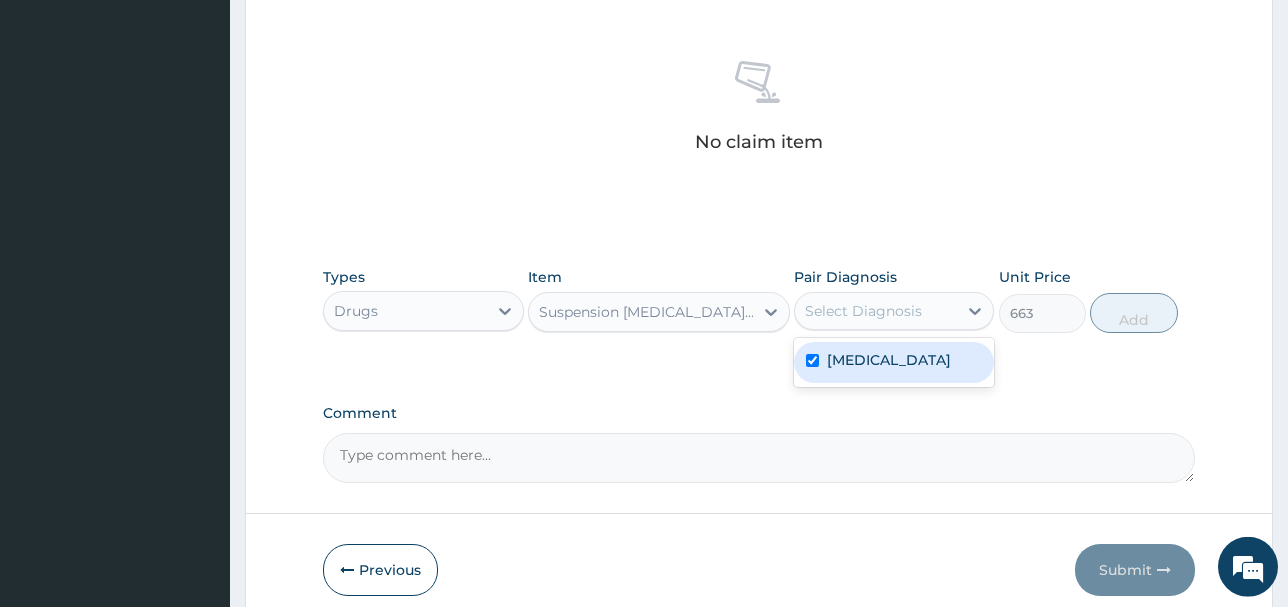 checkbox on "true" 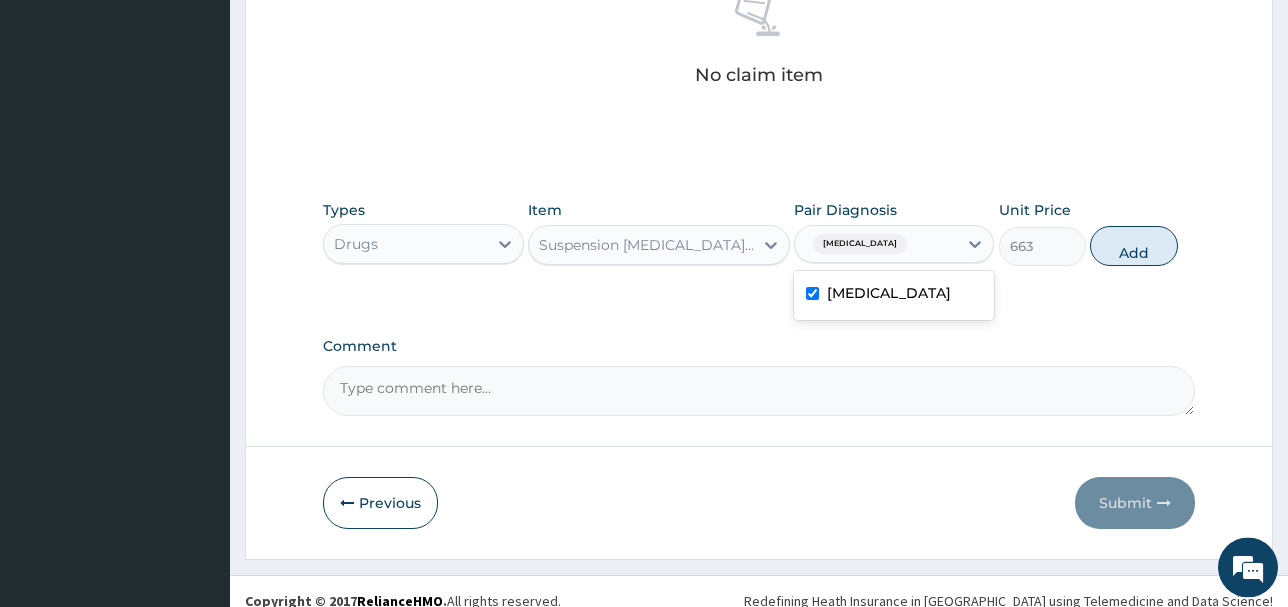 scroll, scrollTop: 835, scrollLeft: 0, axis: vertical 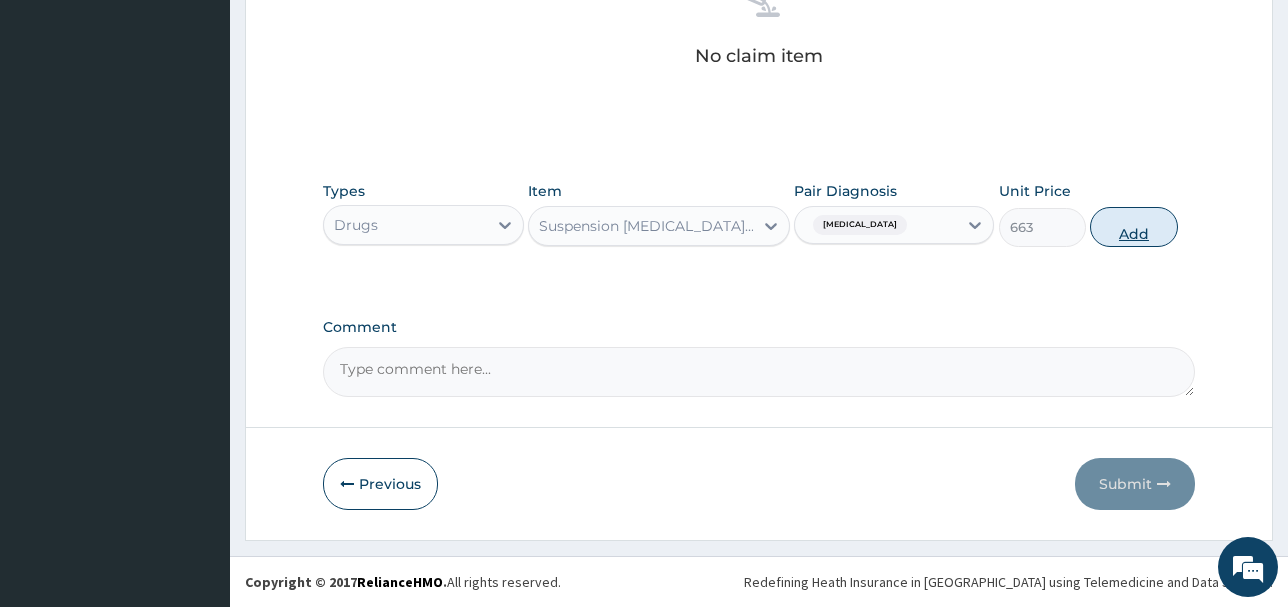 click on "Add" at bounding box center [1133, 227] 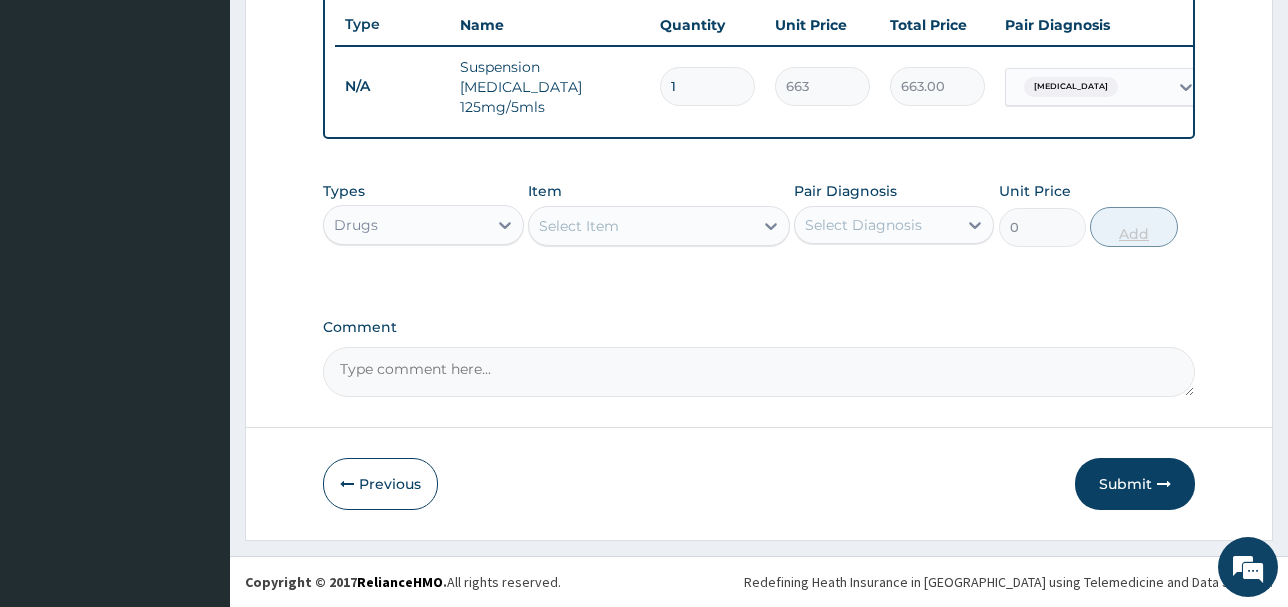 scroll, scrollTop: 757, scrollLeft: 0, axis: vertical 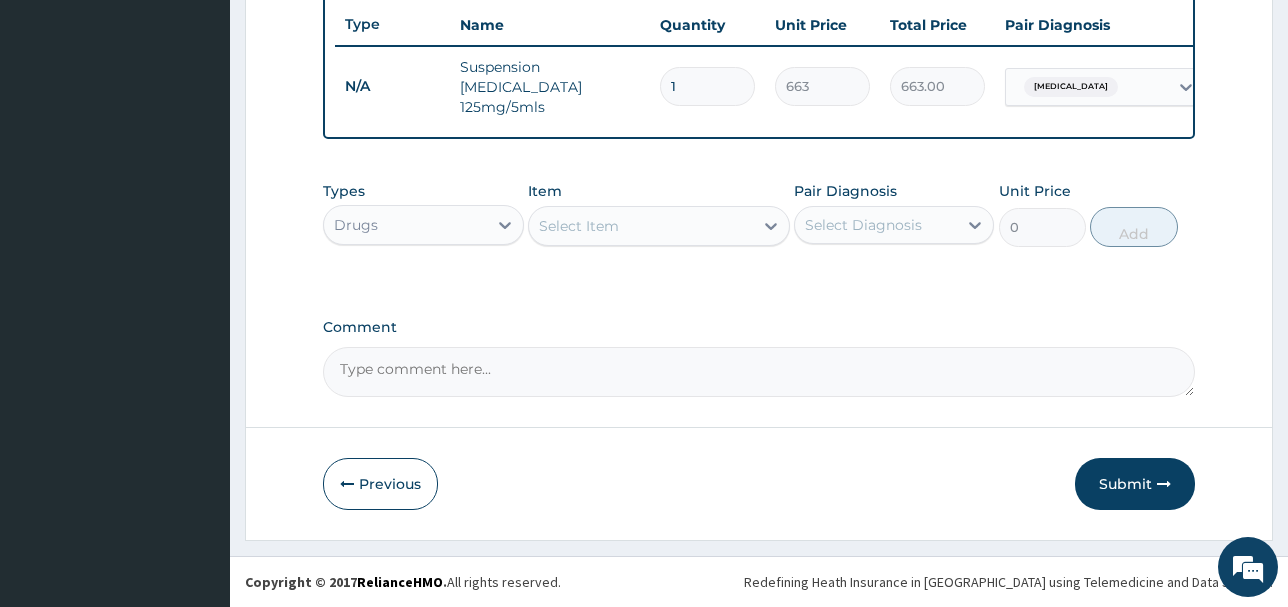 click on "Drugs" at bounding box center [405, 225] 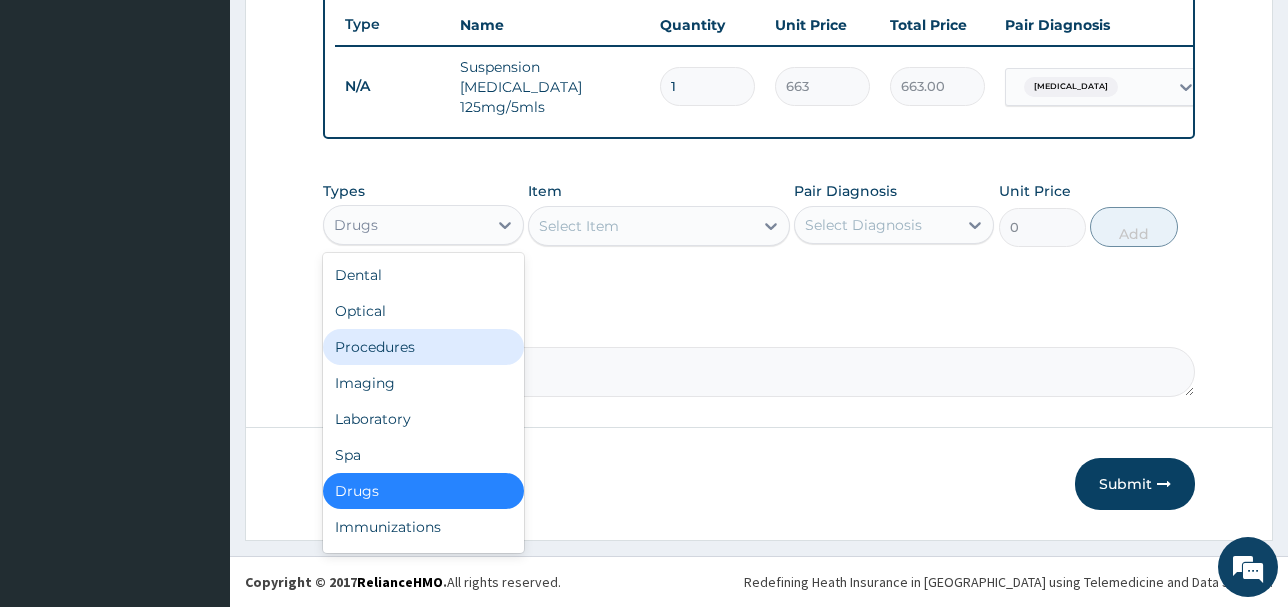 click on "Procedures" at bounding box center (423, 347) 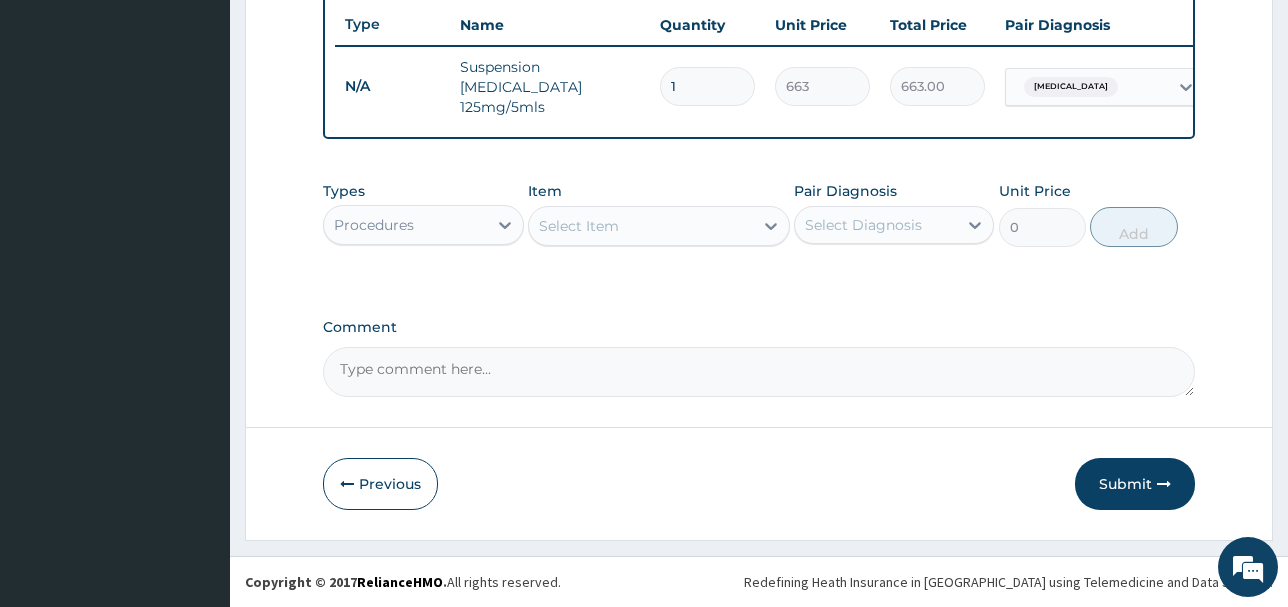 click on "Select Item" at bounding box center [641, 226] 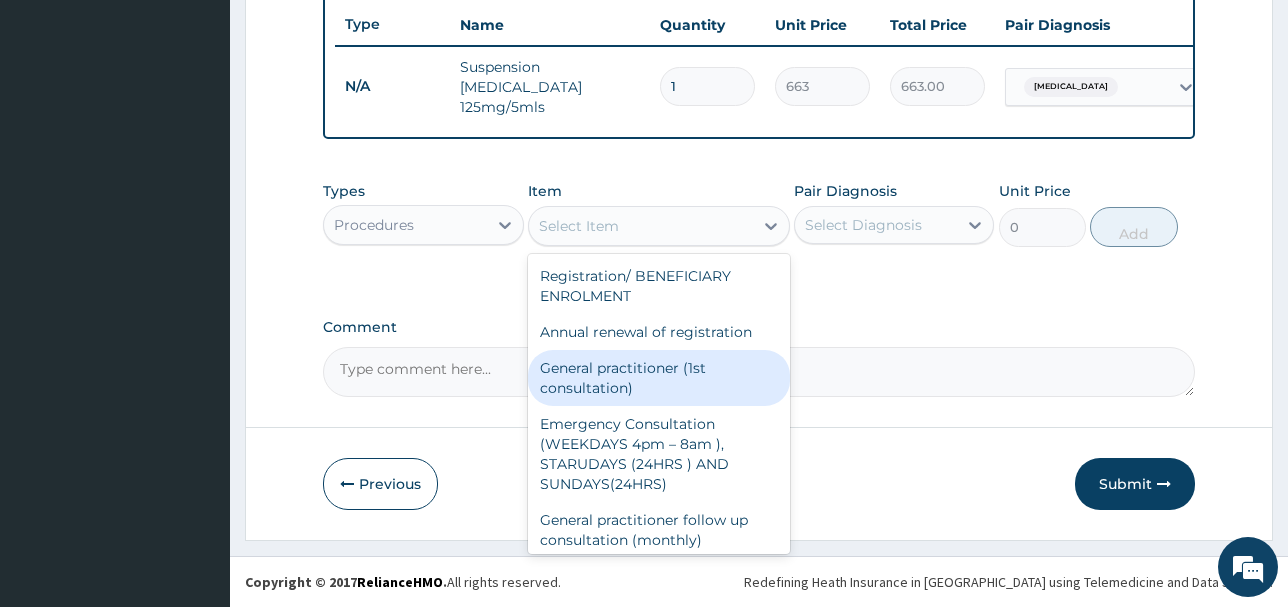 click on "General practitioner (1st consultation)" at bounding box center (659, 378) 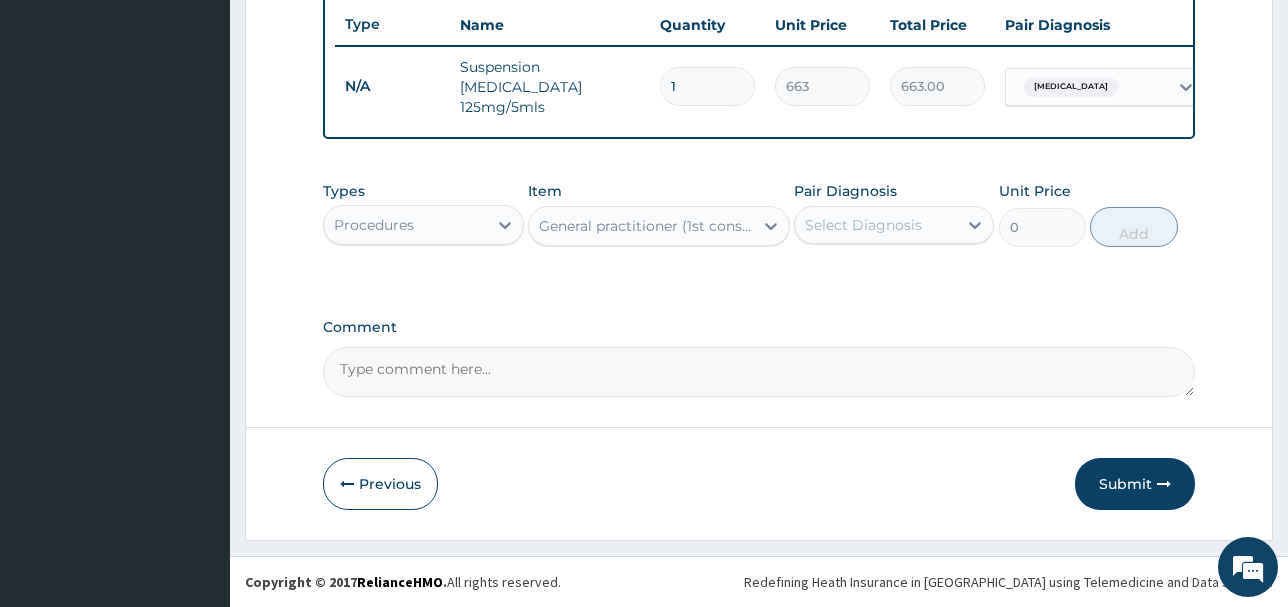 type on "5000" 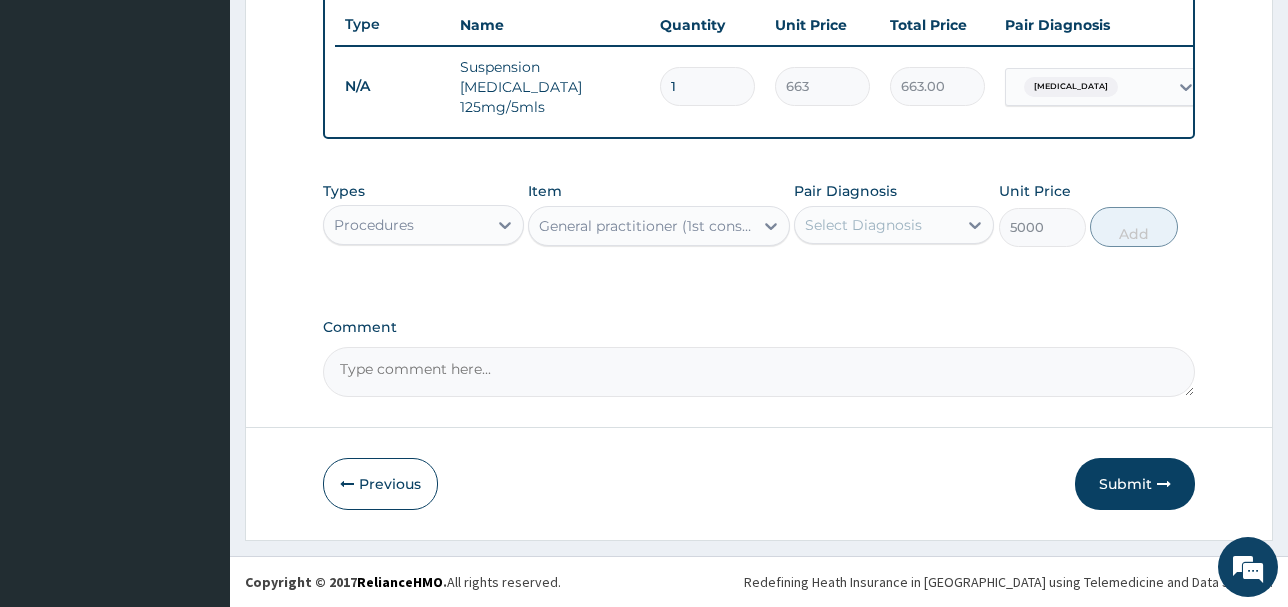 click on "Select Diagnosis" at bounding box center (863, 225) 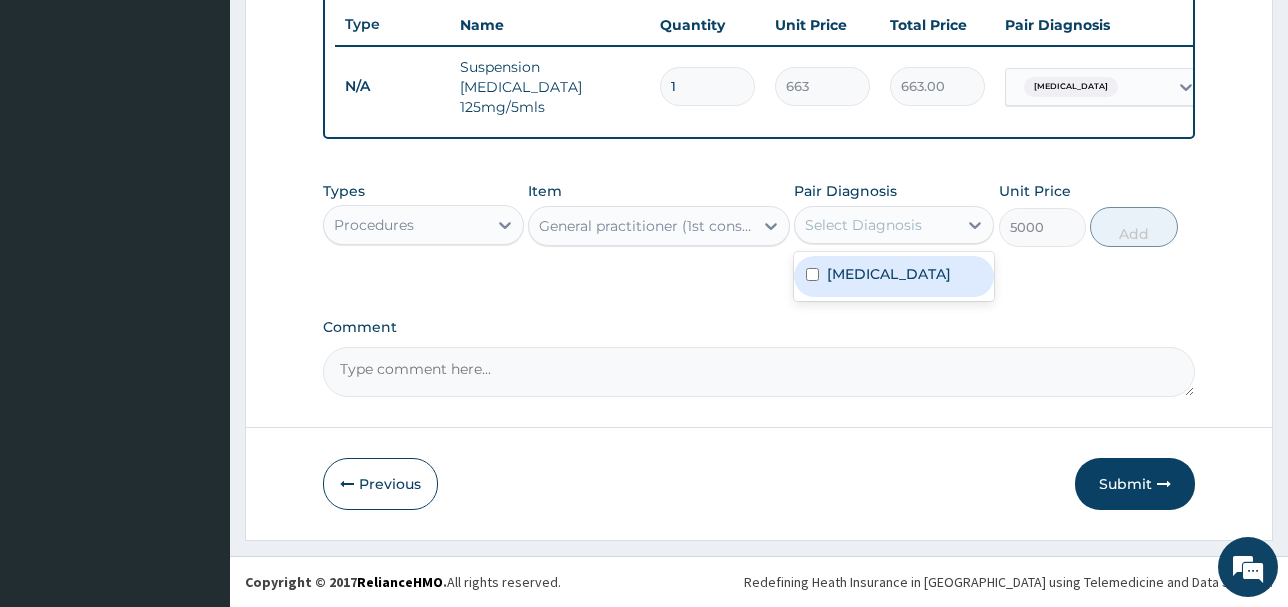 click on "Upper respiratory infection" at bounding box center [889, 274] 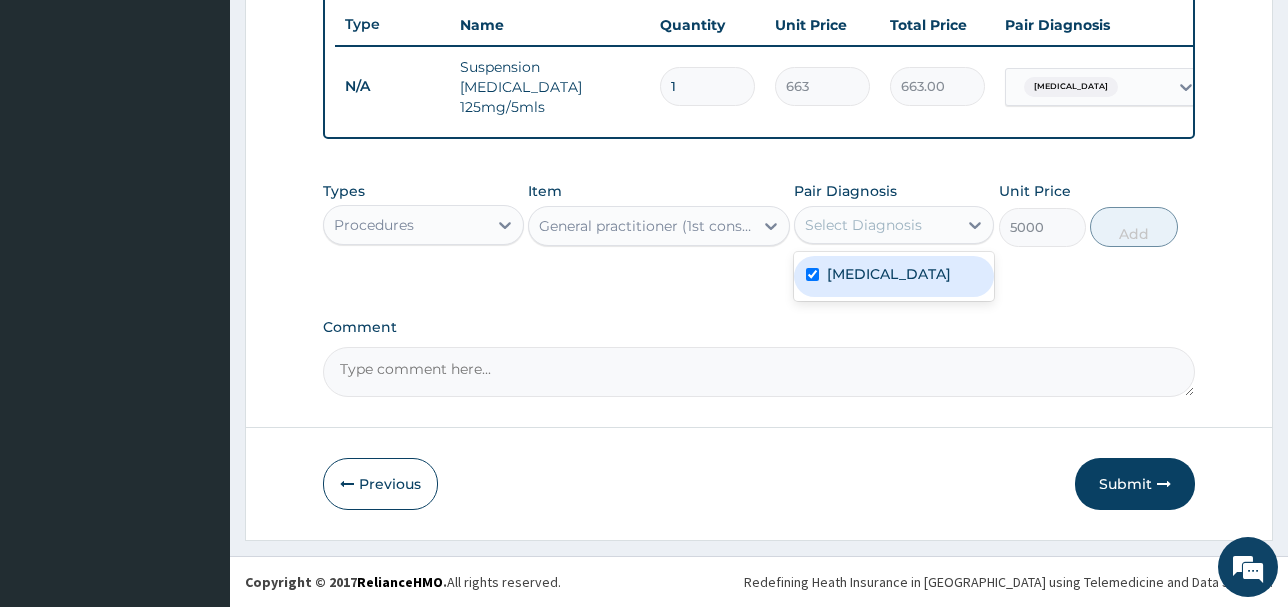 checkbox on "true" 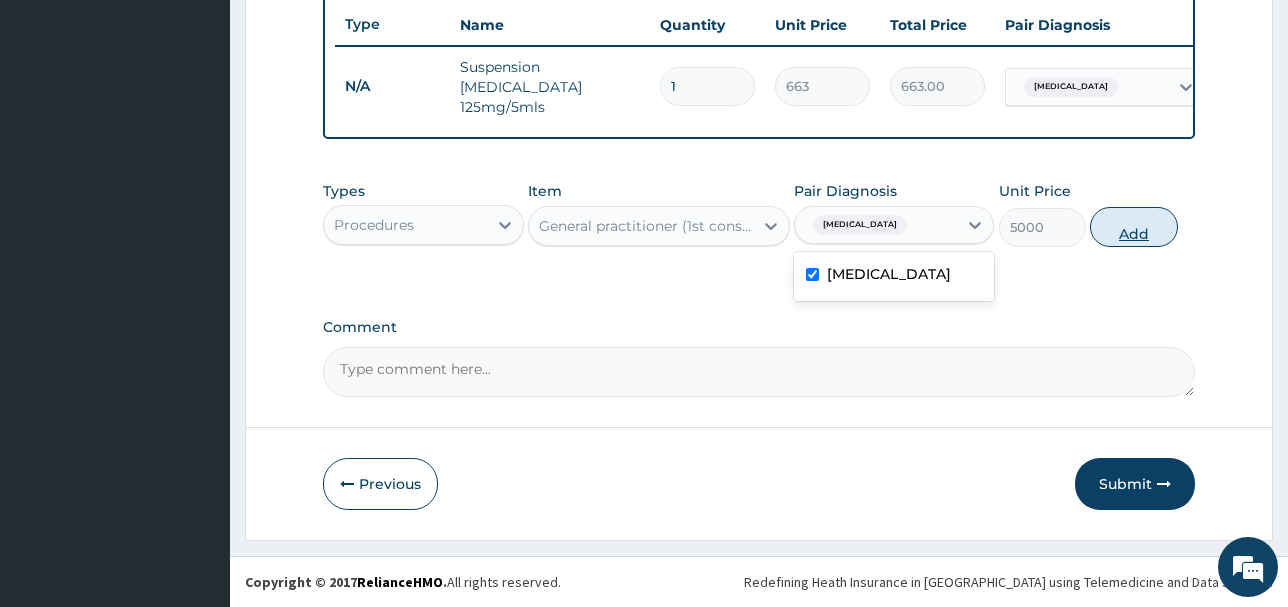 click on "Add" at bounding box center [1133, 227] 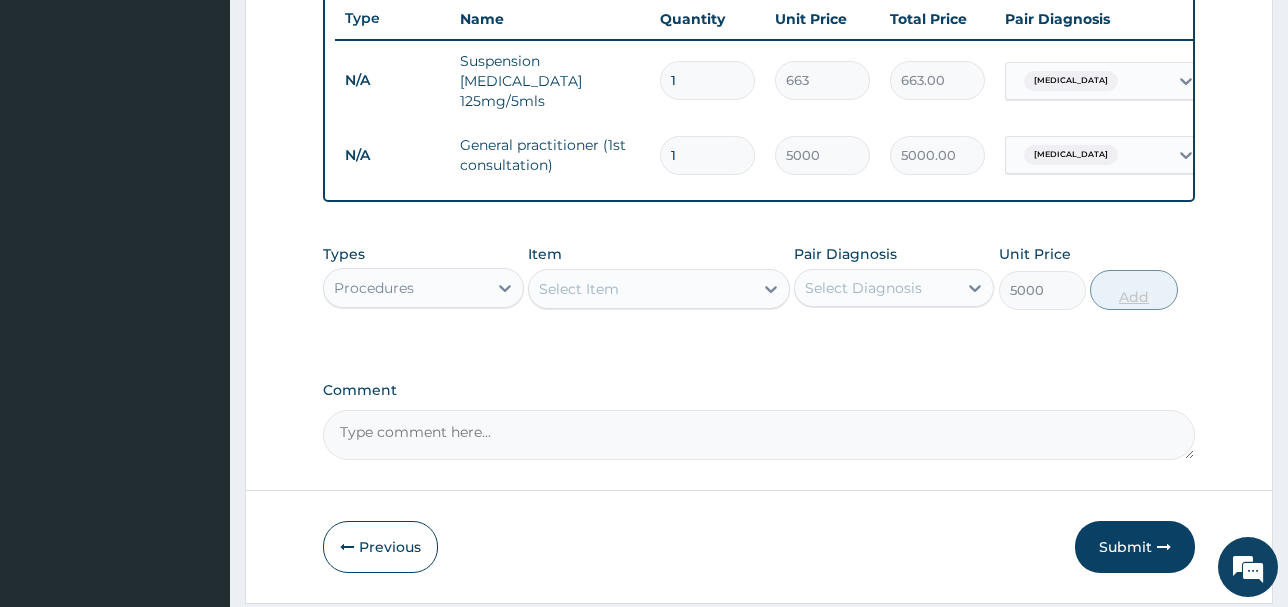 type on "0" 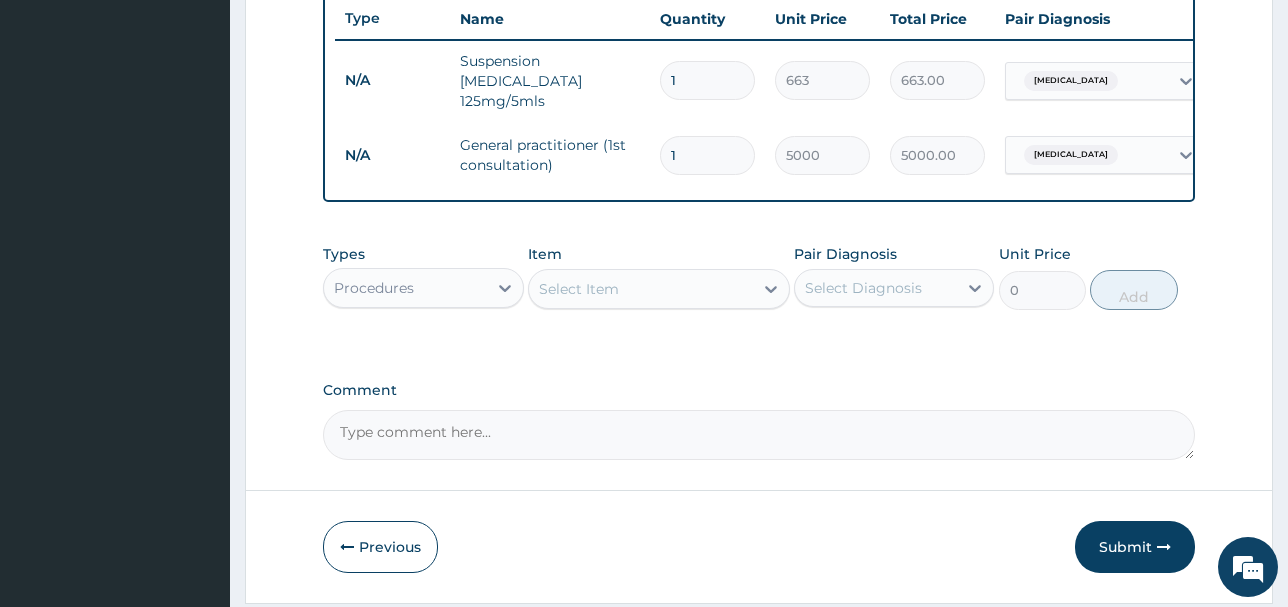 scroll, scrollTop: 826, scrollLeft: 0, axis: vertical 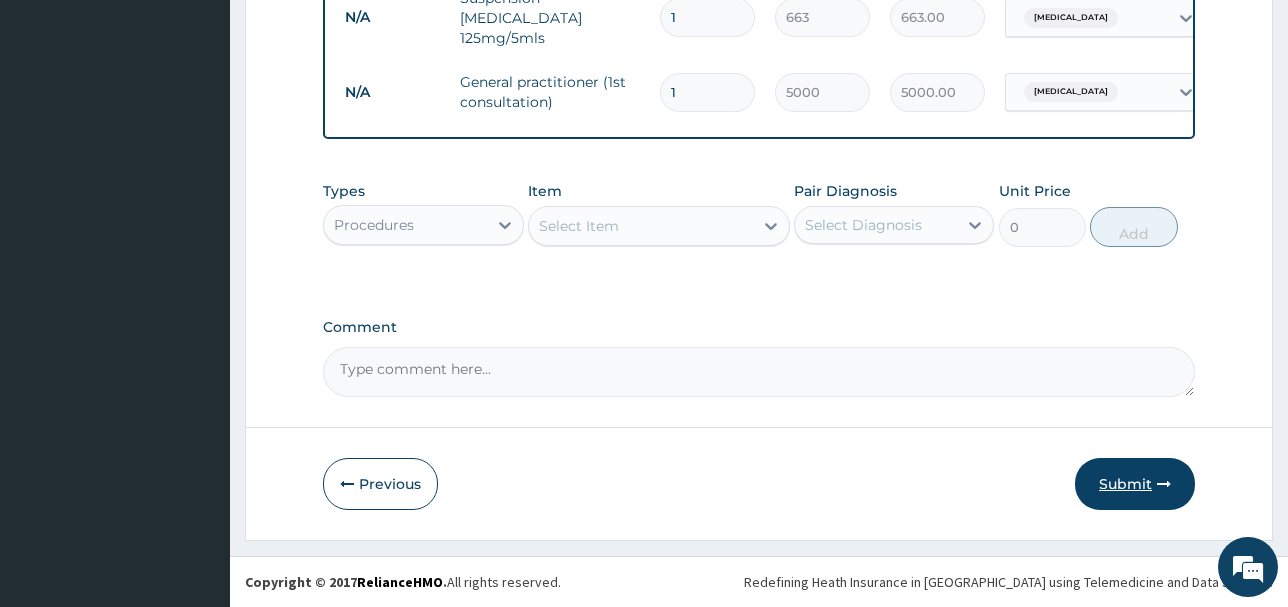 click on "Submit" at bounding box center (1135, 484) 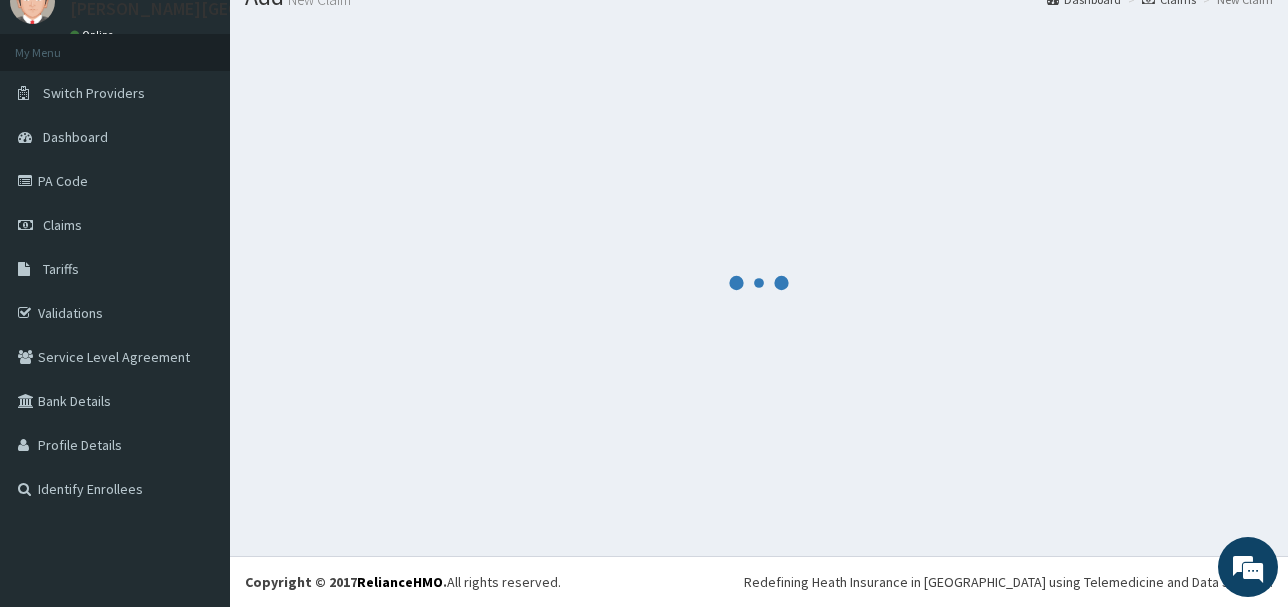 scroll, scrollTop: 81, scrollLeft: 0, axis: vertical 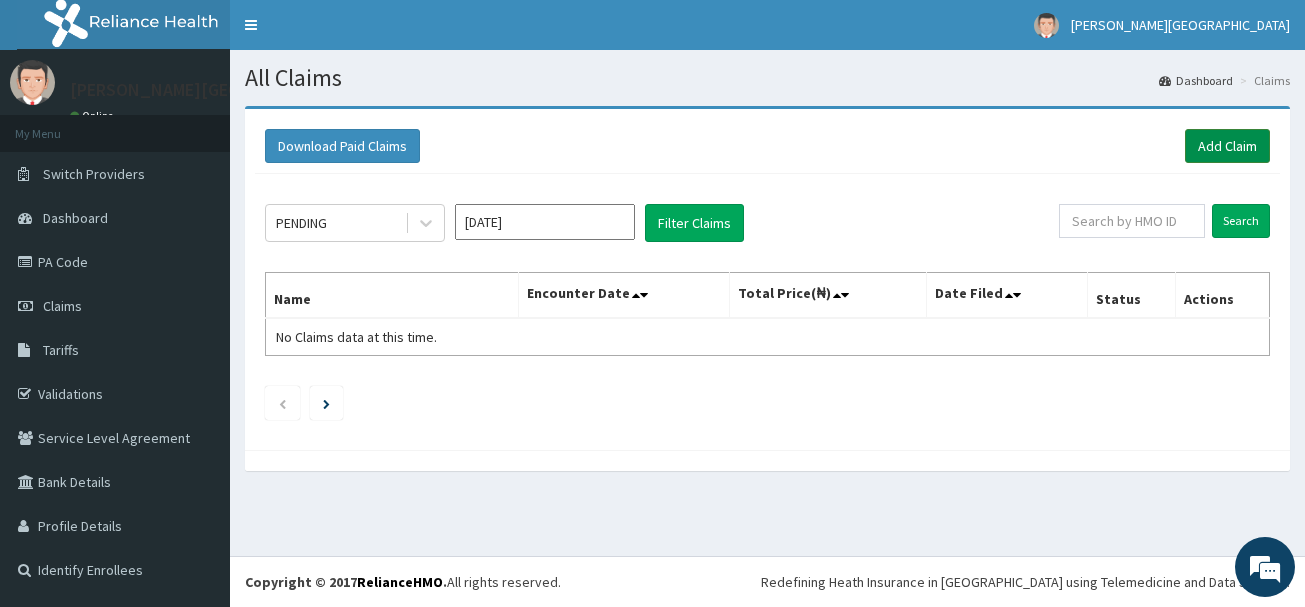 click on "Add Claim" at bounding box center [1227, 146] 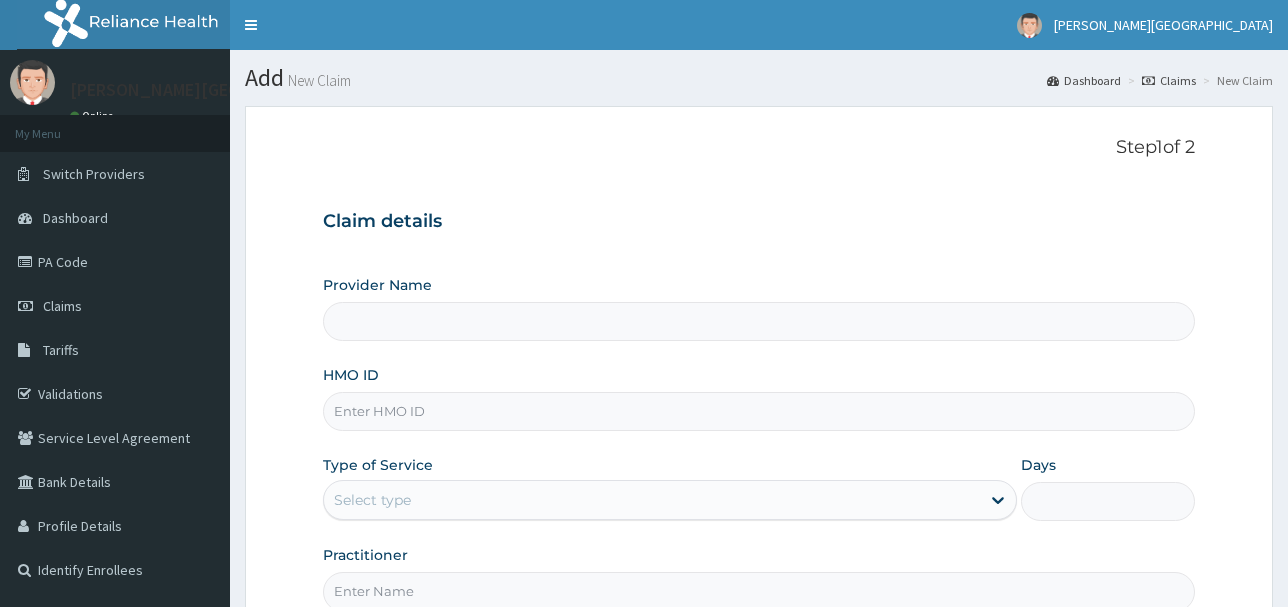 scroll, scrollTop: 0, scrollLeft: 0, axis: both 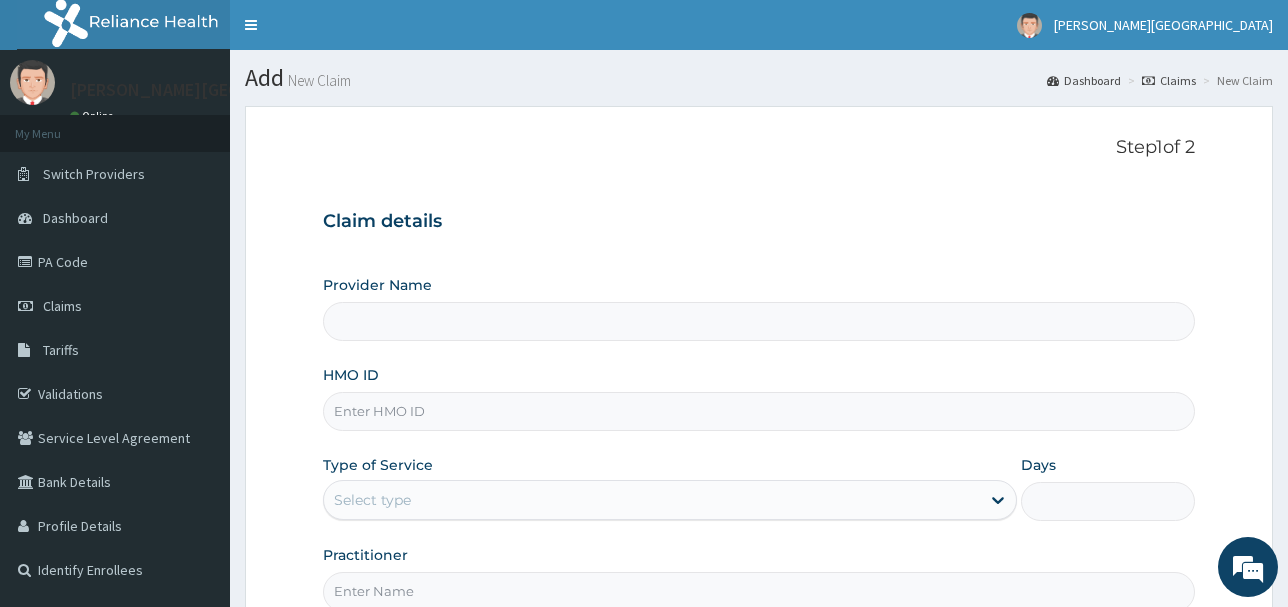type on "[PERSON_NAME] Health Services Limited" 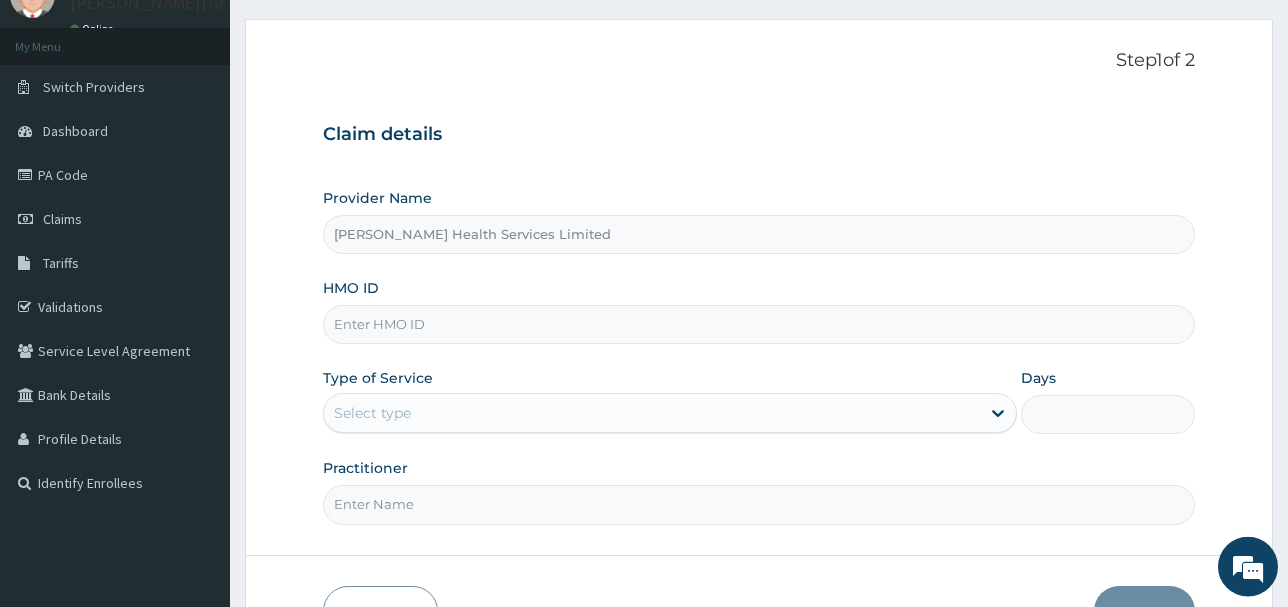 scroll, scrollTop: 93, scrollLeft: 0, axis: vertical 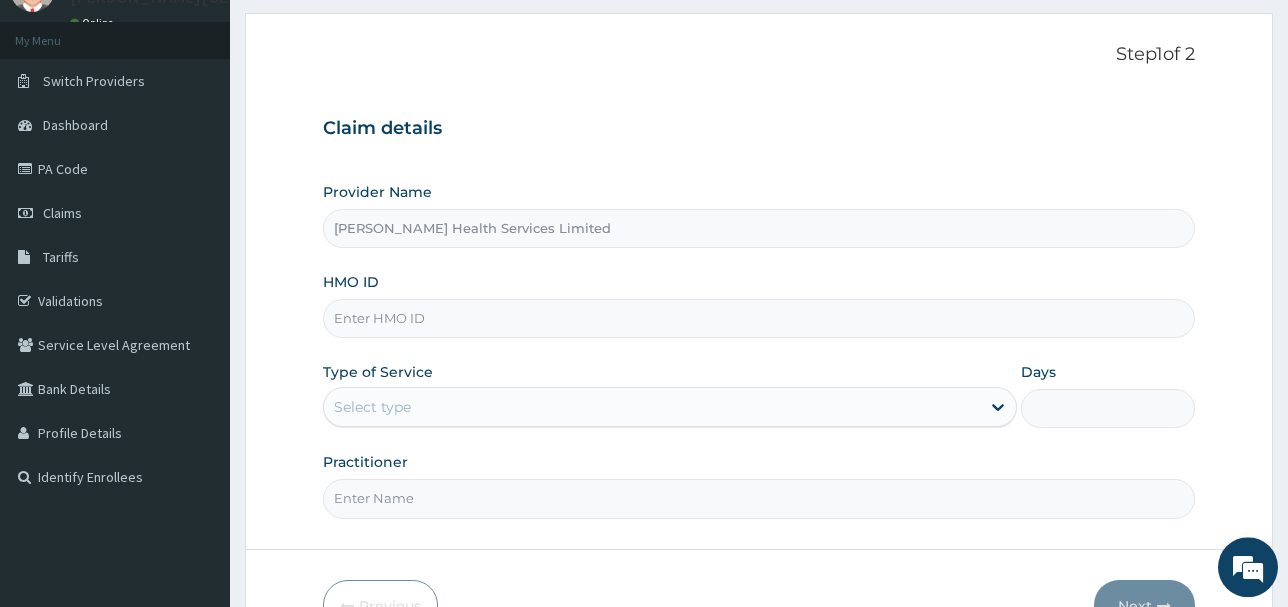 click on "HMO ID" at bounding box center [759, 318] 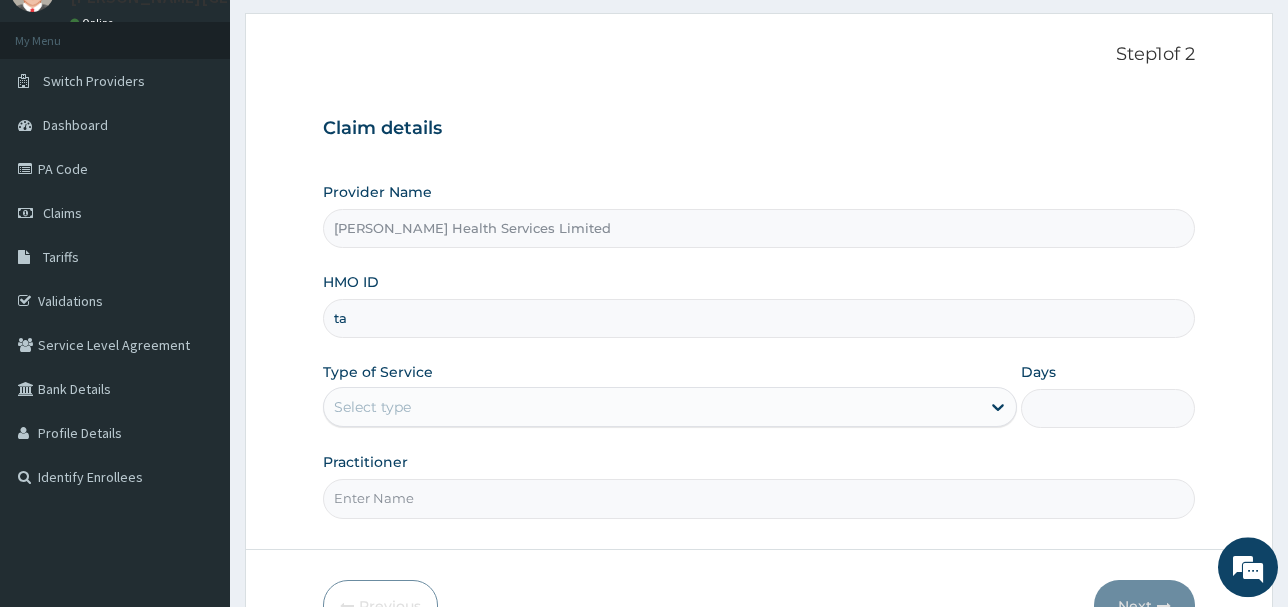 scroll, scrollTop: 0, scrollLeft: 0, axis: both 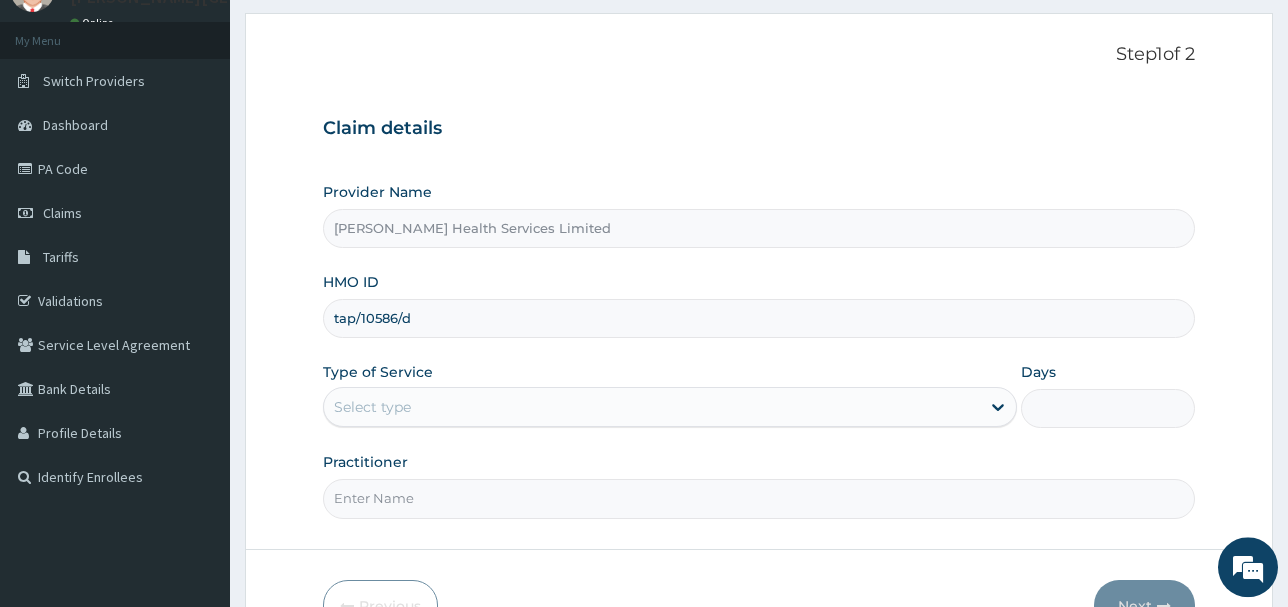 type on "tap/10586/d" 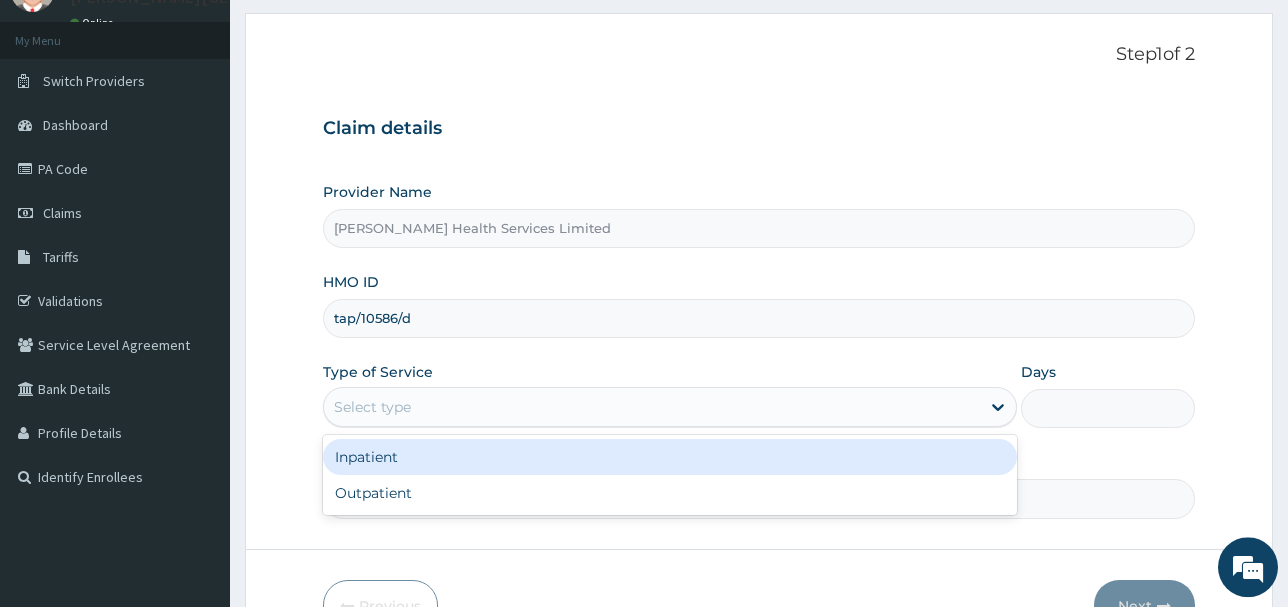 click on "Select type" at bounding box center (652, 407) 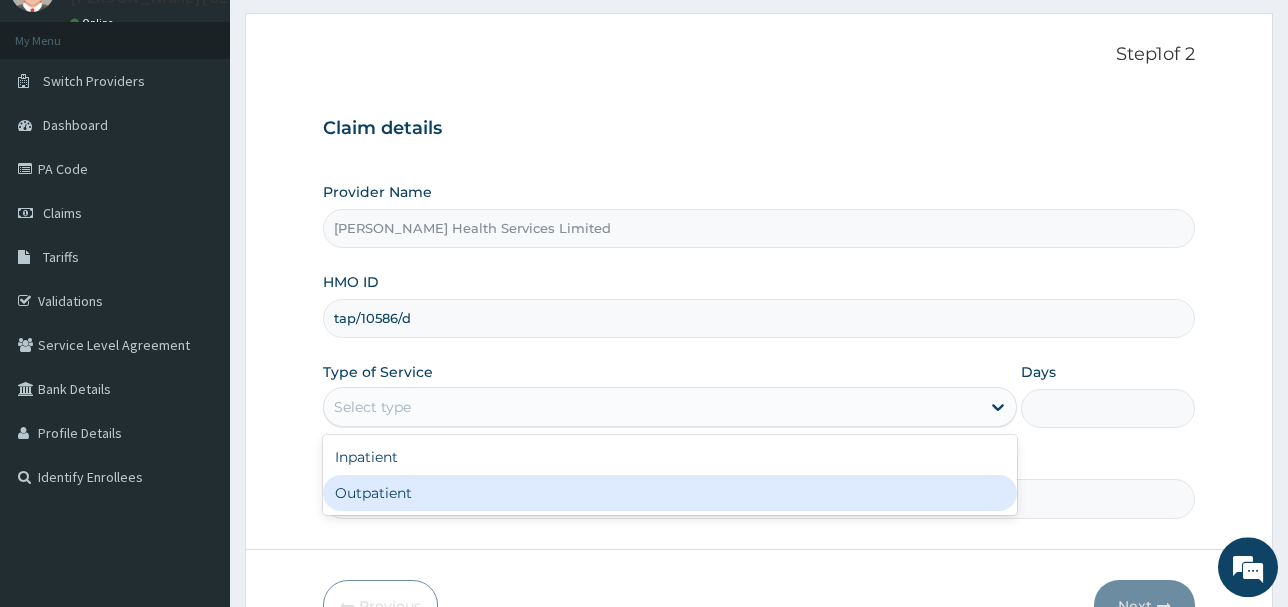 click on "Outpatient" at bounding box center (670, 493) 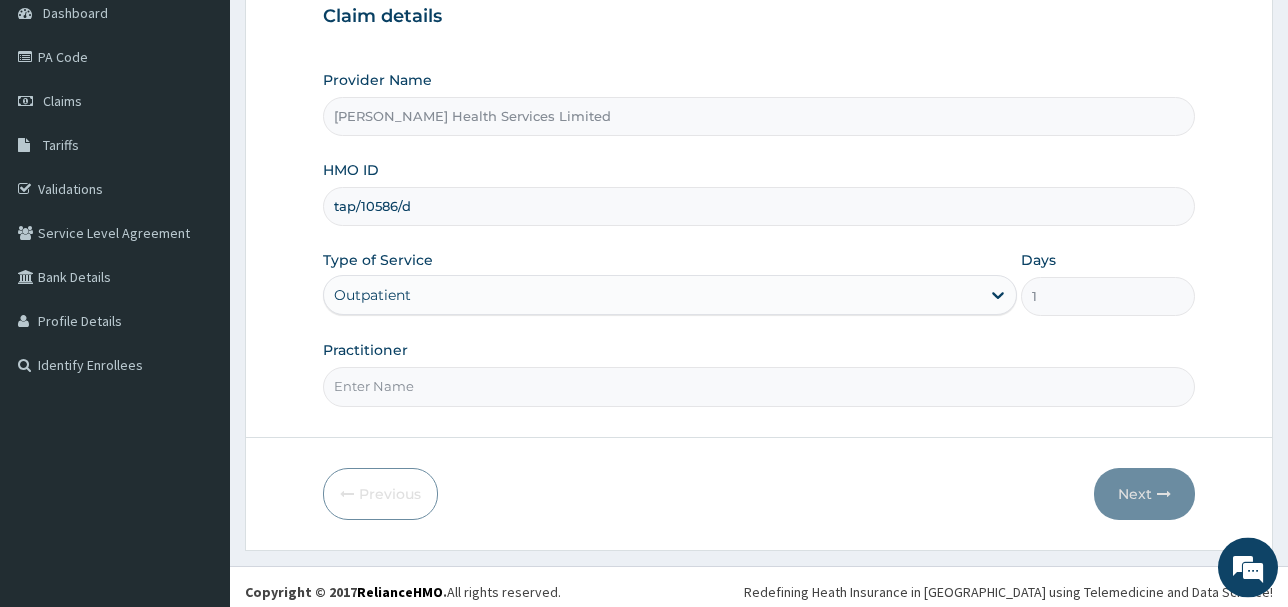 scroll, scrollTop: 215, scrollLeft: 0, axis: vertical 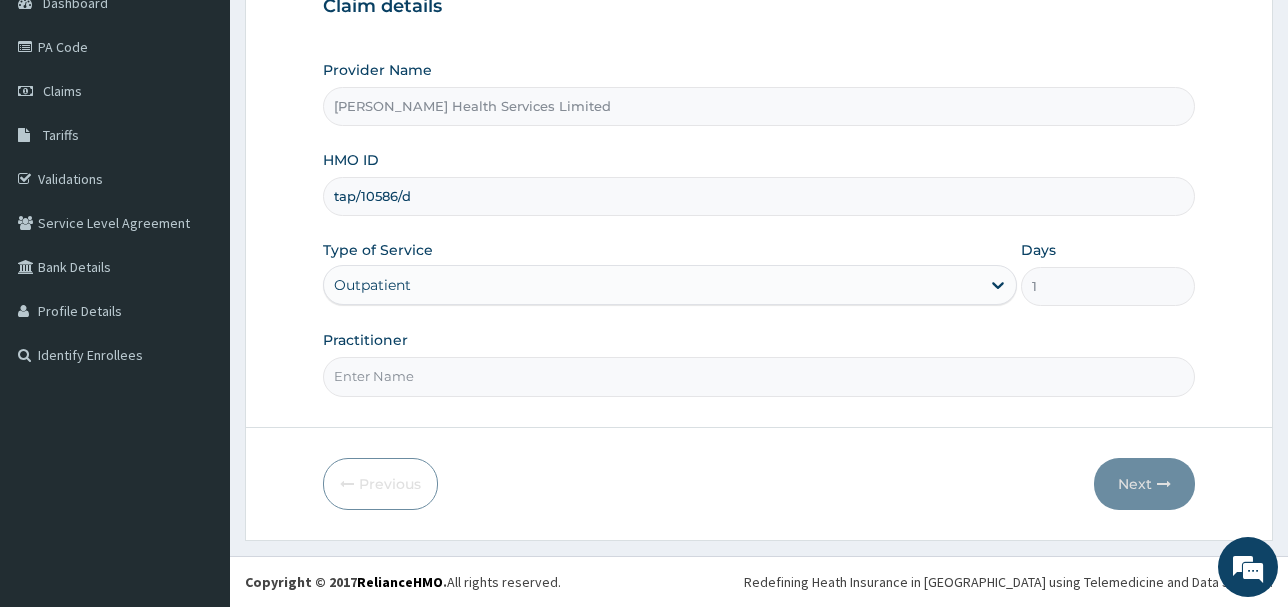 click on "Practitioner" at bounding box center [759, 376] 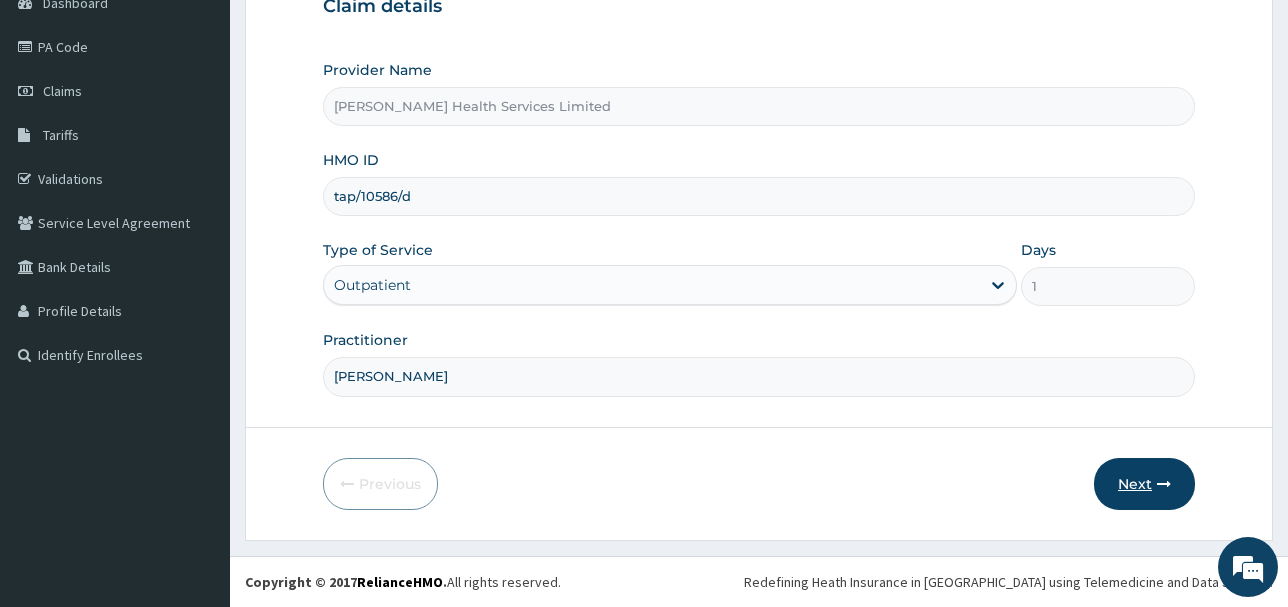 type on "ameh bartholomew" 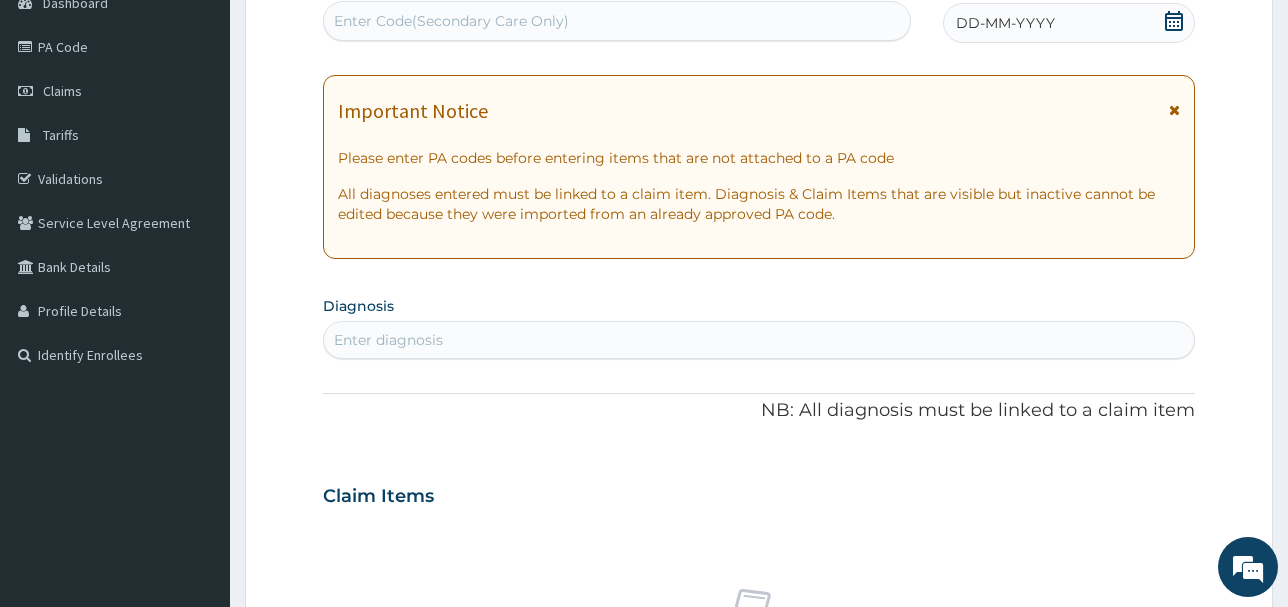 click on "Enter diagnosis" at bounding box center [759, 340] 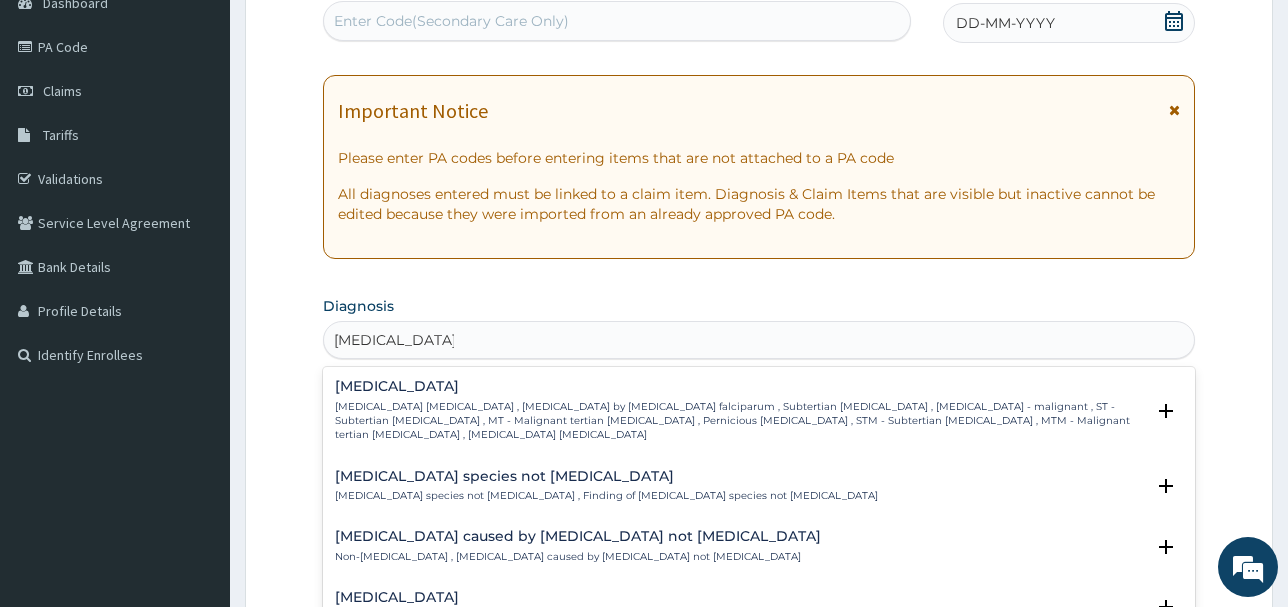 type on "plasmodium falci" 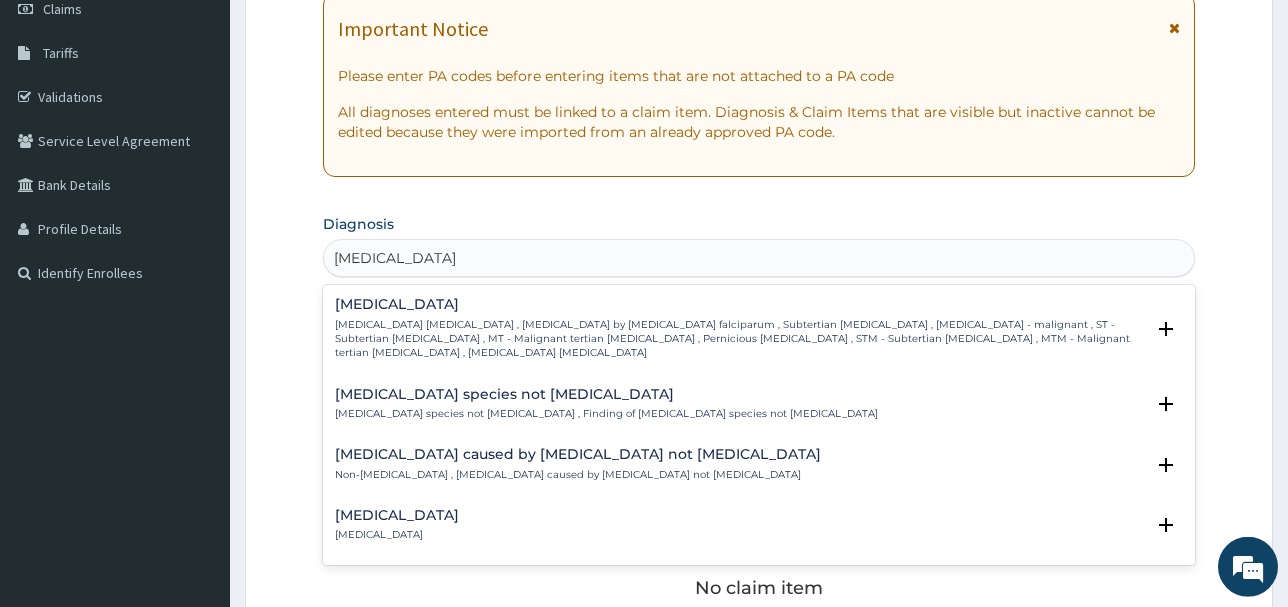 scroll, scrollTop: 317, scrollLeft: 0, axis: vertical 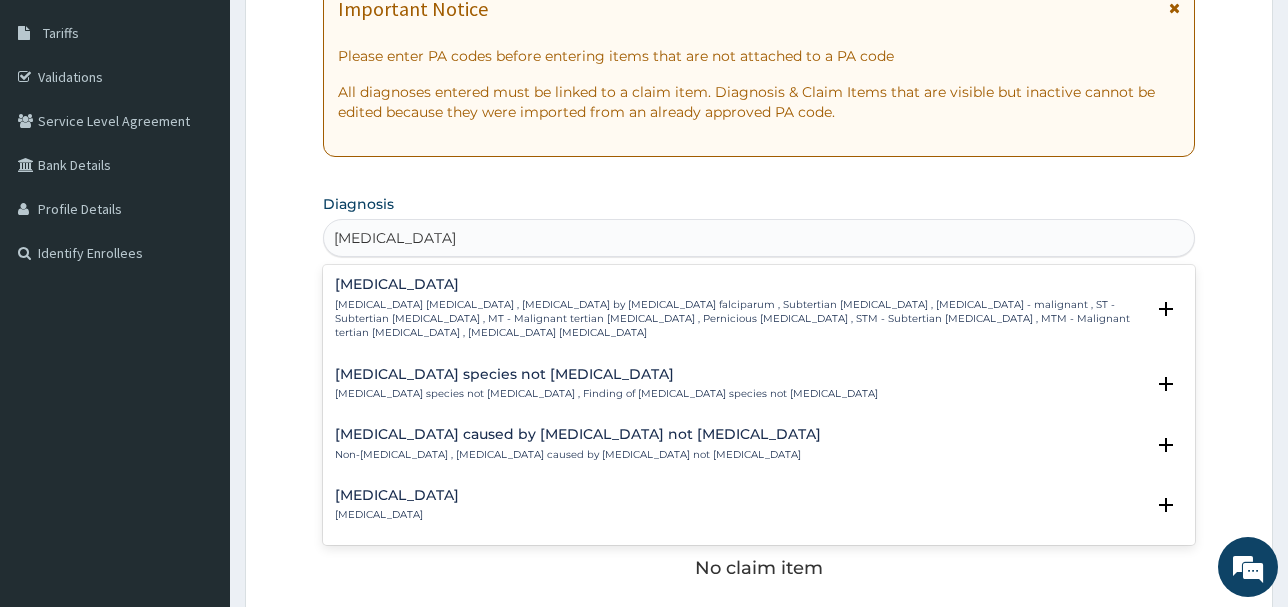 click on "Falciparum malaria , Malignant tertian malaria , Malaria by Plasmodium falciparum , Subtertian malaria , Falciparum malaria - malignant , ST - Subtertian malaria , MT - Malignant tertian malaria , Pernicious malaria , STM - Subtertian malaria , MTM - Malignant tertian malaria , Plasmodium falciparum malaria" at bounding box center [739, 319] 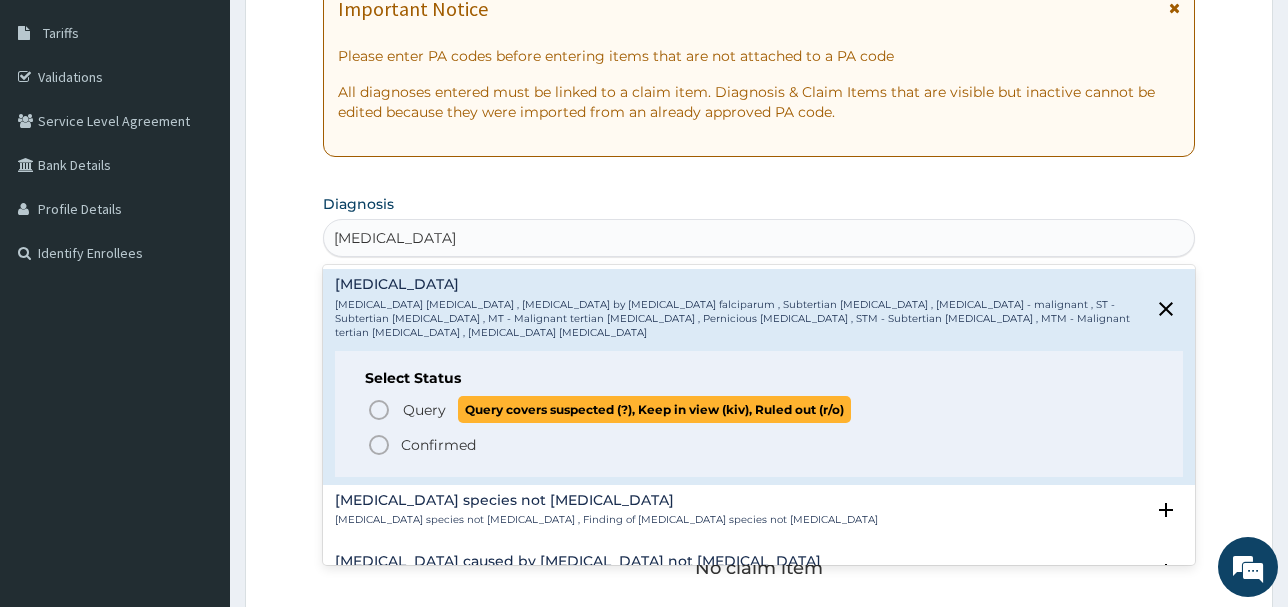 click on "Query covers suspected (?), Keep in view (kiv), Ruled out (r/o)" at bounding box center [654, 409] 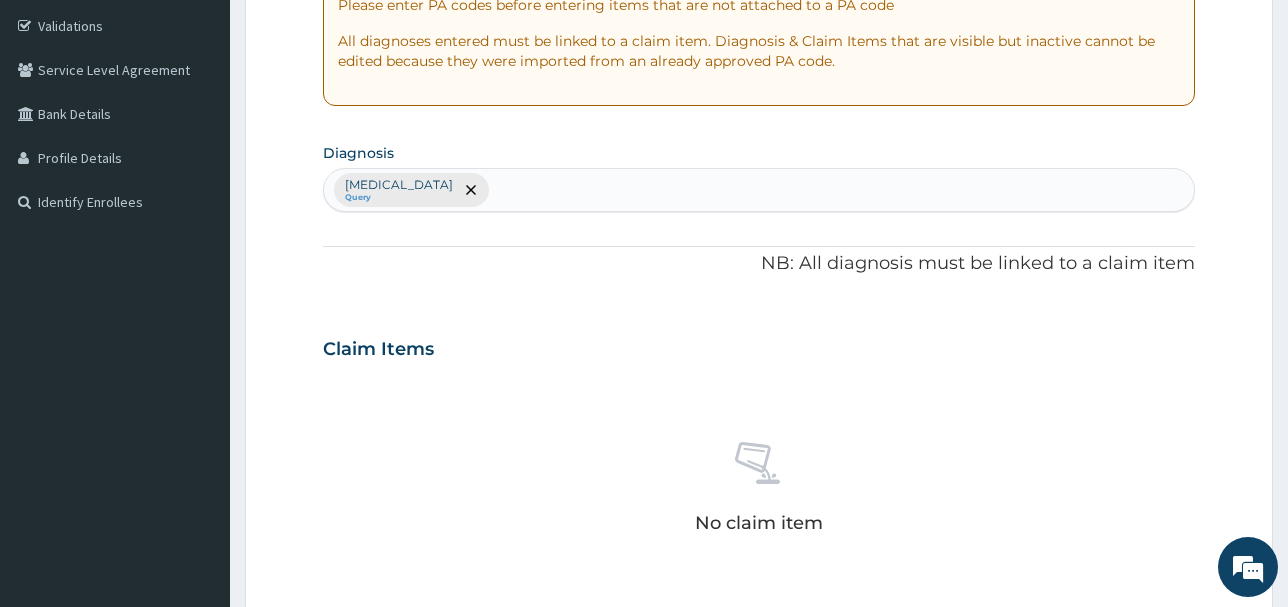 scroll, scrollTop: 419, scrollLeft: 0, axis: vertical 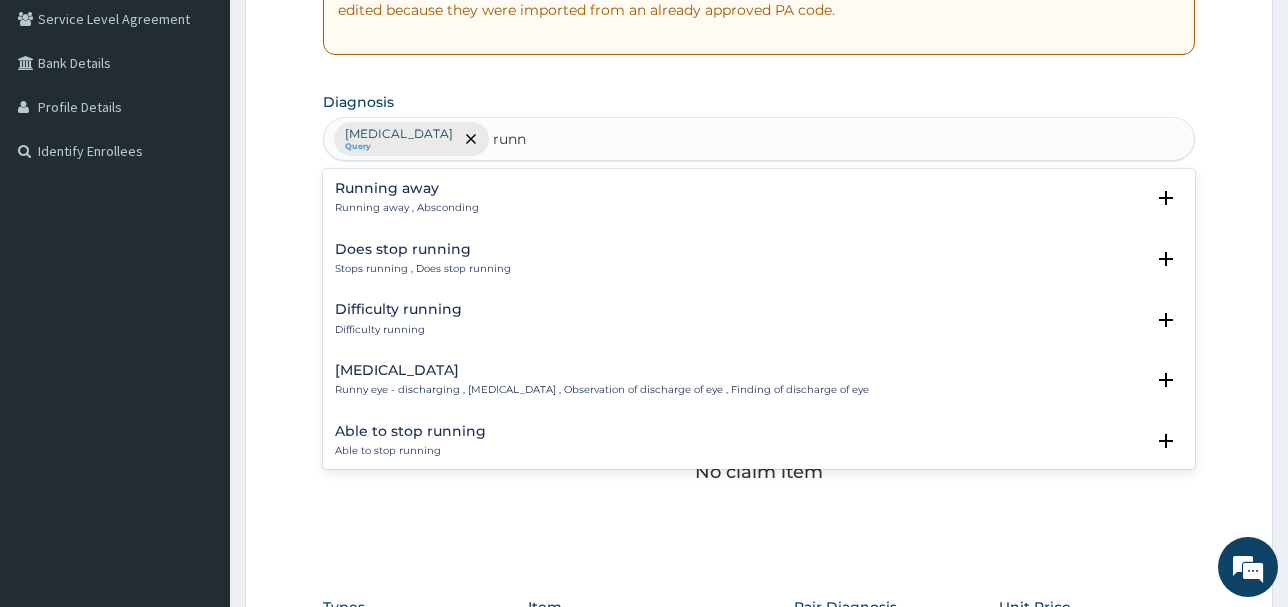 type on "runn" 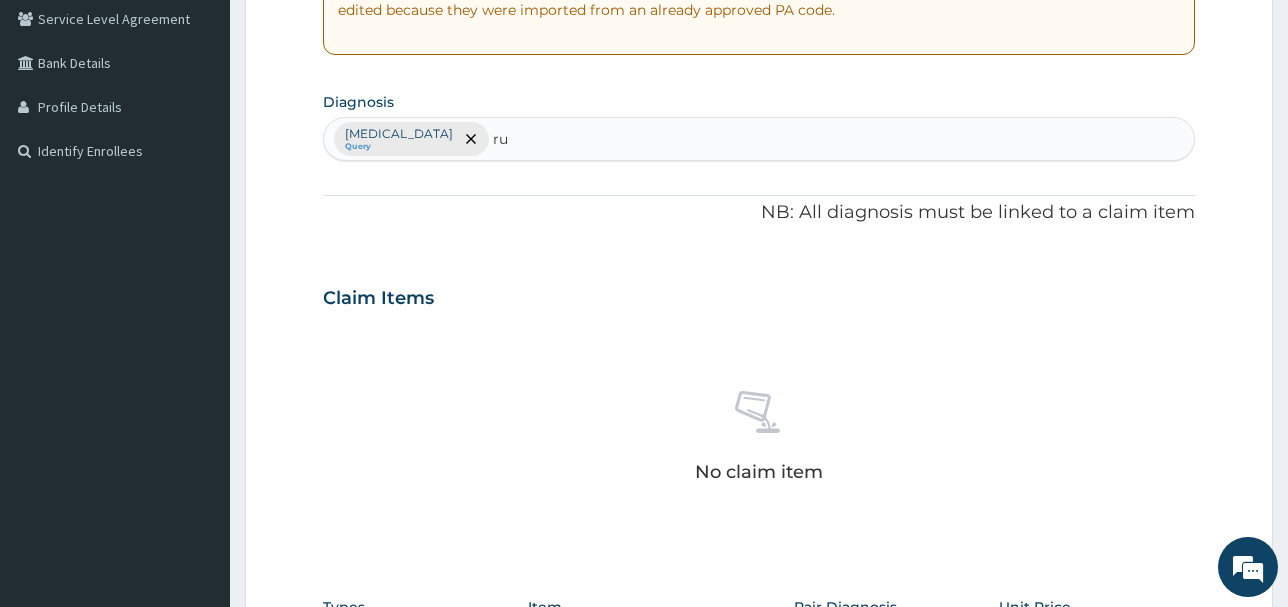 type on "r" 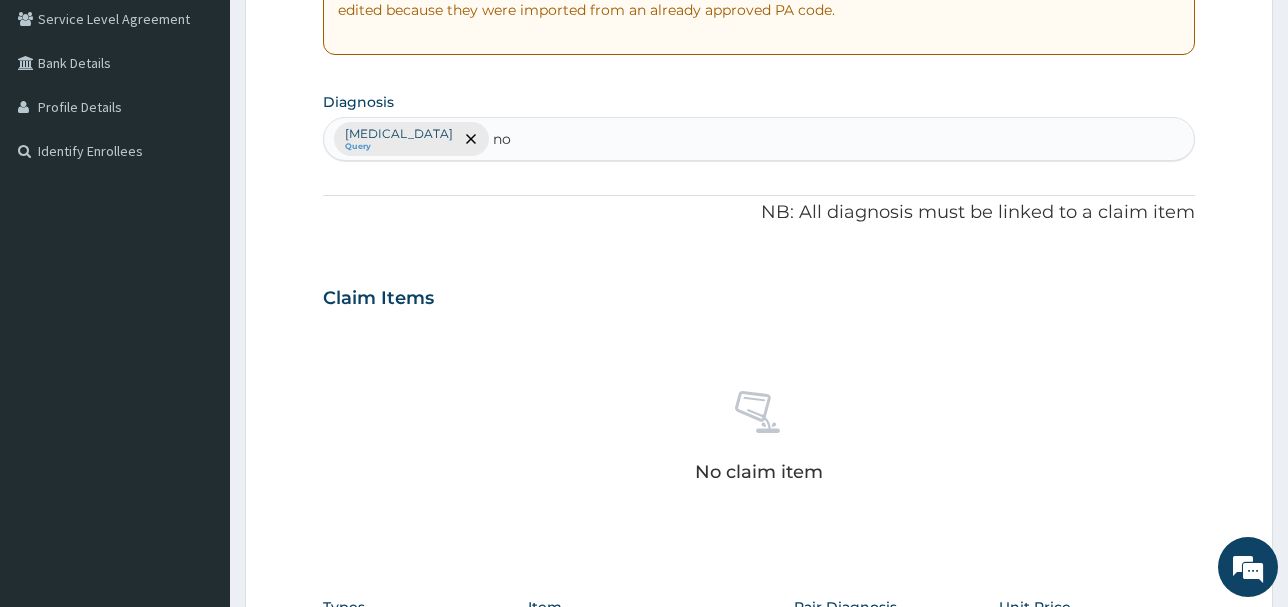 type on "n" 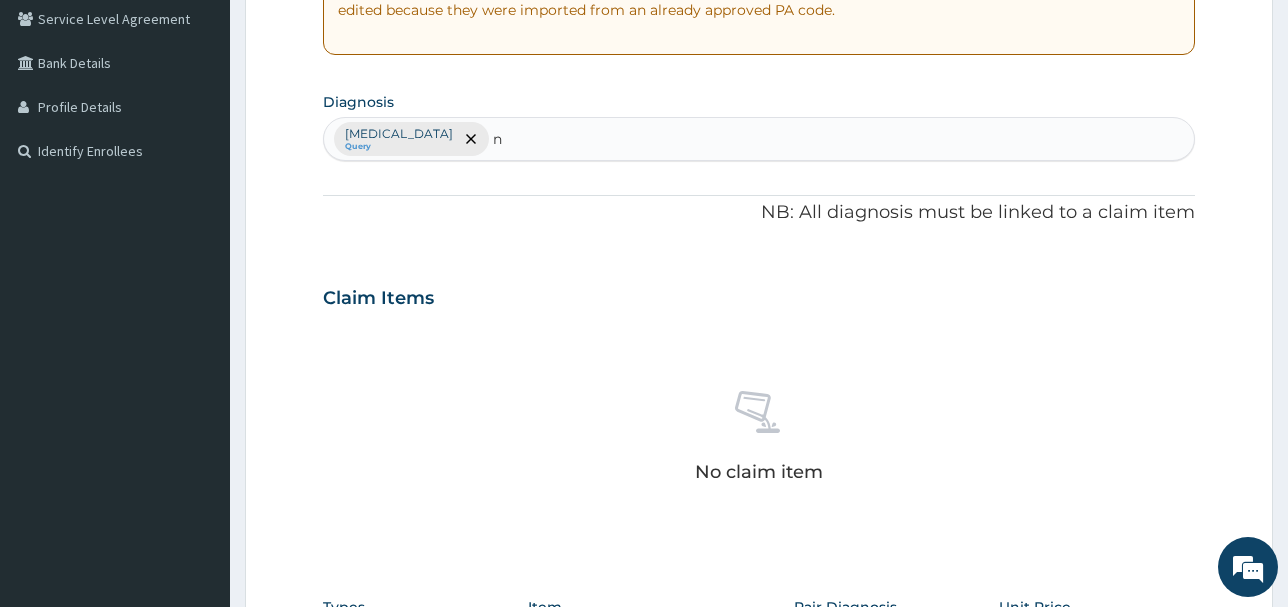 type 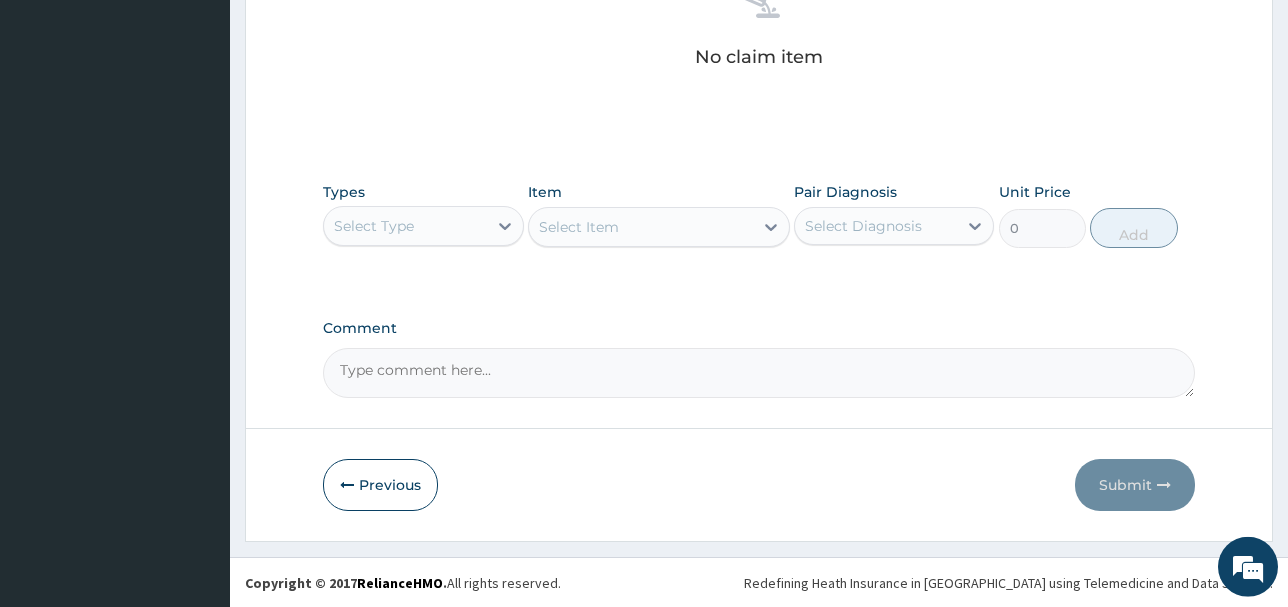 scroll, scrollTop: 835, scrollLeft: 0, axis: vertical 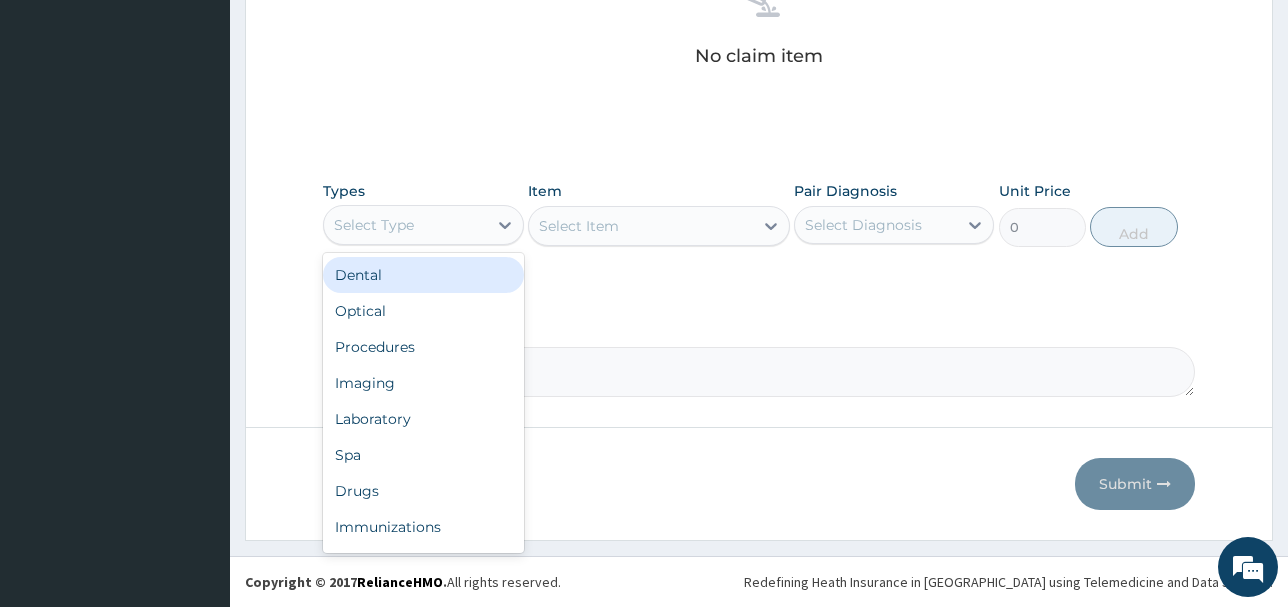 click on "Select Type" at bounding box center [405, 225] 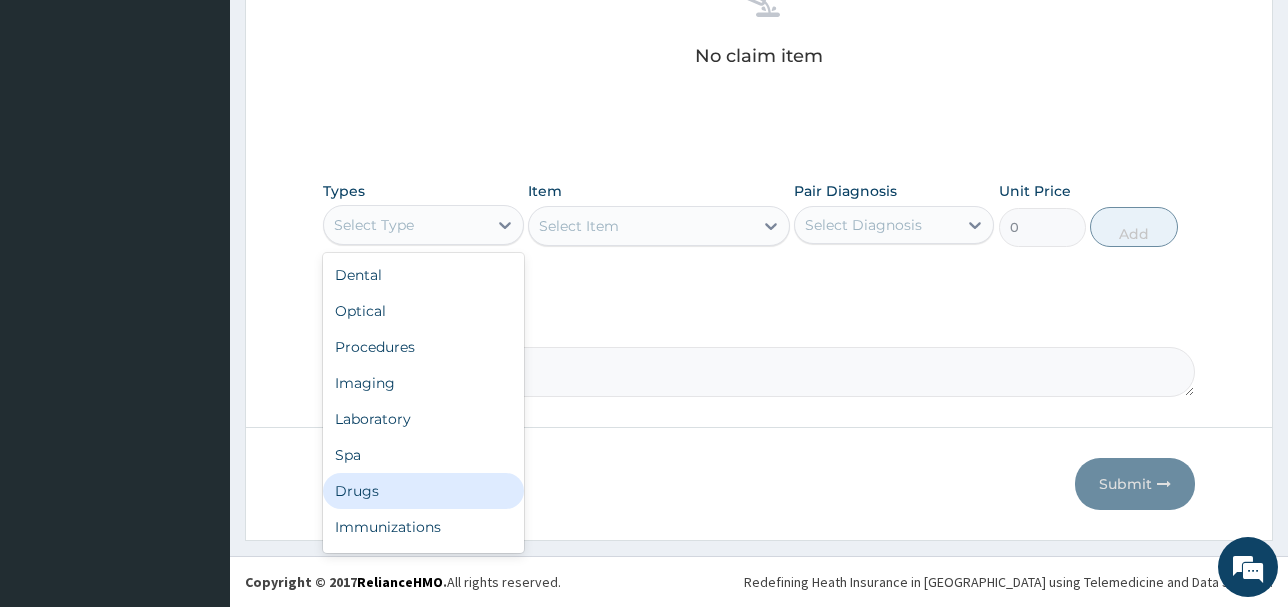 click on "Drugs" at bounding box center (423, 491) 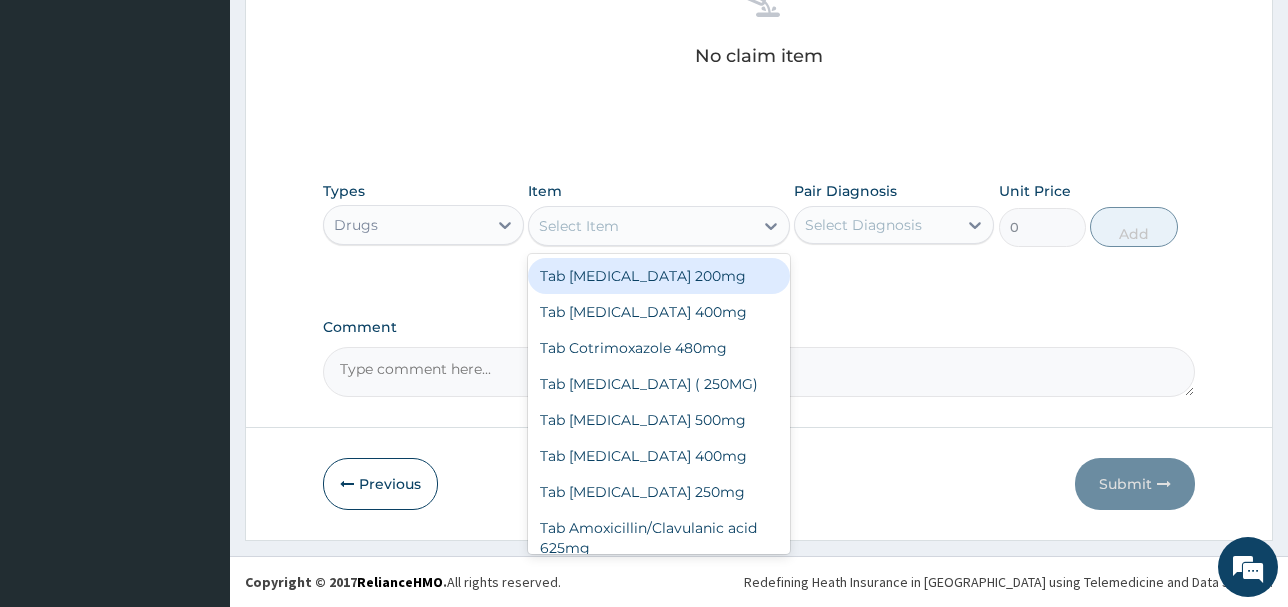 click on "Select Item" at bounding box center [641, 226] 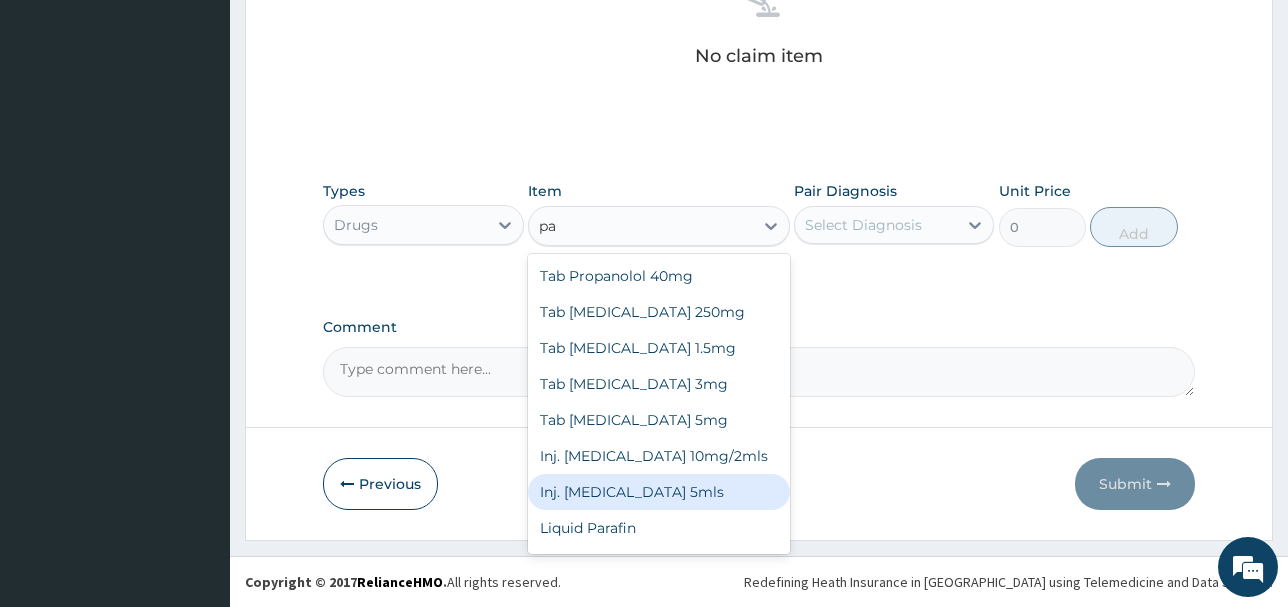 type on "p" 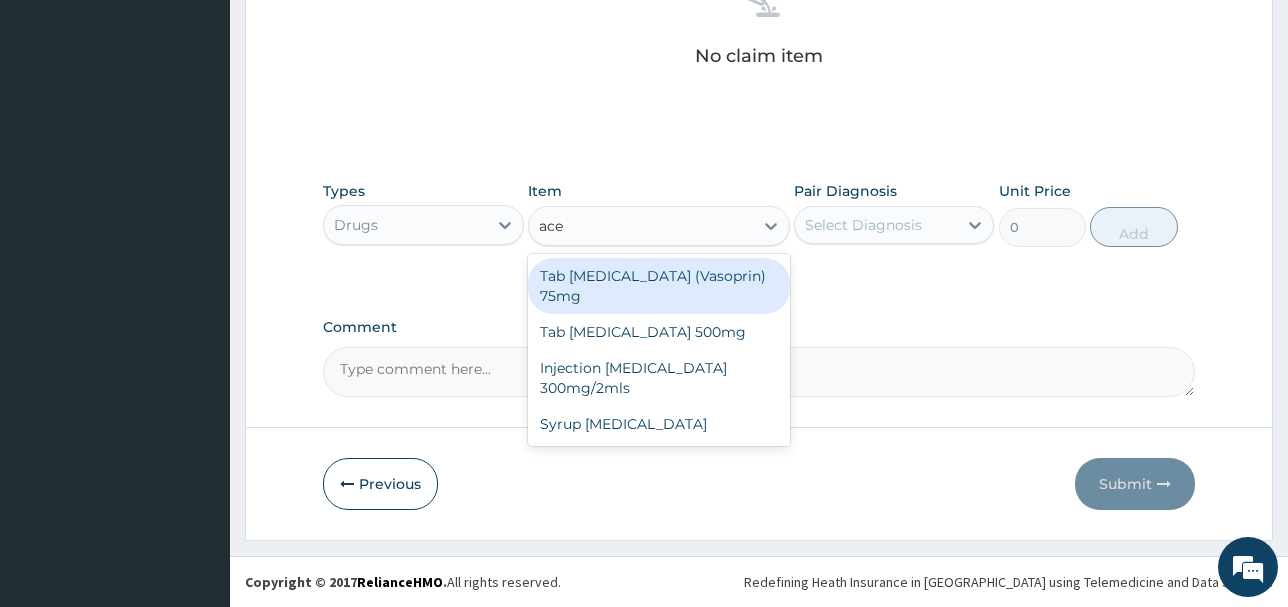 type on "acet" 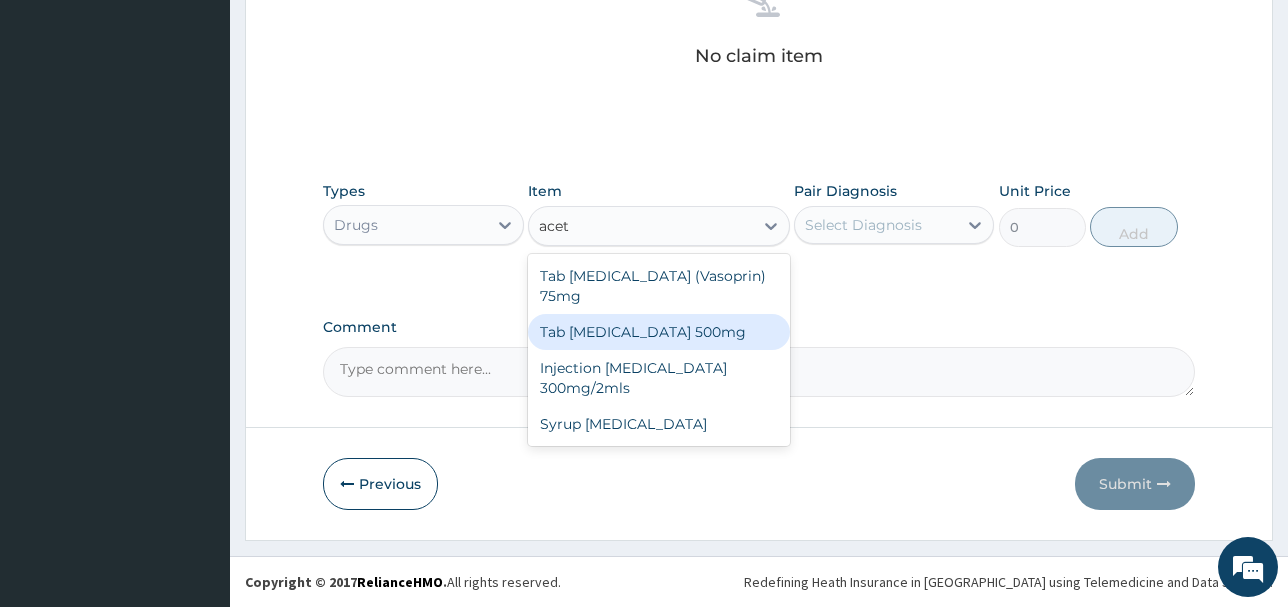 click on "Tab [MEDICAL_DATA] 500mg" at bounding box center [659, 332] 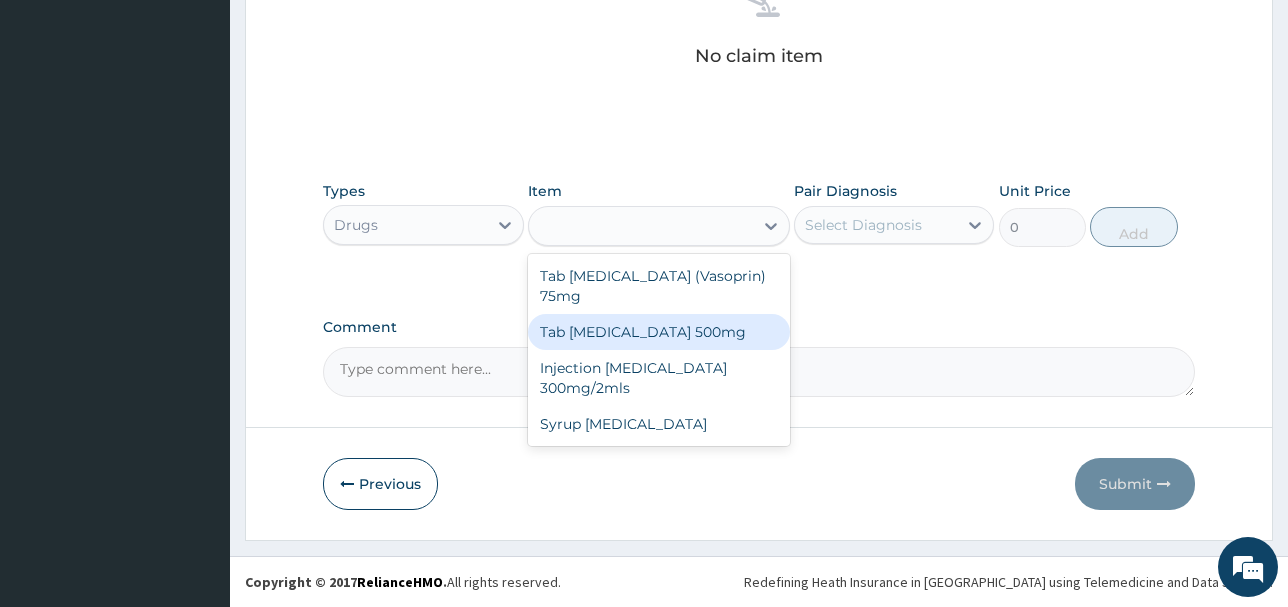 type on "16" 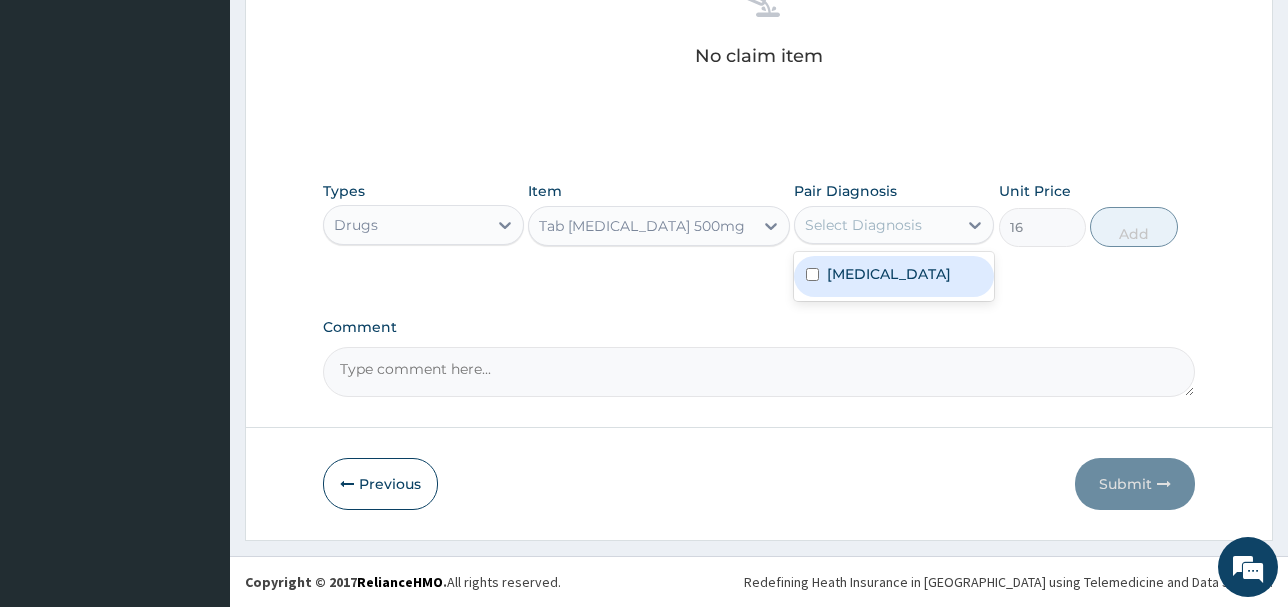 click on "Select Diagnosis" at bounding box center [863, 225] 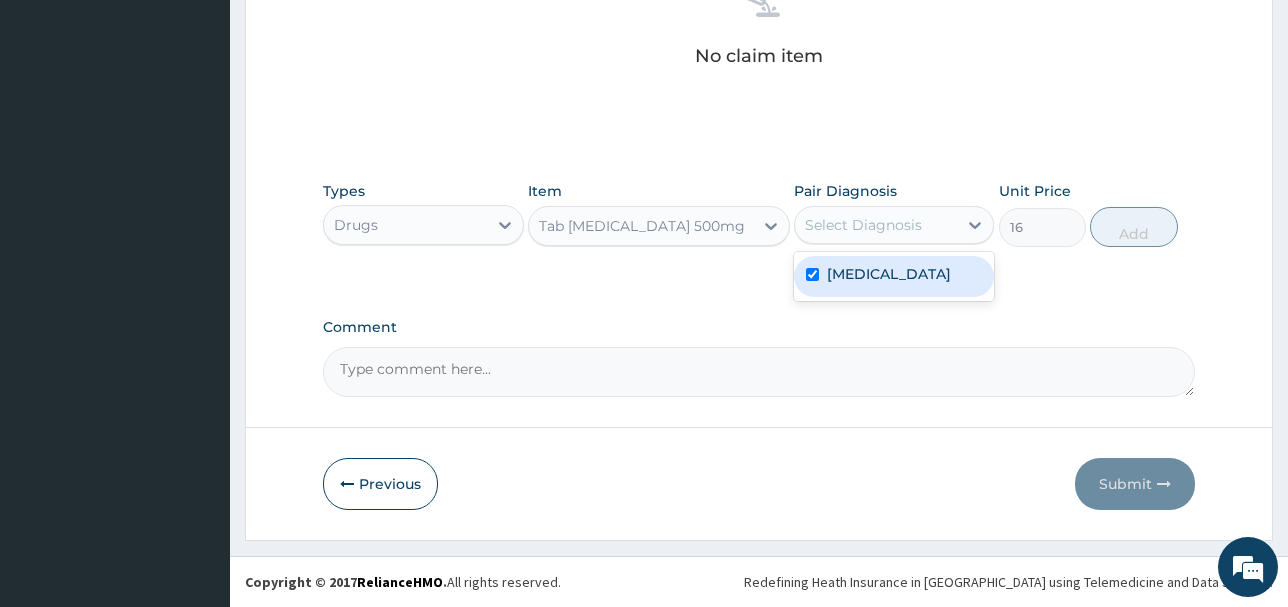 checkbox on "true" 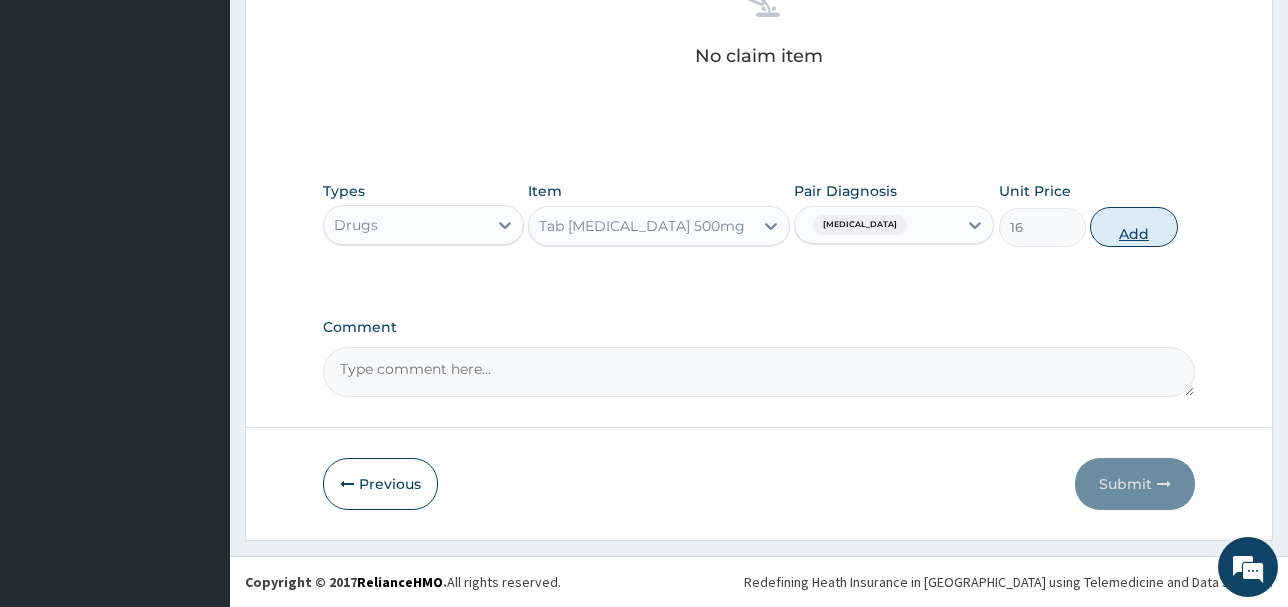 click on "Add" at bounding box center [1133, 227] 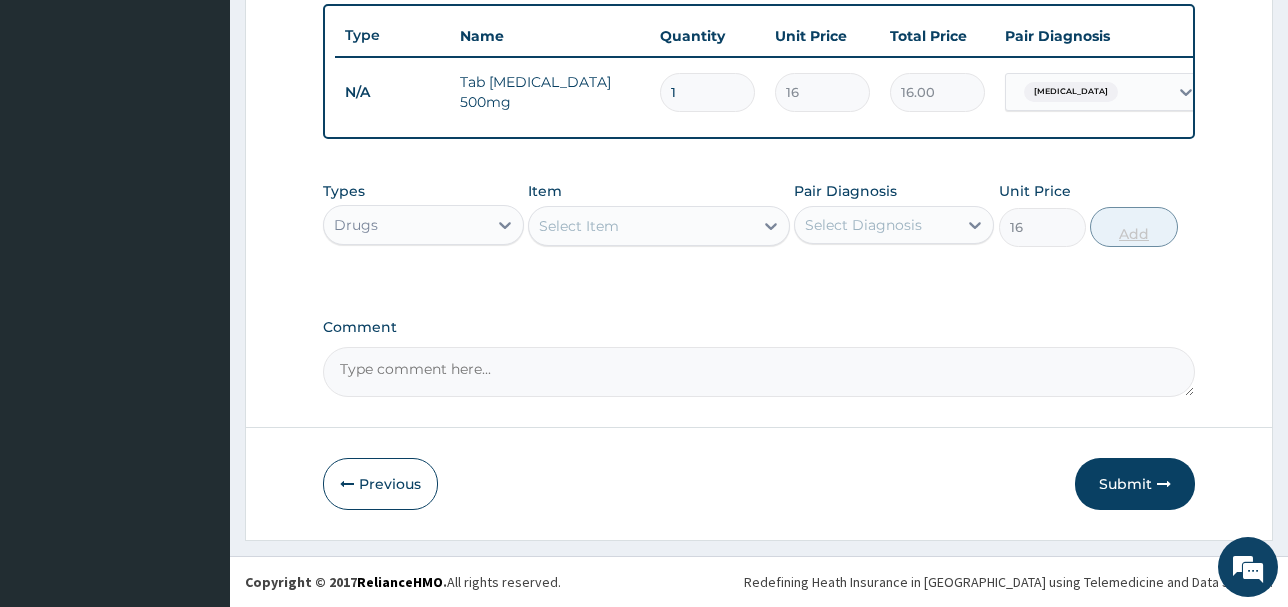 type on "0" 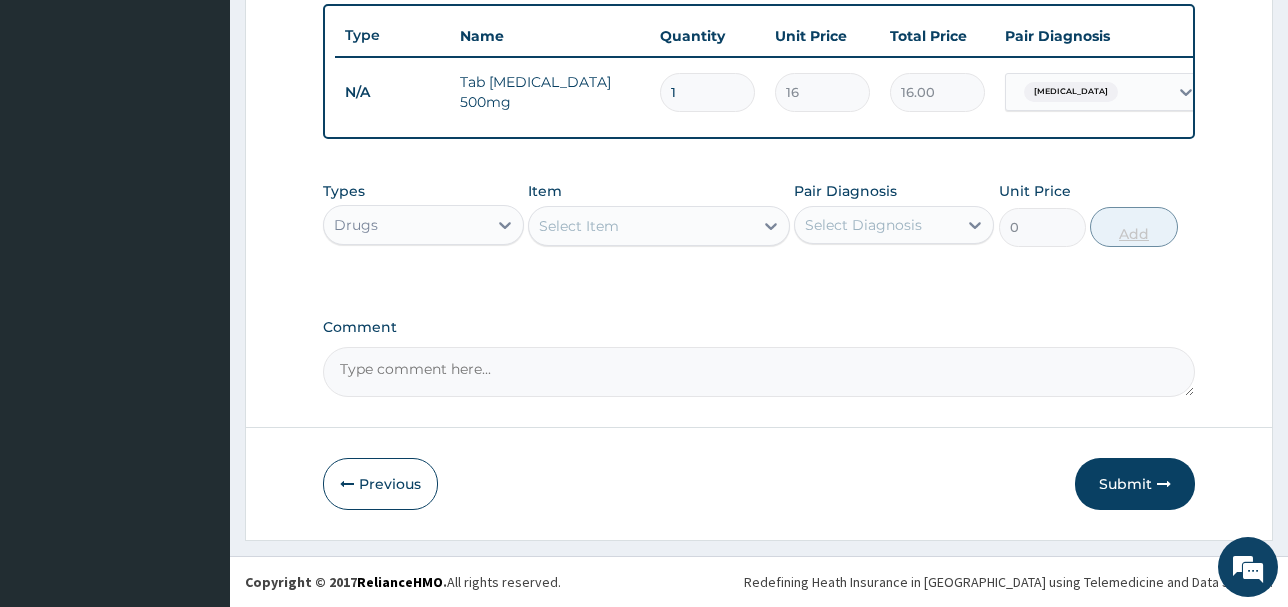 scroll, scrollTop: 757, scrollLeft: 0, axis: vertical 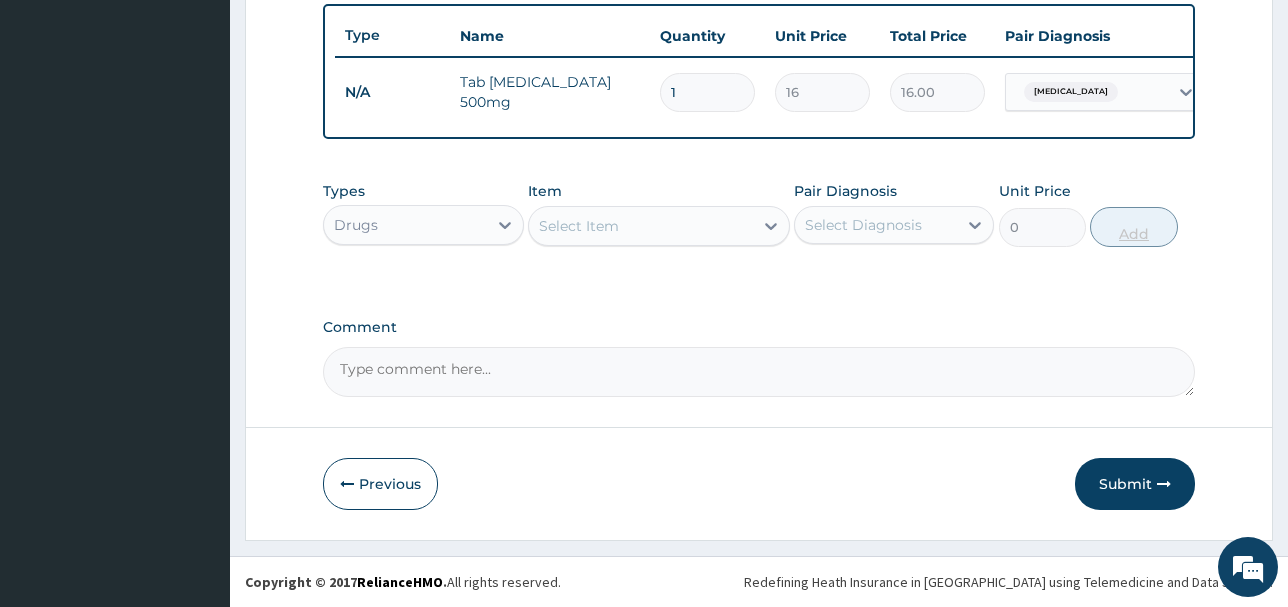 type on "18" 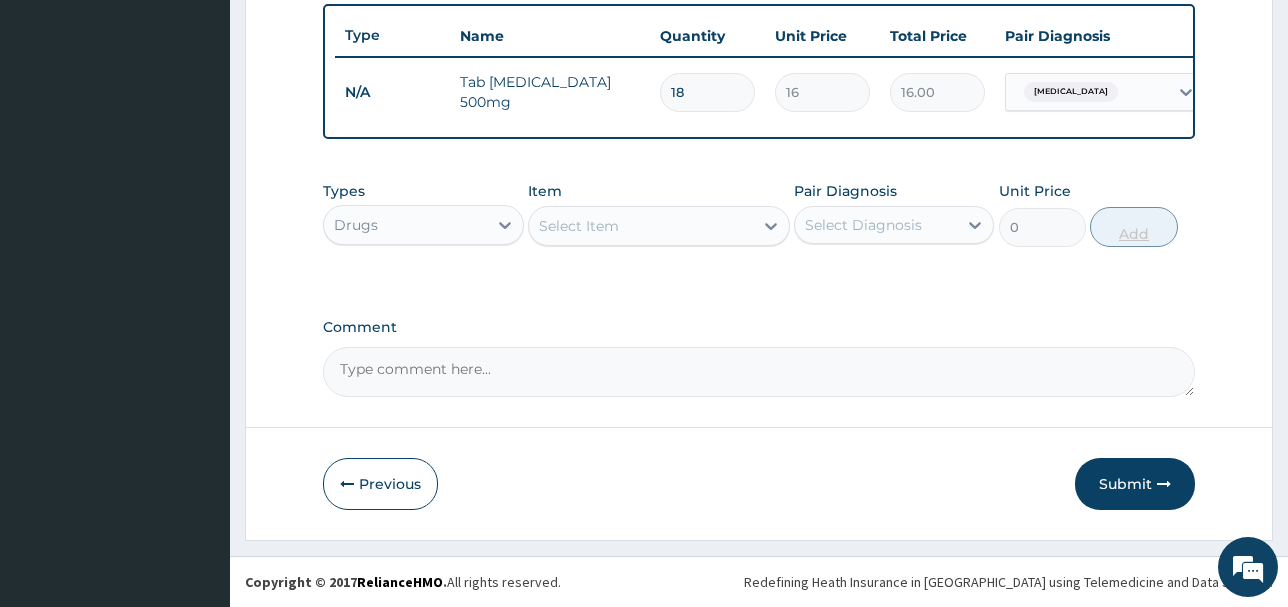 type on "288.00" 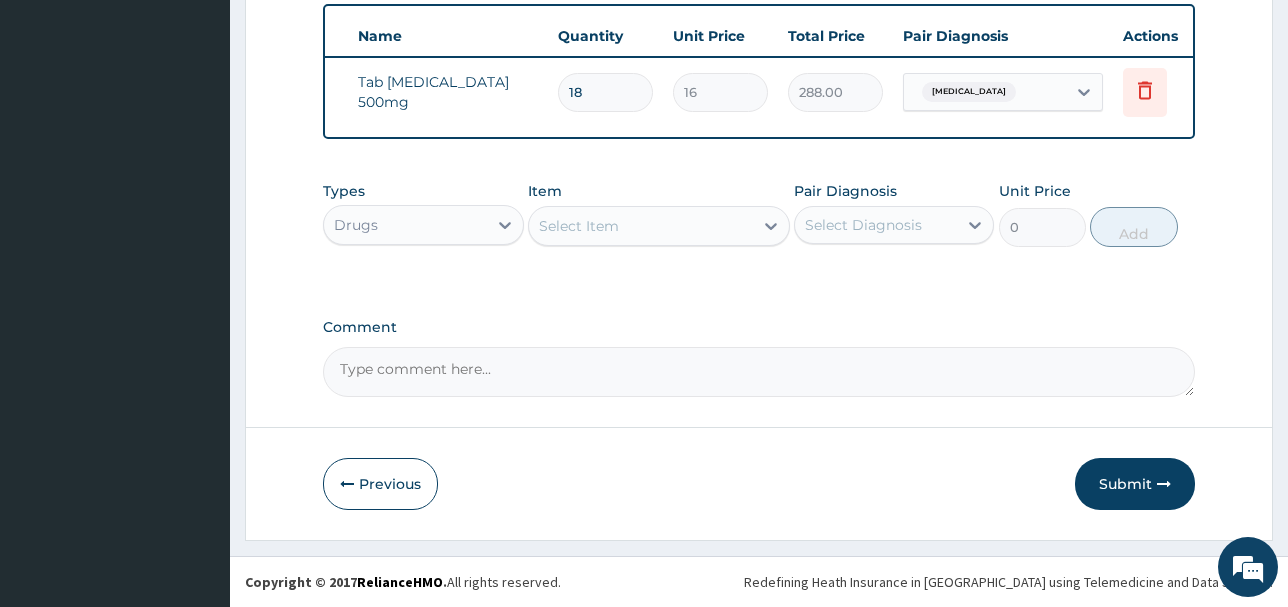 scroll, scrollTop: 0, scrollLeft: 122, axis: horizontal 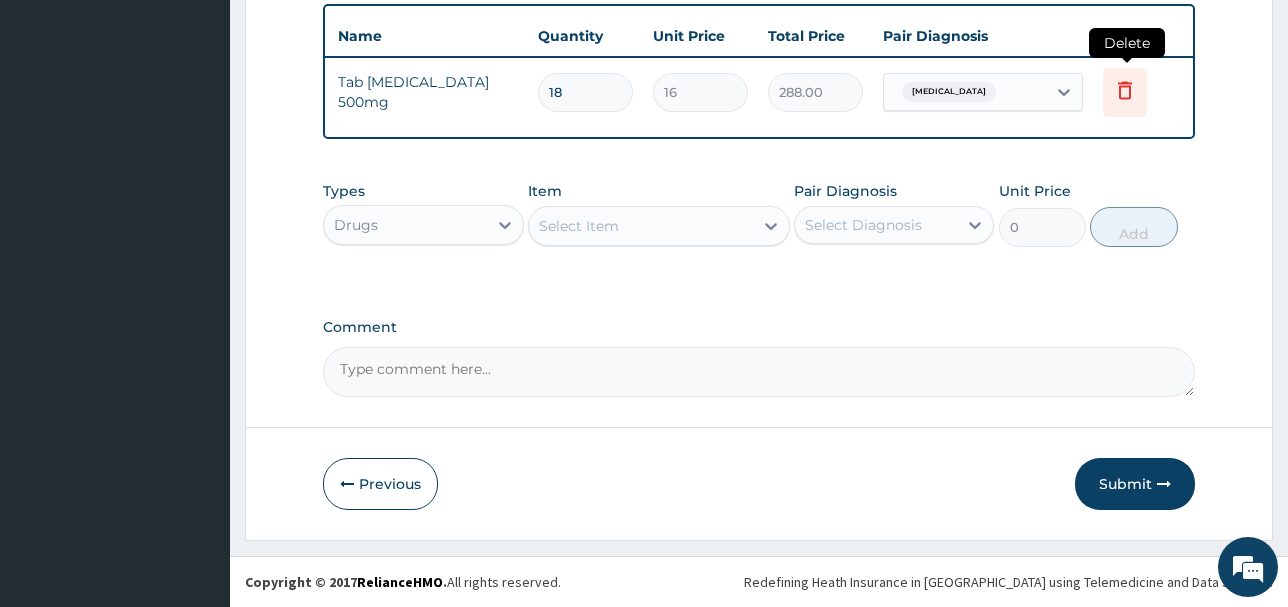 type on "18" 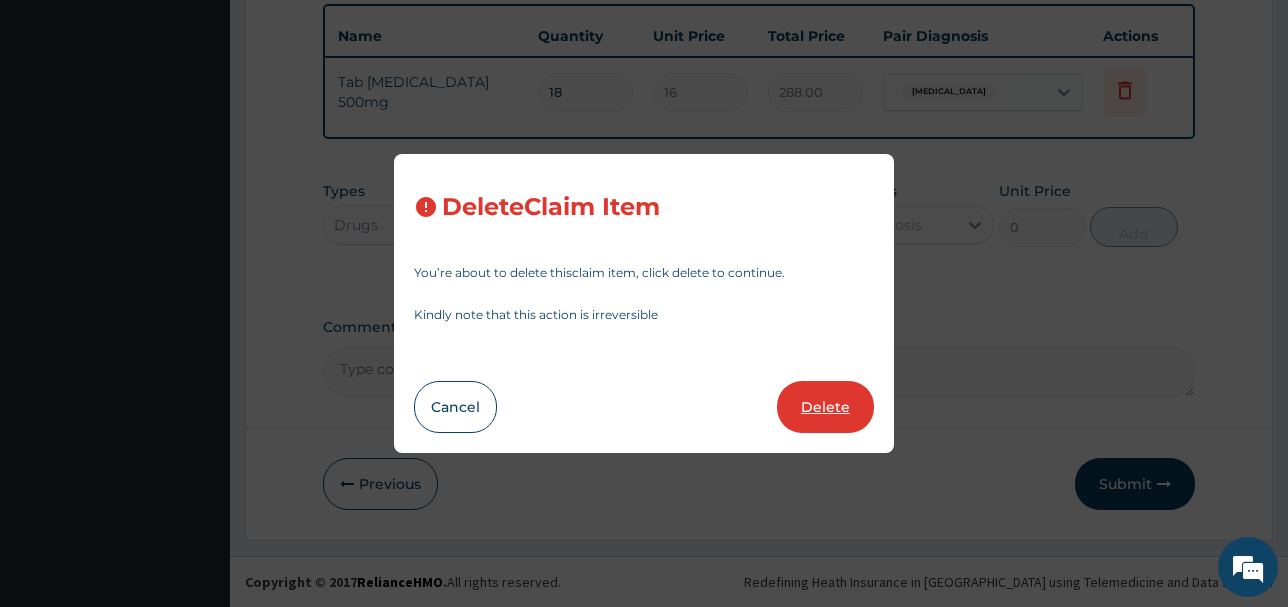 click on "Delete" at bounding box center [825, 407] 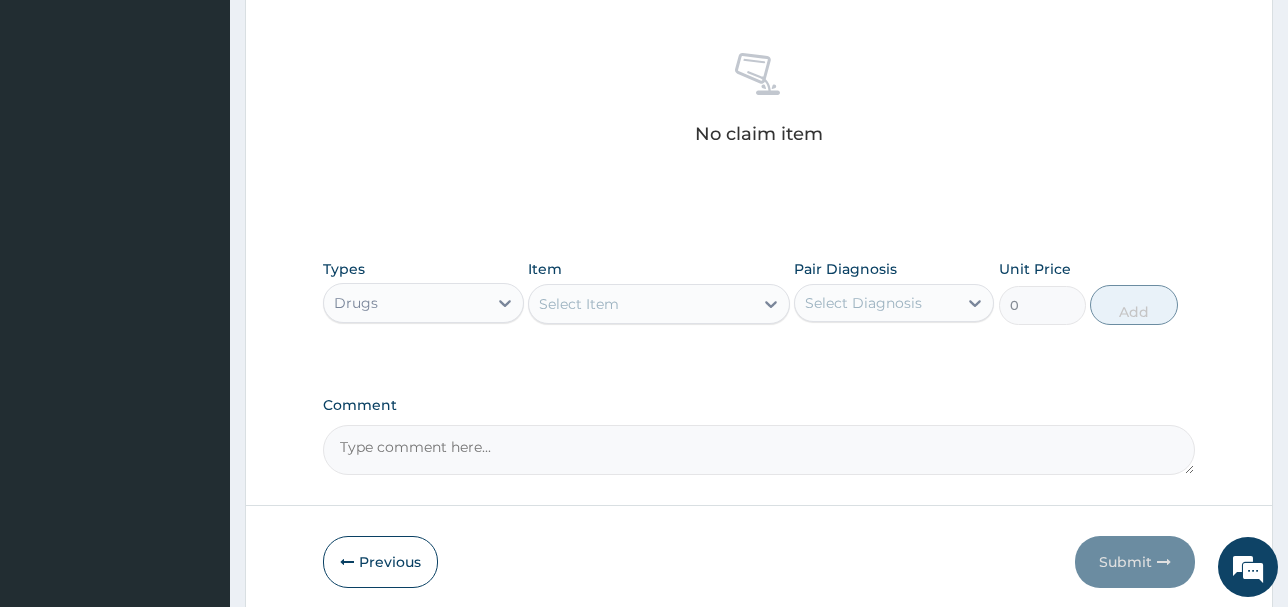 click on "Select Item" at bounding box center (641, 304) 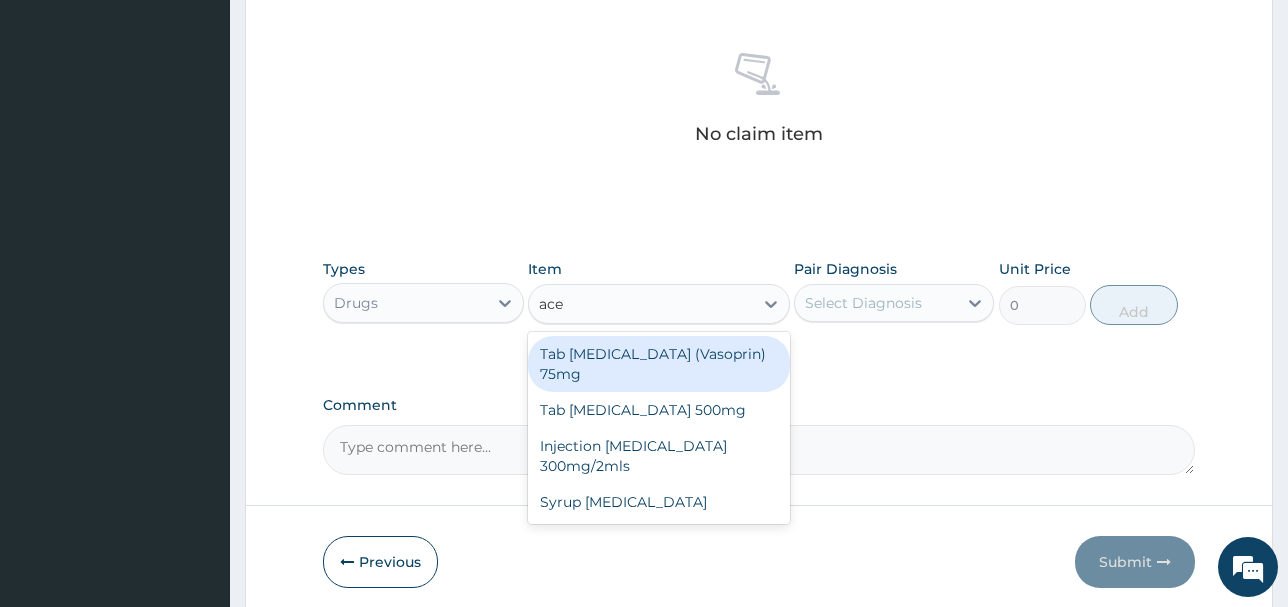 type on "acet" 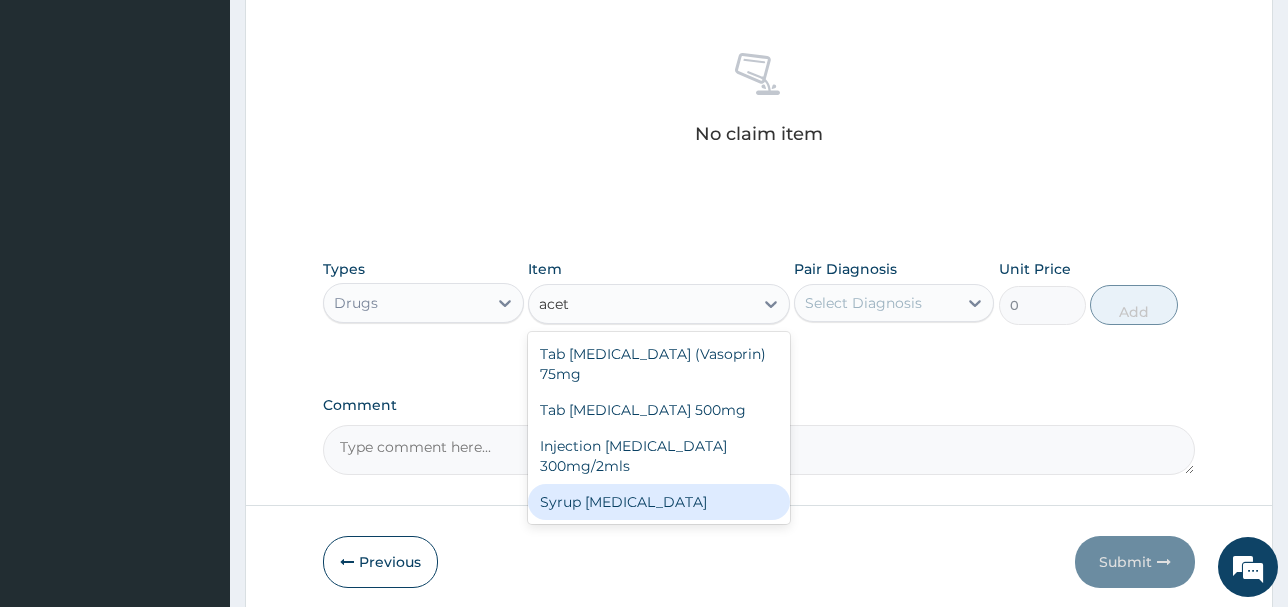 click on "Syrup [MEDICAL_DATA]" at bounding box center [659, 502] 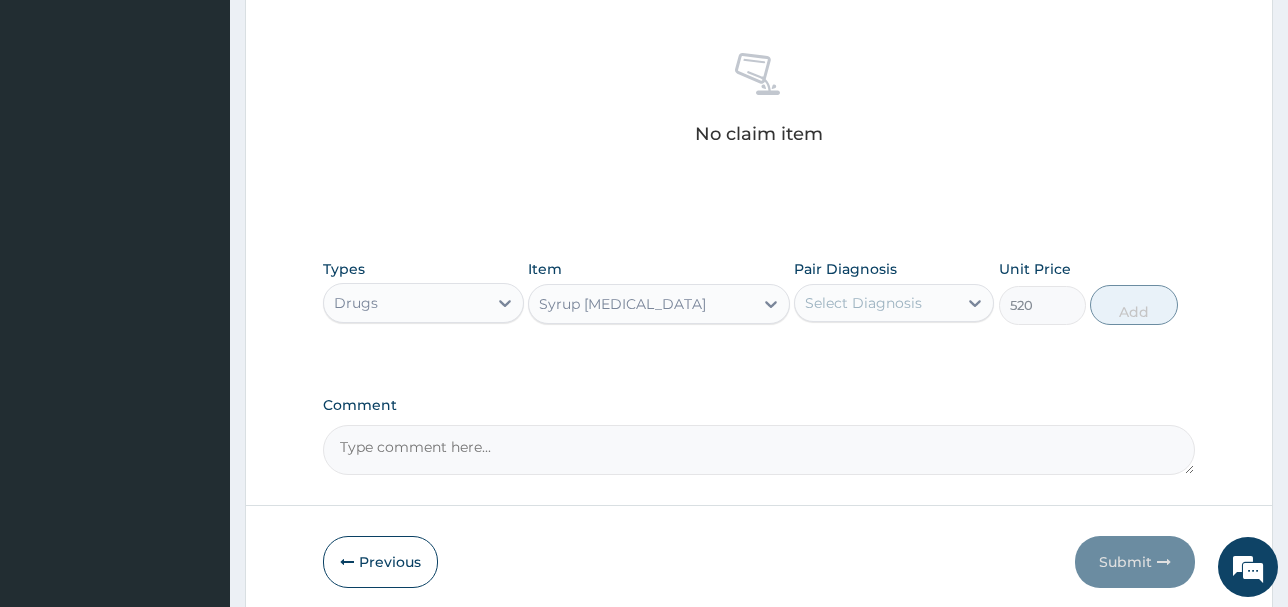 click on "Select Diagnosis" at bounding box center [863, 303] 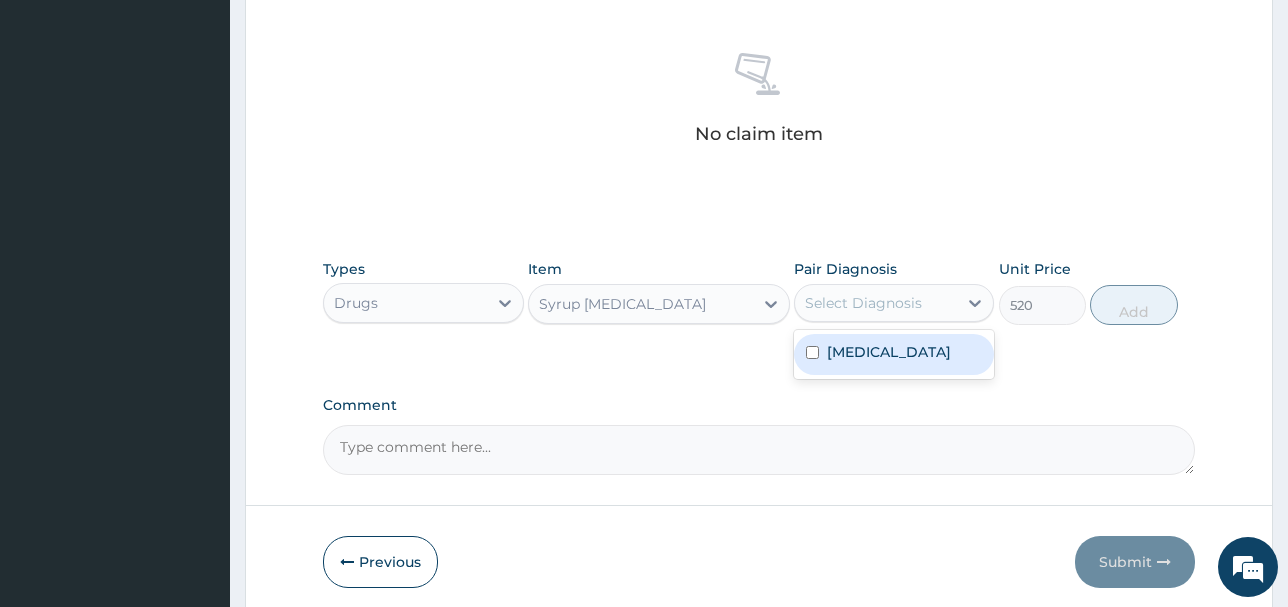 click on "Falciparum malaria" at bounding box center [889, 352] 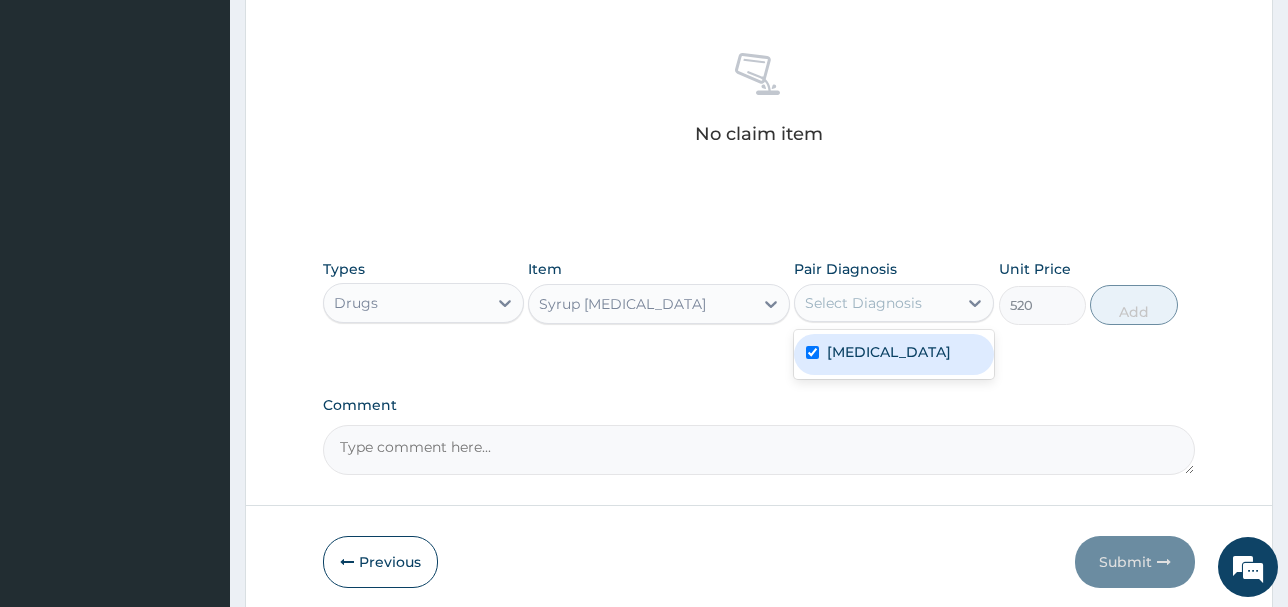 checkbox on "true" 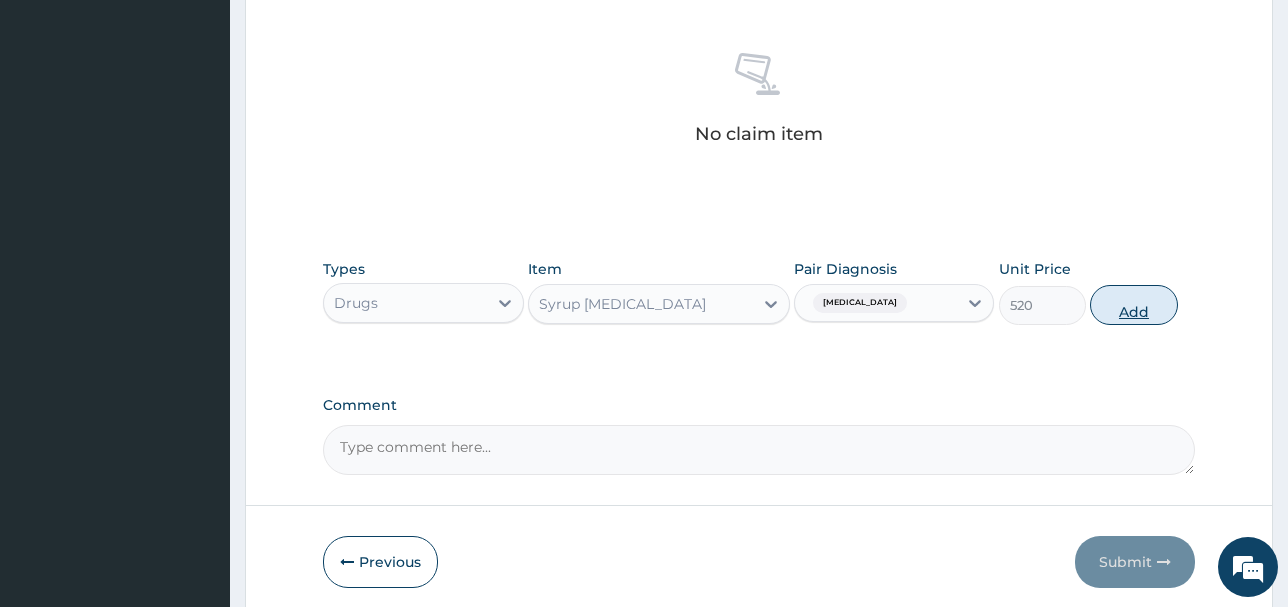click on "Add" at bounding box center (1133, 305) 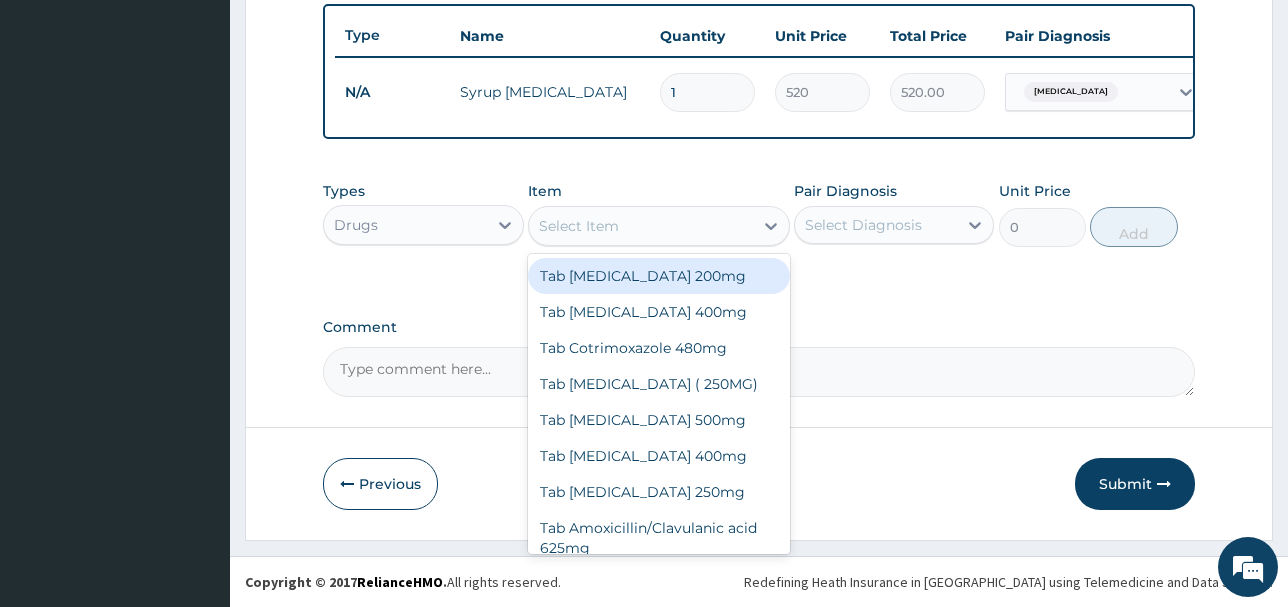 click on "Select Item" at bounding box center [579, 226] 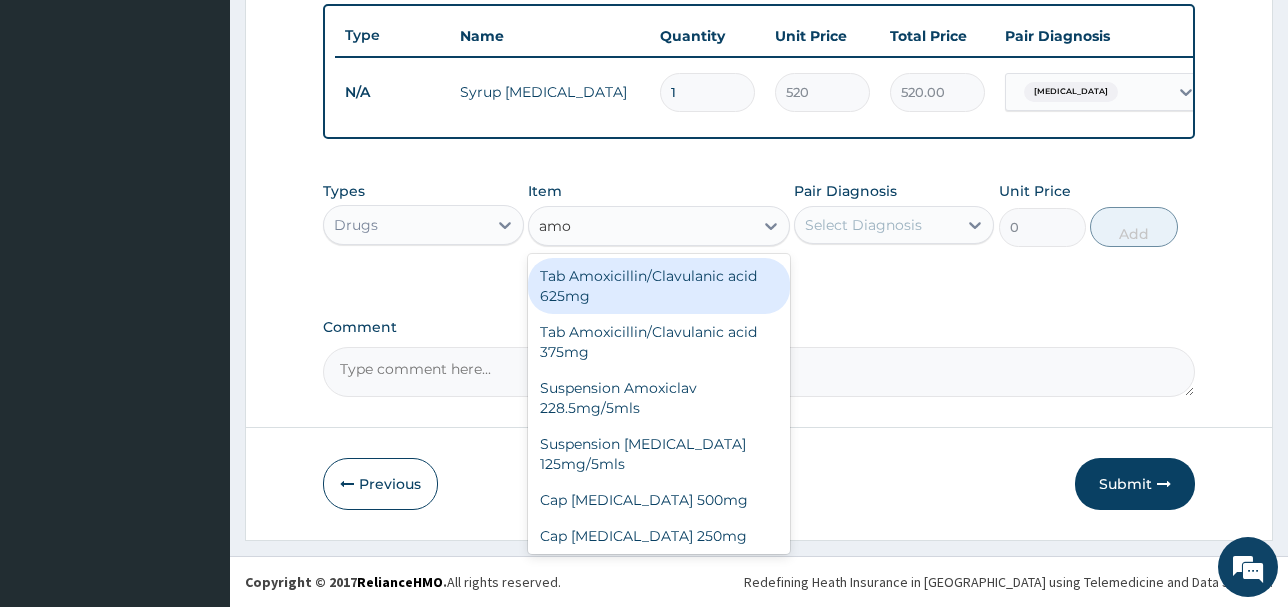 type on "amox" 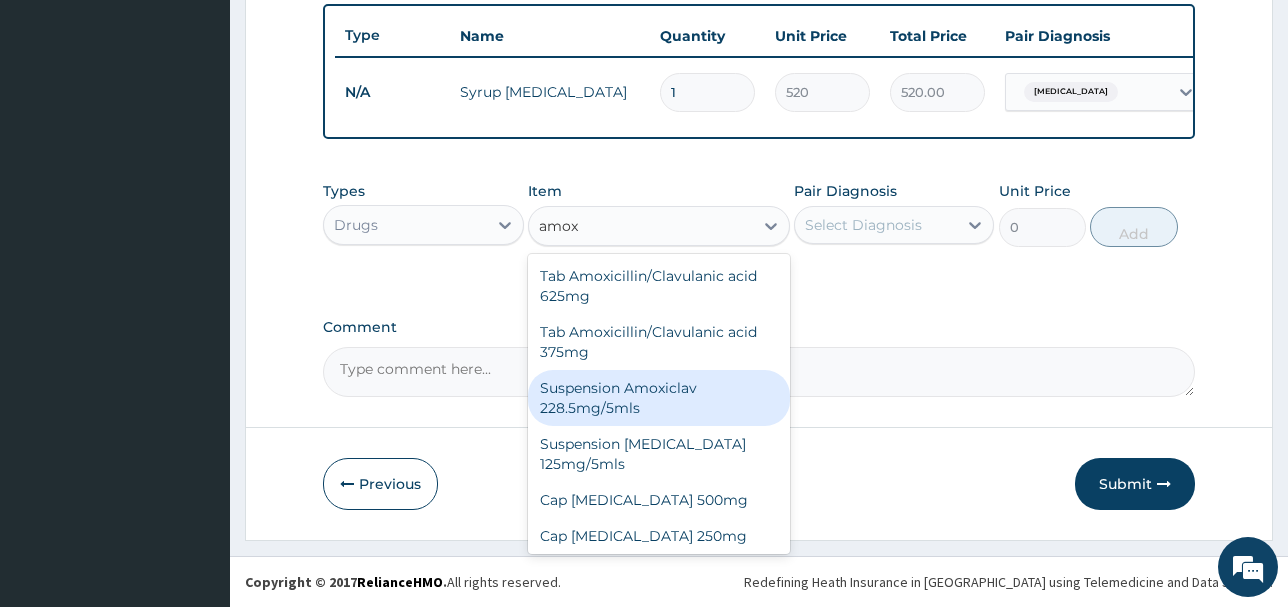click on "Suspension Amoxiclav 228.5mg/5mls" at bounding box center (659, 398) 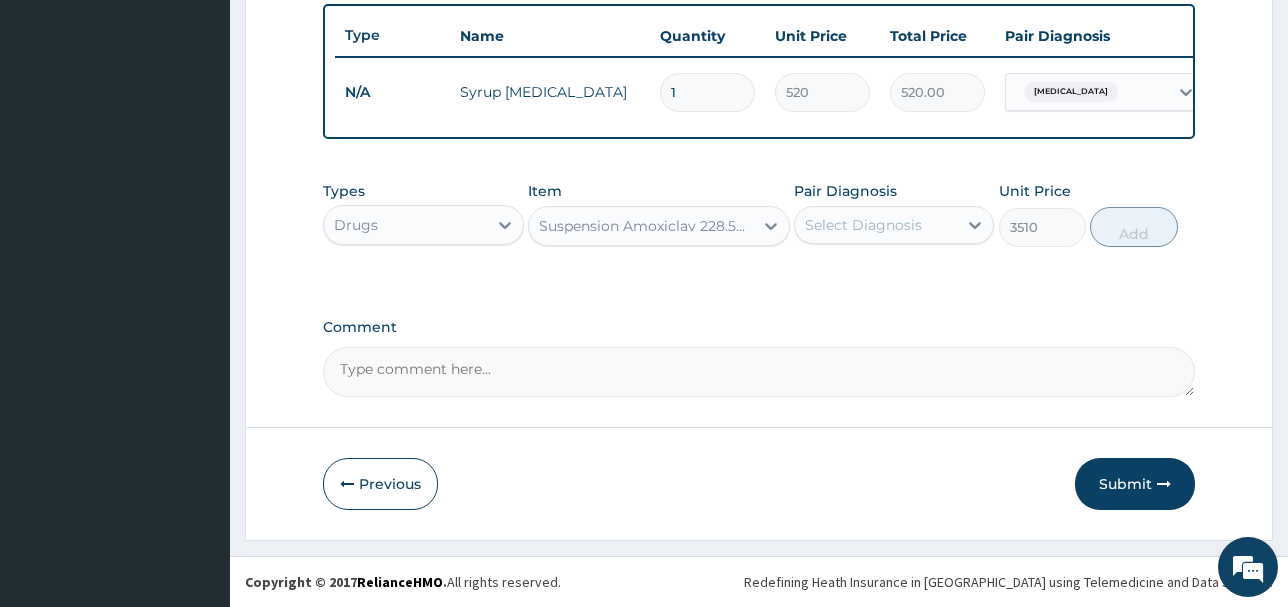 click on "Select Diagnosis" at bounding box center [863, 225] 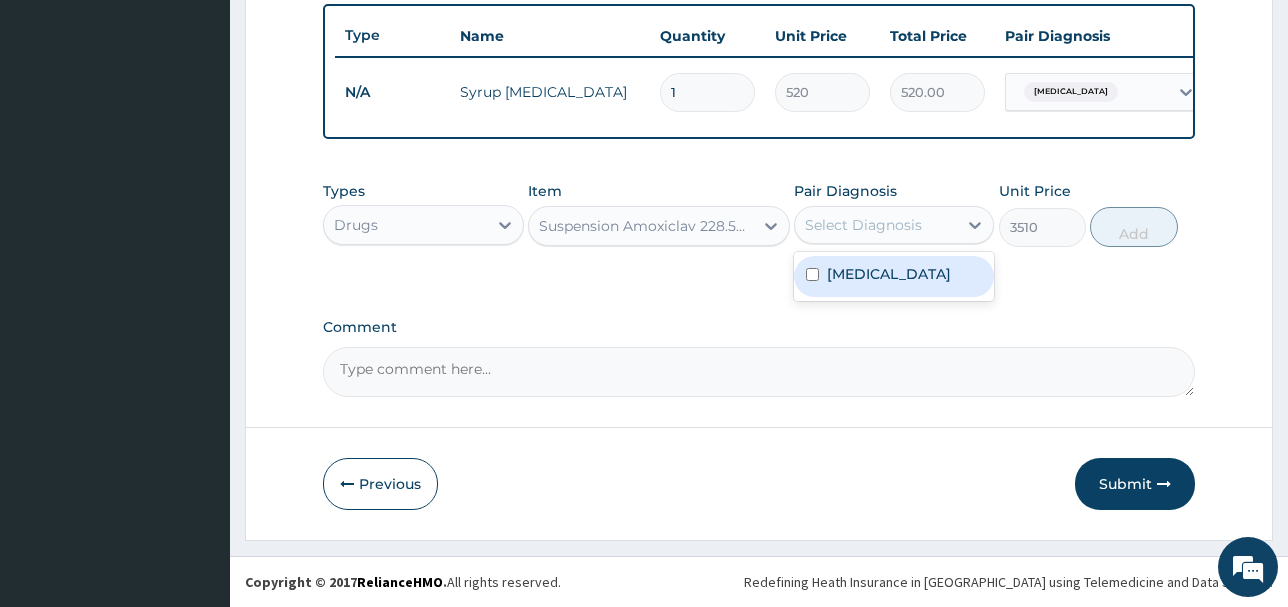 click on "Falciparum malaria" at bounding box center (889, 274) 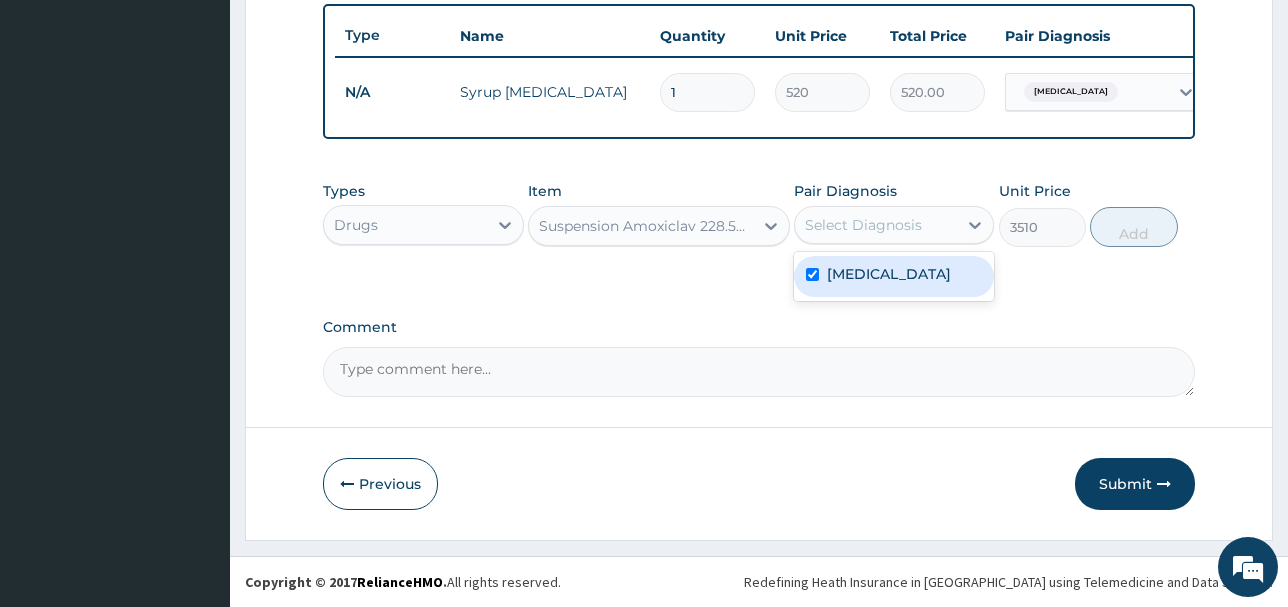 checkbox on "true" 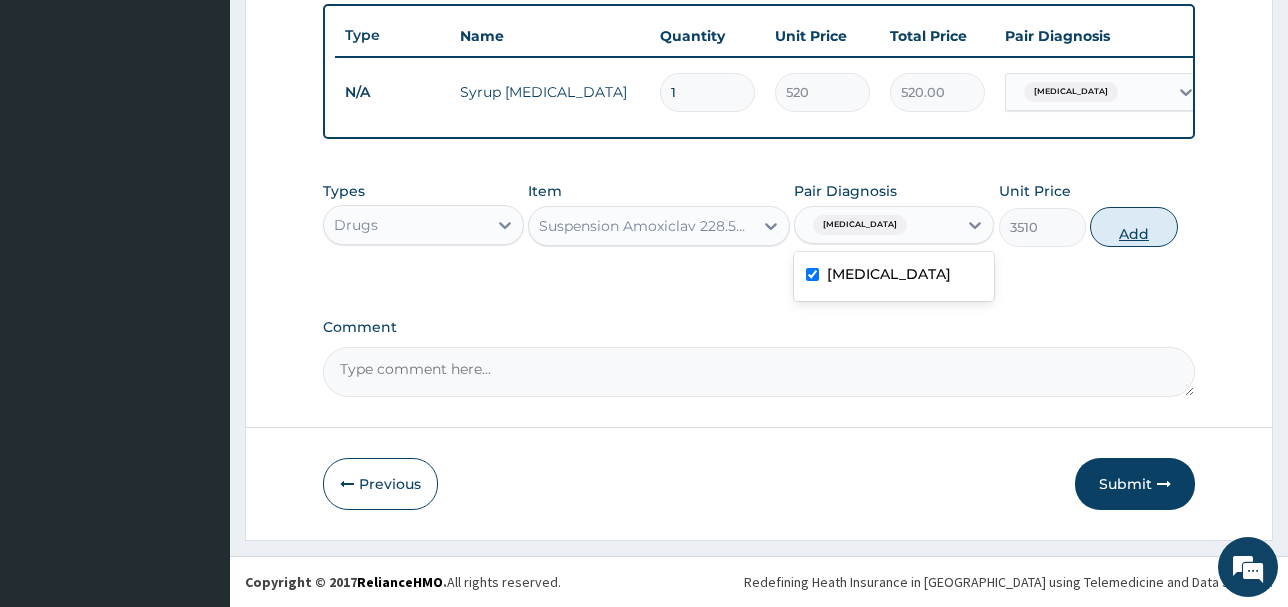 click on "Add" at bounding box center [1133, 227] 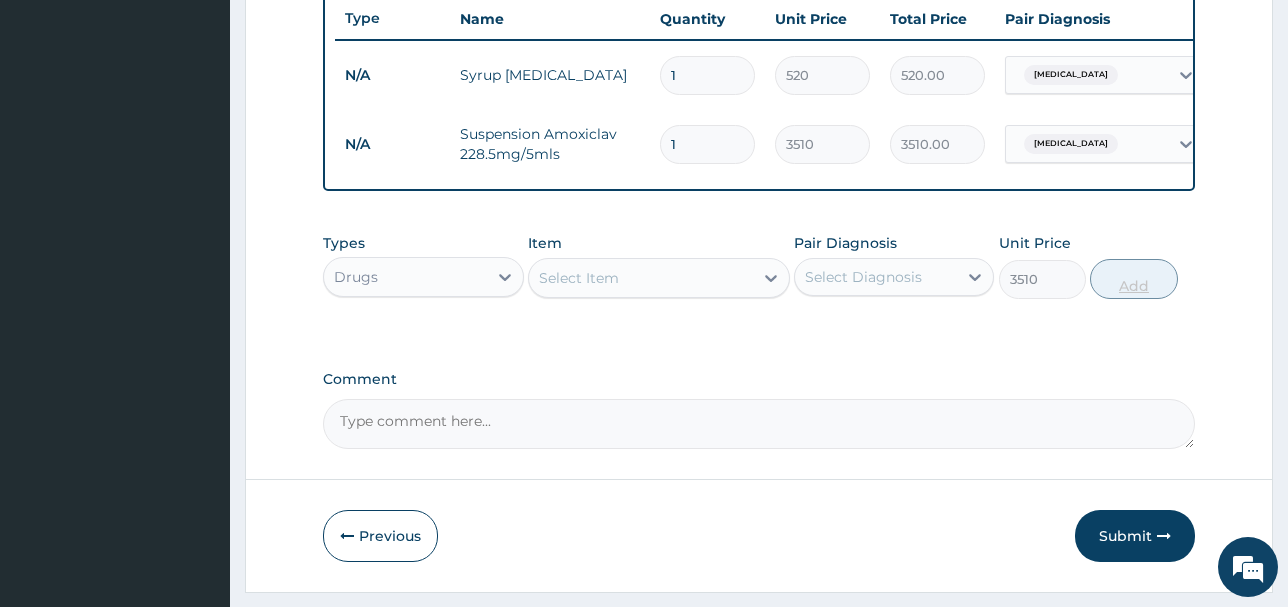 type on "0" 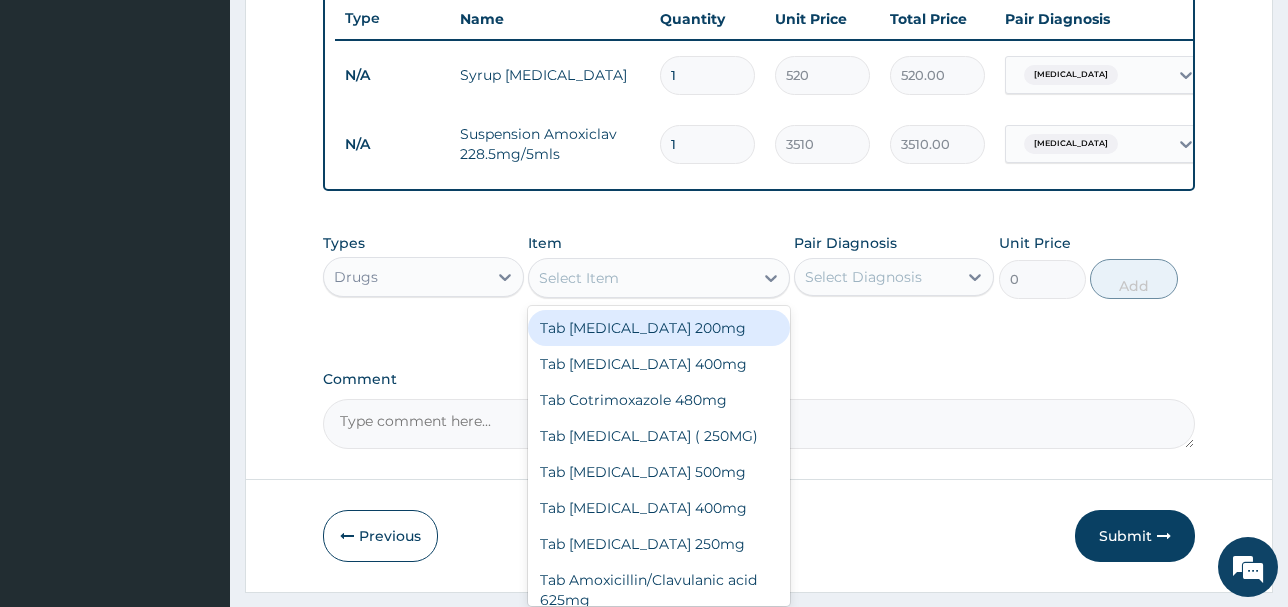 click on "Select Item" at bounding box center (579, 278) 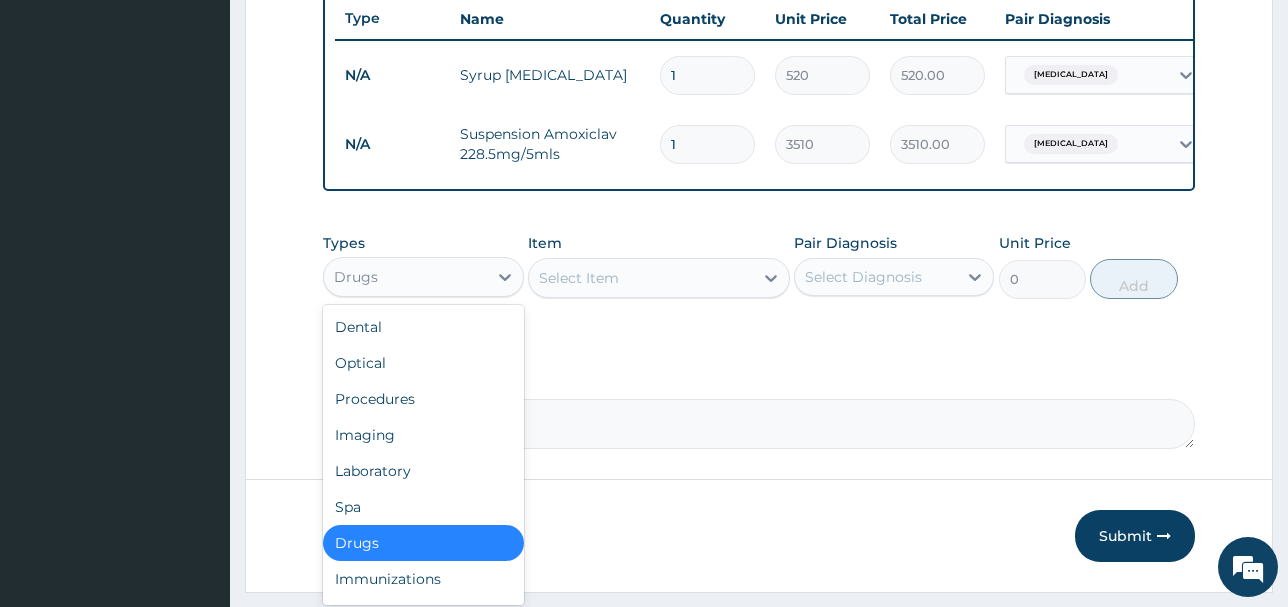 click on "Drugs" at bounding box center (423, 277) 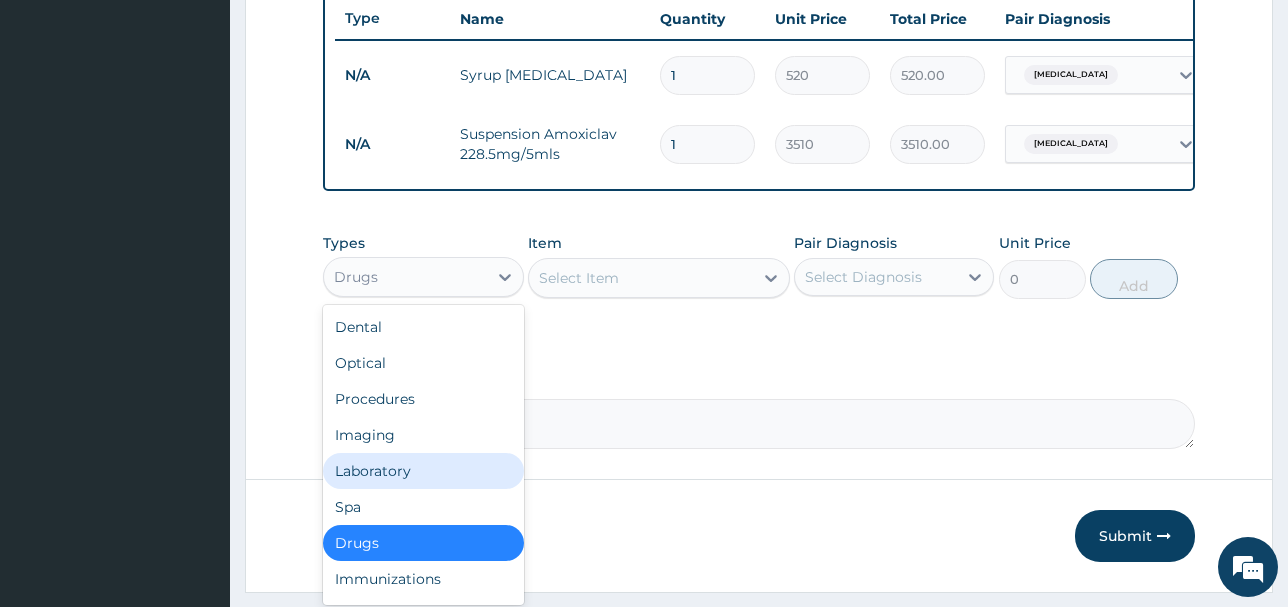 click on "Laboratory" at bounding box center [423, 471] 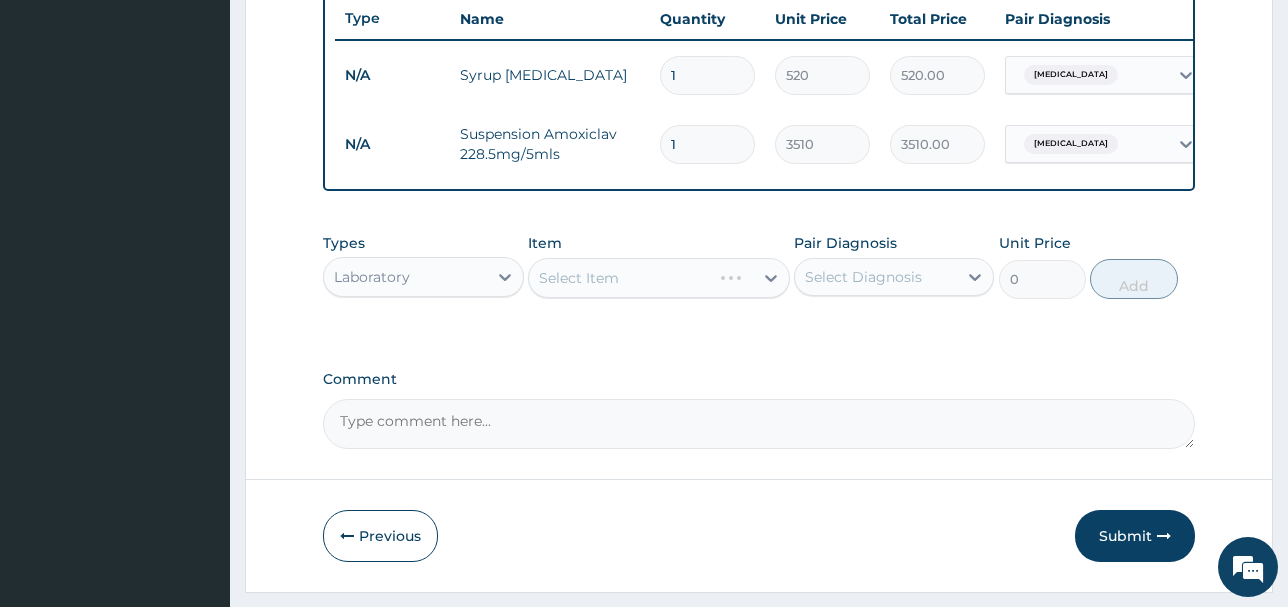 click on "Select Item" at bounding box center (659, 278) 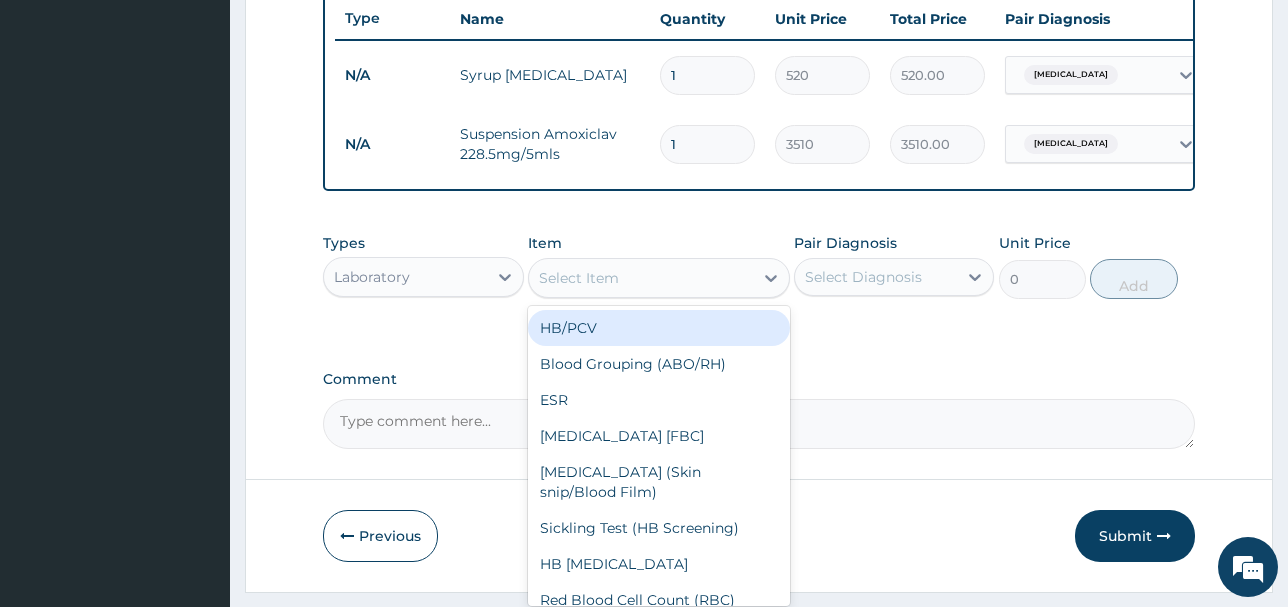 click on "Select Item" at bounding box center [641, 278] 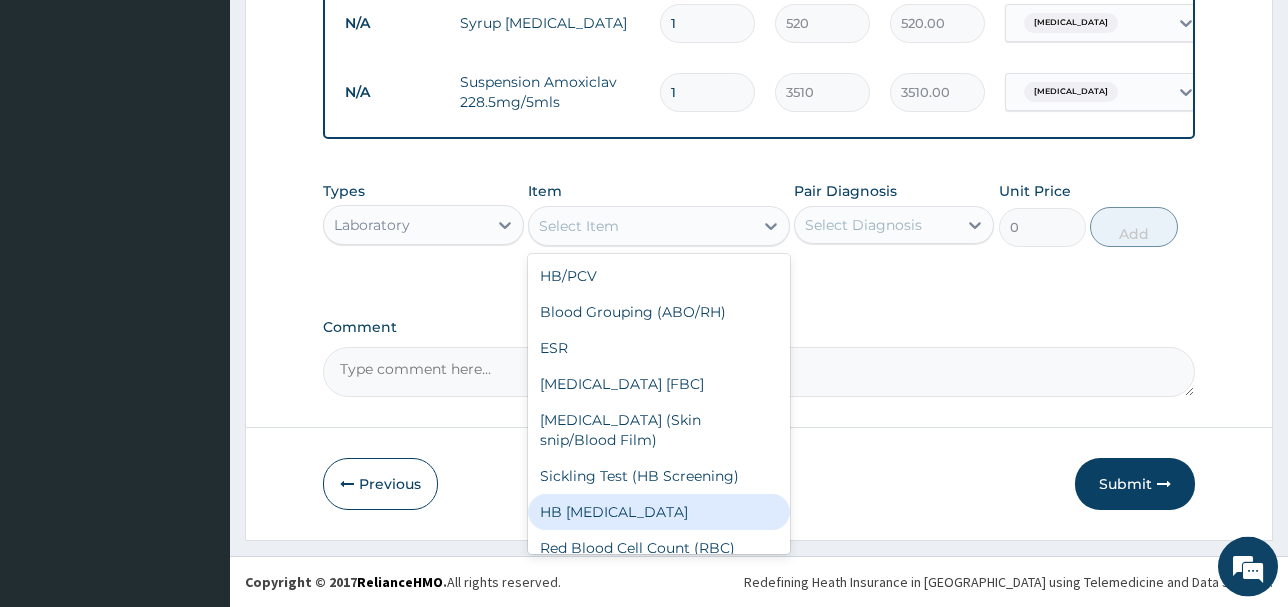 scroll, scrollTop: 826, scrollLeft: 0, axis: vertical 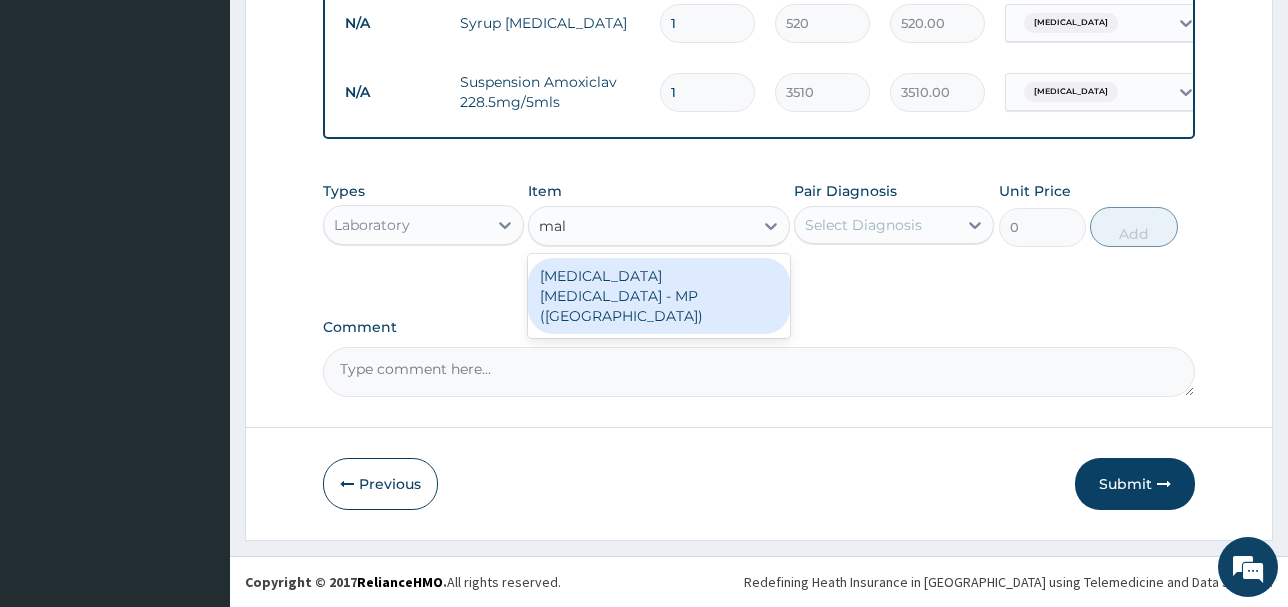 type on "mala" 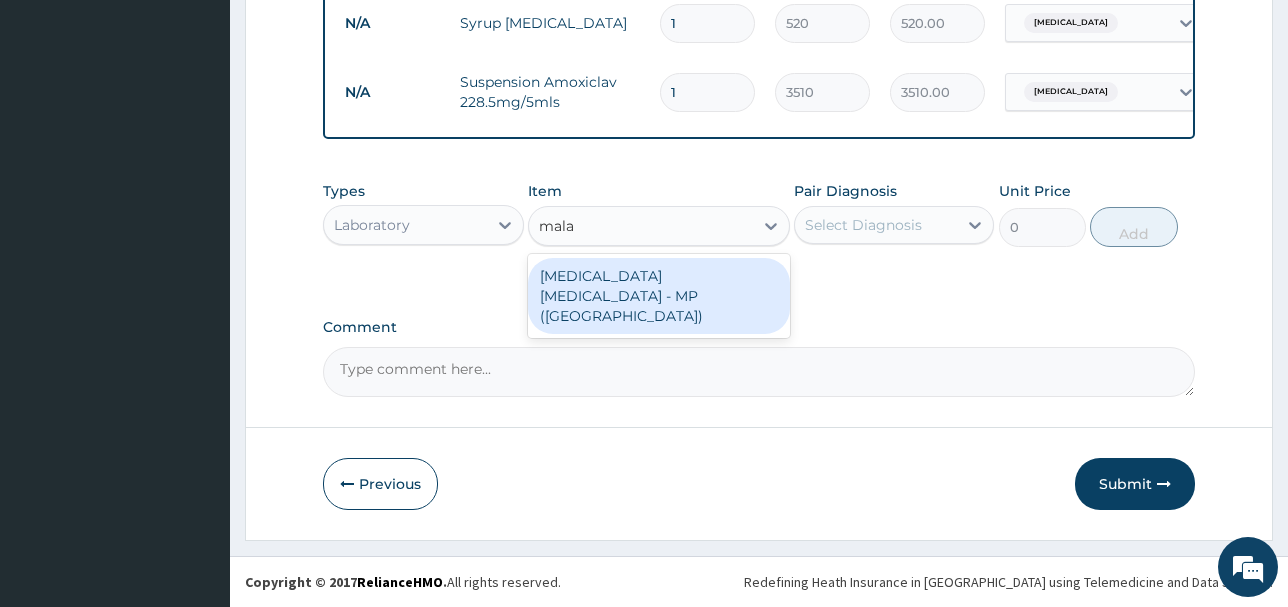 click on "[MEDICAL_DATA] [MEDICAL_DATA] - MP ([GEOGRAPHIC_DATA])" at bounding box center [659, 296] 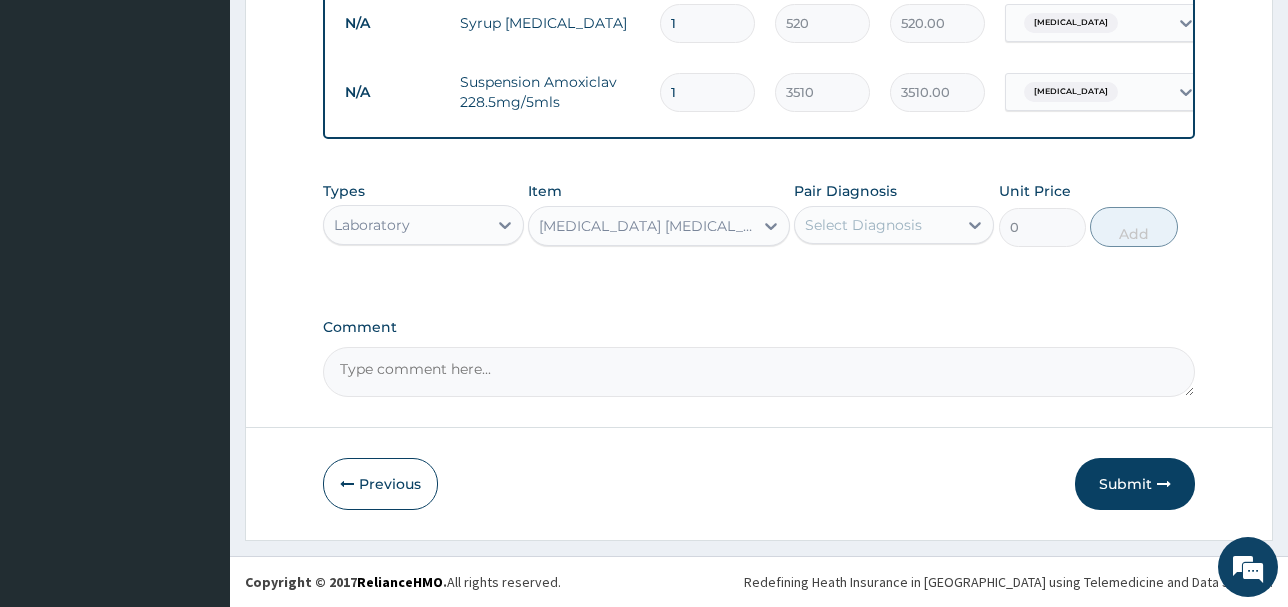 type 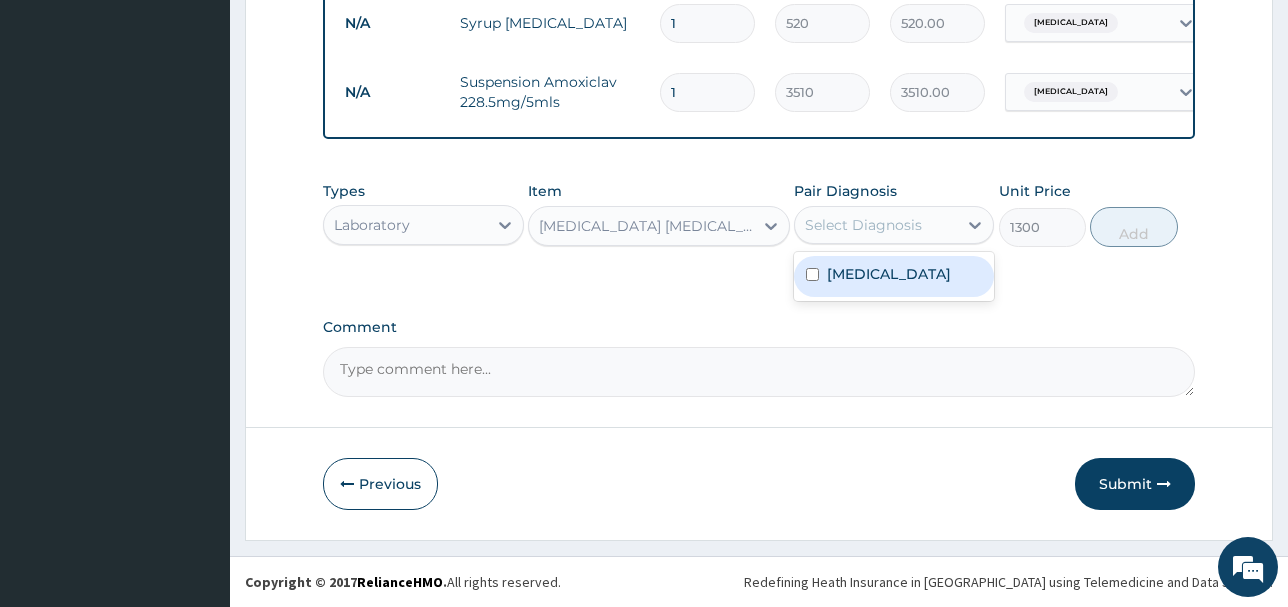 click on "Select Diagnosis" at bounding box center [863, 225] 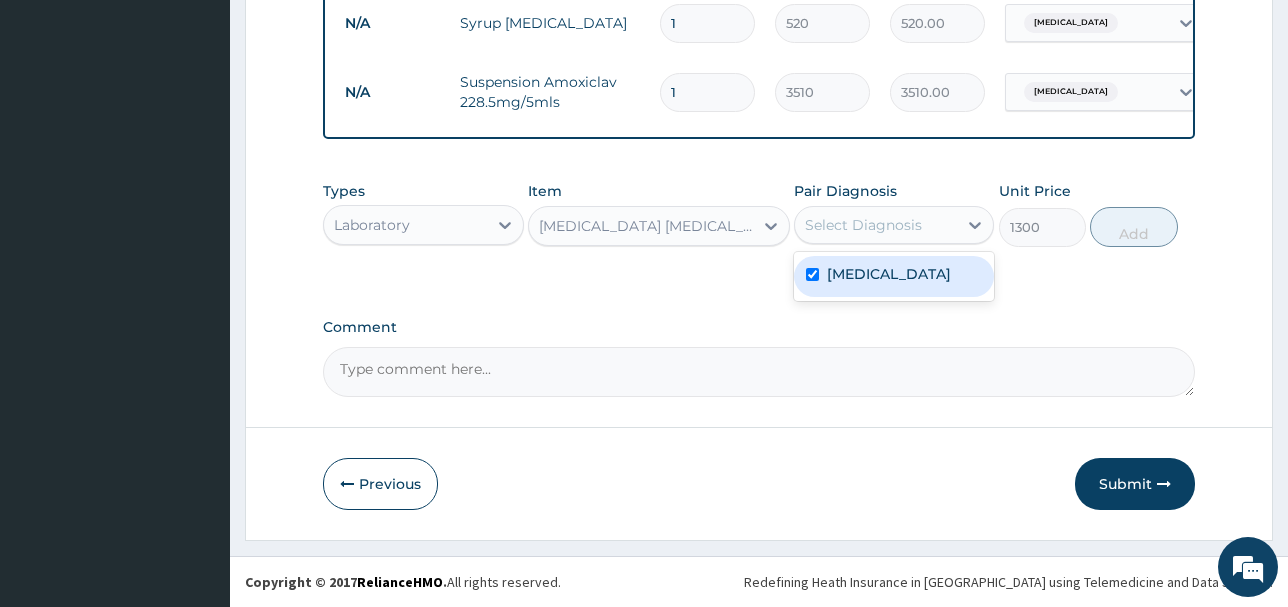 checkbox on "true" 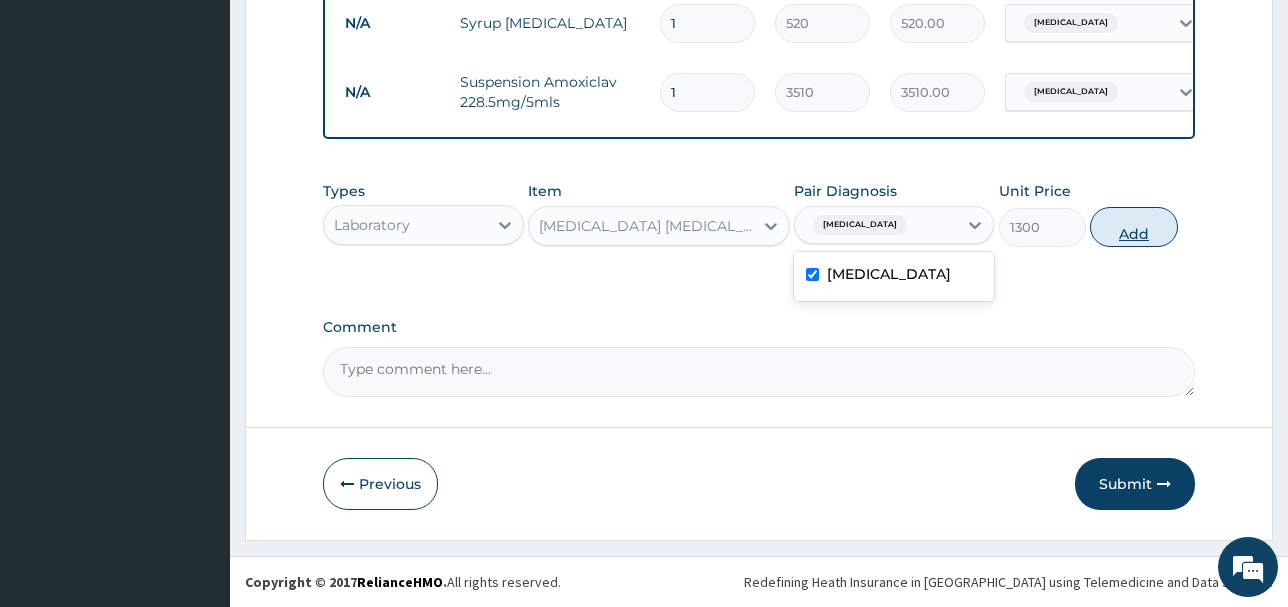 click on "Add" at bounding box center [1133, 227] 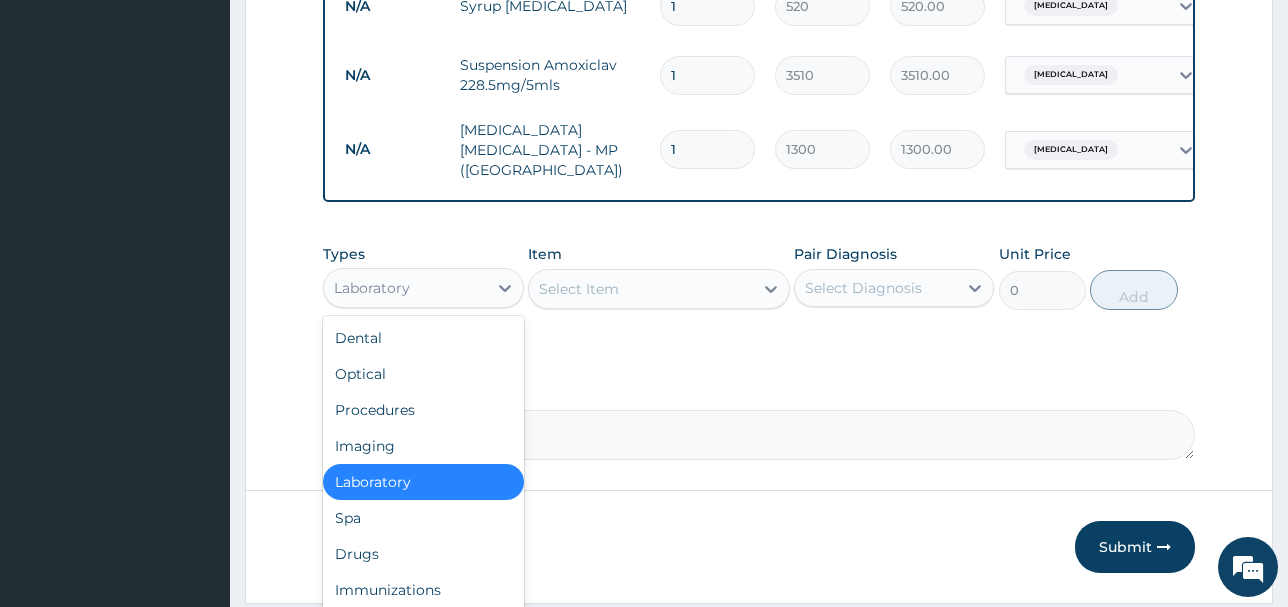 click on "Laboratory" at bounding box center (405, 288) 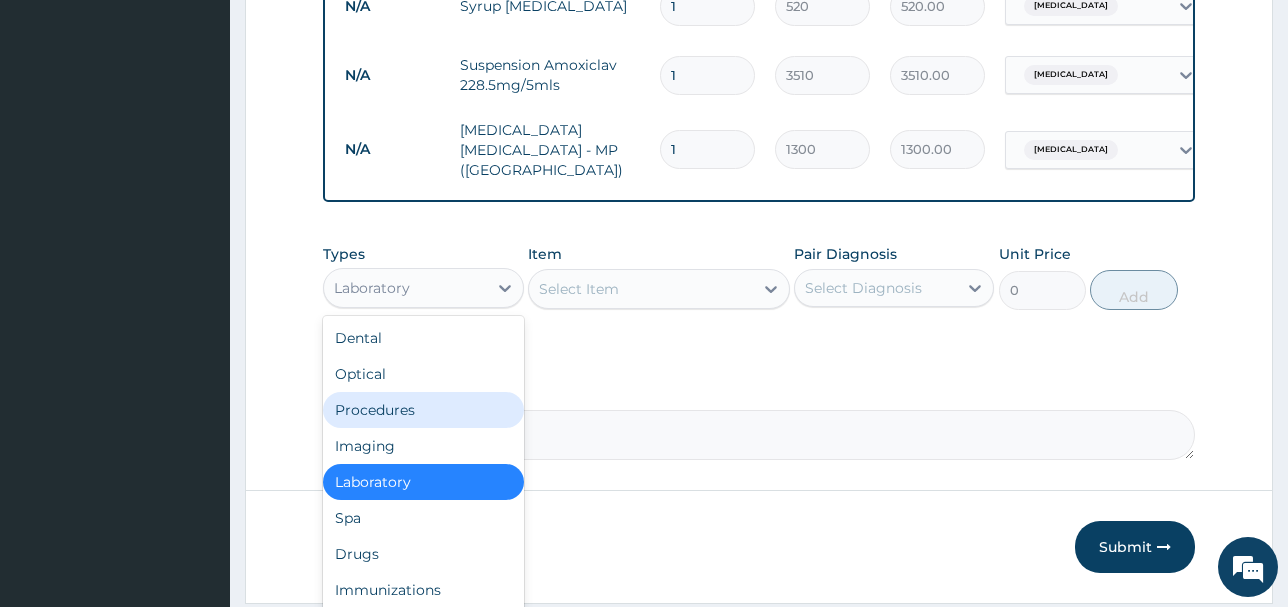 click on "Procedures" at bounding box center (423, 410) 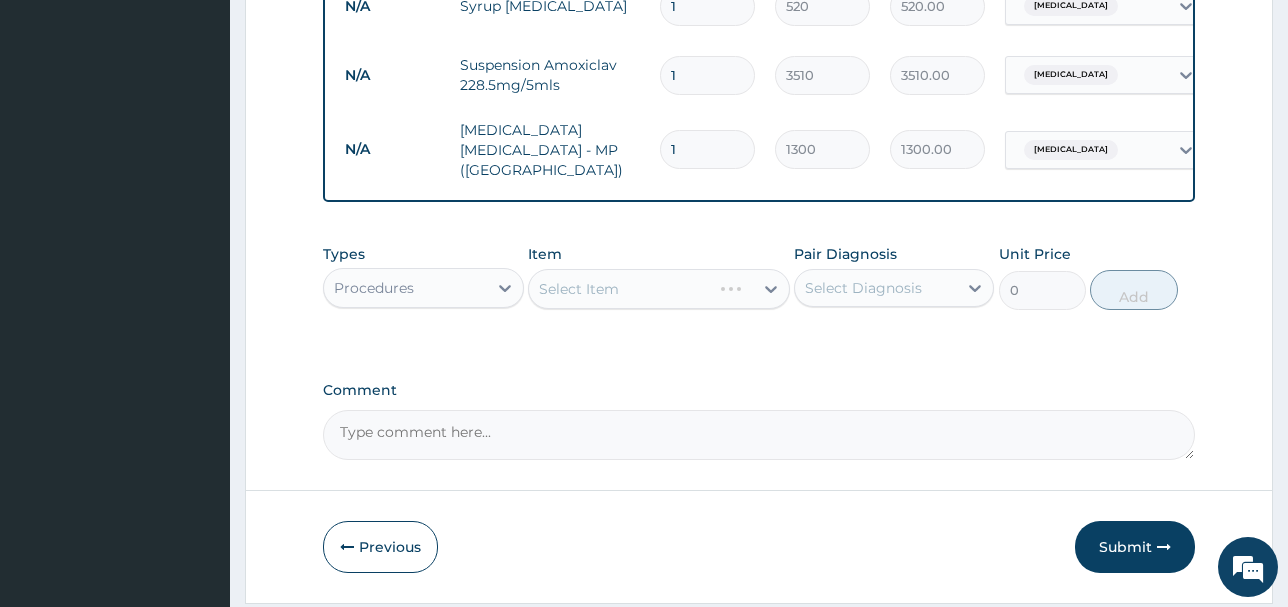 click on "Select Item" at bounding box center [659, 289] 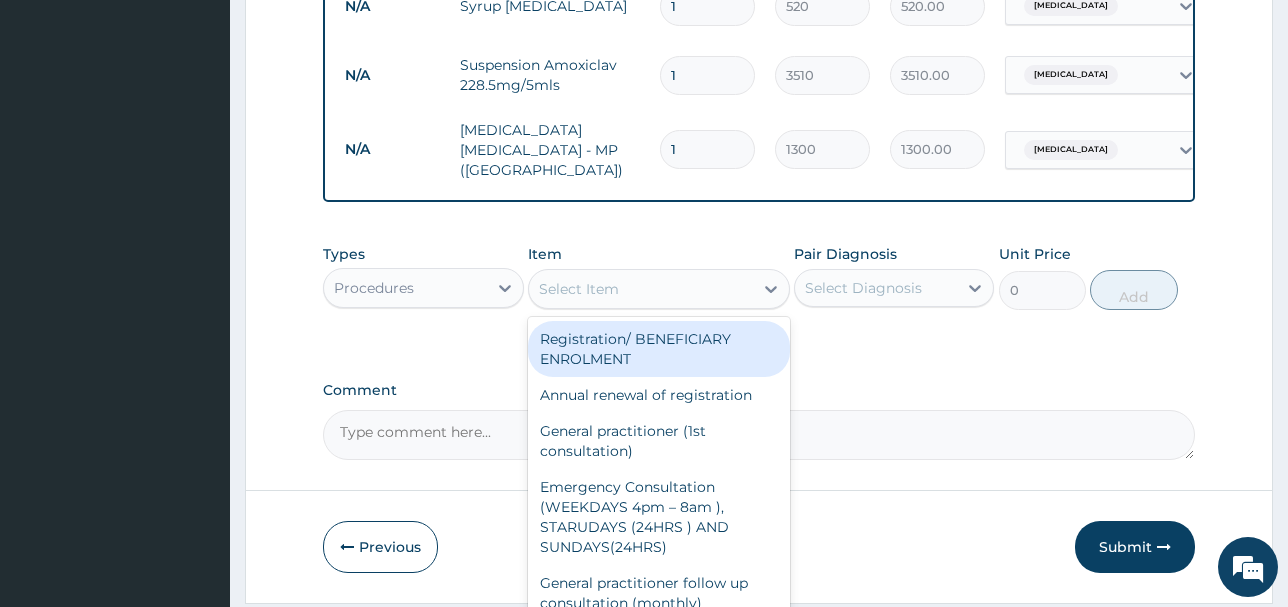 click on "Select Item" at bounding box center [641, 289] 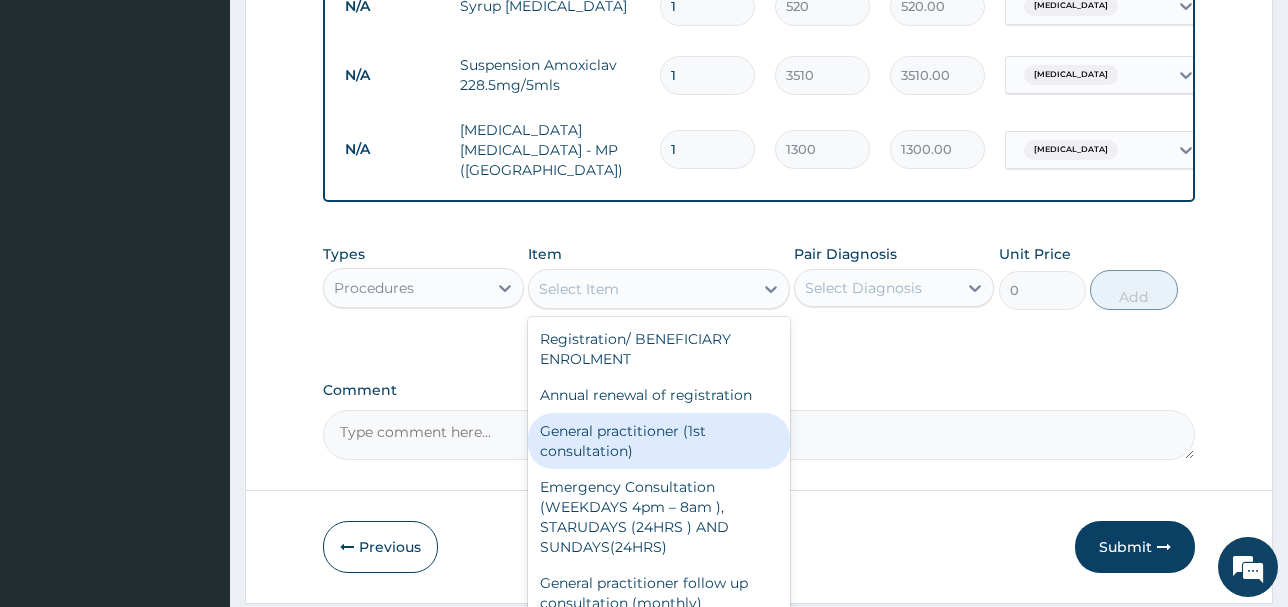 click on "General practitioner (1st consultation)" at bounding box center [659, 441] 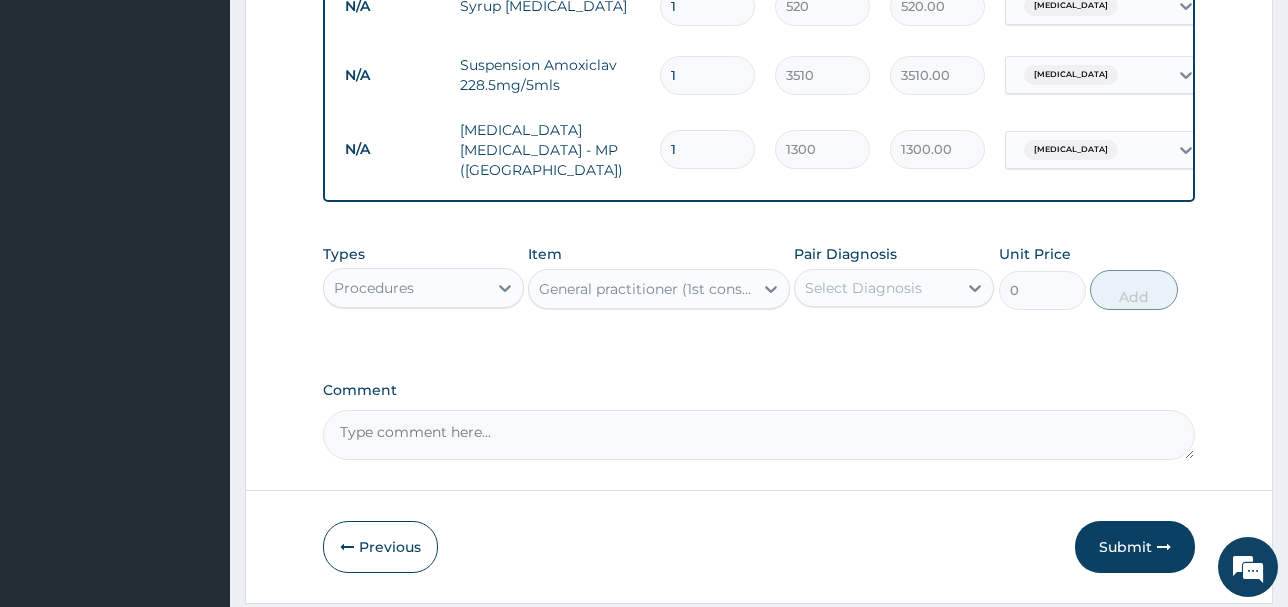 type on "5000" 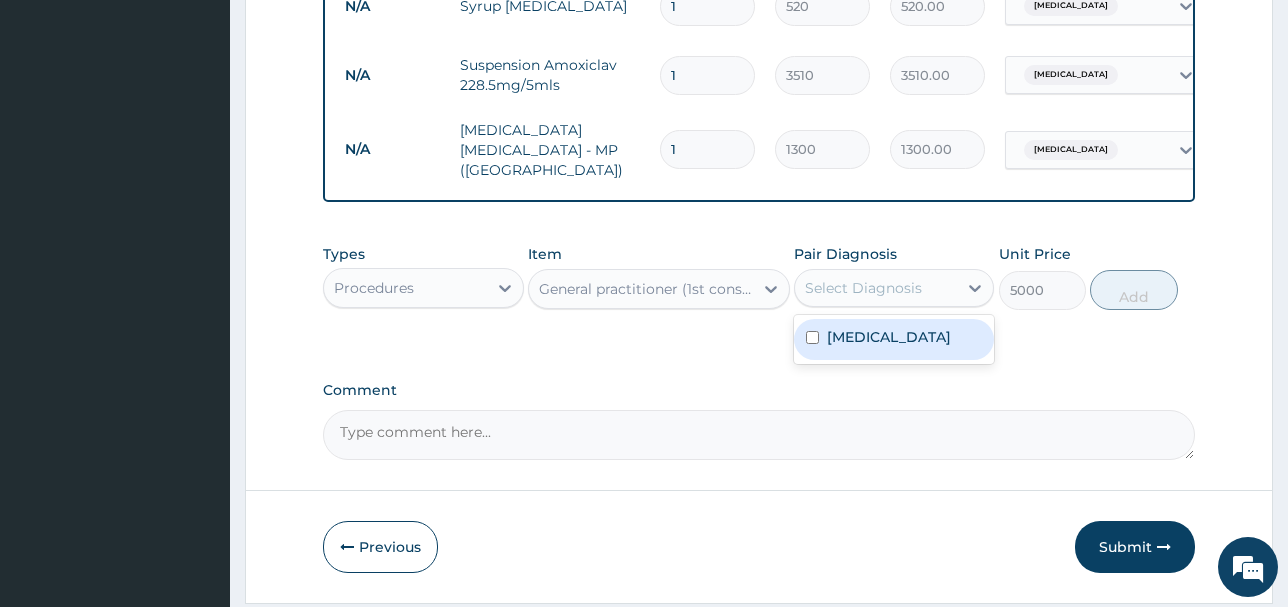click on "Select Diagnosis" at bounding box center [863, 288] 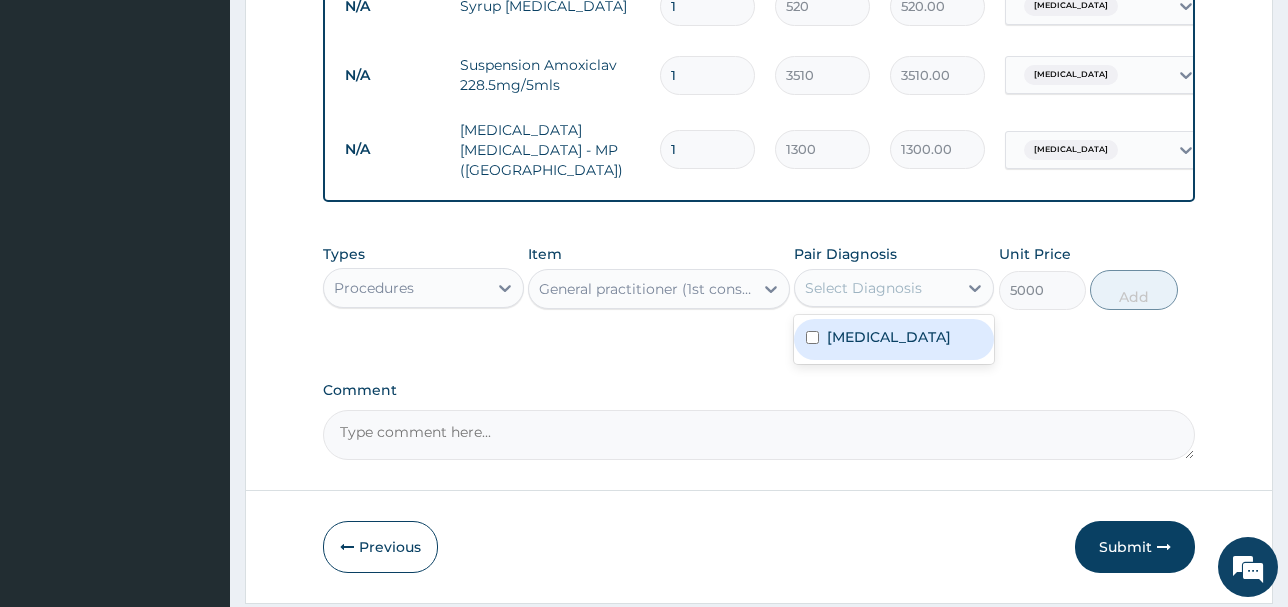 click on "Falciparum malaria" at bounding box center [889, 337] 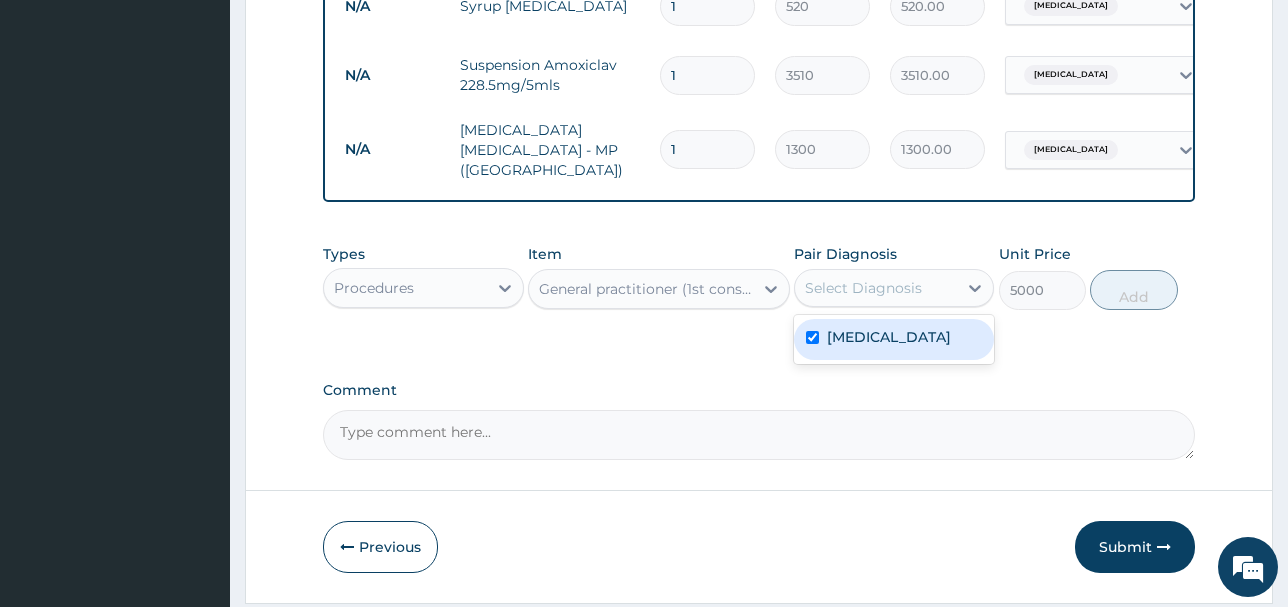 checkbox on "true" 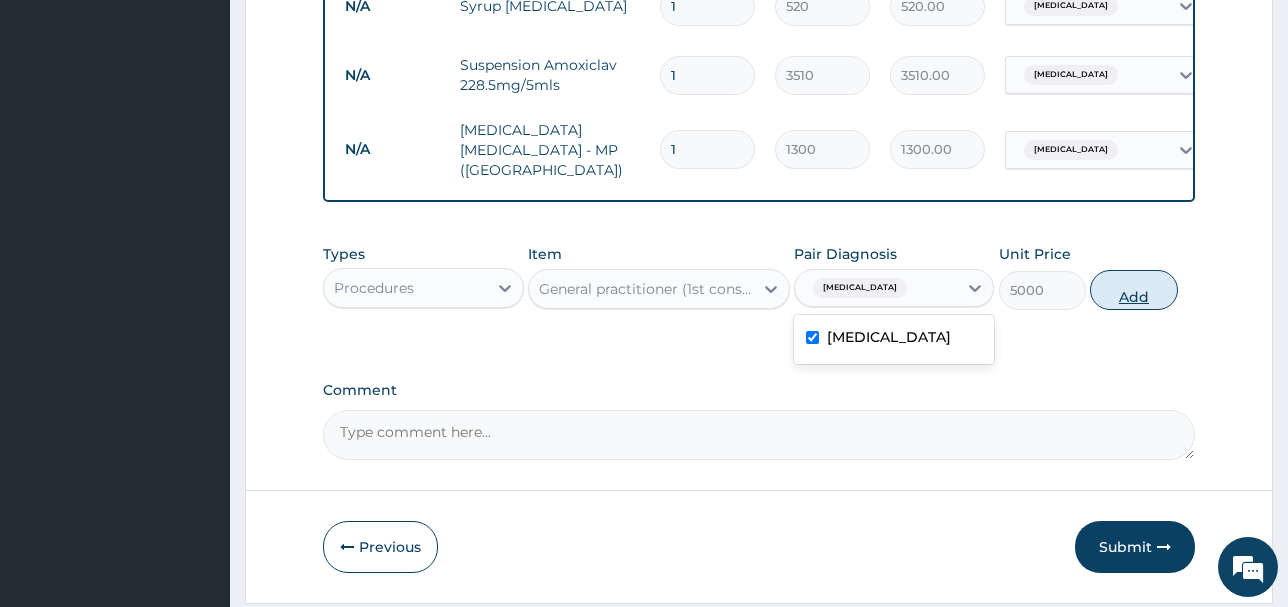 click on "Add" at bounding box center (1133, 290) 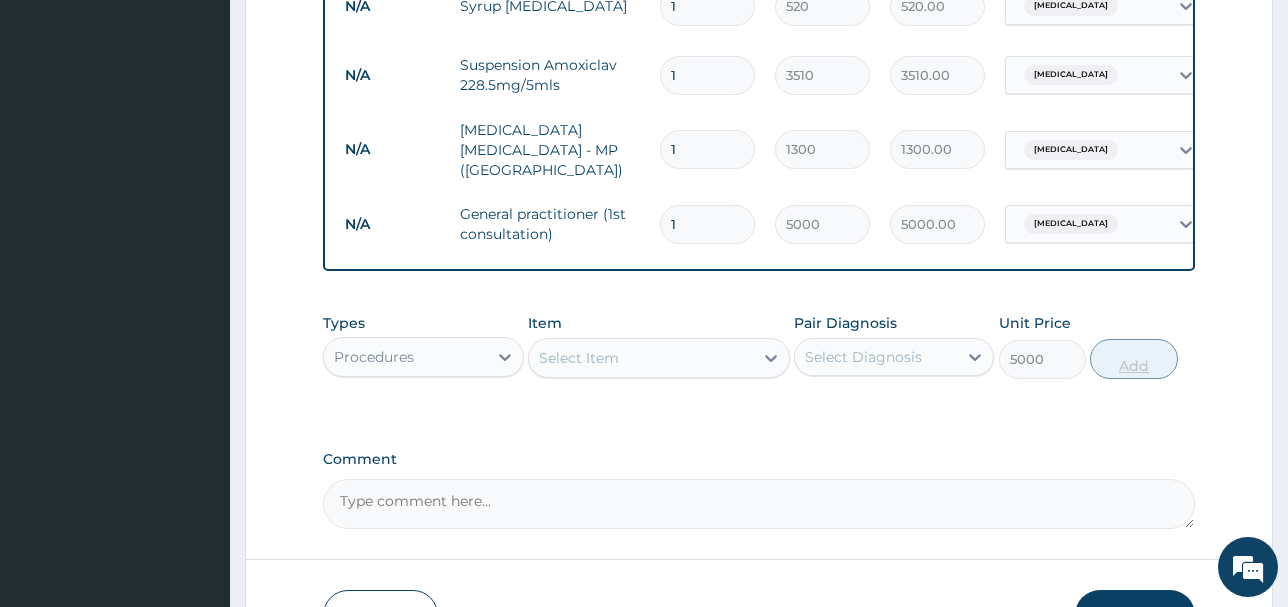 type on "0" 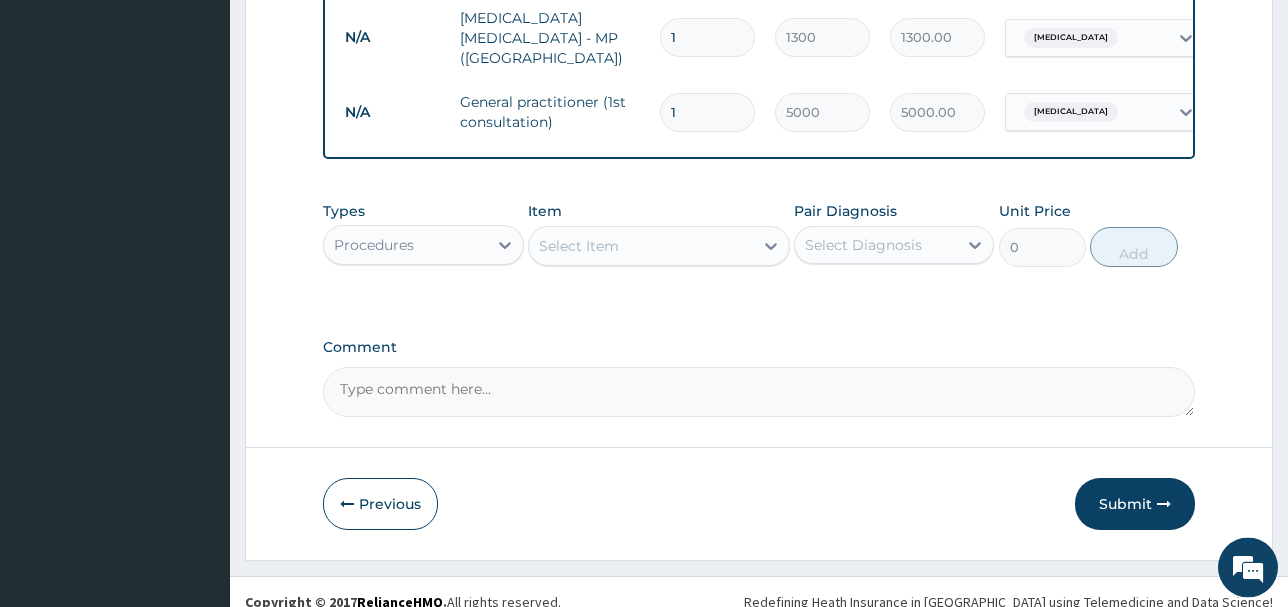 scroll, scrollTop: 964, scrollLeft: 0, axis: vertical 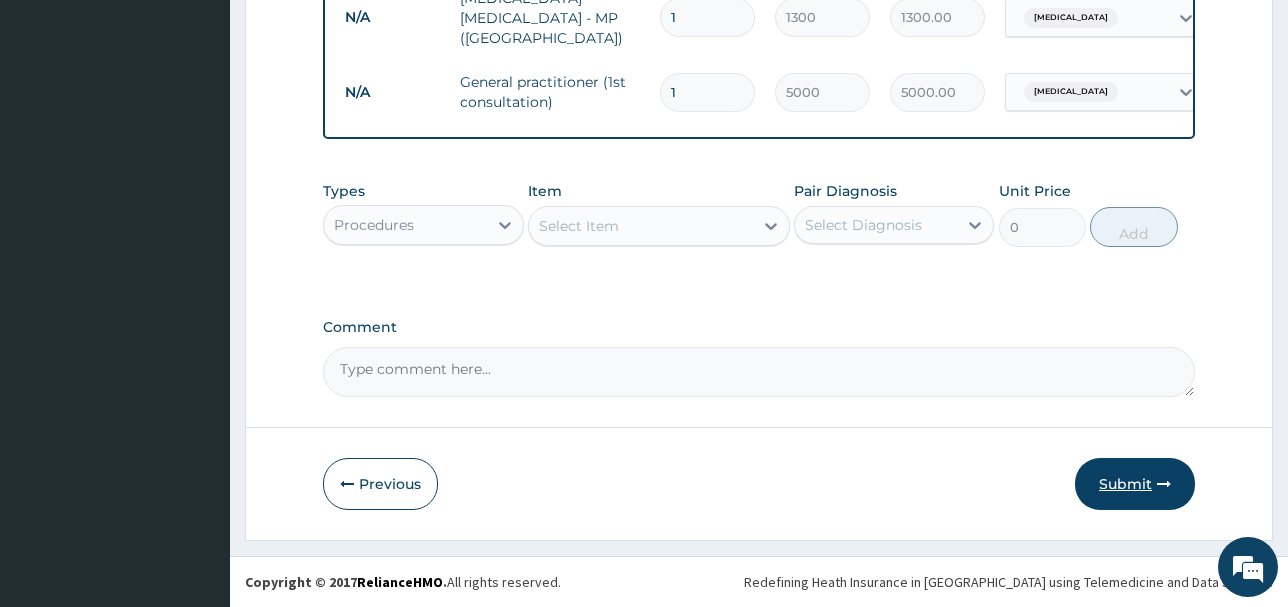 click on "Submit" at bounding box center (1135, 484) 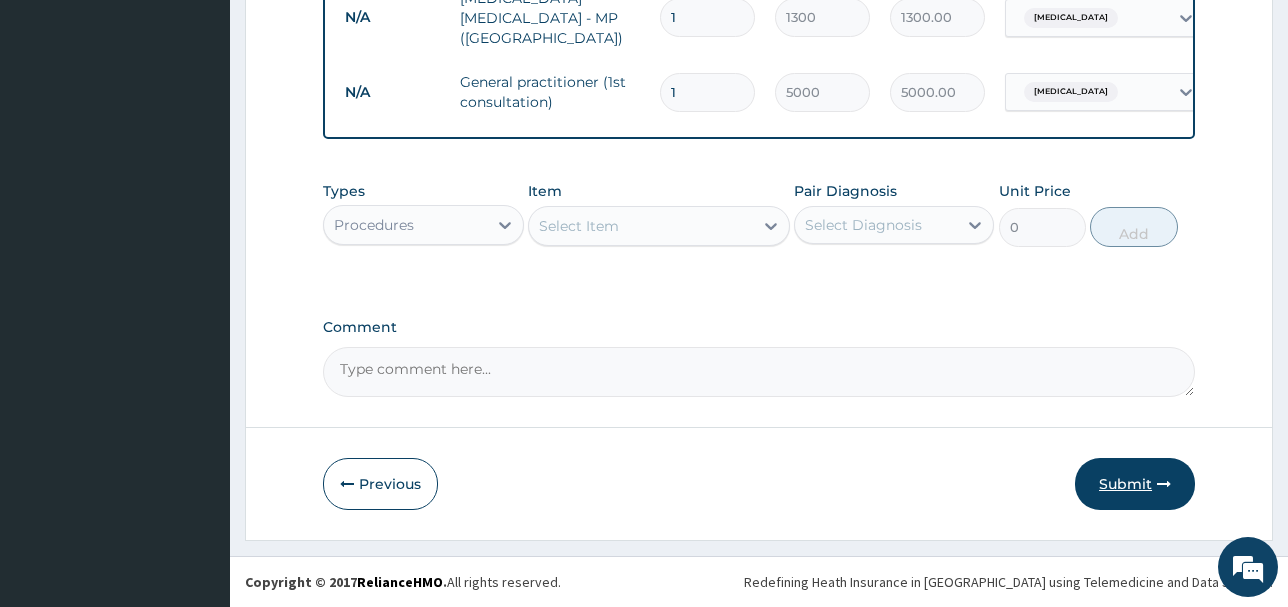 click on "Submit" at bounding box center (1135, 484) 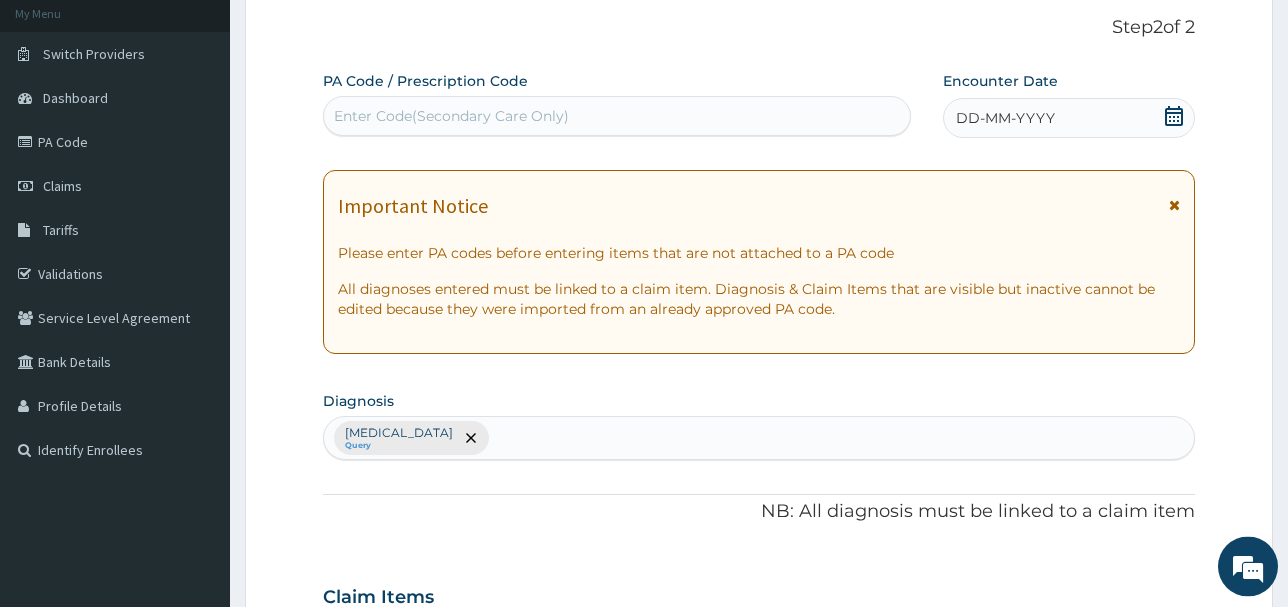 scroll, scrollTop: 117, scrollLeft: 0, axis: vertical 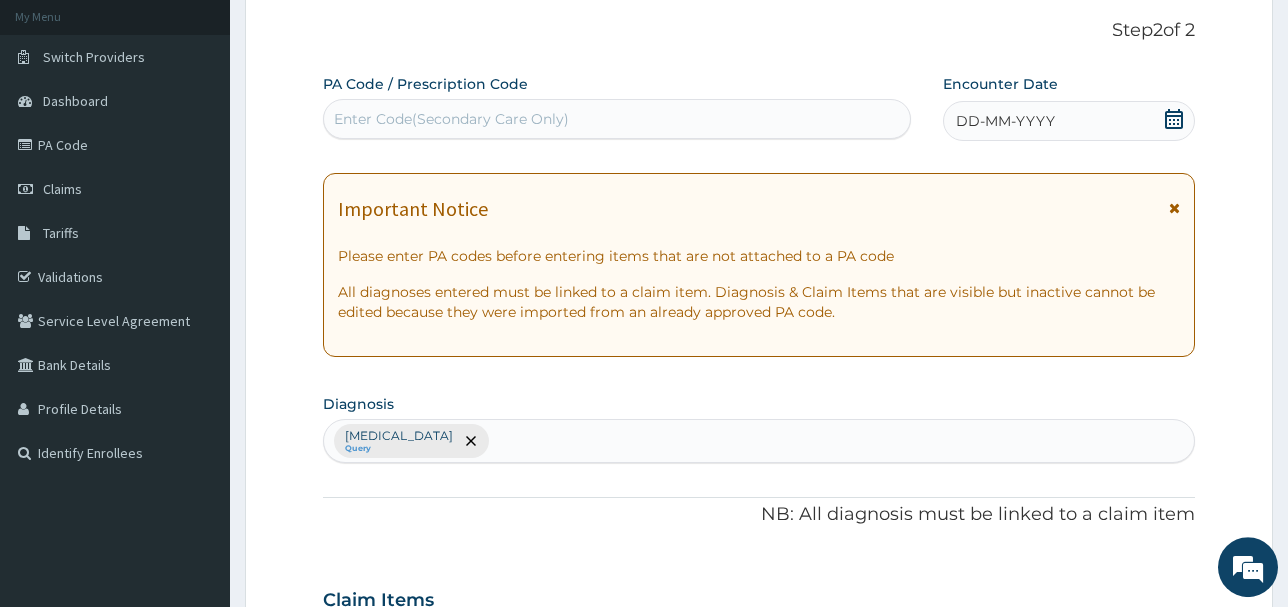 click 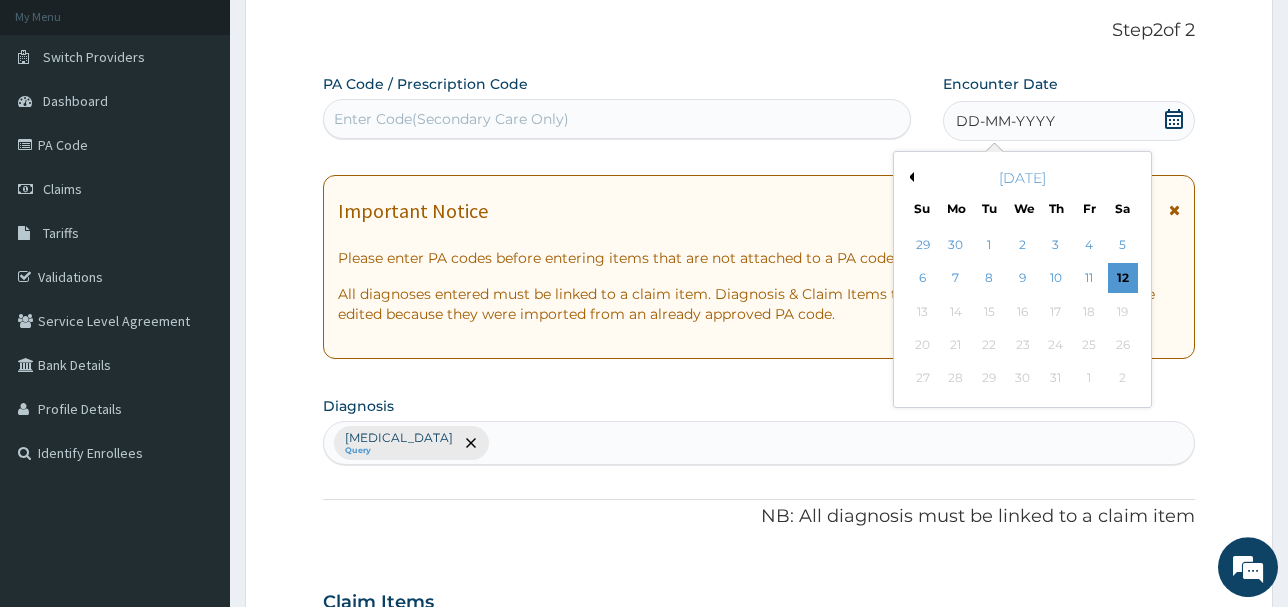 click on "Previous Month" at bounding box center (909, 177) 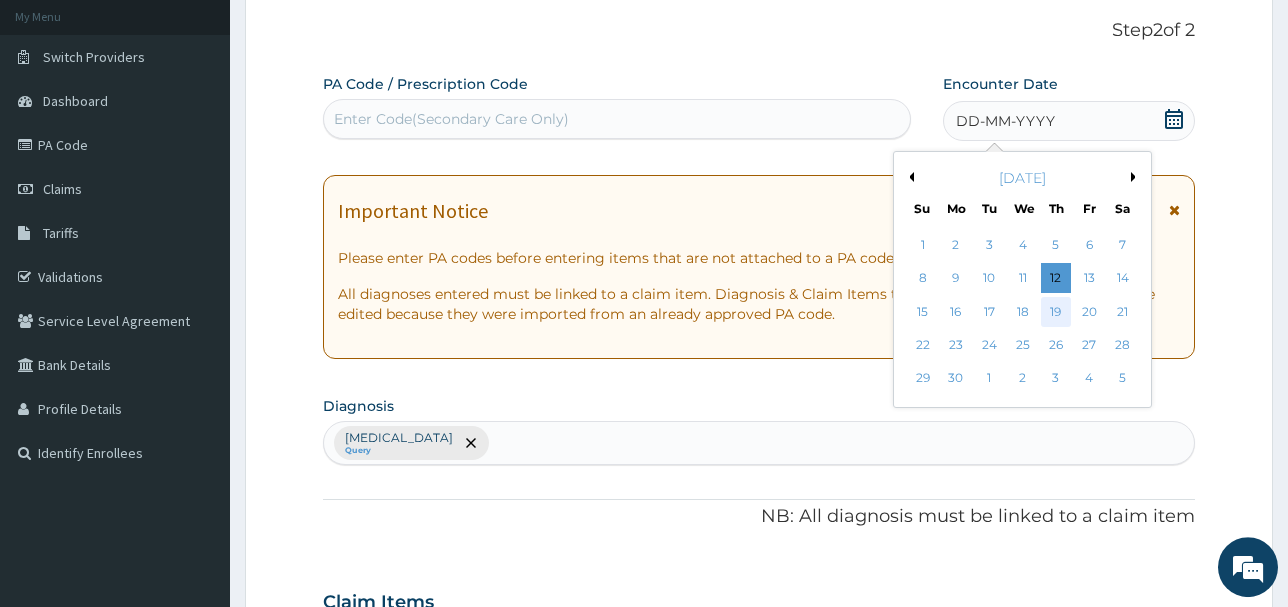 click on "19" at bounding box center [1056, 312] 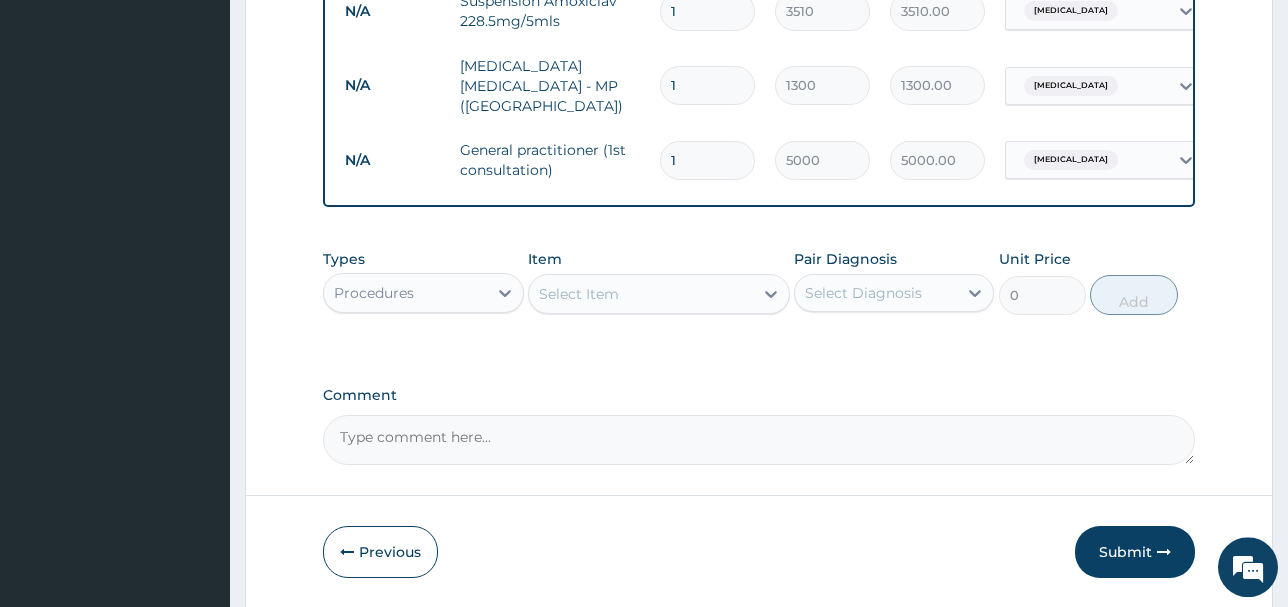 scroll, scrollTop: 895, scrollLeft: 0, axis: vertical 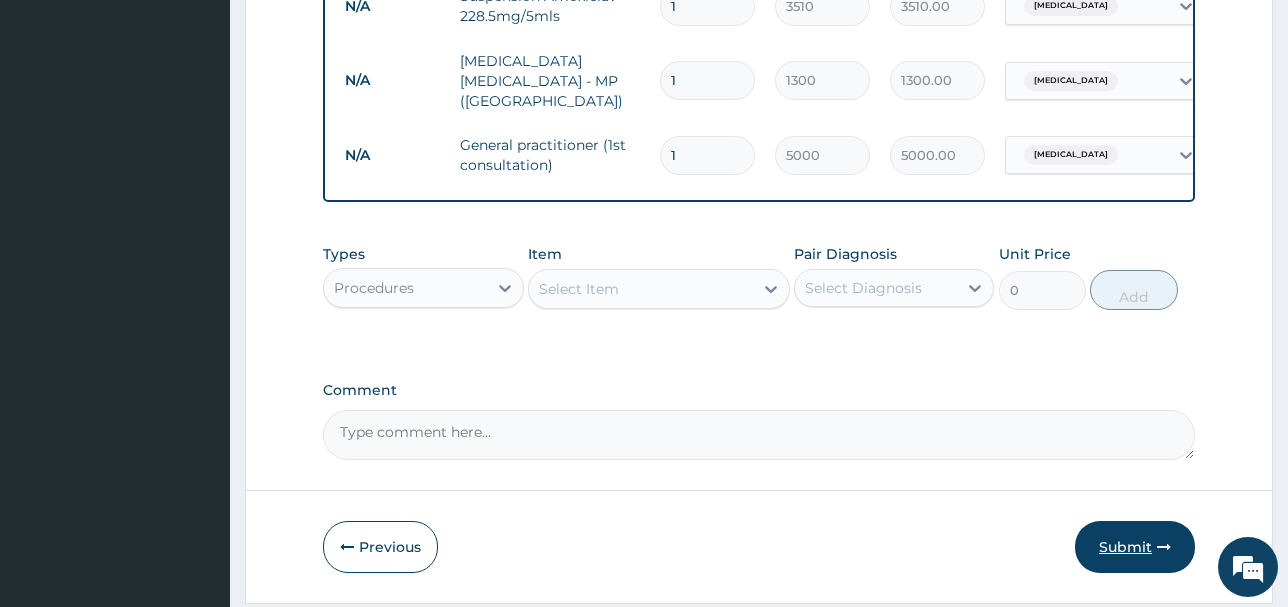 click on "Submit" at bounding box center [1135, 547] 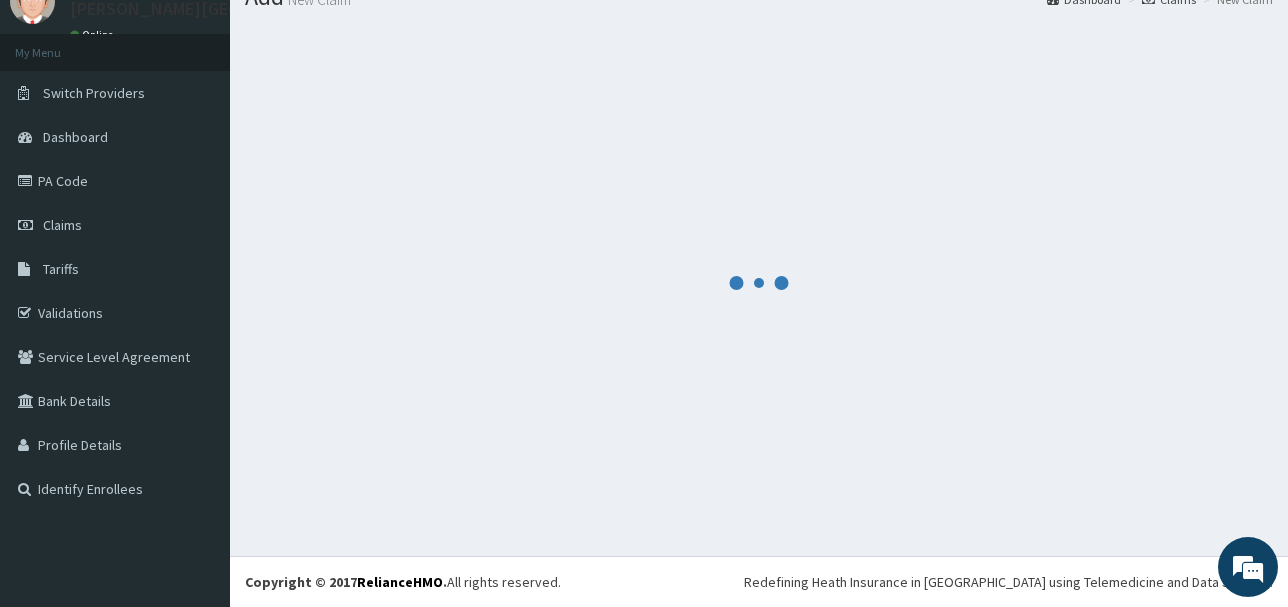 scroll, scrollTop: 81, scrollLeft: 0, axis: vertical 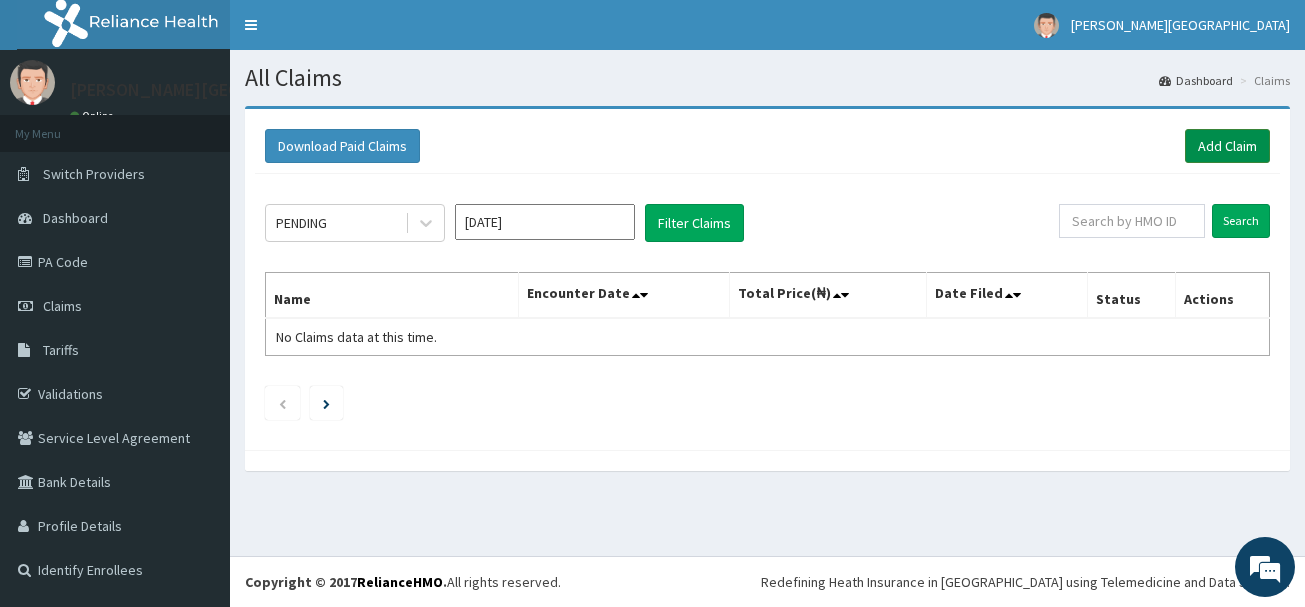 click on "Add Claim" at bounding box center [1227, 146] 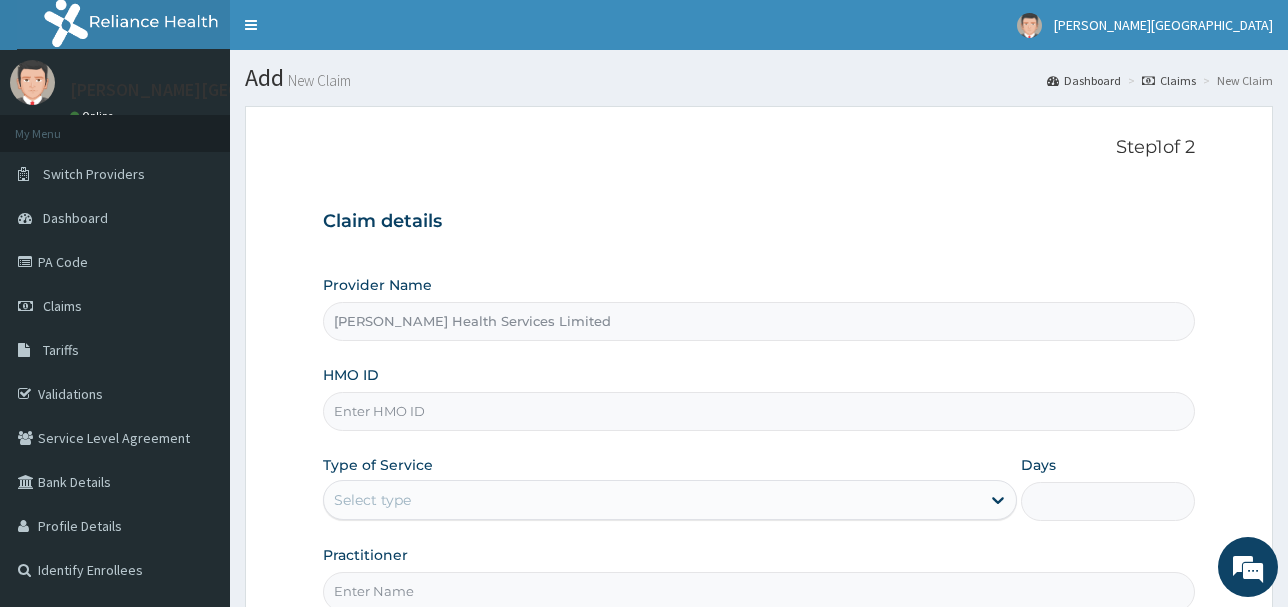 scroll, scrollTop: 0, scrollLeft: 0, axis: both 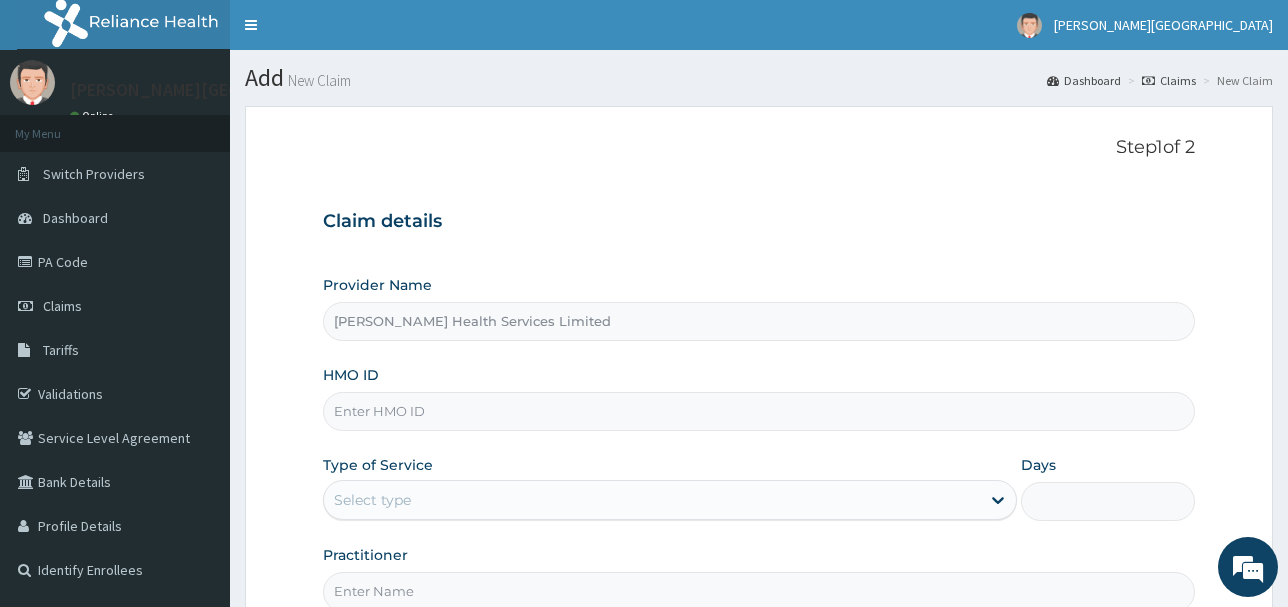 click on "HMO ID" at bounding box center (759, 411) 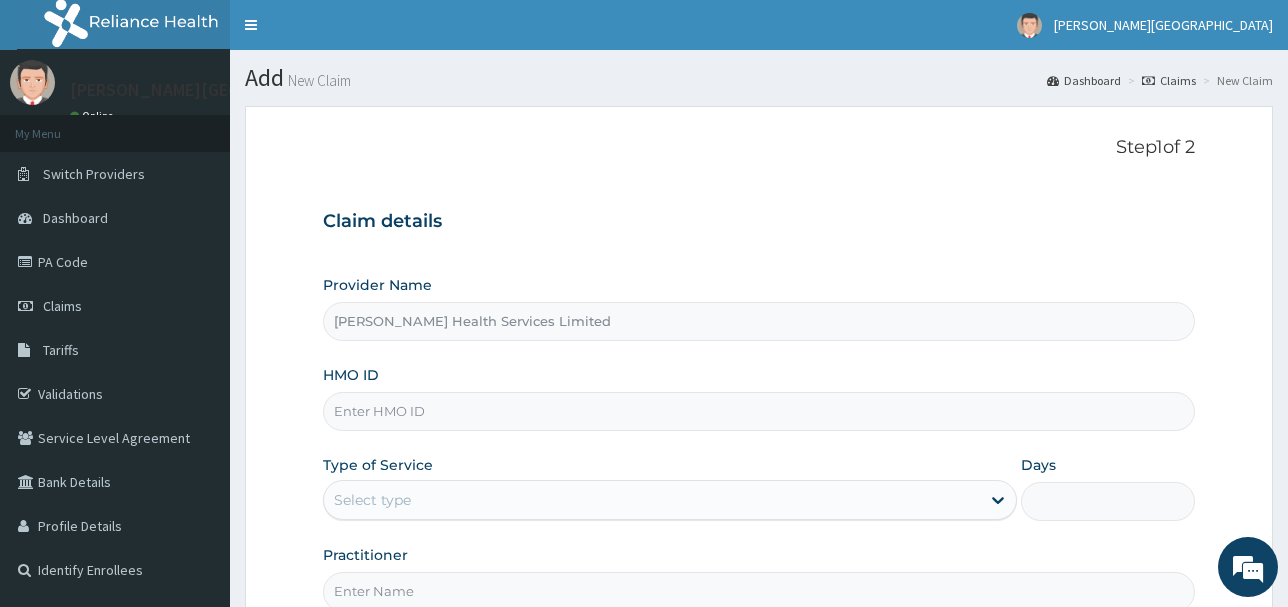 scroll, scrollTop: 0, scrollLeft: 0, axis: both 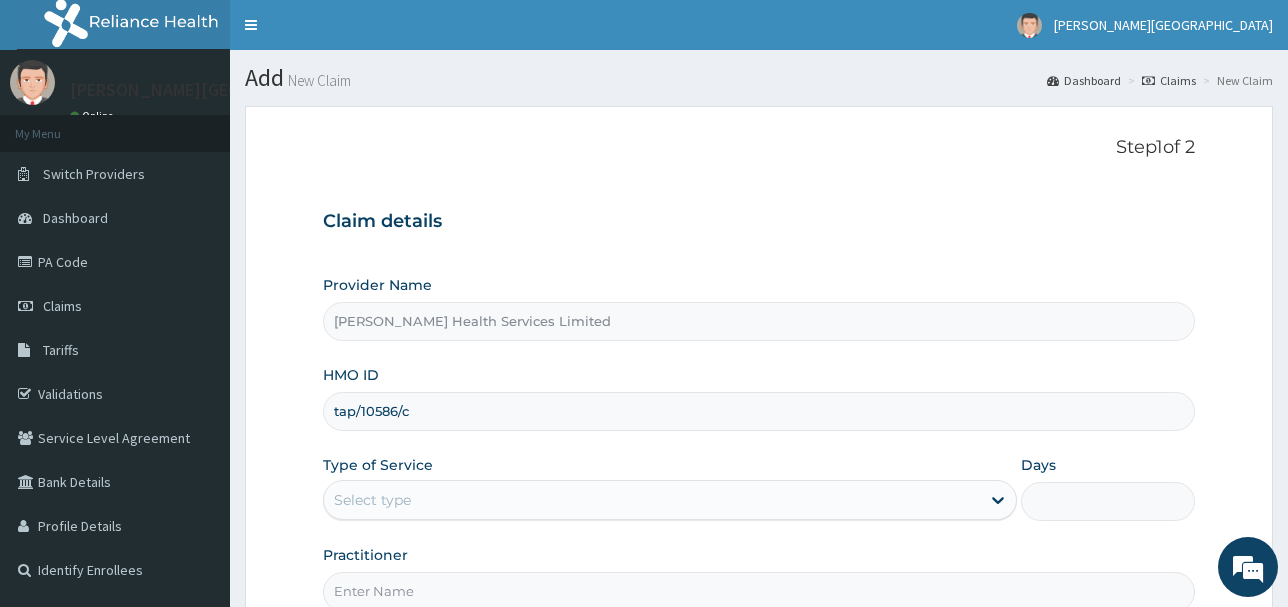 type on "tap/10586/c" 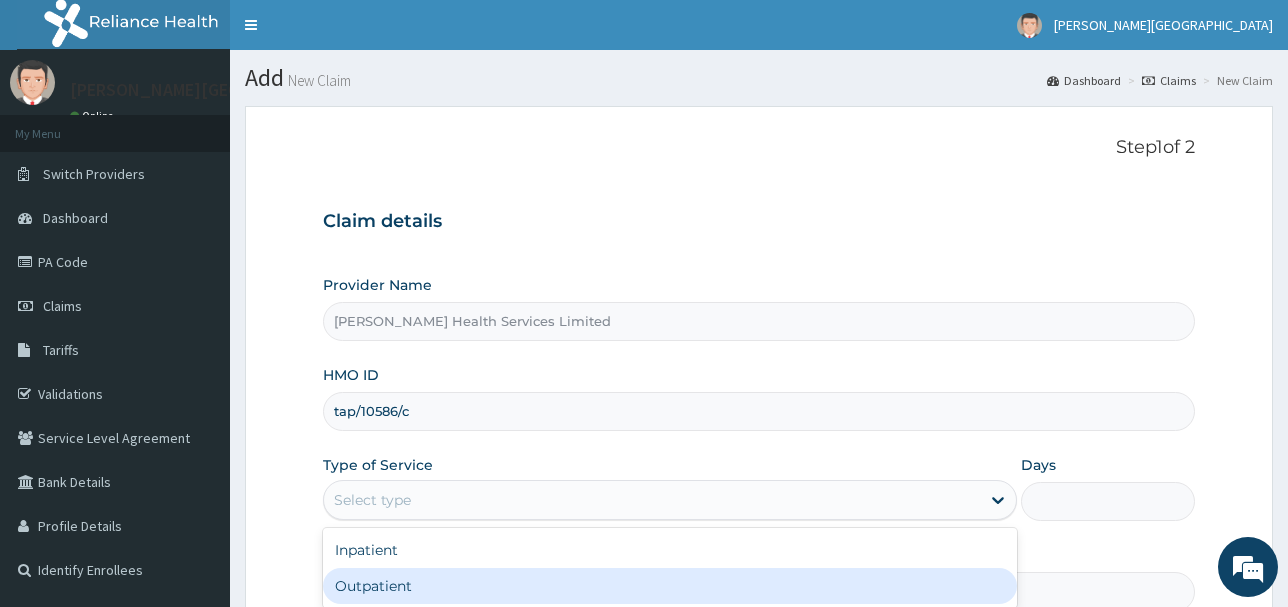 click on "Outpatient" at bounding box center (670, 586) 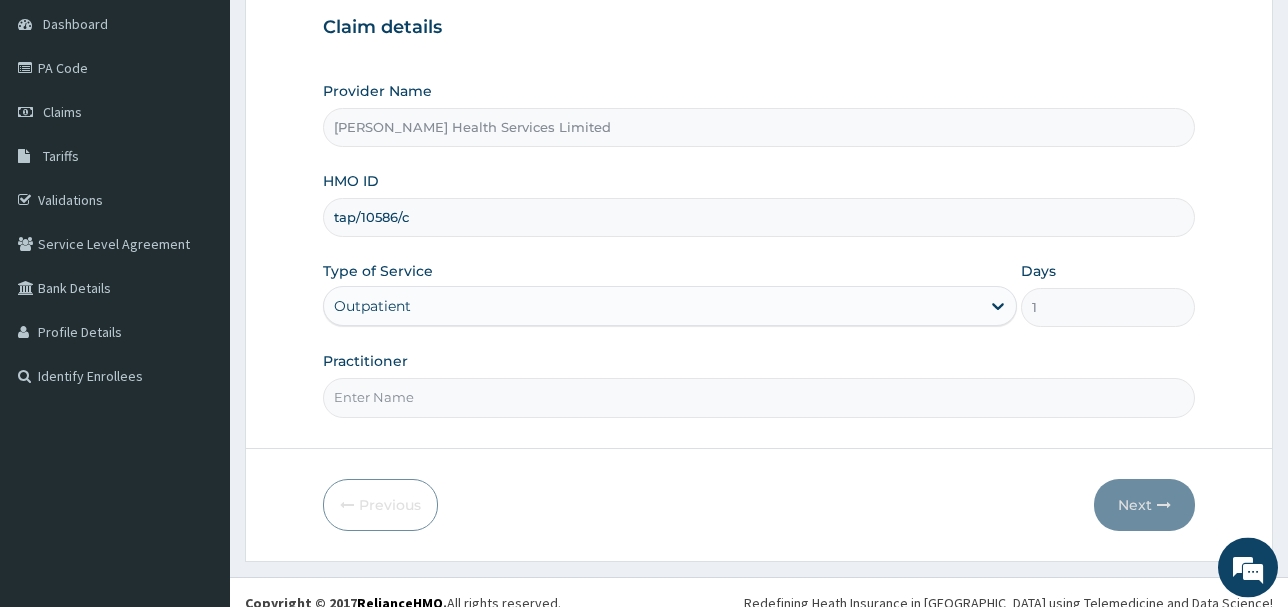 scroll, scrollTop: 195, scrollLeft: 0, axis: vertical 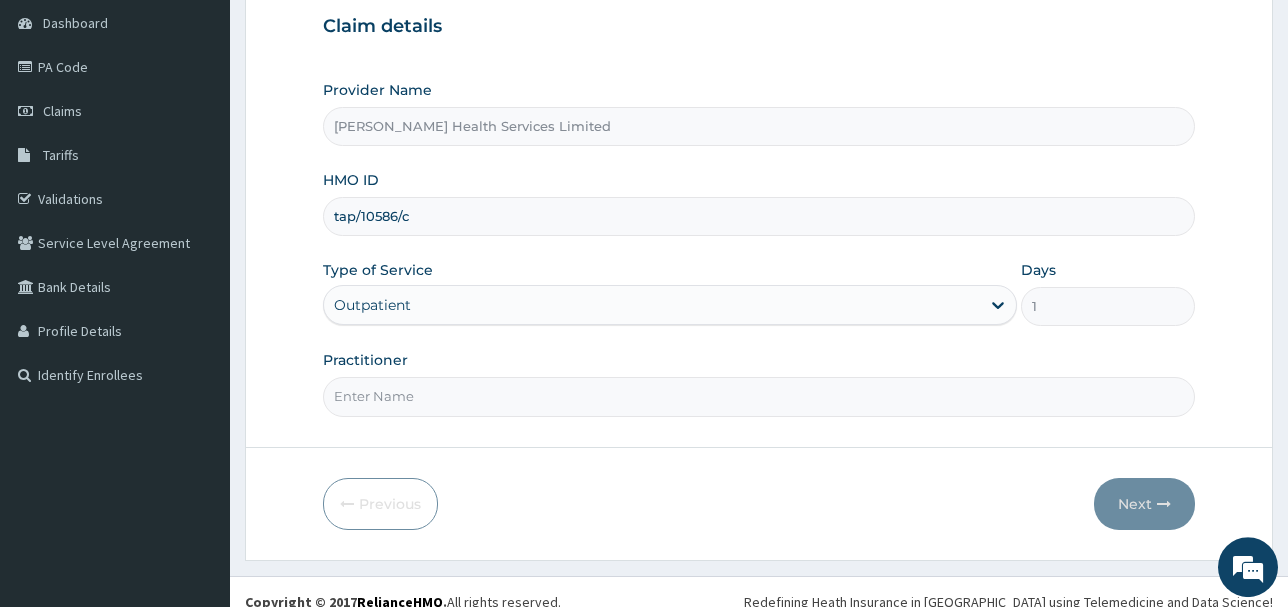click on "Practitioner" at bounding box center [759, 396] 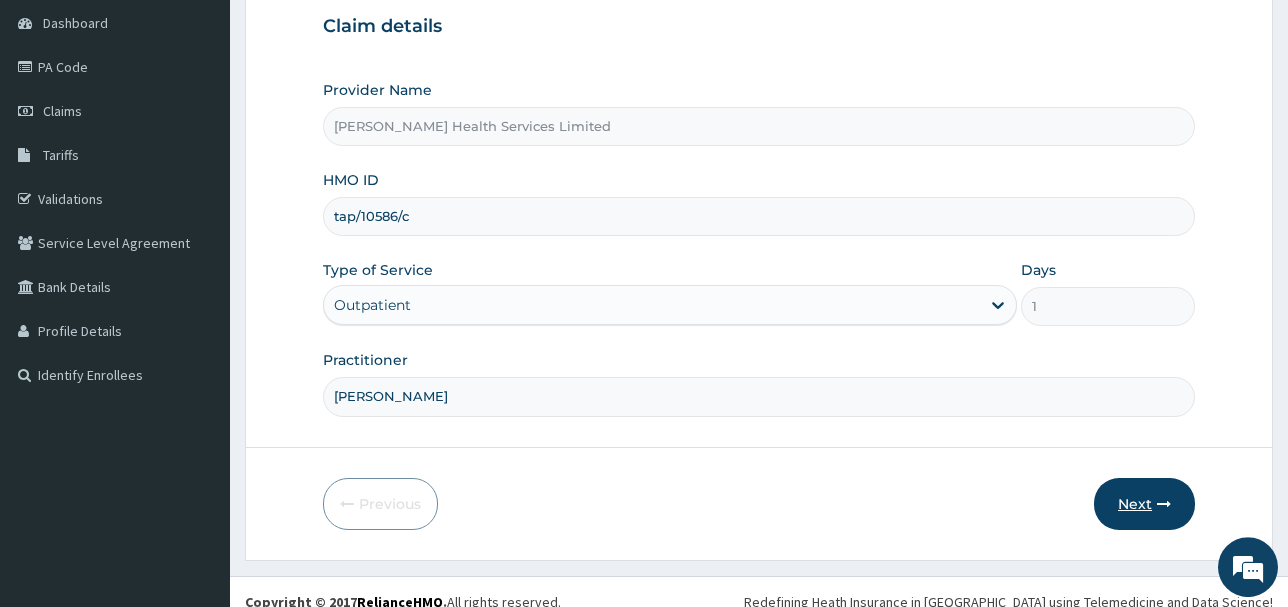 type on "[PERSON_NAME]" 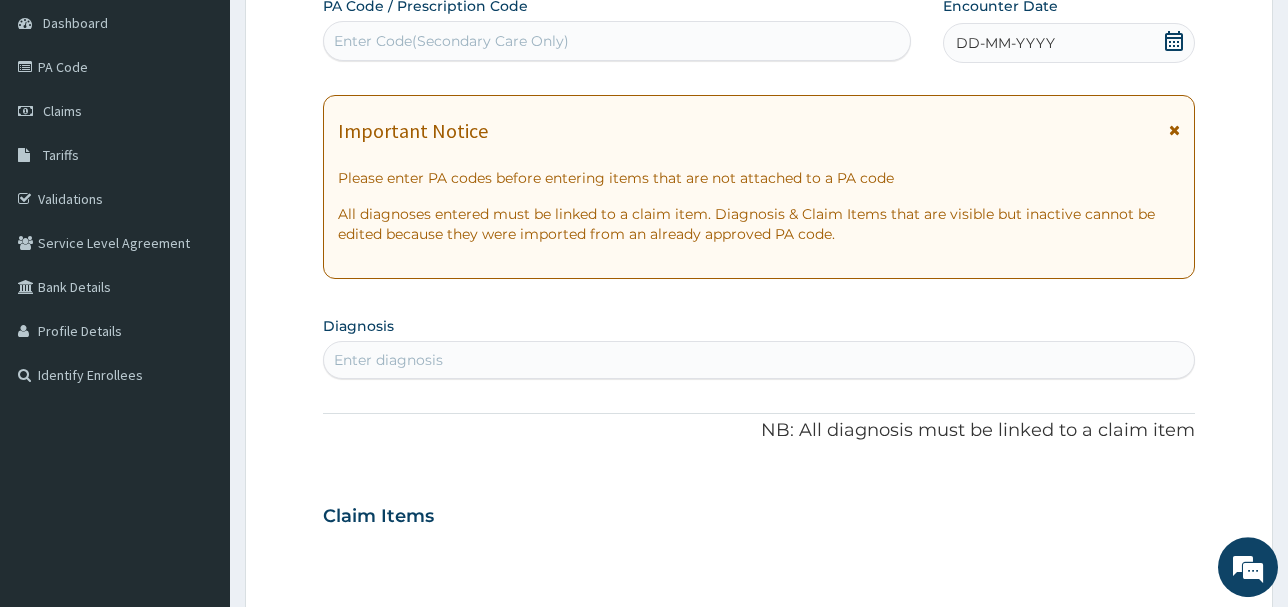 click 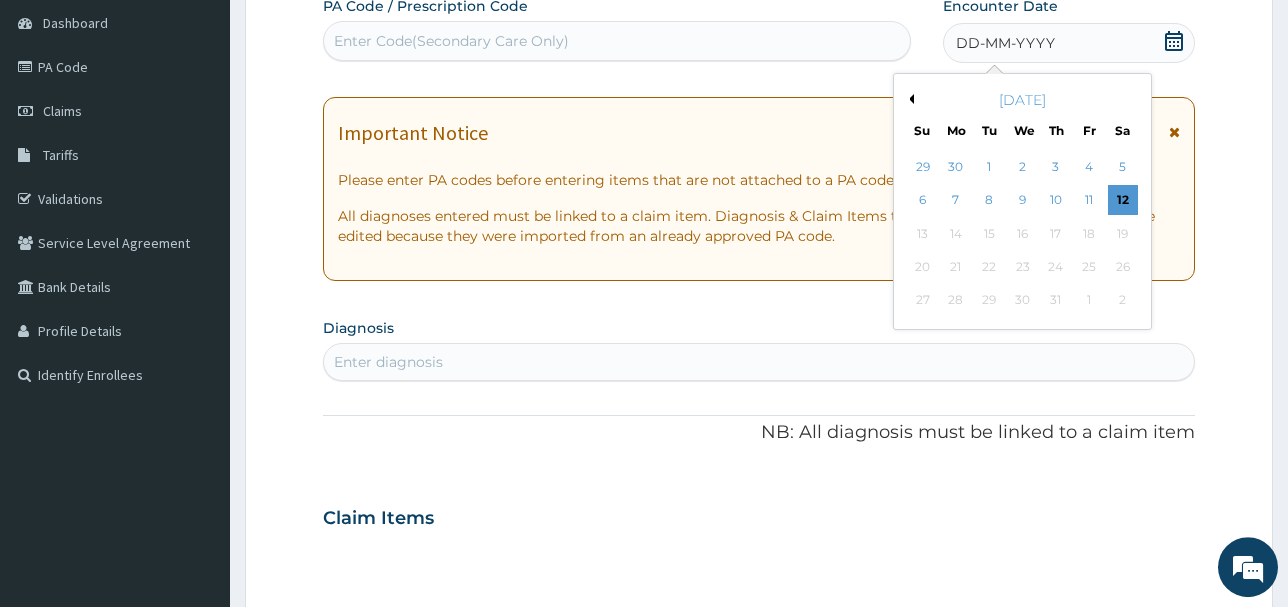 click on "Previous Month" at bounding box center (909, 99) 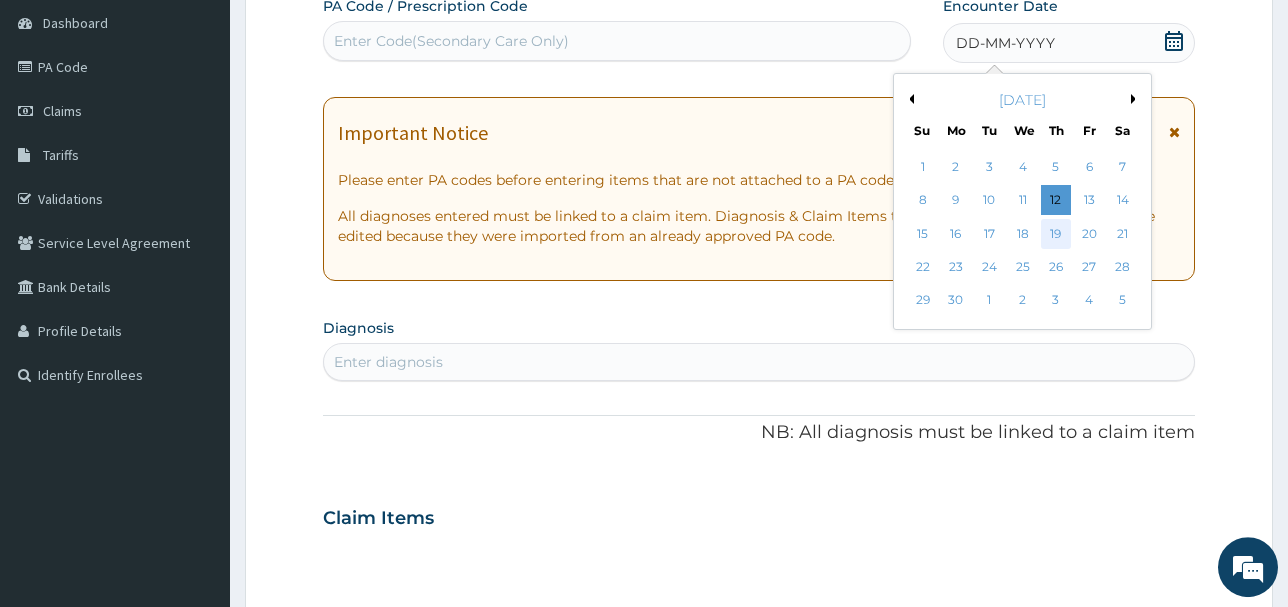 click on "19" at bounding box center [1056, 234] 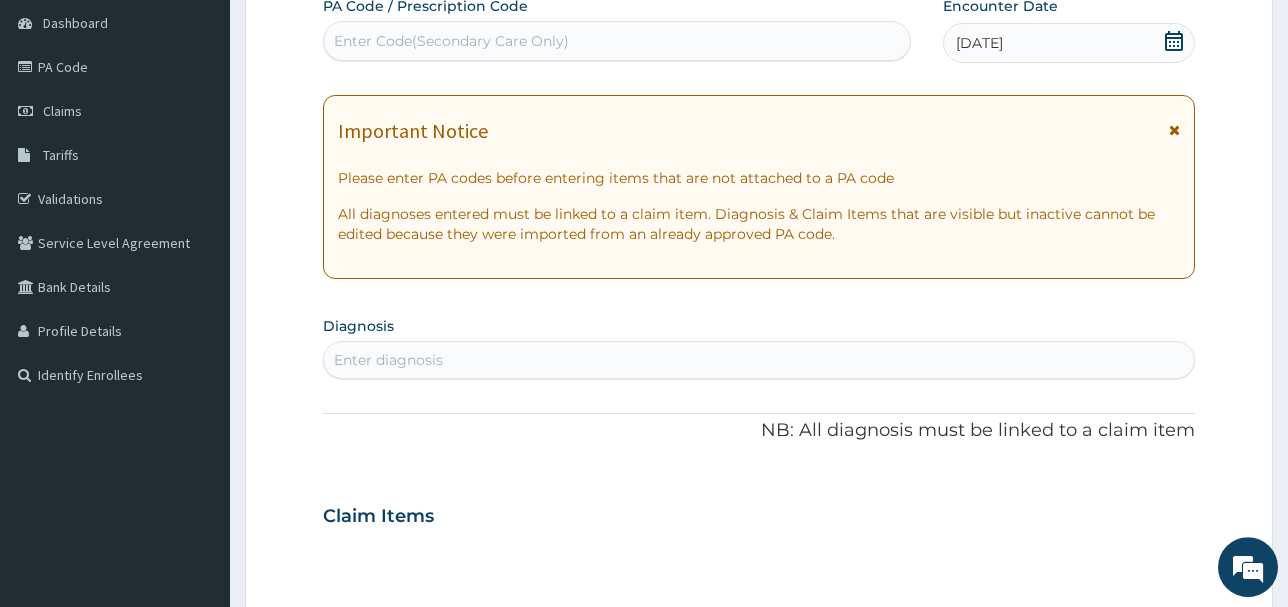 click on "Enter diagnosis" at bounding box center [759, 360] 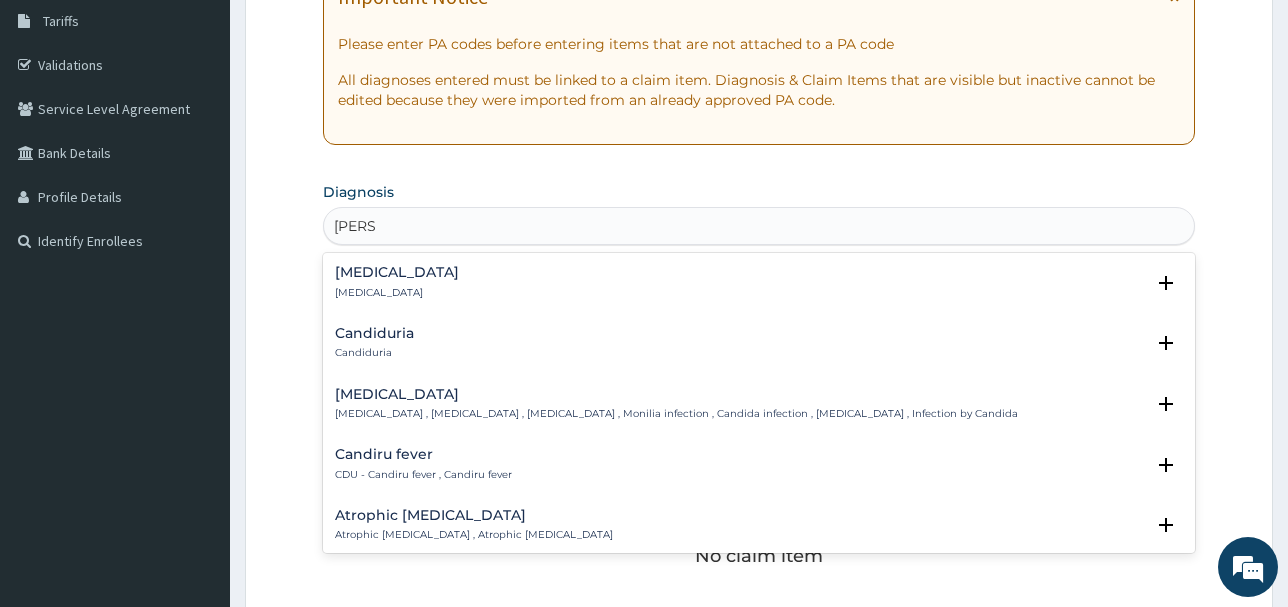 scroll, scrollTop: 348, scrollLeft: 0, axis: vertical 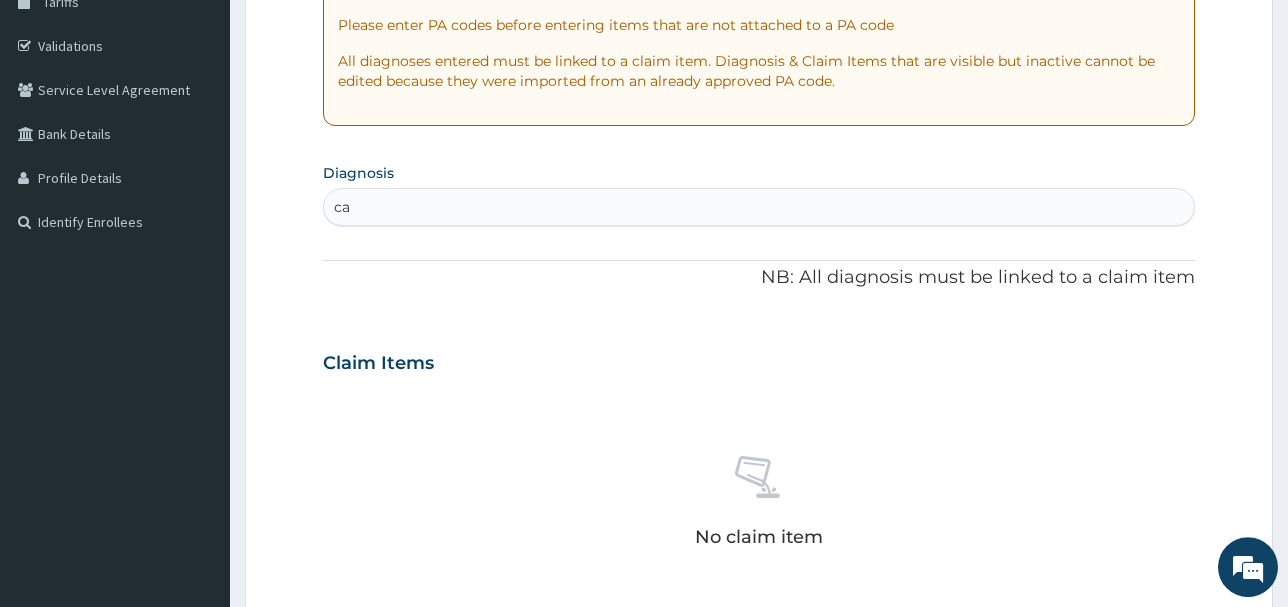 type on "c" 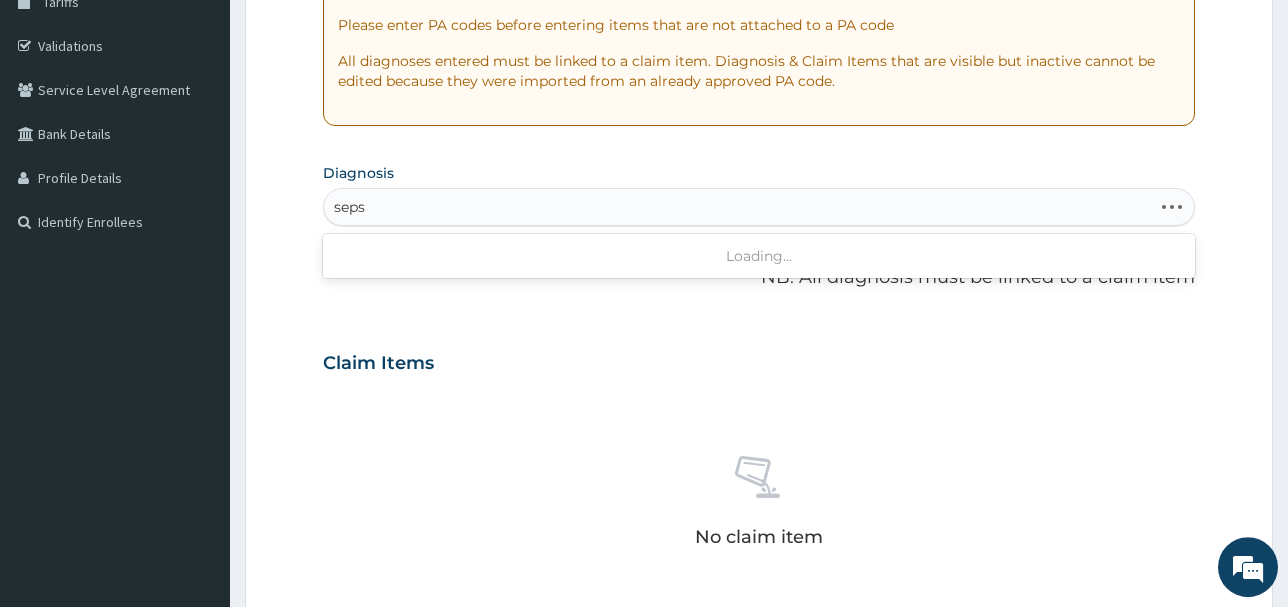 type on "sepsi" 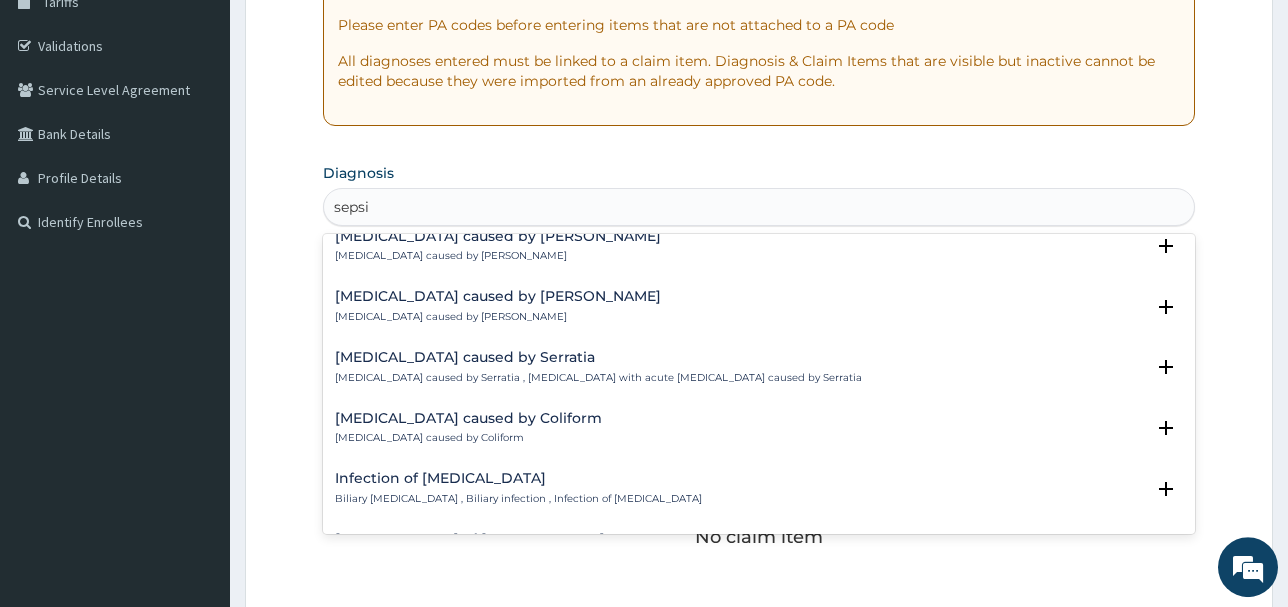 scroll, scrollTop: 1177, scrollLeft: 0, axis: vertical 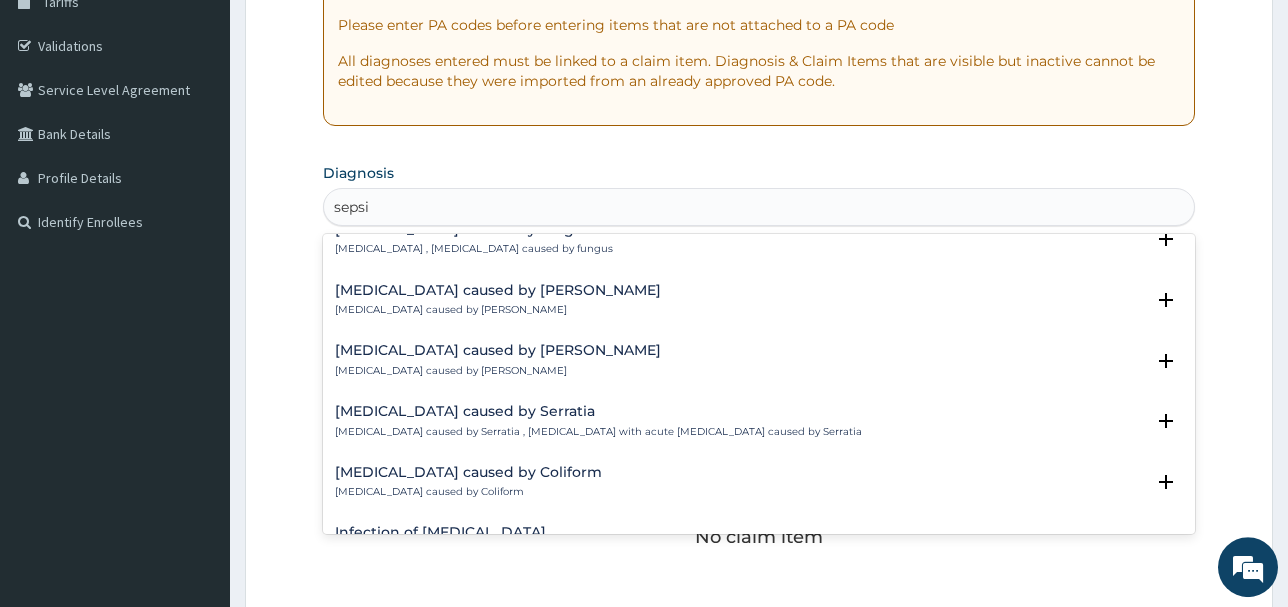 click on "Sepsis caused by Candida Sepsis caused by Candida" at bounding box center [498, 360] 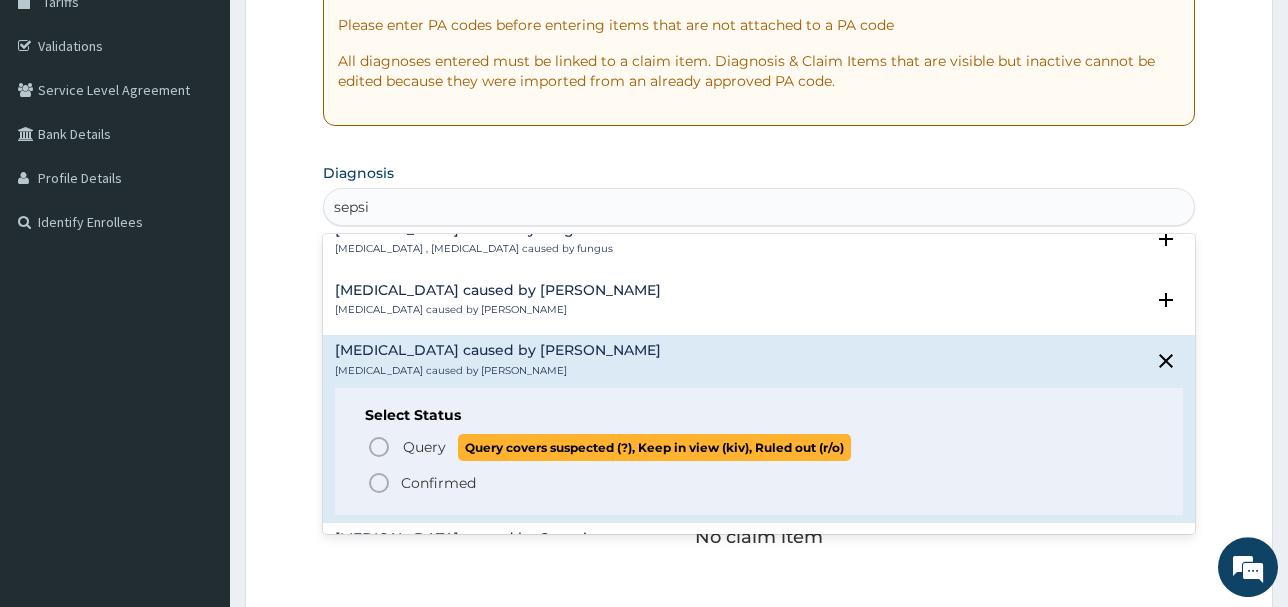 click on "Query" at bounding box center [424, 447] 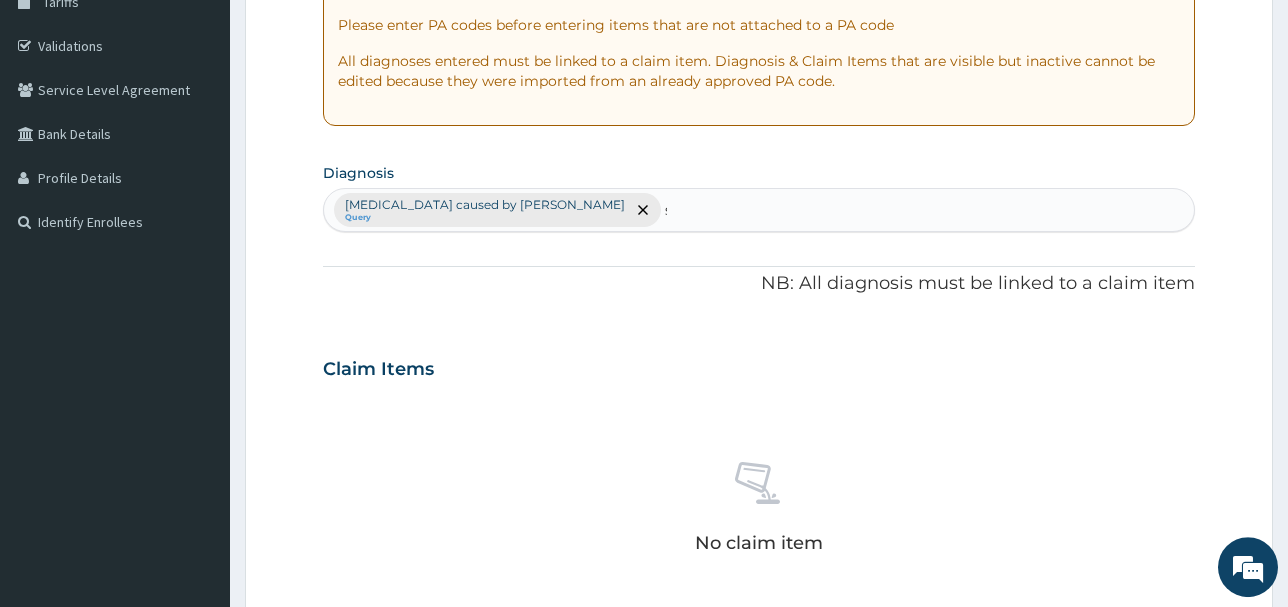type 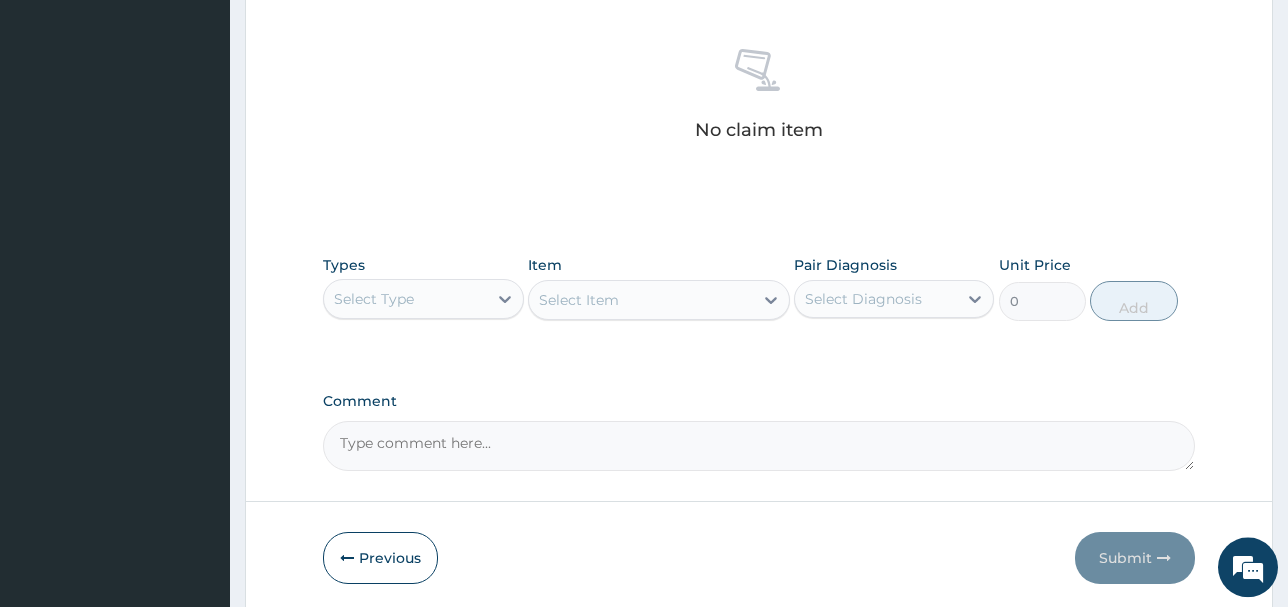 scroll, scrollTop: 766, scrollLeft: 0, axis: vertical 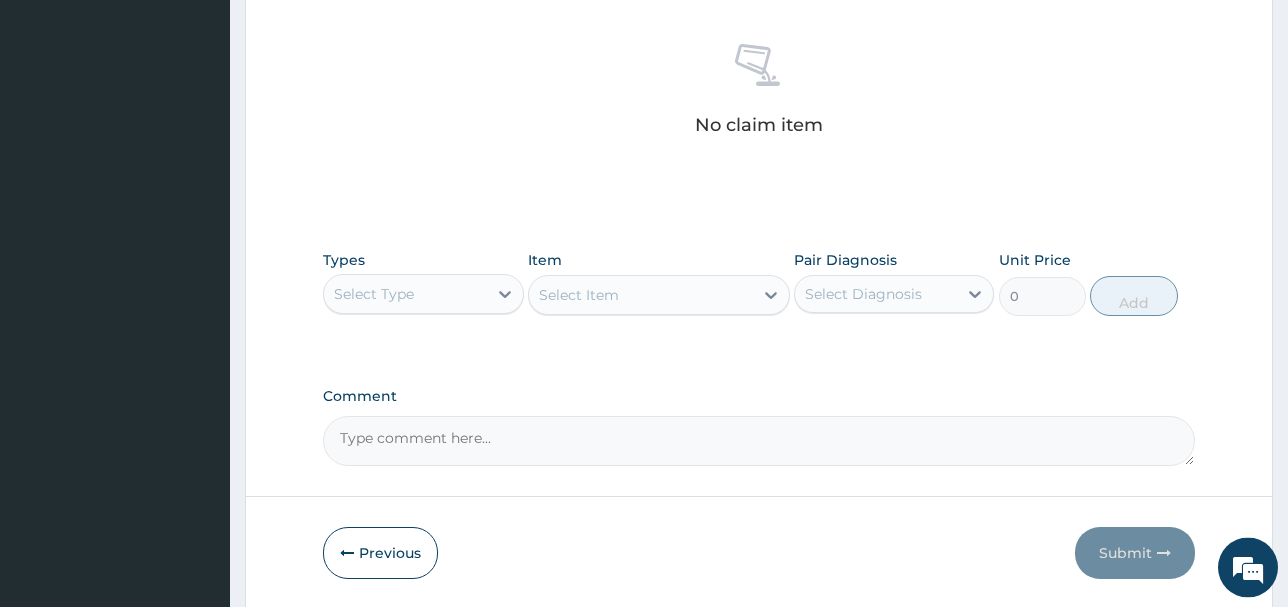 click on "Select Type" at bounding box center (374, 294) 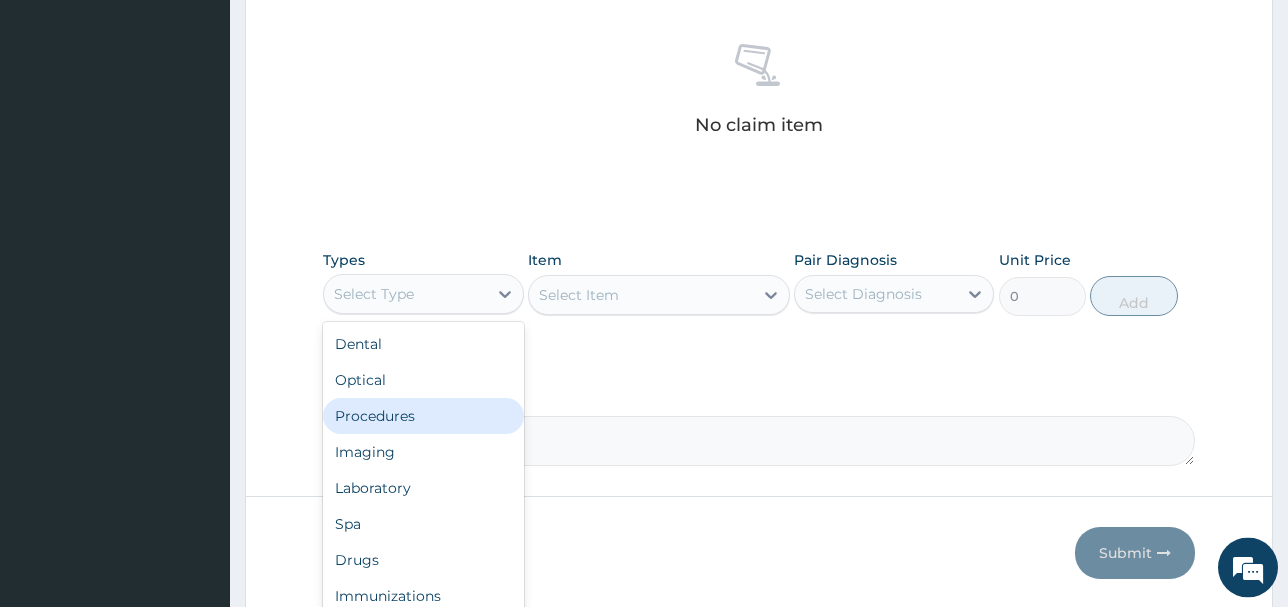 click on "Procedures" at bounding box center [423, 416] 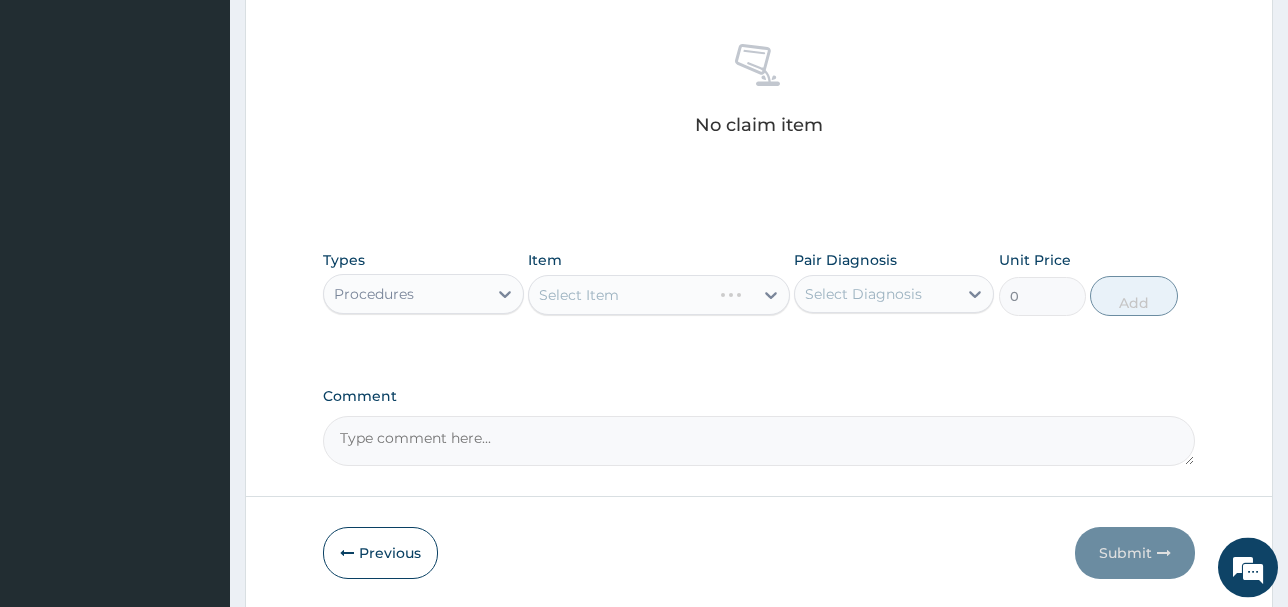 click on "Select Item" at bounding box center [659, 295] 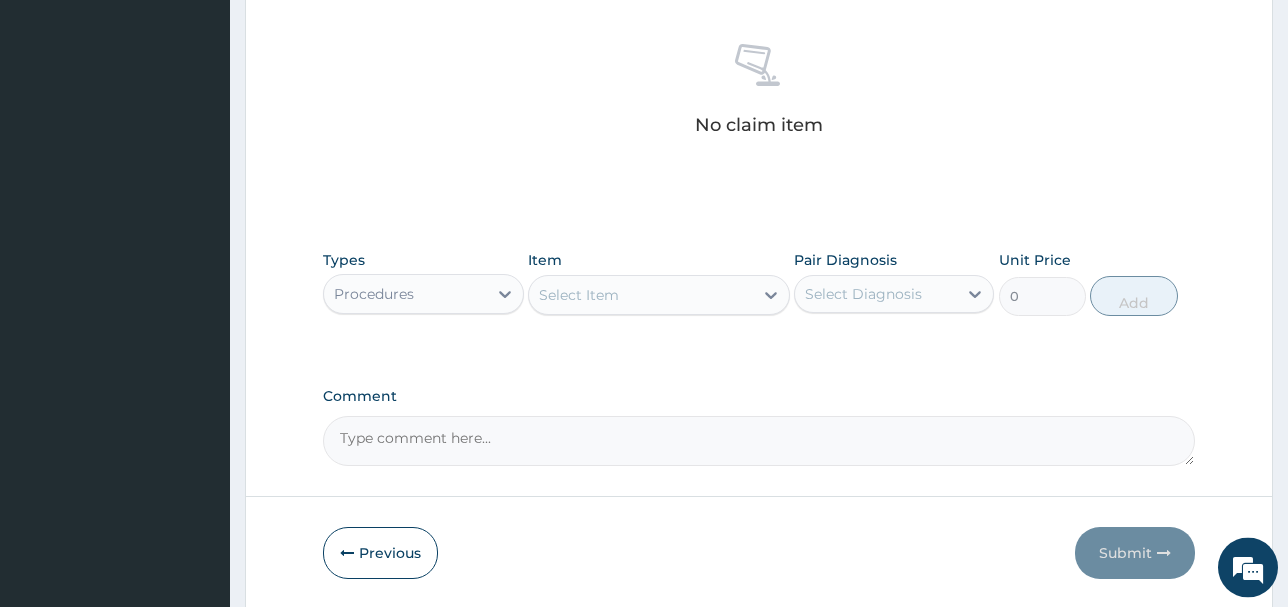 click on "Select Item" at bounding box center (641, 295) 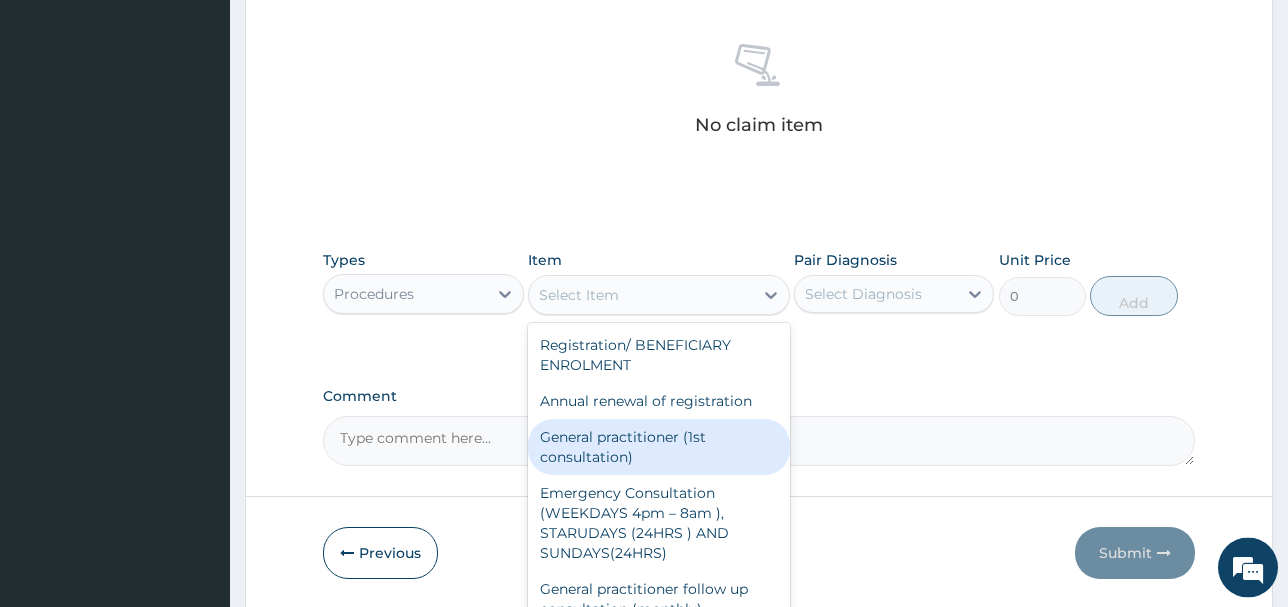 click on "General practitioner (1st consultation)" at bounding box center (659, 447) 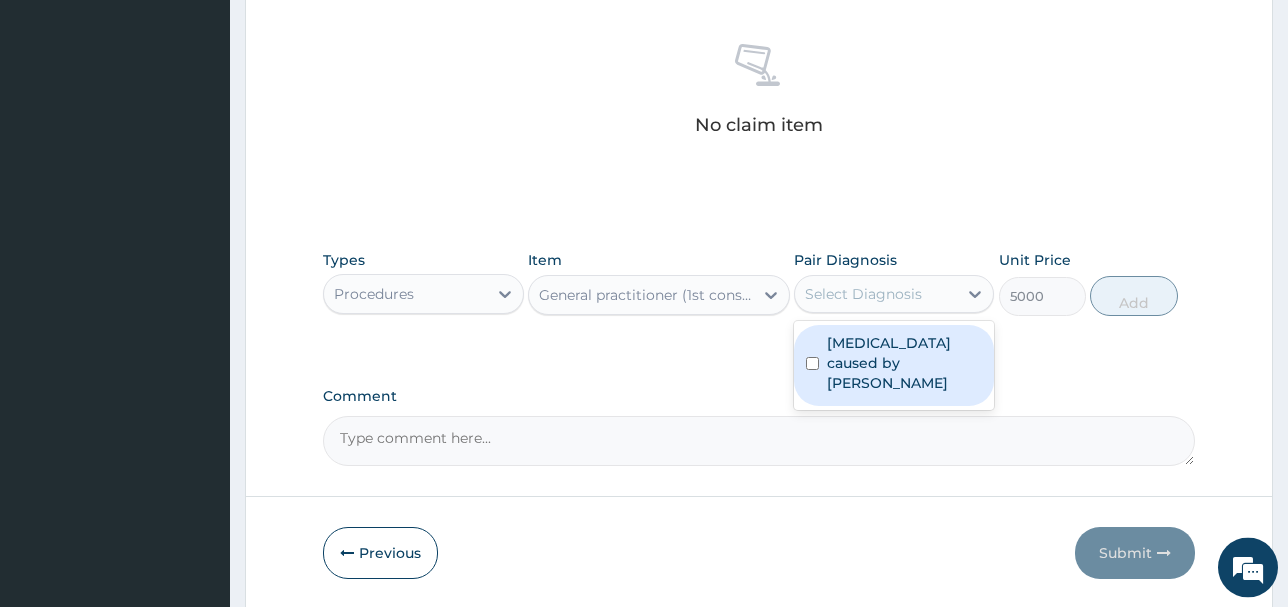 click on "Select Diagnosis" at bounding box center [863, 294] 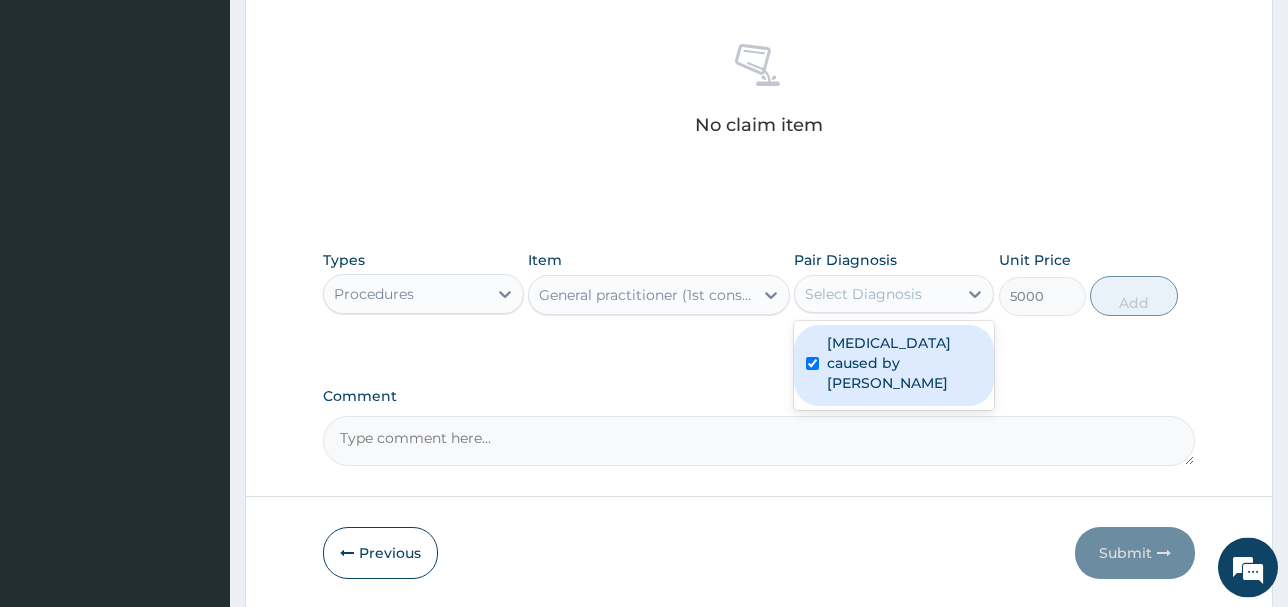 checkbox on "true" 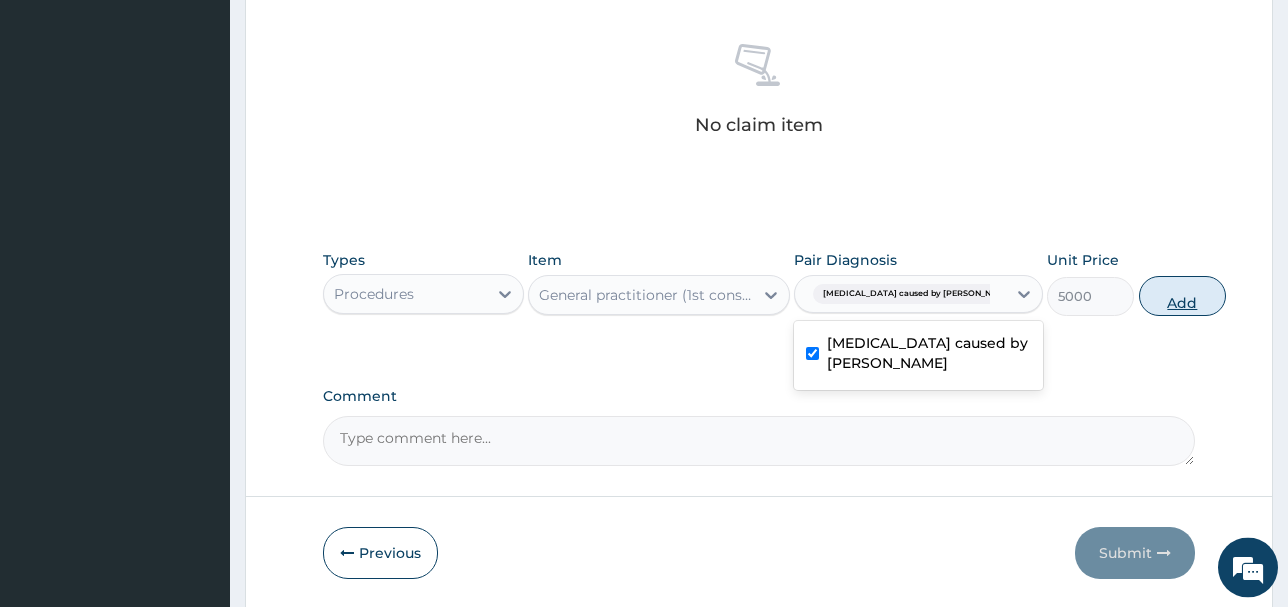 click on "Add" at bounding box center (1182, 296) 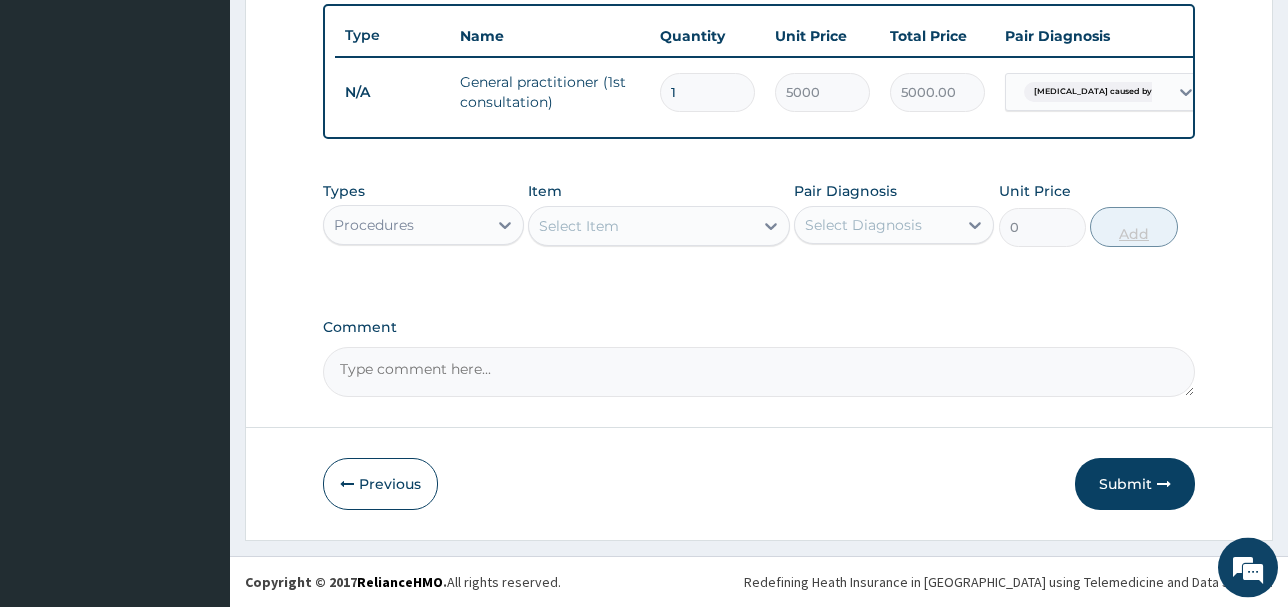 scroll, scrollTop: 757, scrollLeft: 0, axis: vertical 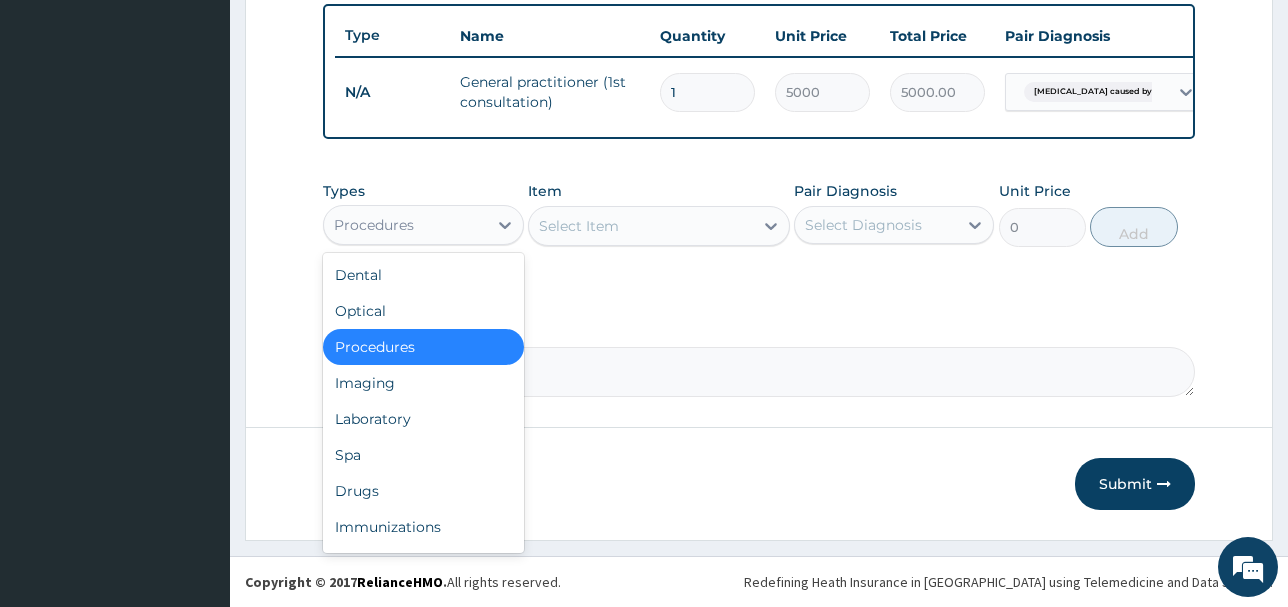 click on "Procedures" at bounding box center (405, 225) 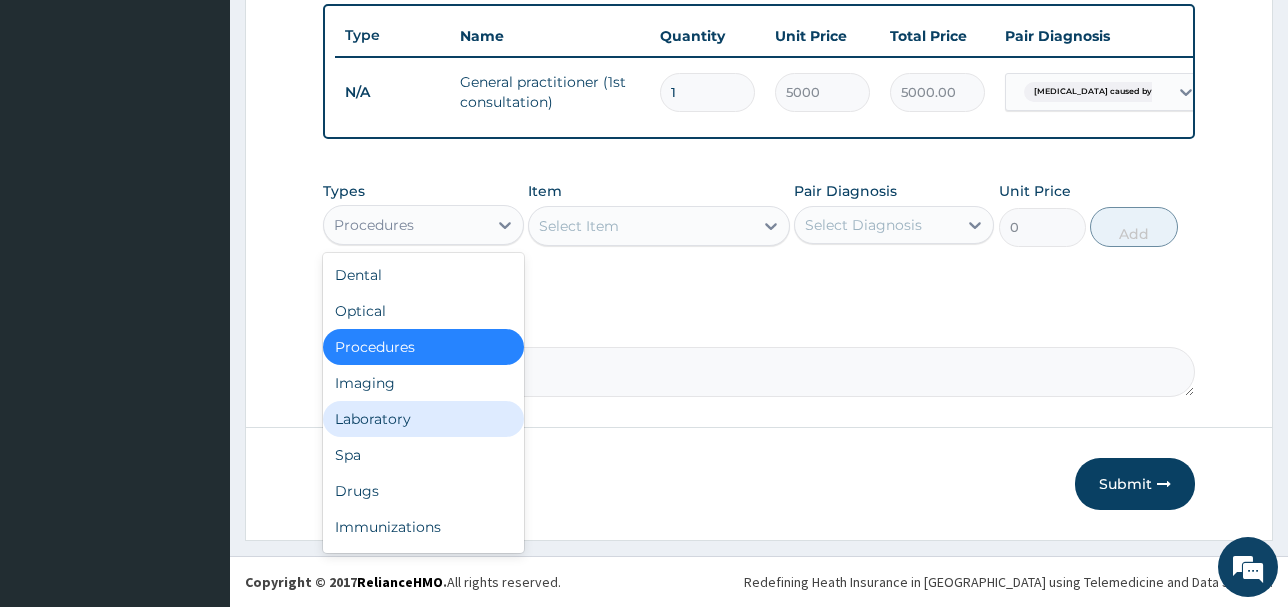 click on "Laboratory" at bounding box center (423, 419) 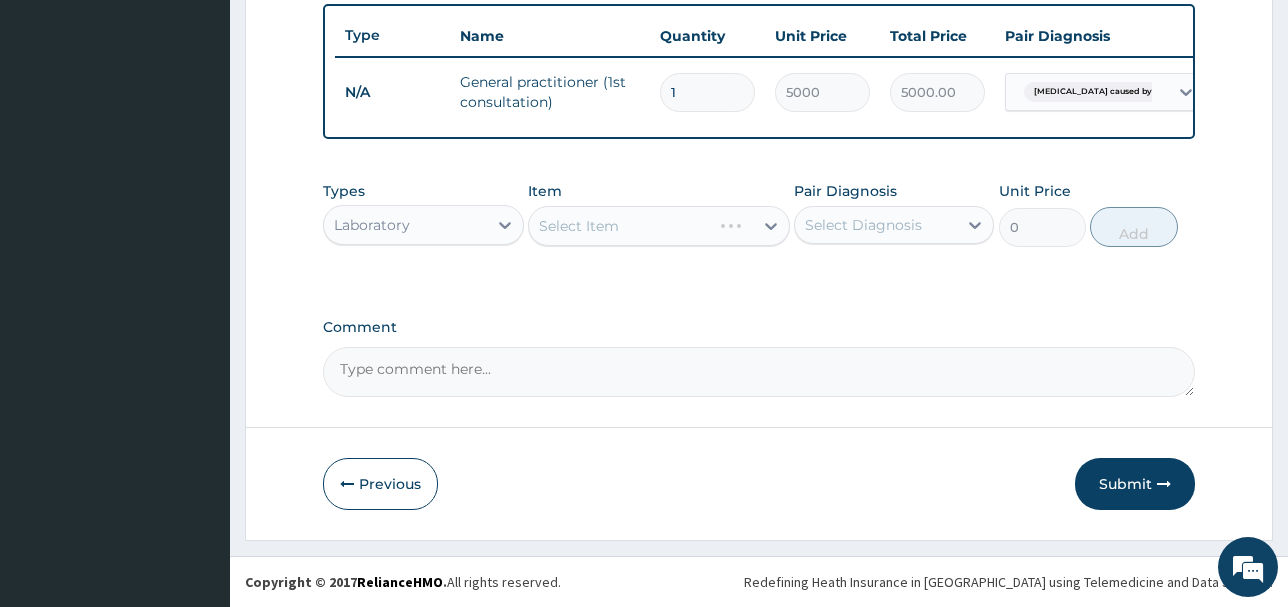 click on "Select Item" at bounding box center (659, 226) 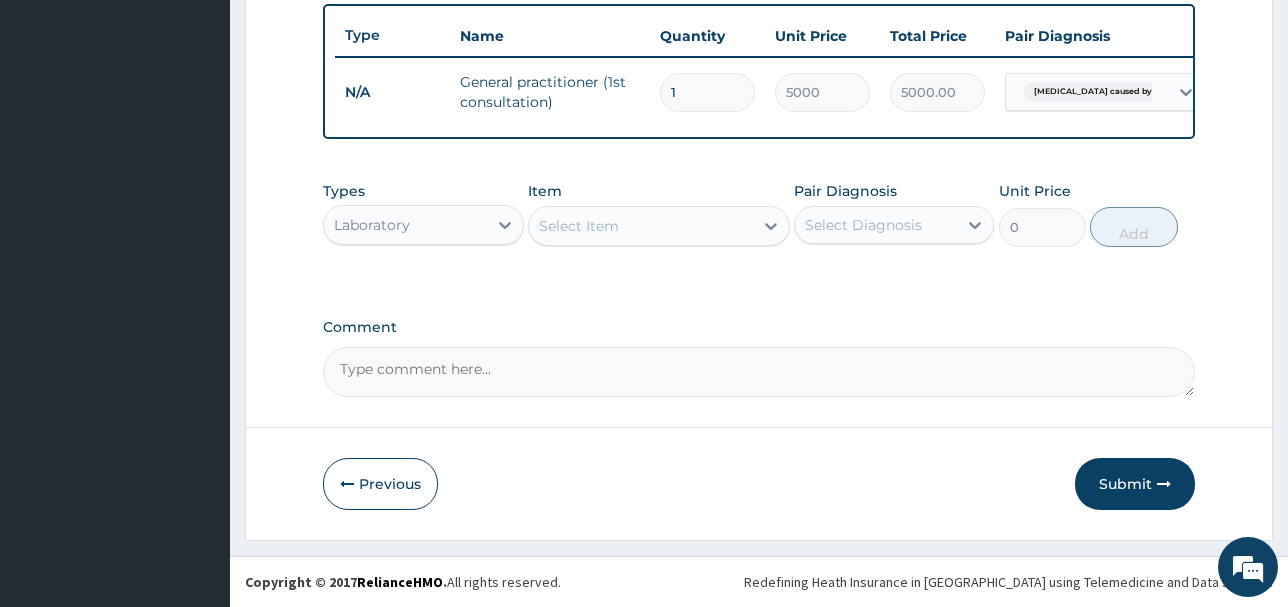 click on "Select Item" at bounding box center [641, 226] 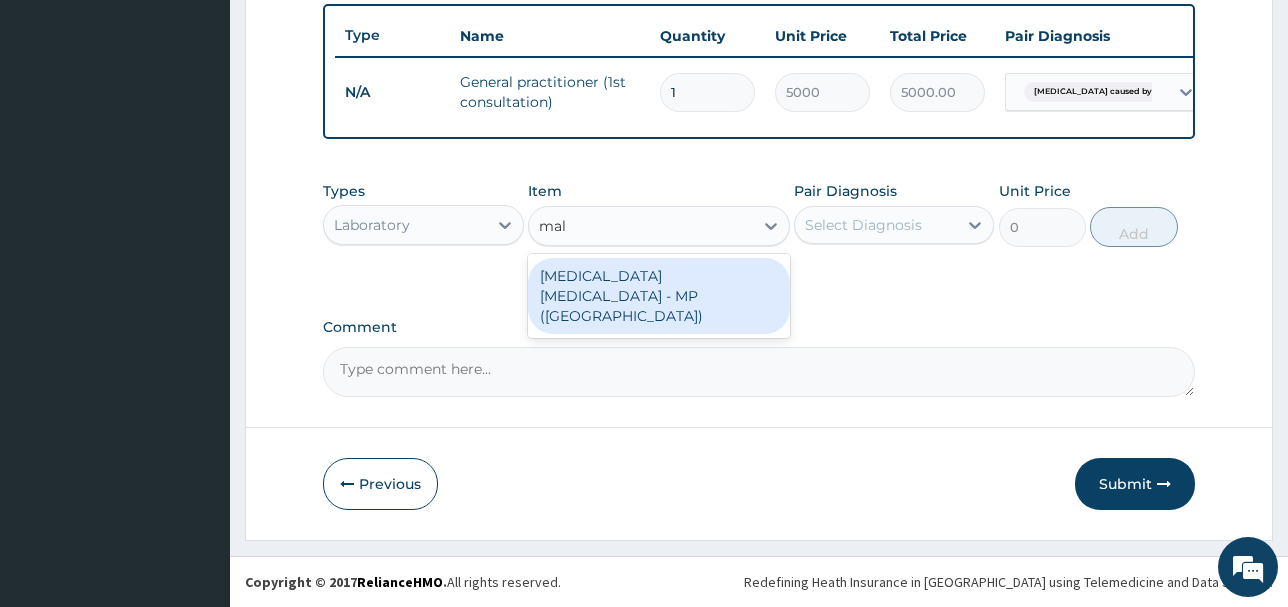 type on "mala" 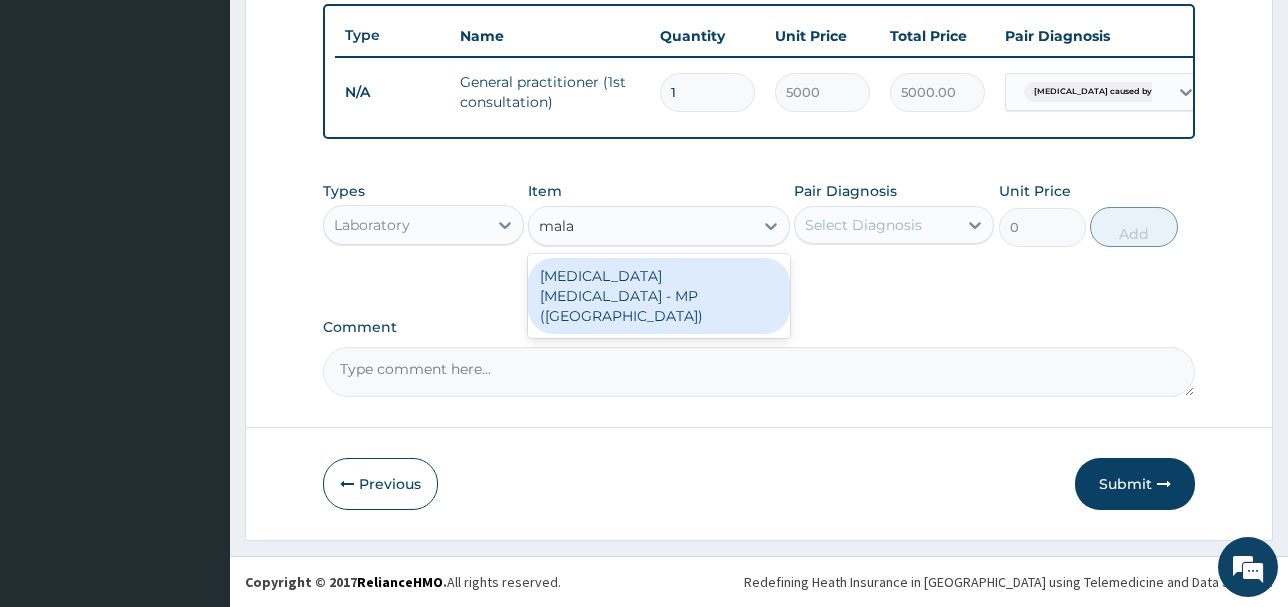 click on "Malaria Parasite - MP (Immunoassay)" at bounding box center (659, 296) 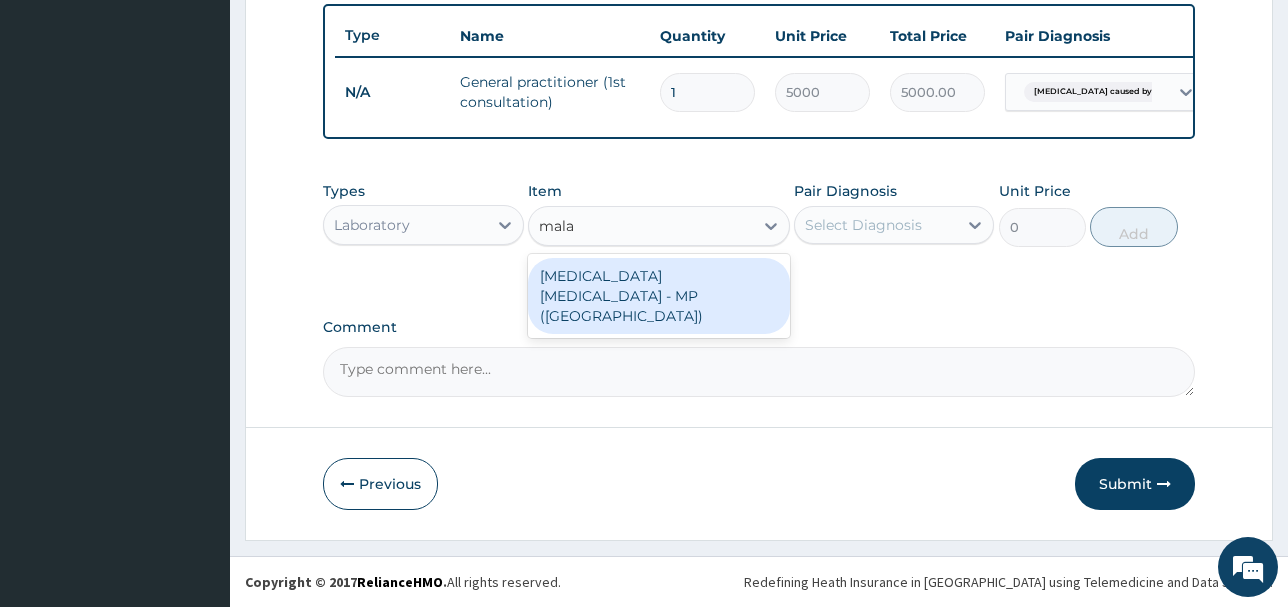 type 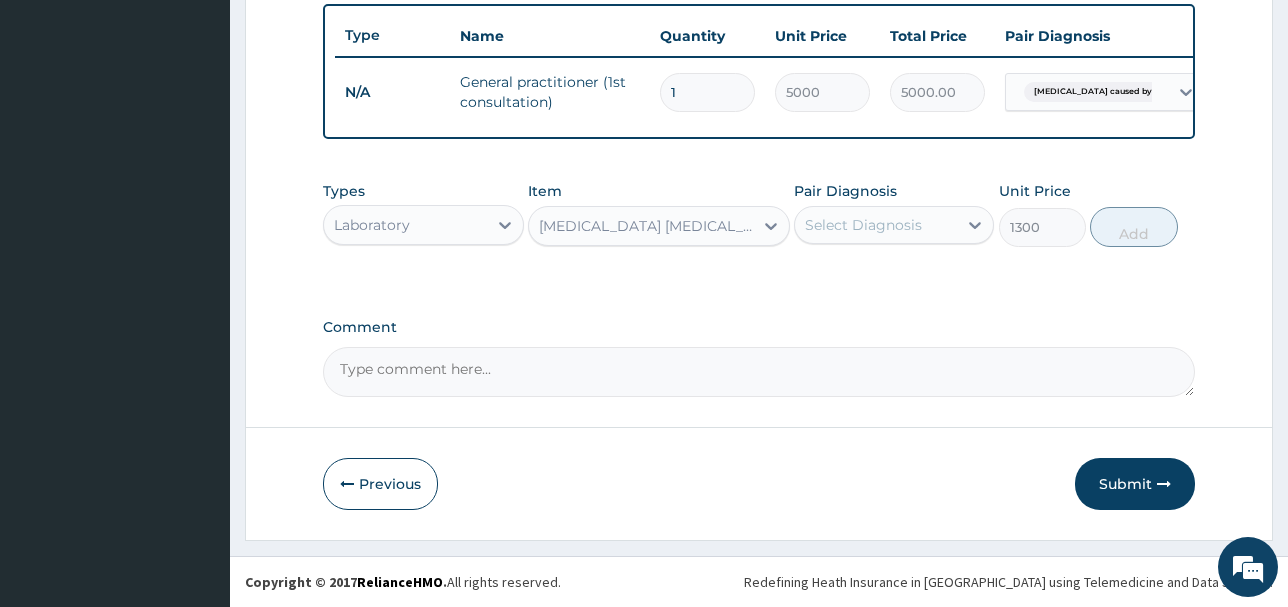 click on "Select Diagnosis" at bounding box center (863, 225) 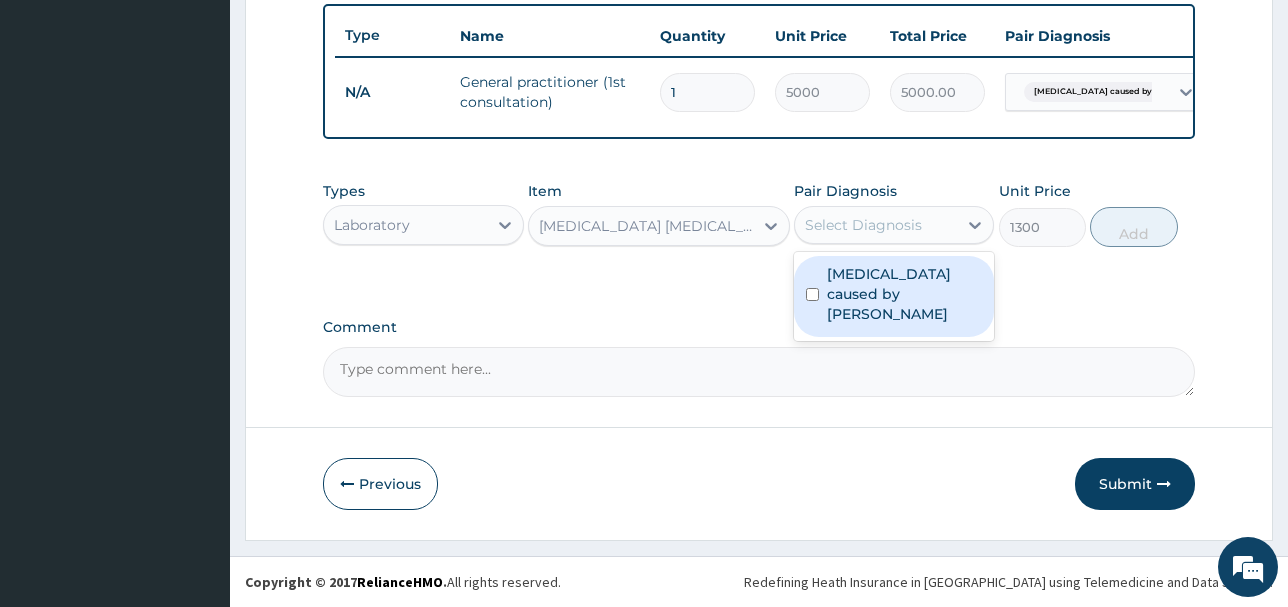 click on "Sepsis caused by Candida" at bounding box center (905, 294) 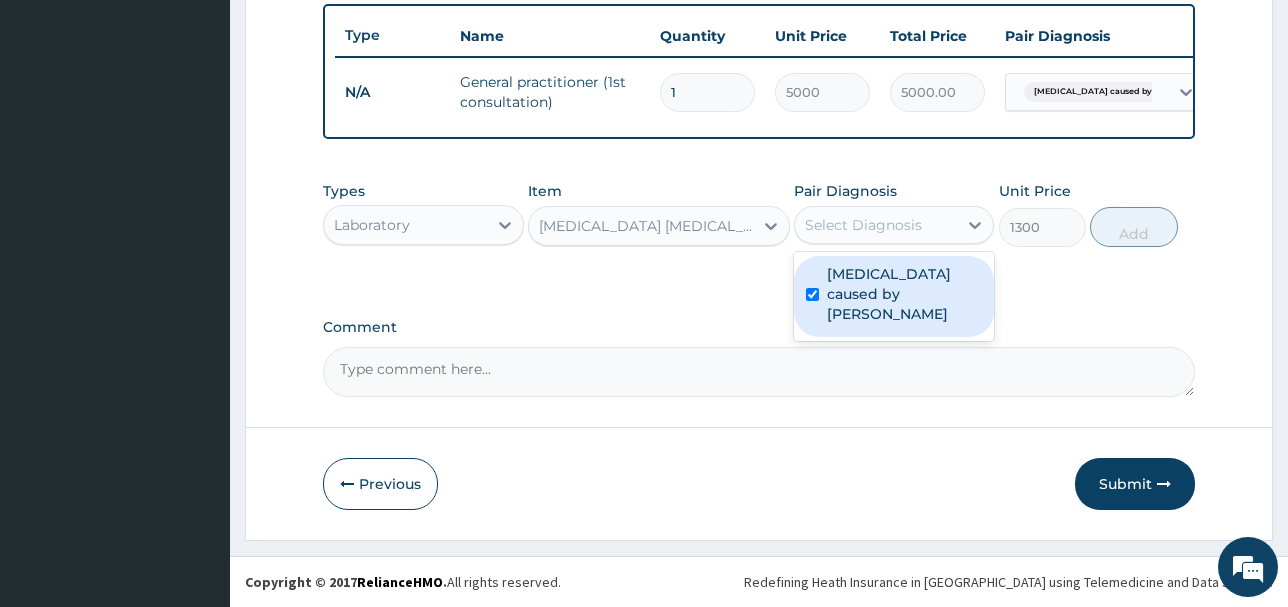 checkbox on "true" 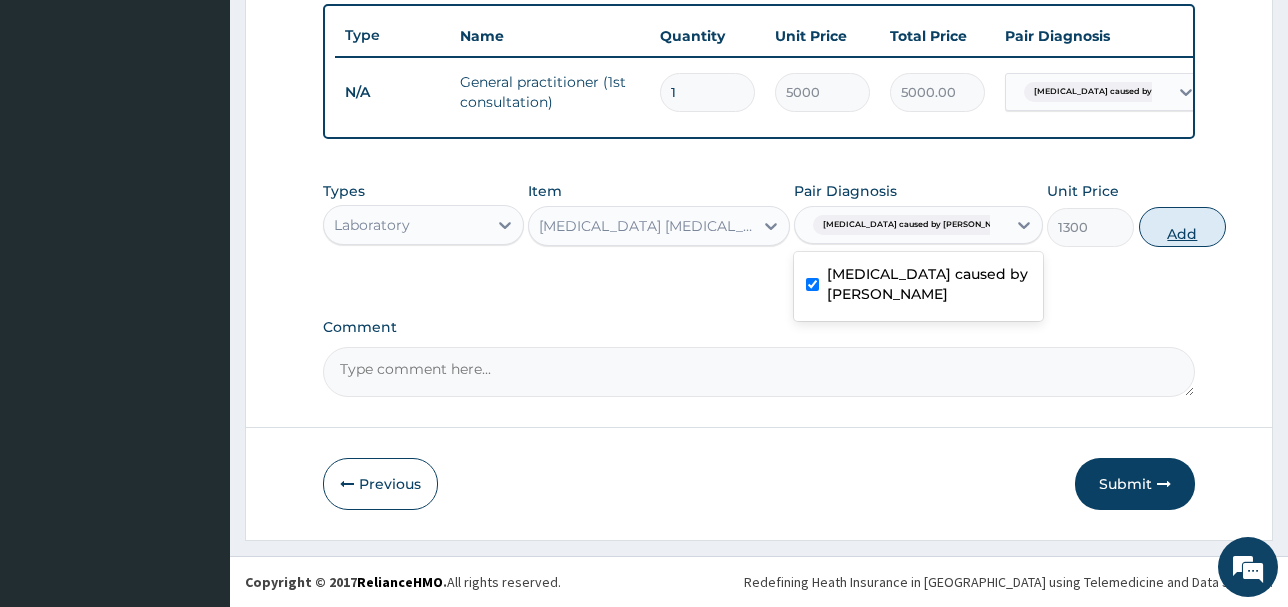 click on "Add" at bounding box center (1182, 227) 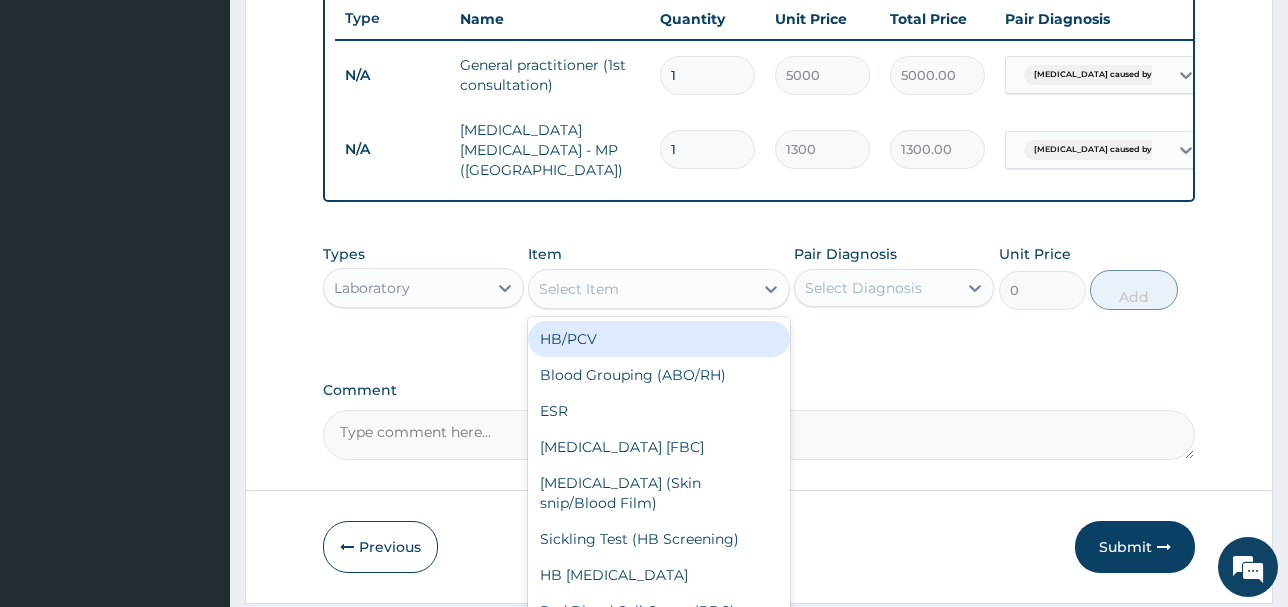 click on "Select Item" at bounding box center (579, 289) 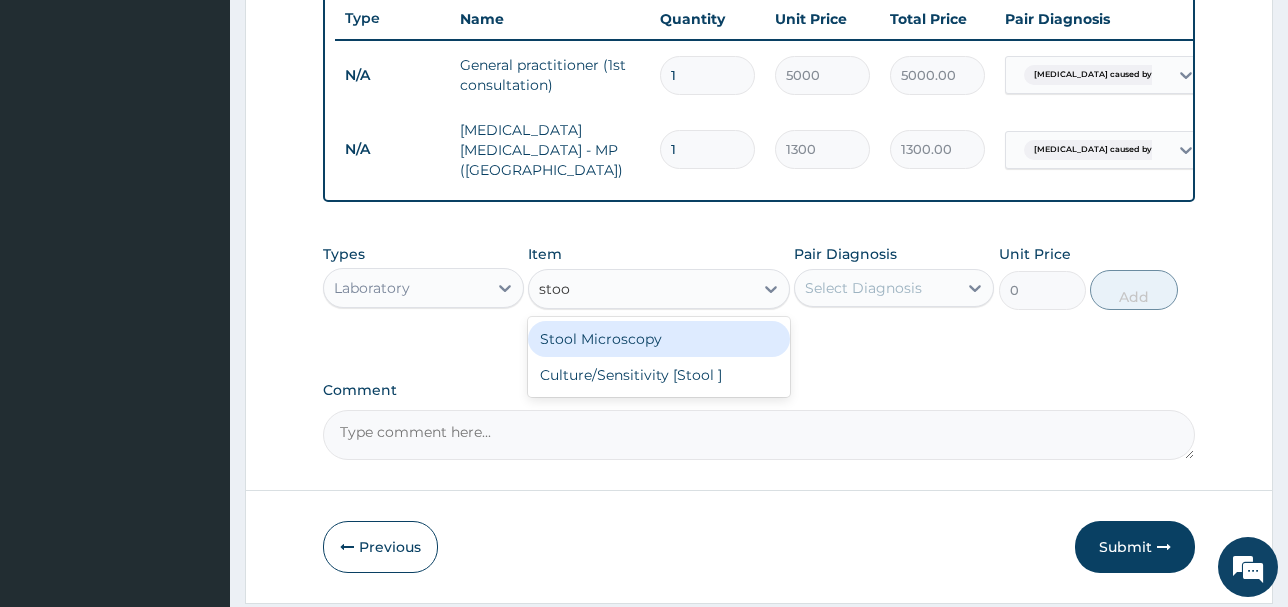 type on "stool" 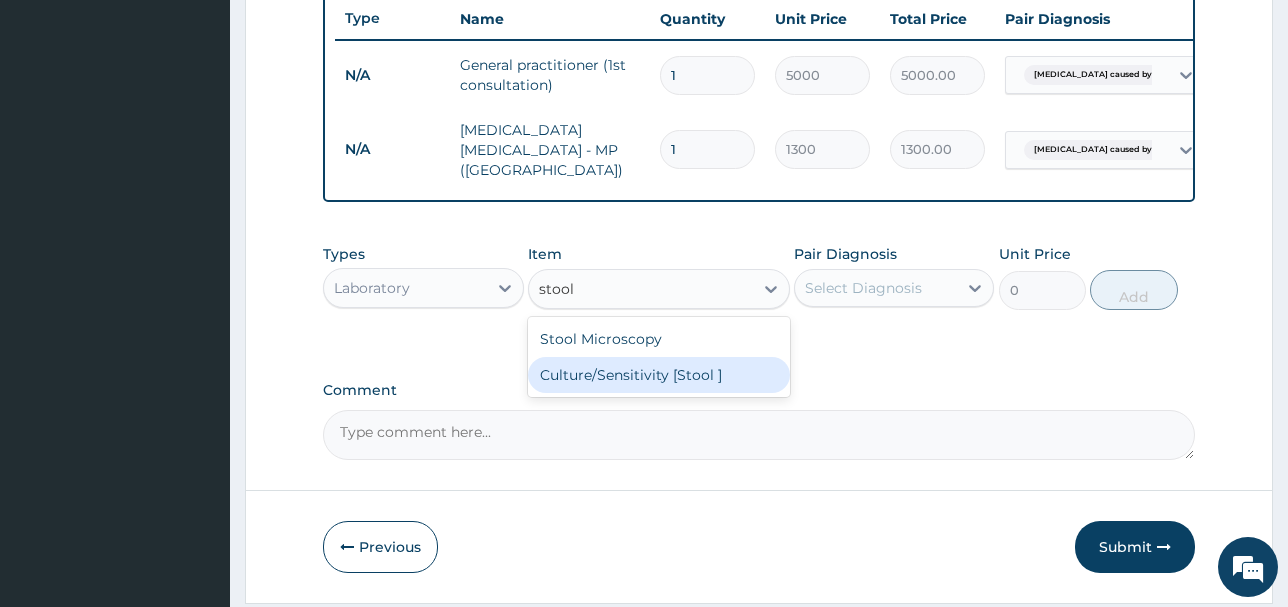 click on "Culture/Sensitivity [Stool ]" at bounding box center (659, 375) 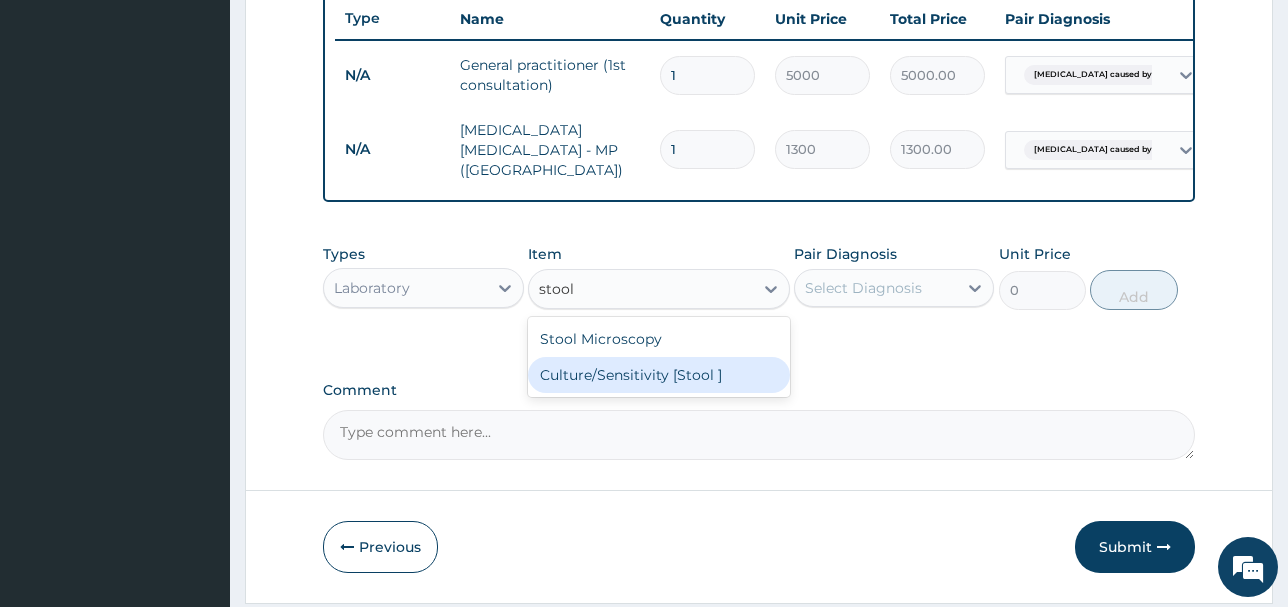 type 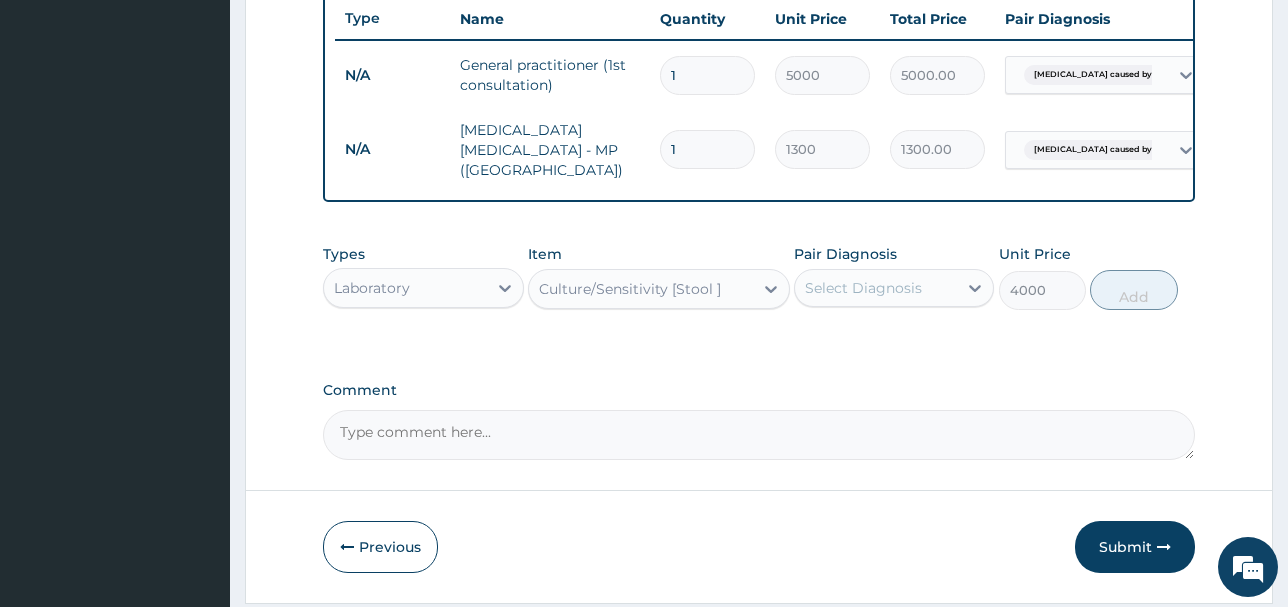 click on "Select Diagnosis" at bounding box center (863, 288) 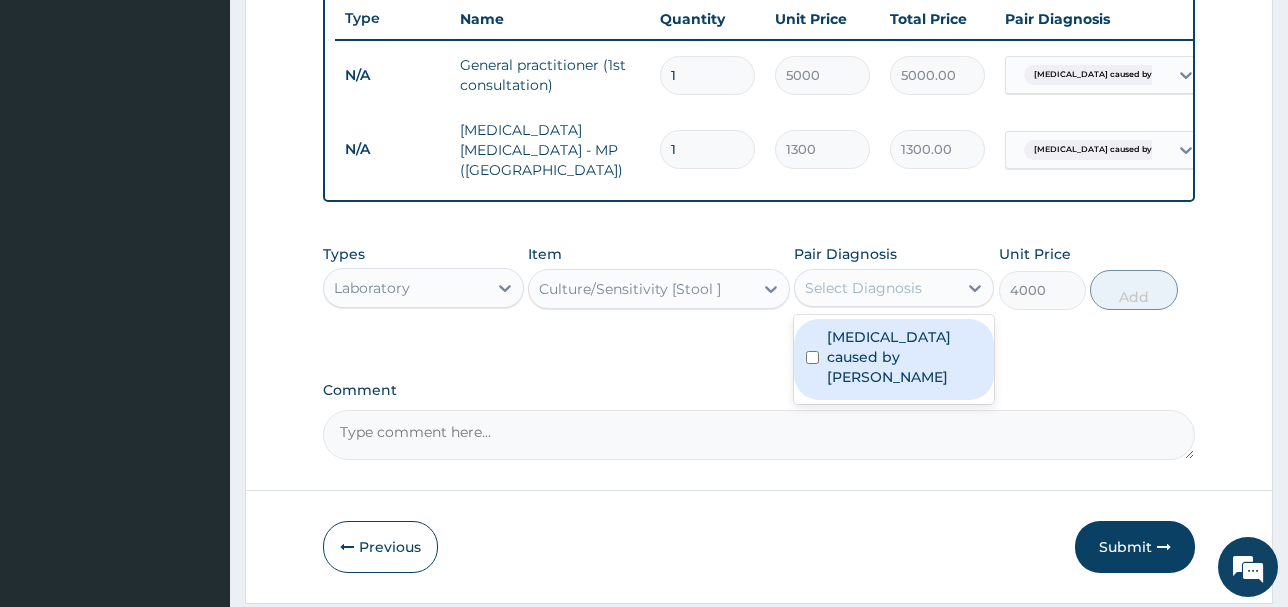 click on "Sepsis caused by Candida" at bounding box center [905, 357] 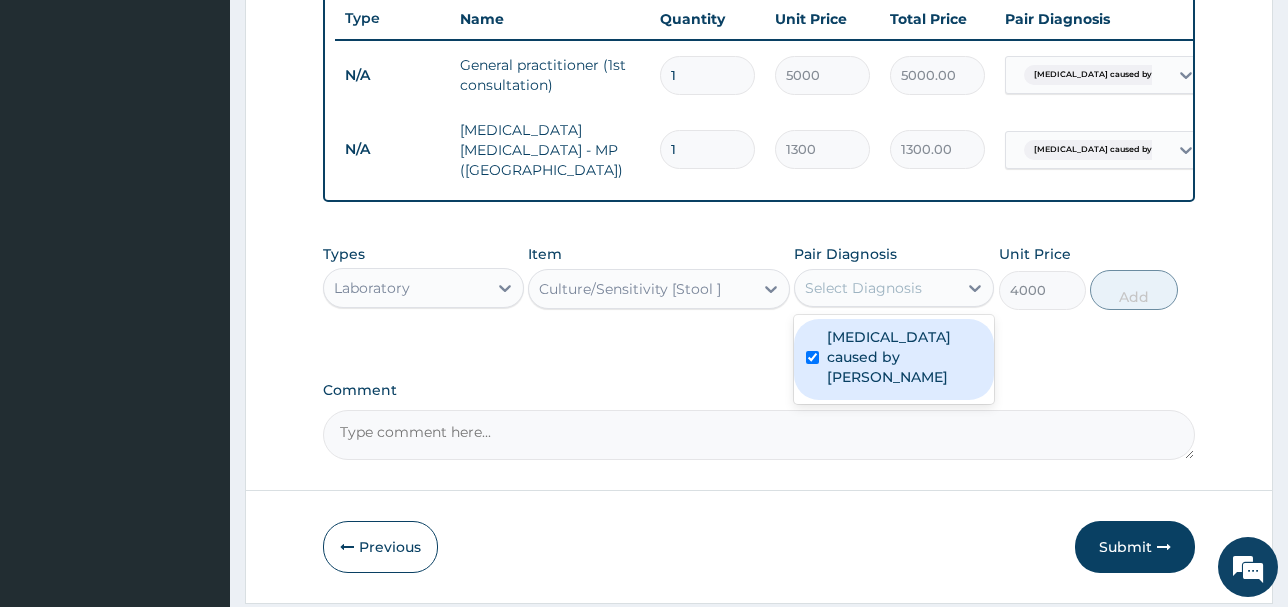checkbox on "true" 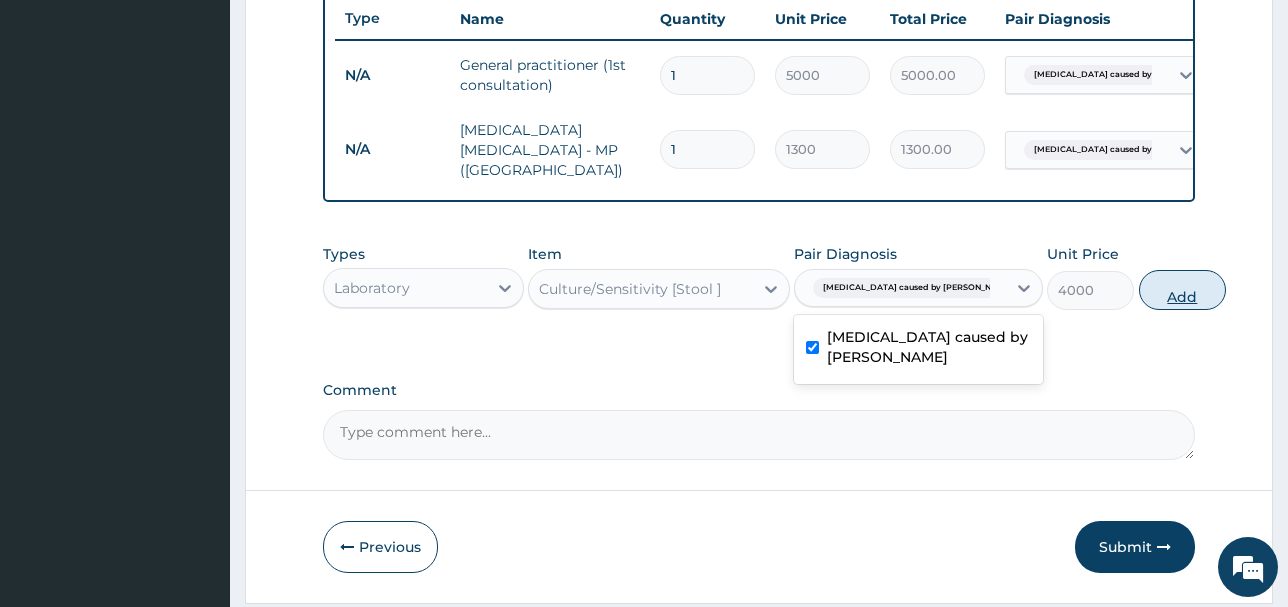 click on "Add" at bounding box center (1182, 290) 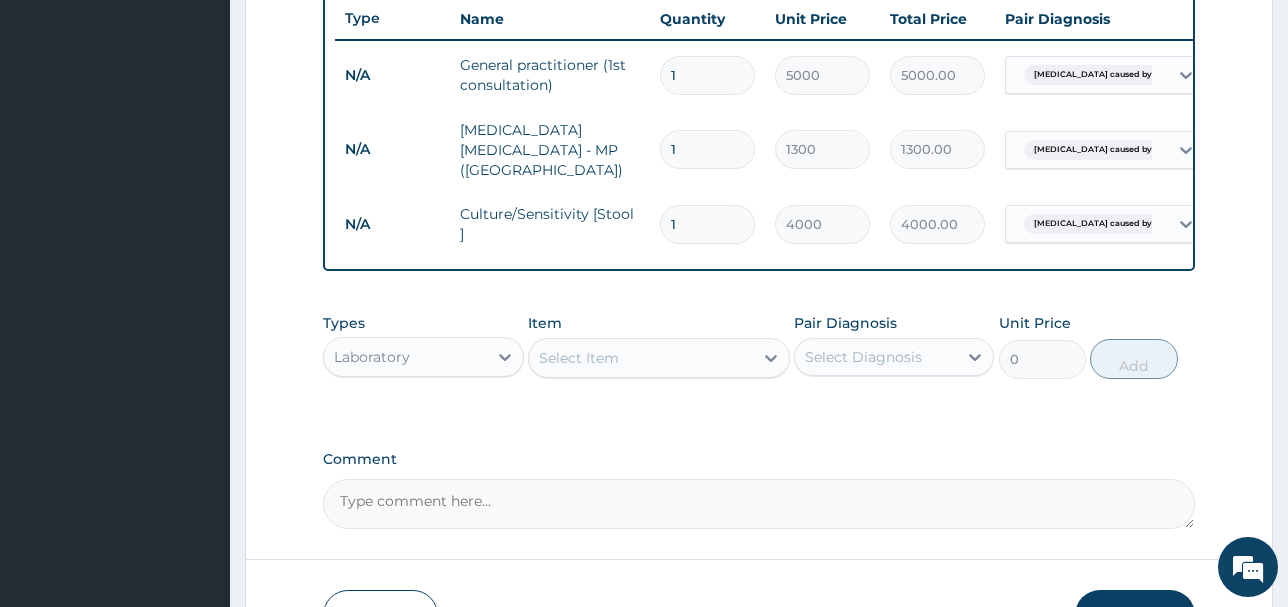 click on "Select Item" at bounding box center (641, 358) 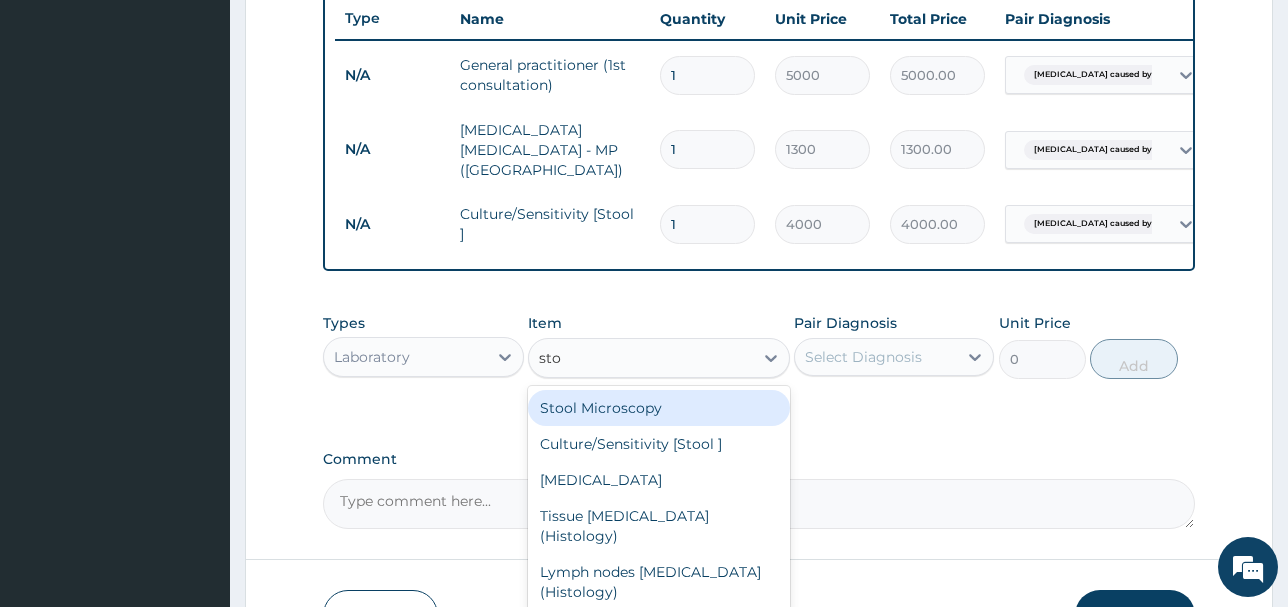 type on "stoo" 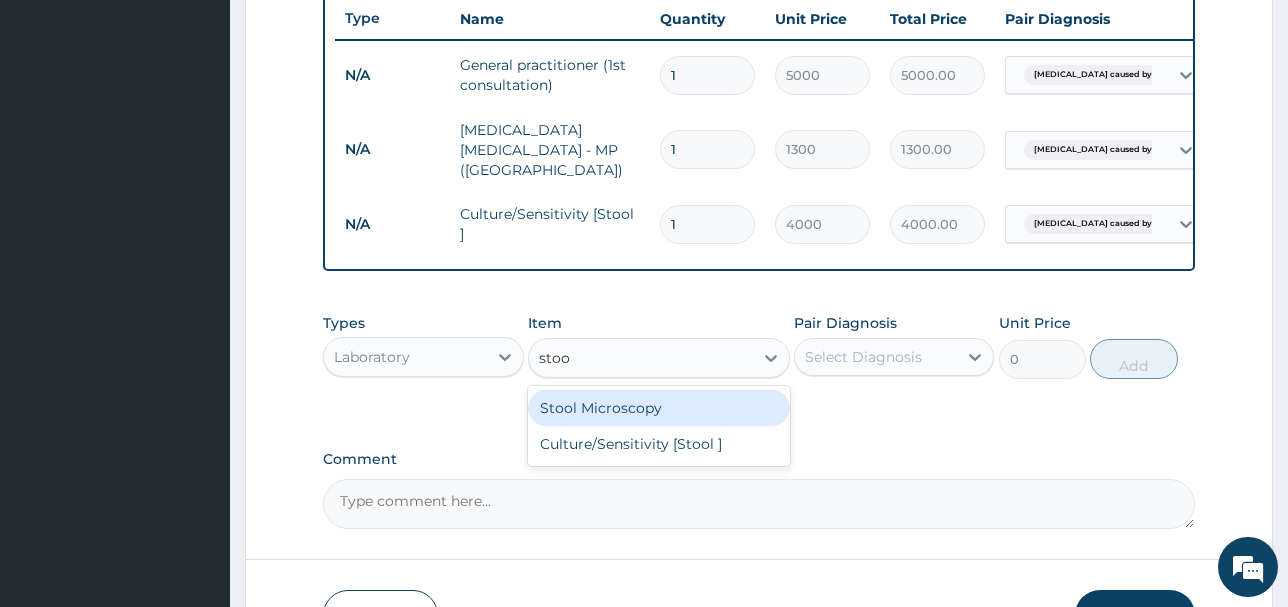 click on "Stool Microscopy" at bounding box center (659, 408) 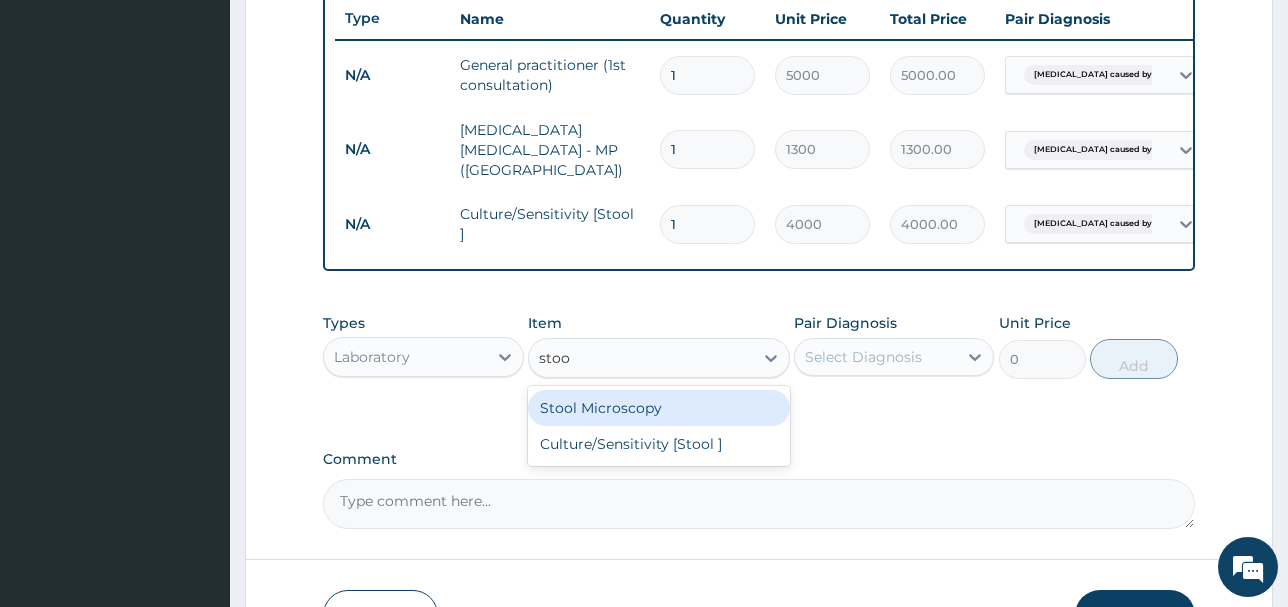 type 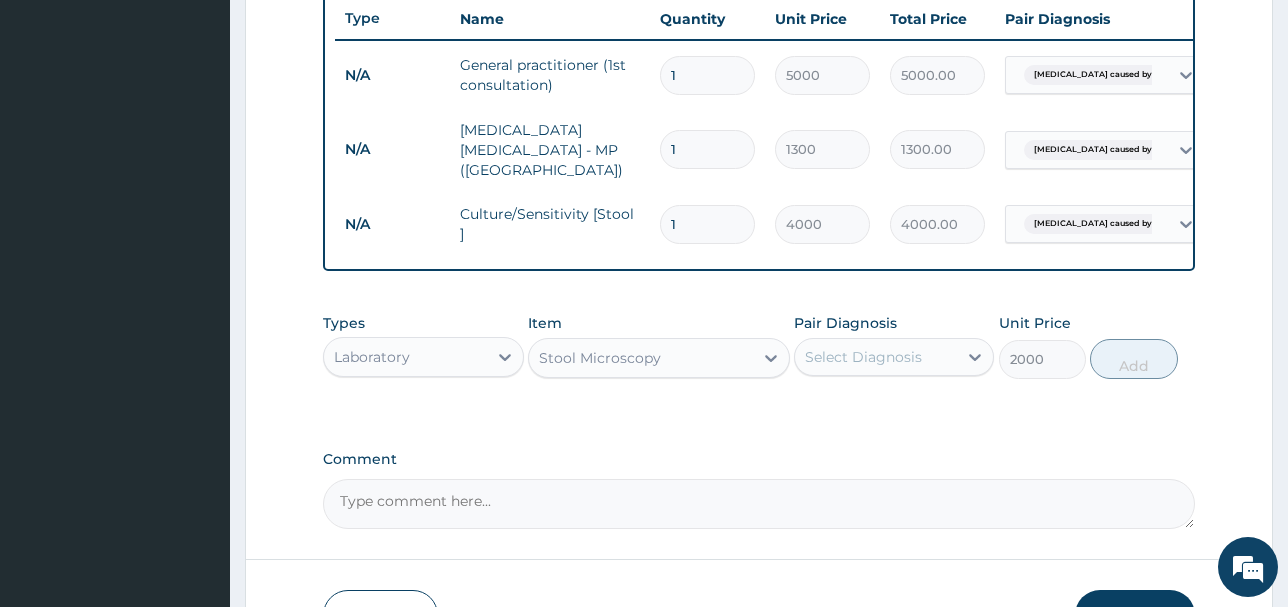click on "Select Diagnosis" at bounding box center (863, 357) 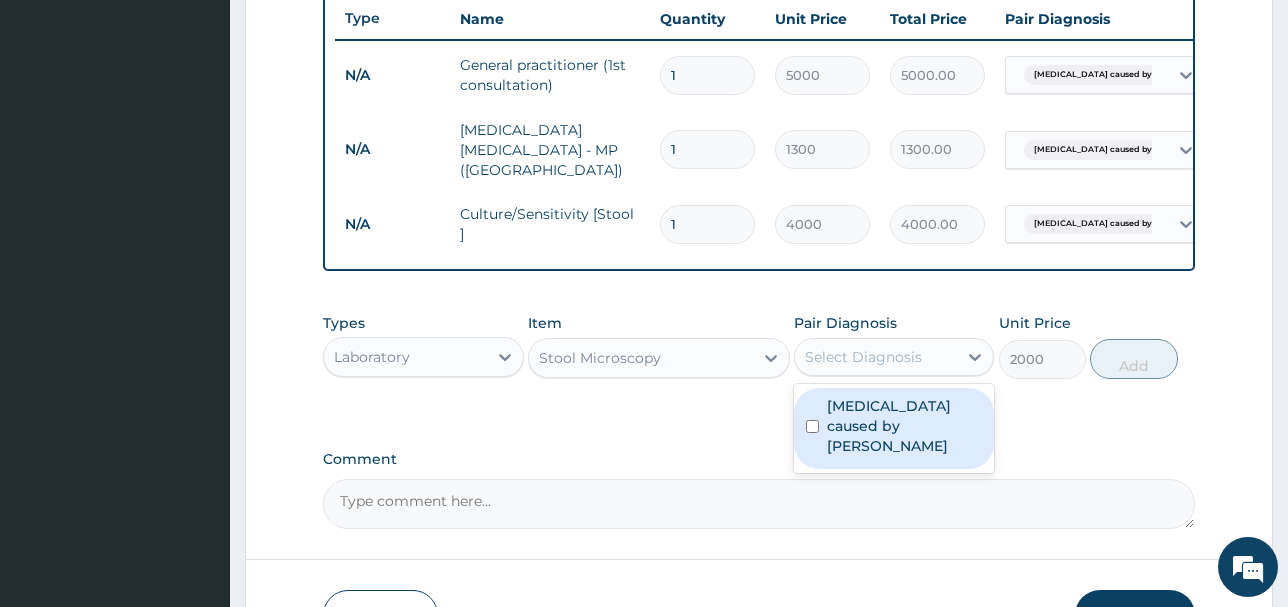 click on "Sepsis caused by Candida" at bounding box center [905, 426] 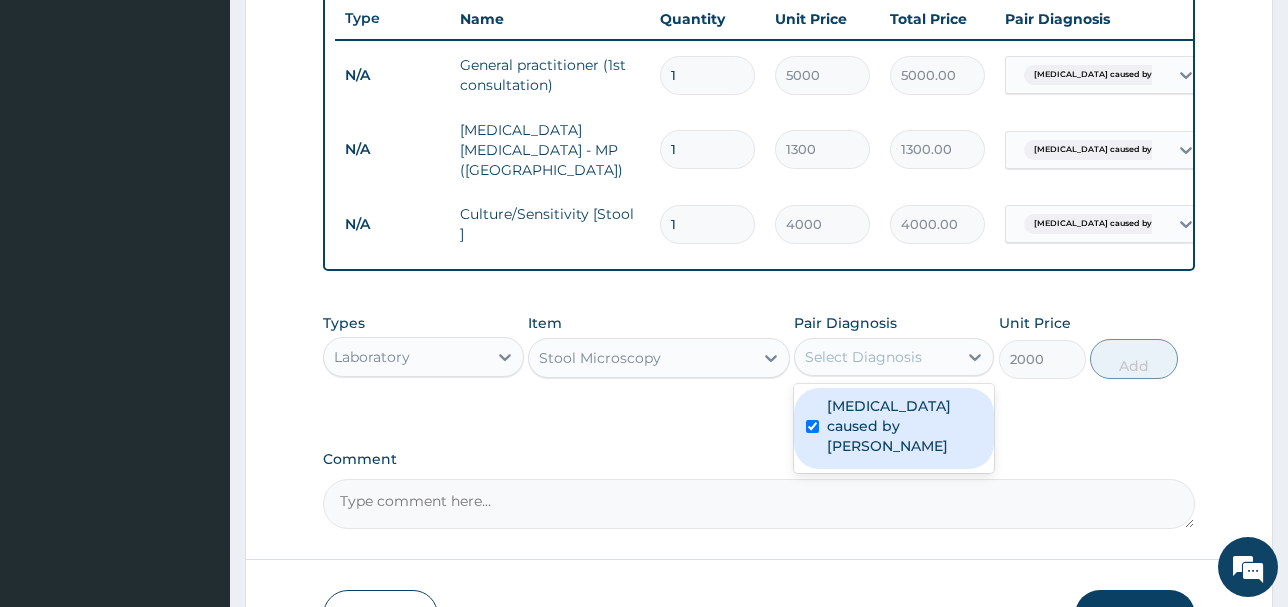 checkbox on "true" 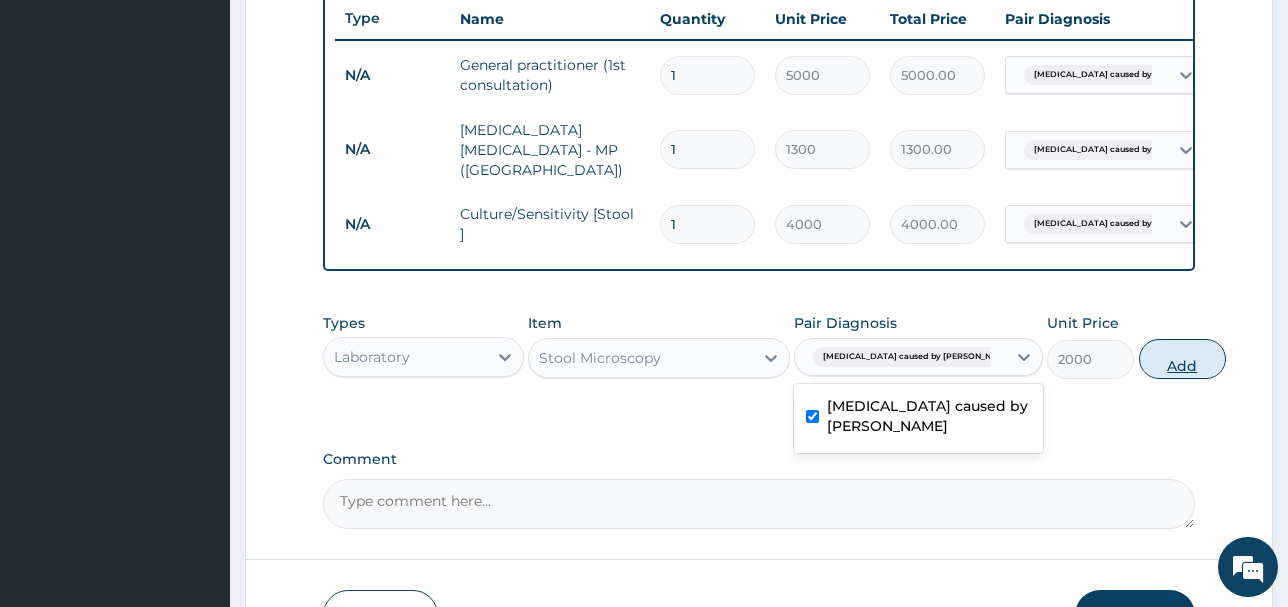 click on "Add" at bounding box center (1182, 359) 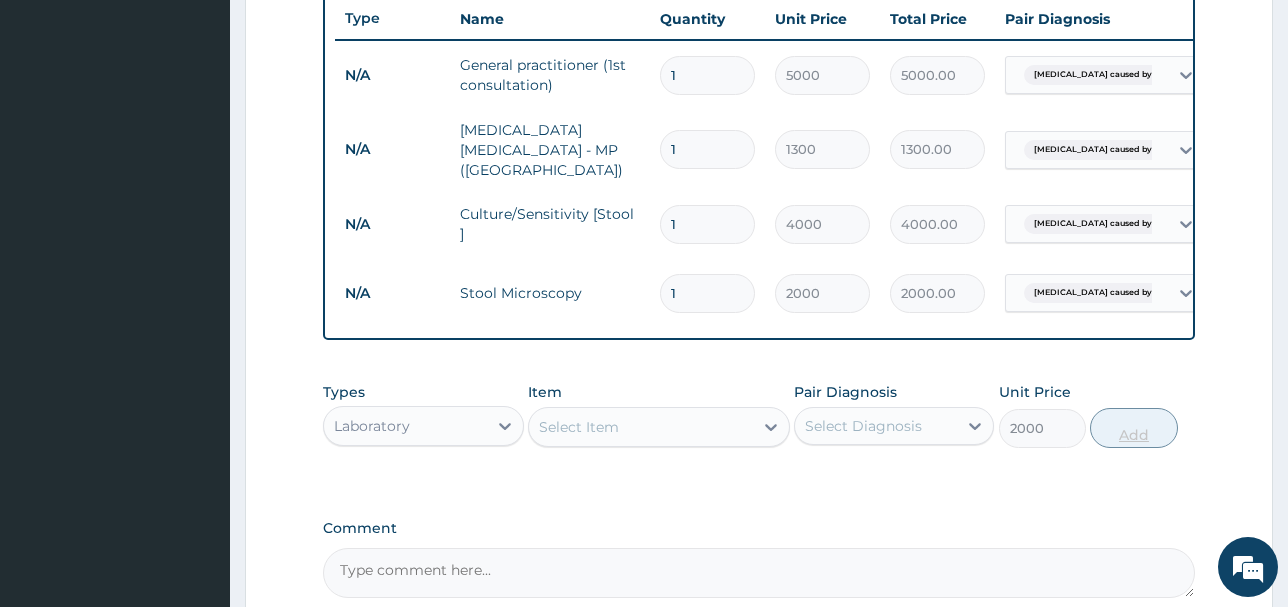 type on "0" 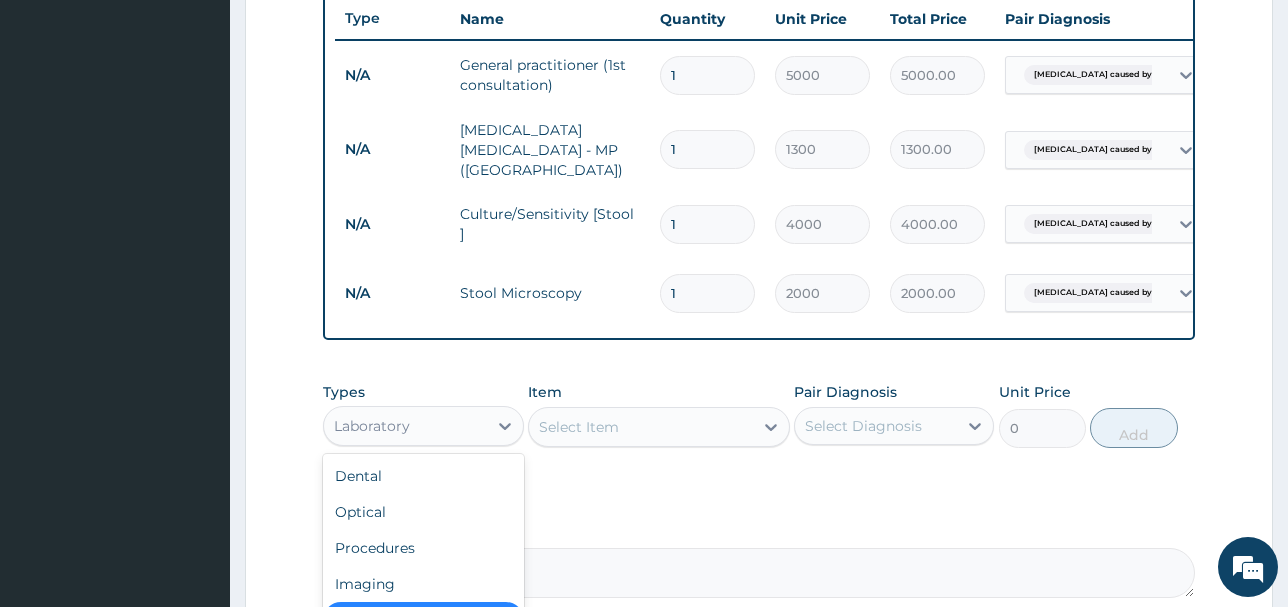 click on "Laboratory" at bounding box center [405, 426] 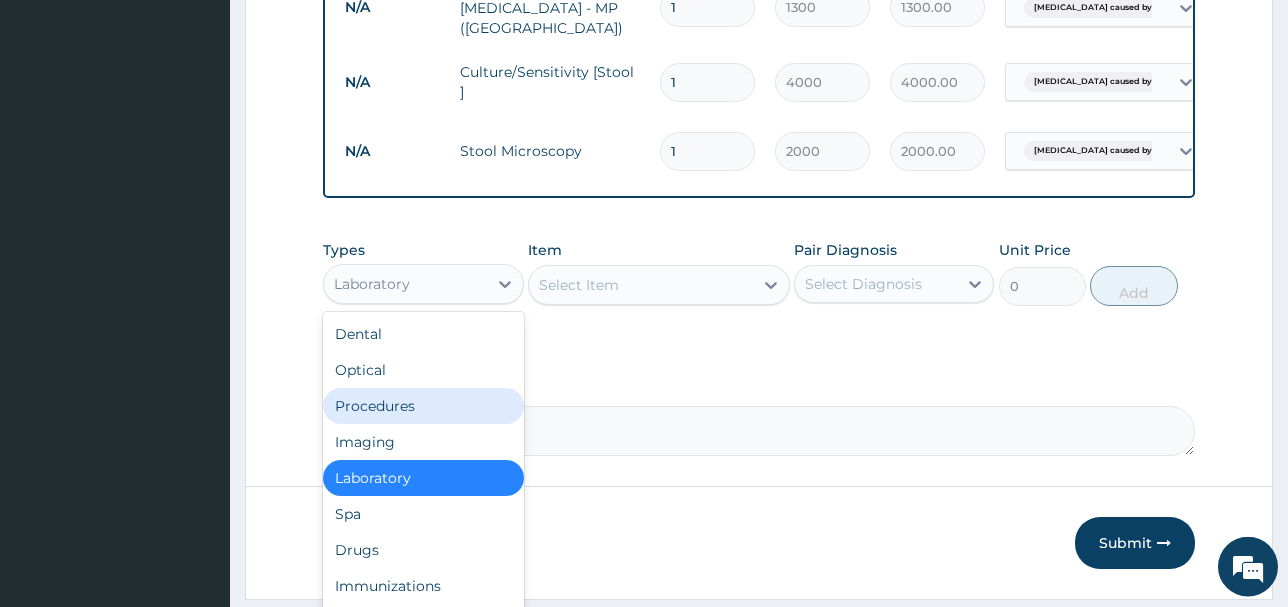 scroll, scrollTop: 961, scrollLeft: 0, axis: vertical 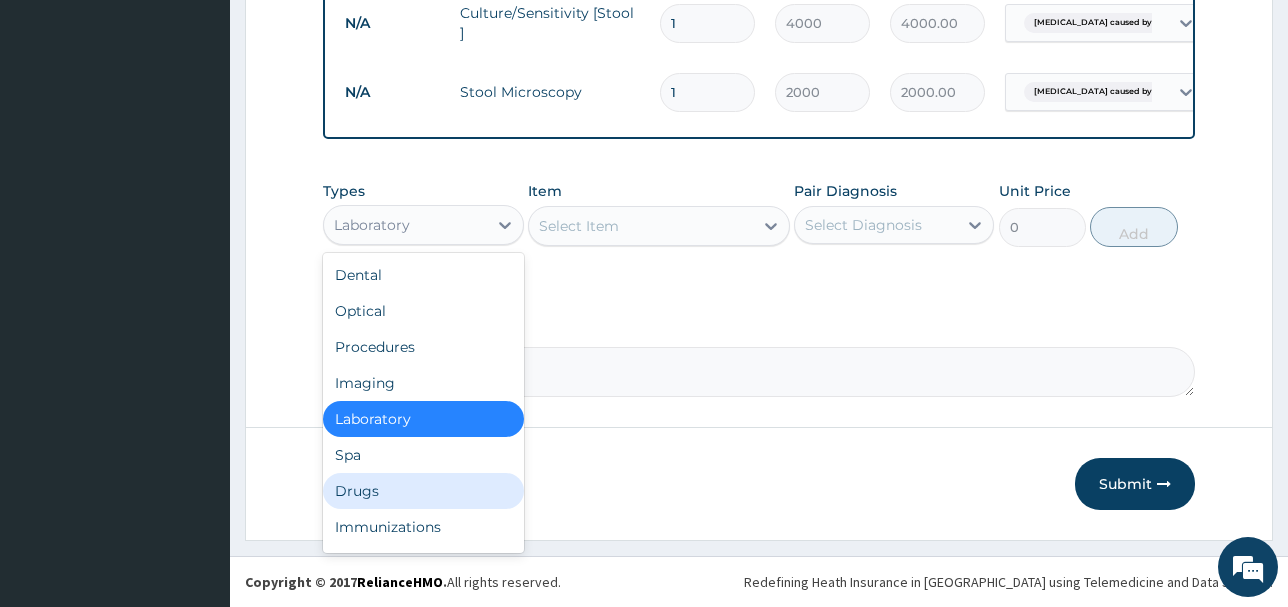 click on "Drugs" at bounding box center (423, 491) 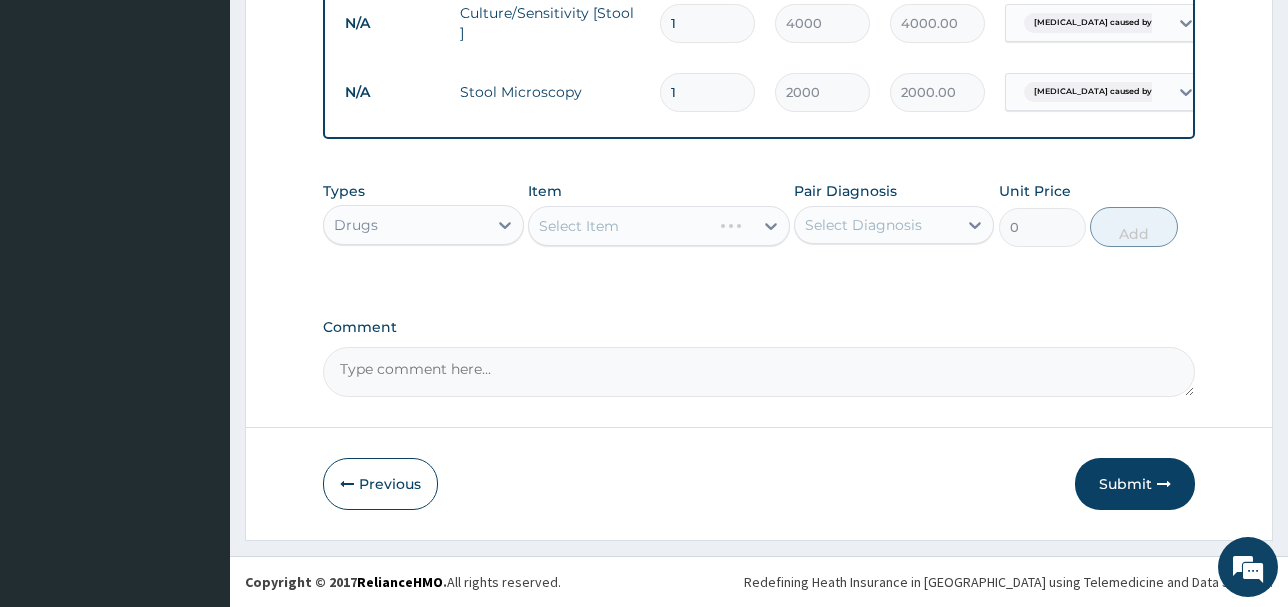 click on "Select Item" at bounding box center [659, 226] 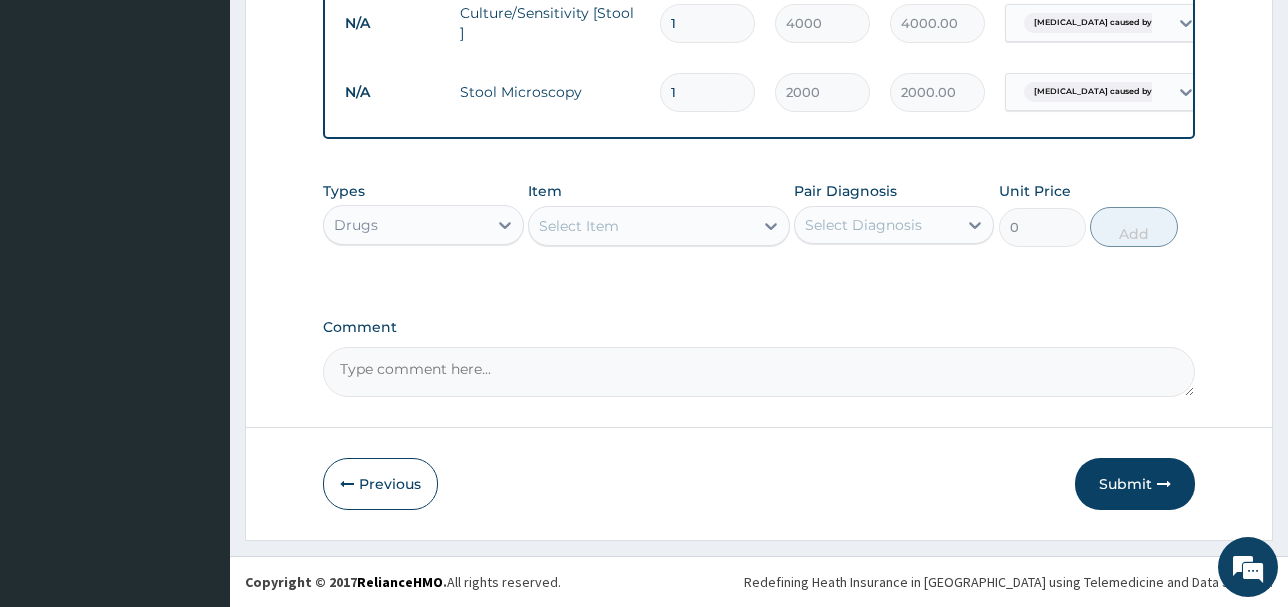 click on "Select Item" at bounding box center (579, 226) 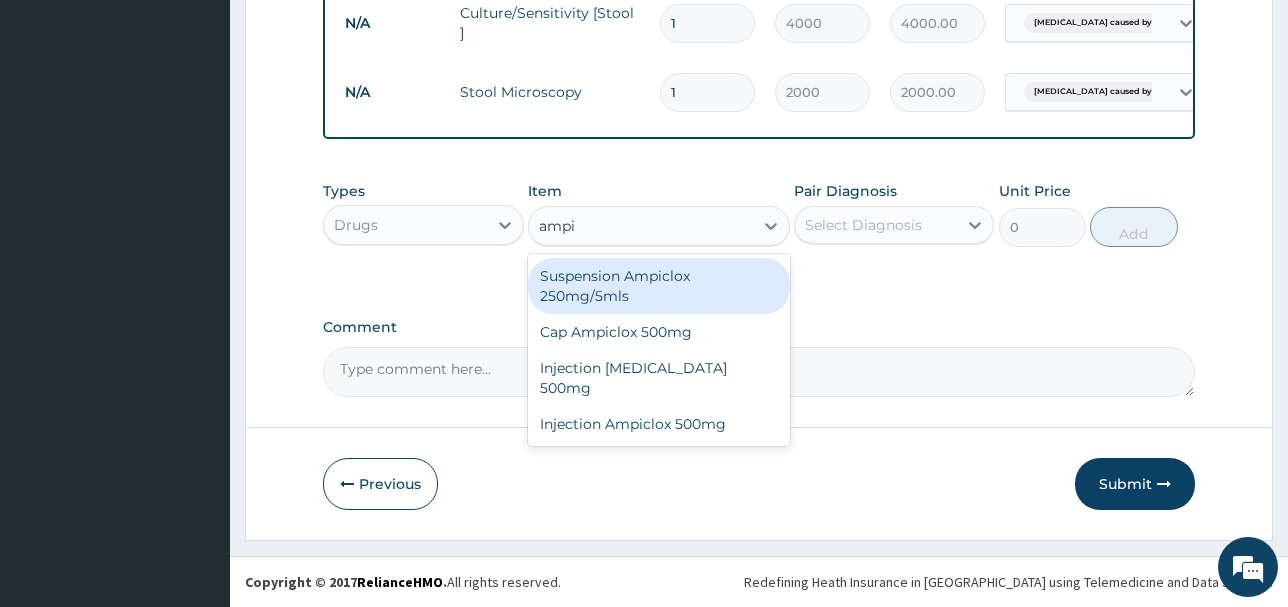 type on "ampic" 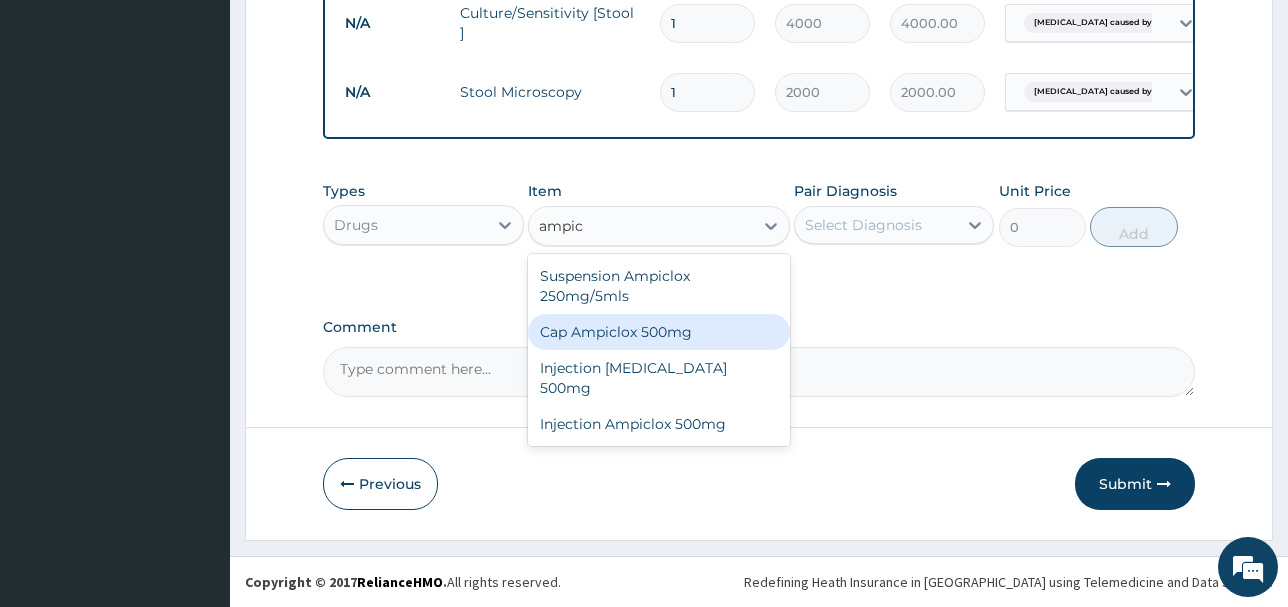 click on "Cap Ampiclox 500mg" at bounding box center (659, 332) 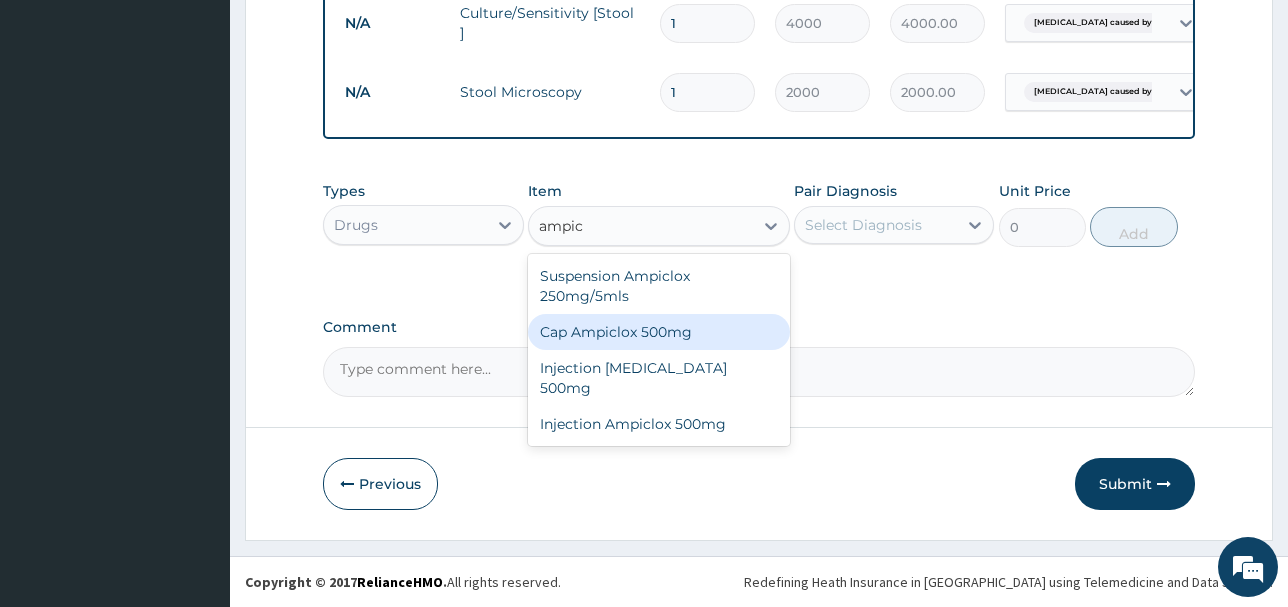 type 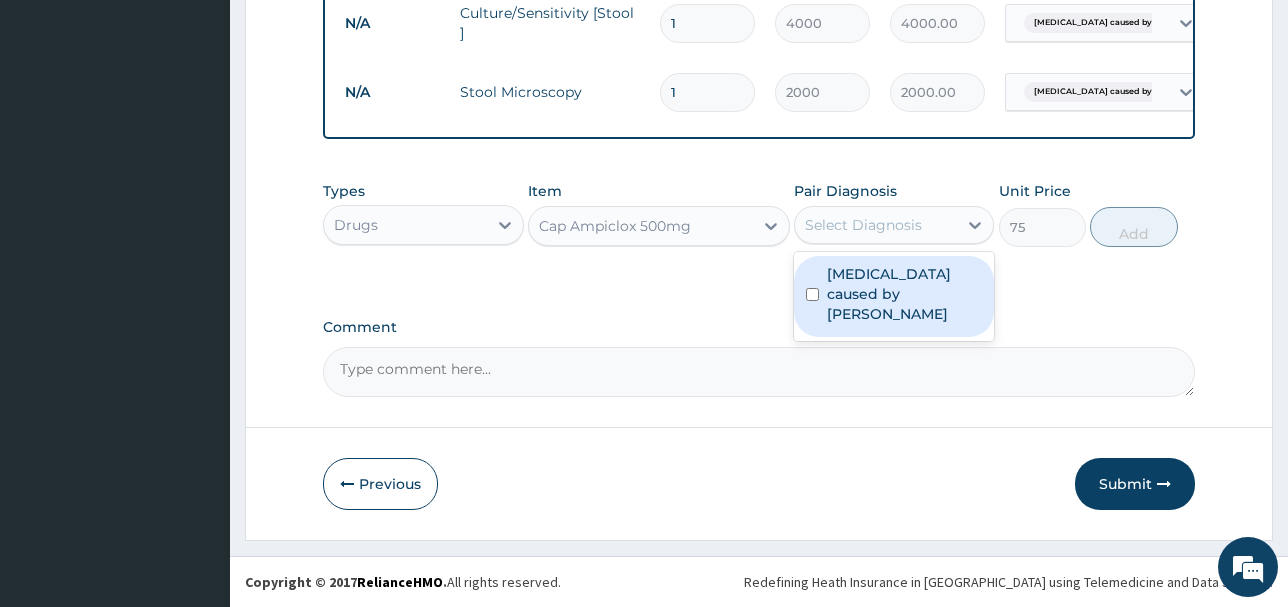 click on "Select Diagnosis" at bounding box center [863, 225] 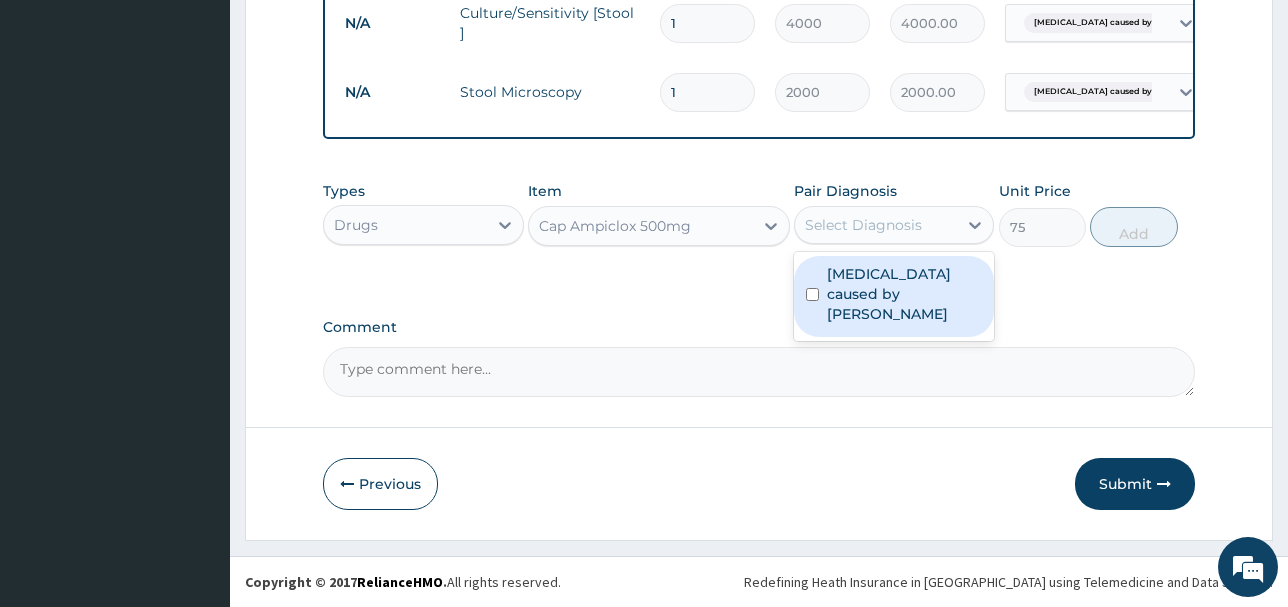 click on "Sepsis caused by Candida" at bounding box center (905, 294) 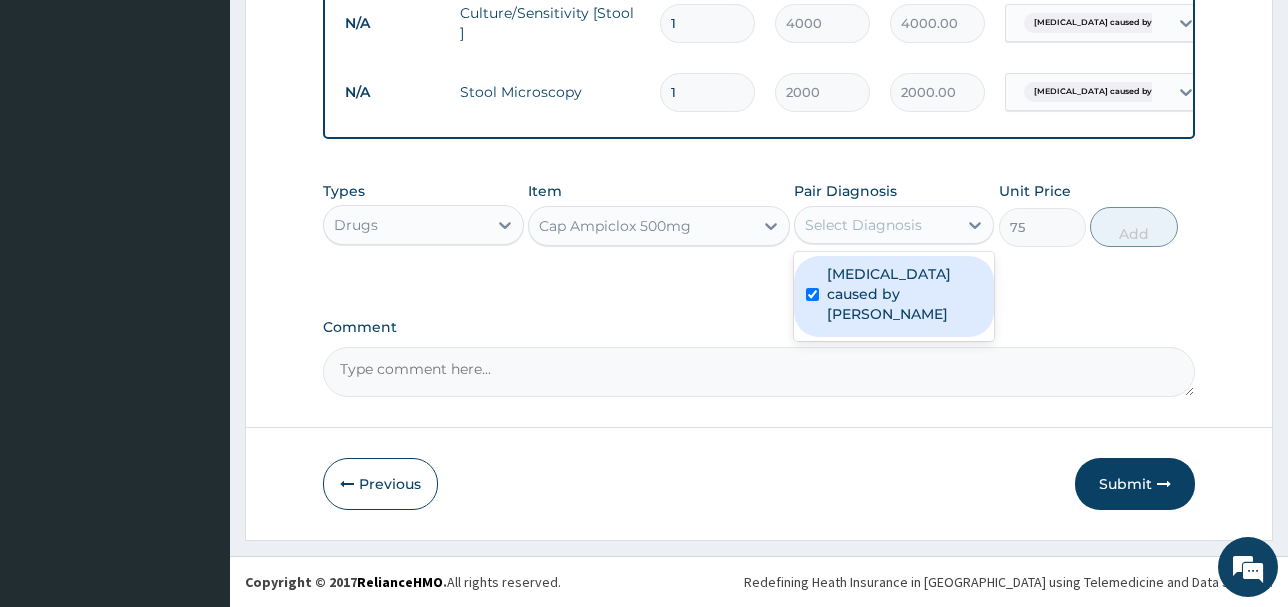 checkbox on "true" 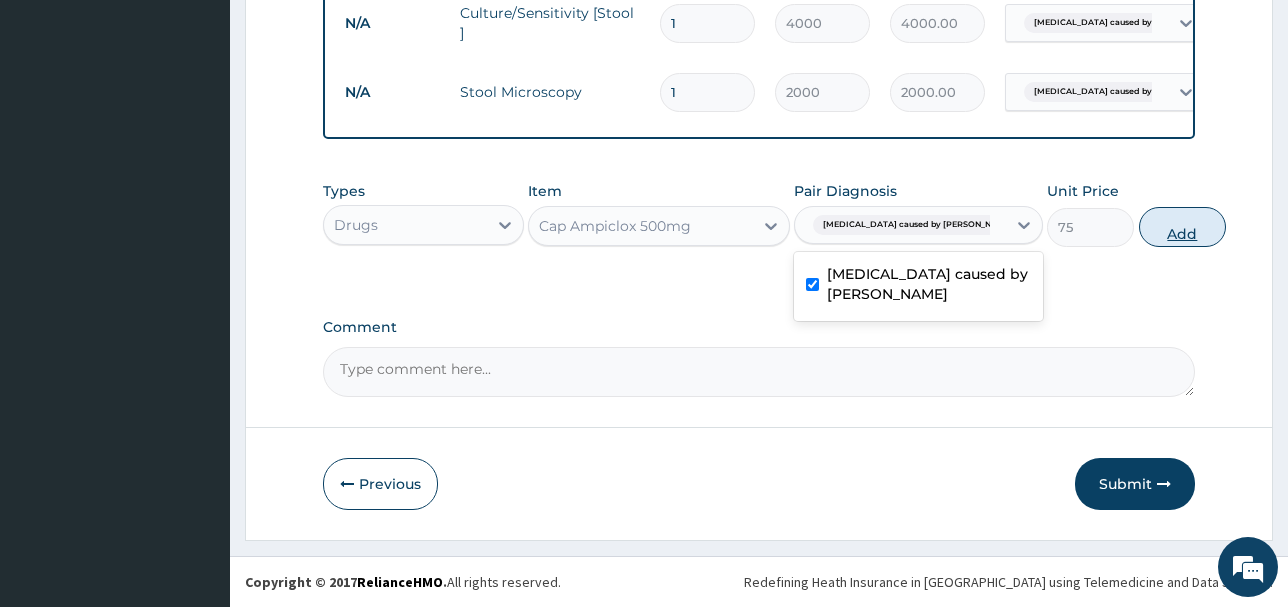 click on "Add" at bounding box center (1182, 227) 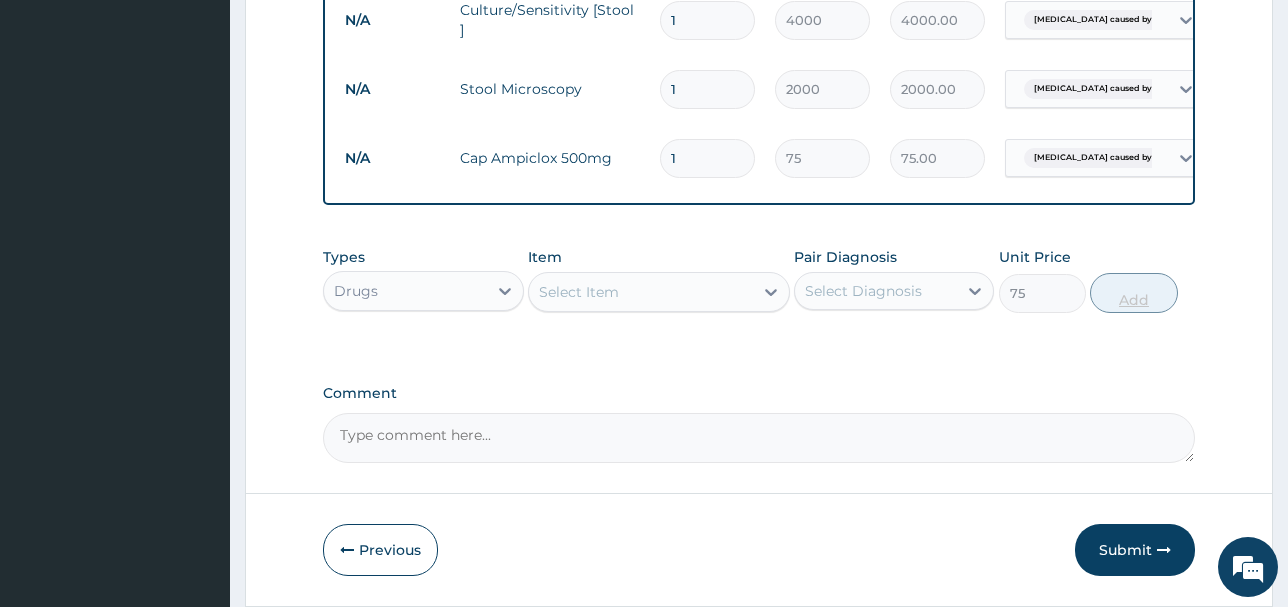 type on "0" 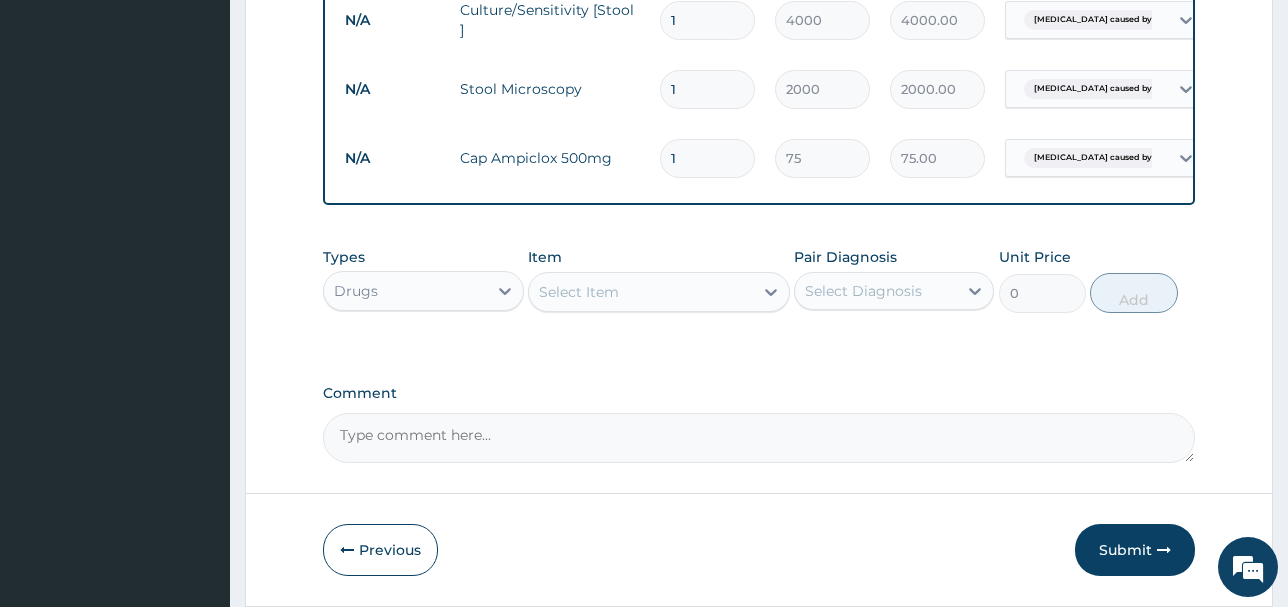 type 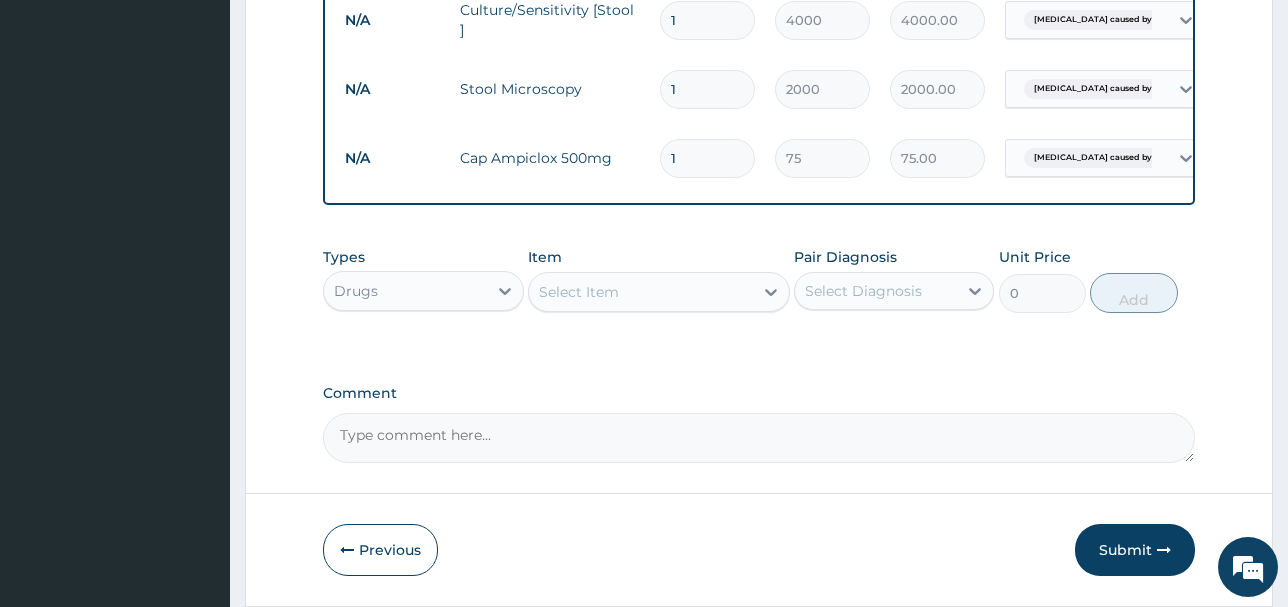 type on "0.00" 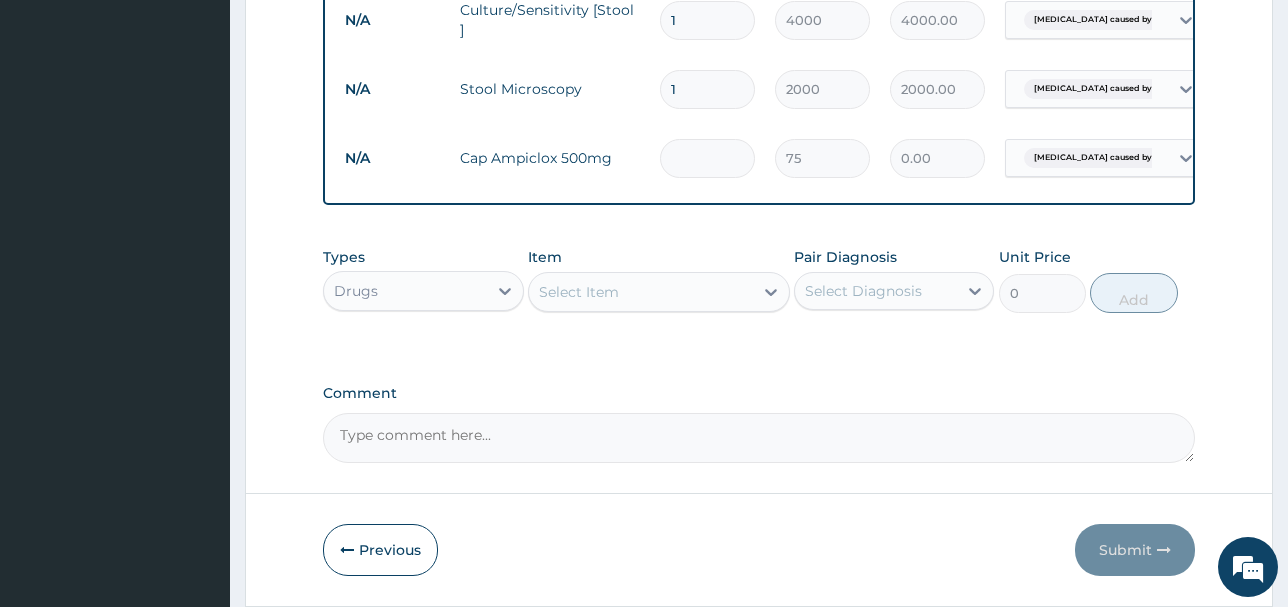 type on "2" 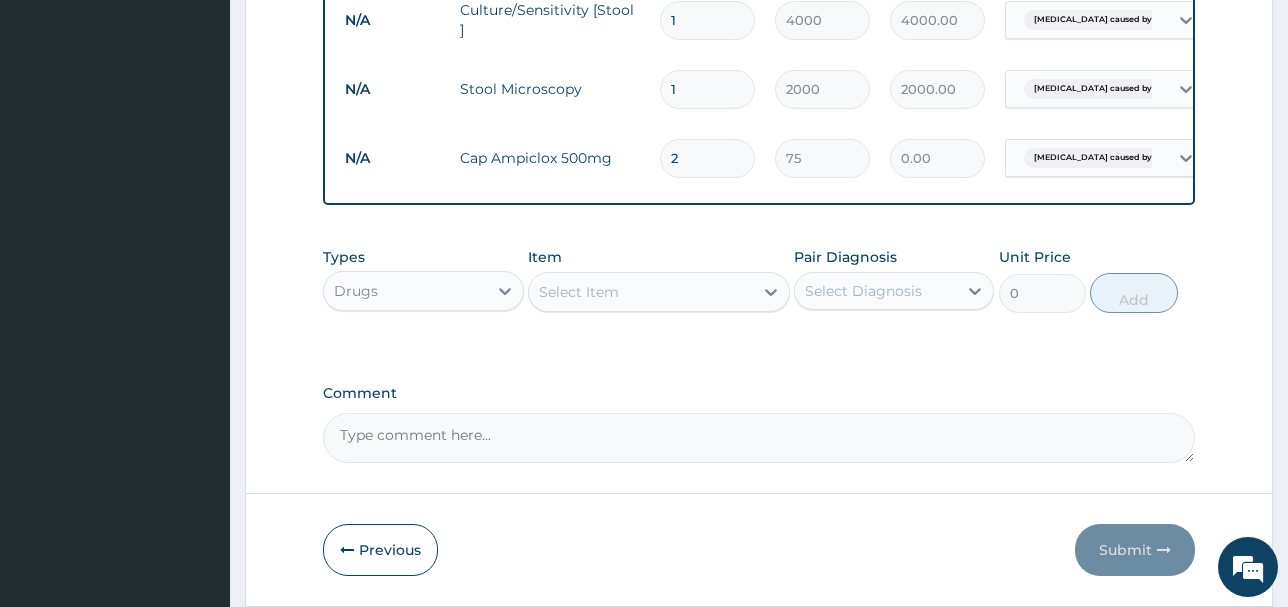 type on "150.00" 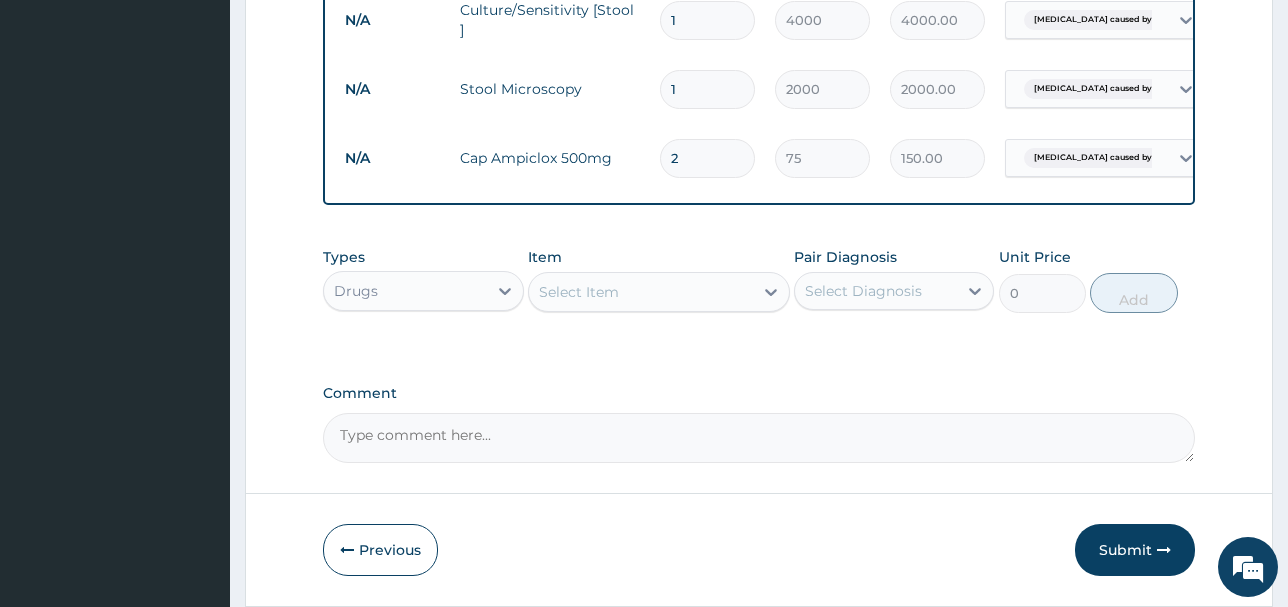 type on "20" 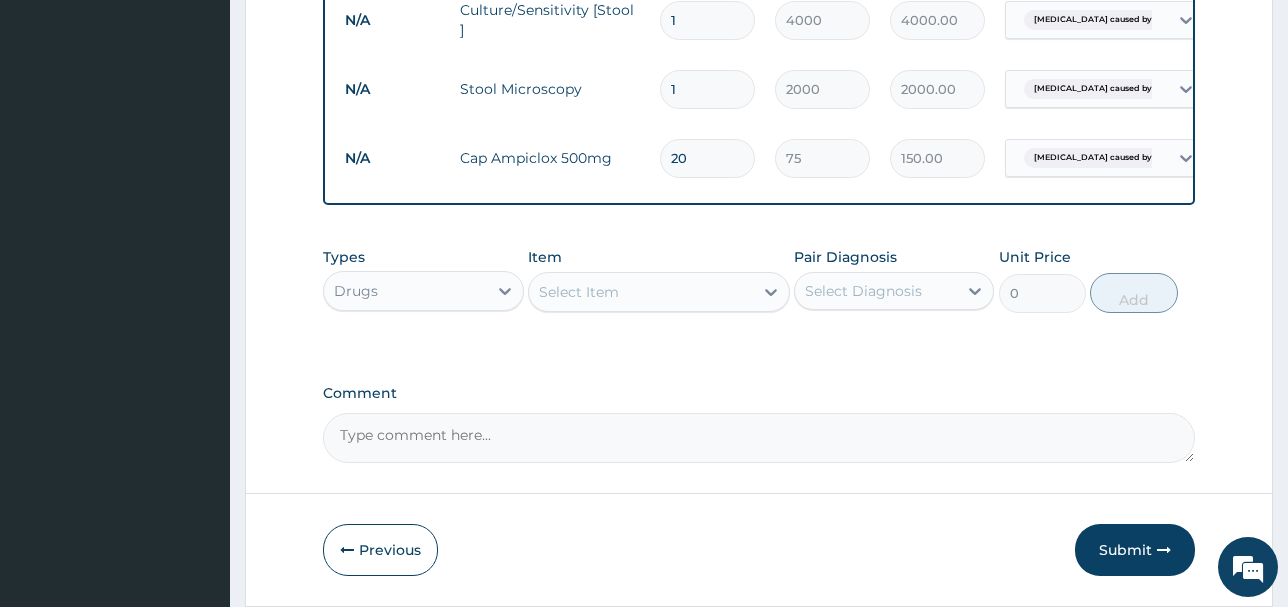 type on "1500.00" 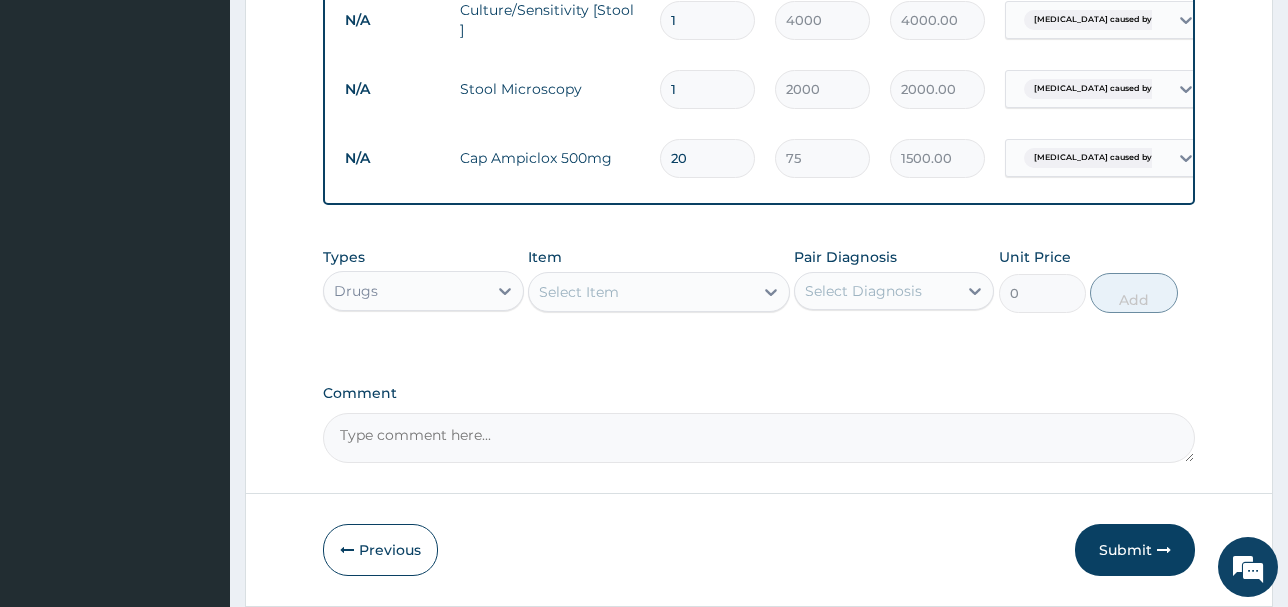 type on "20" 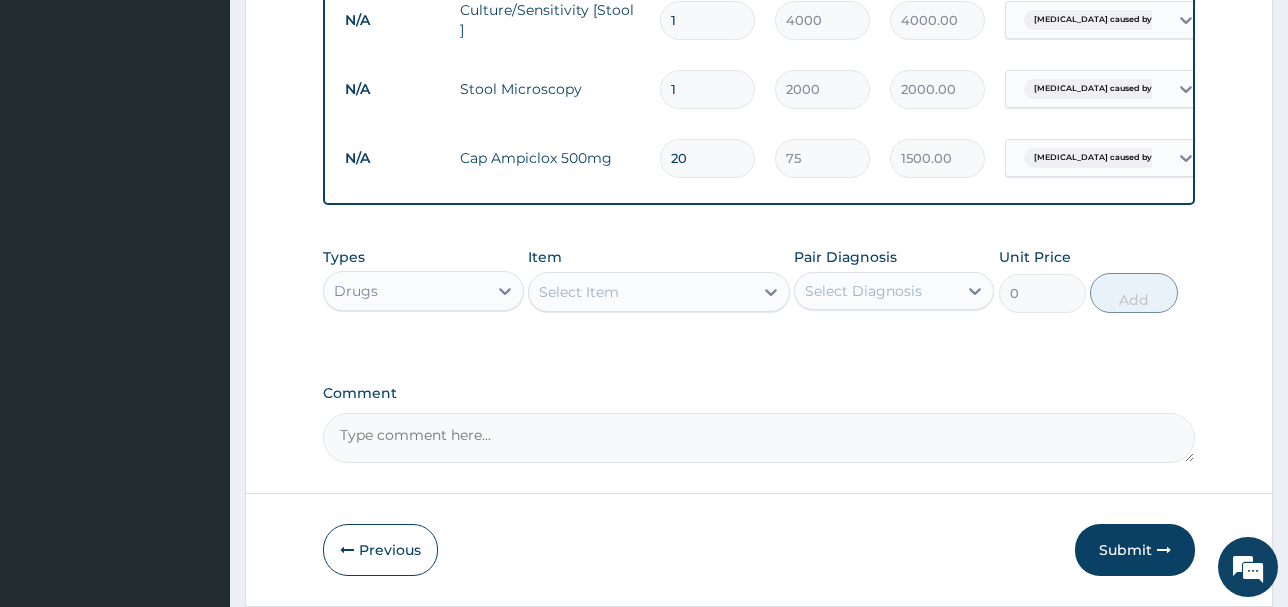 click on "Select Item" at bounding box center [641, 292] 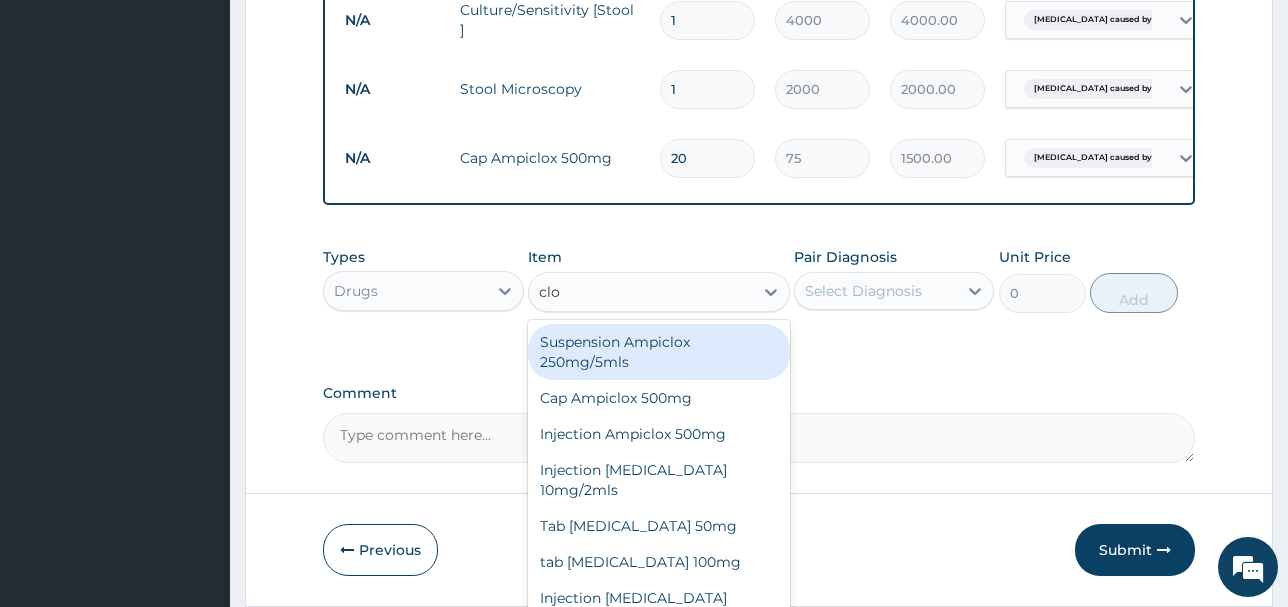 type on "clot" 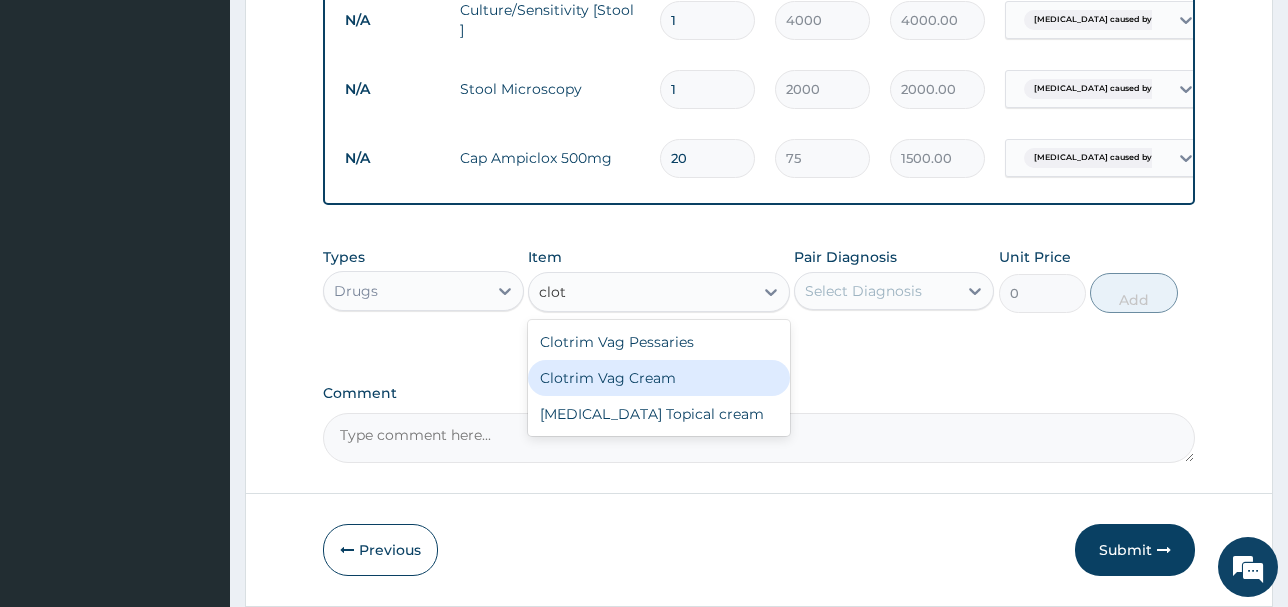click on "Clotrim Vag Cream" at bounding box center (659, 378) 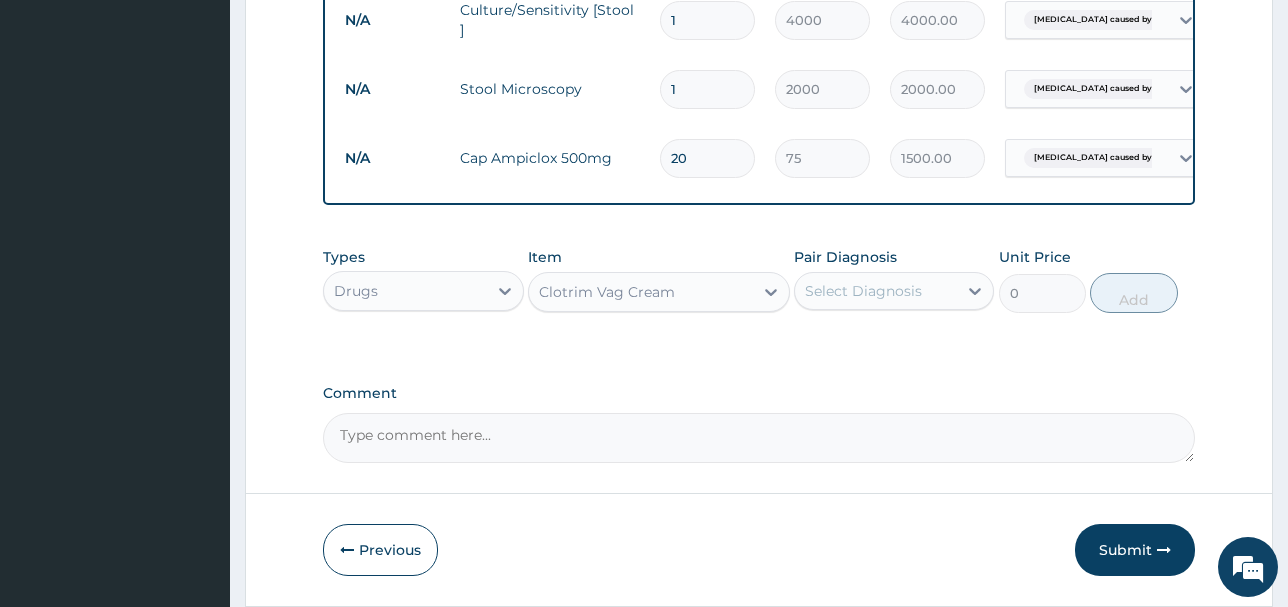 type 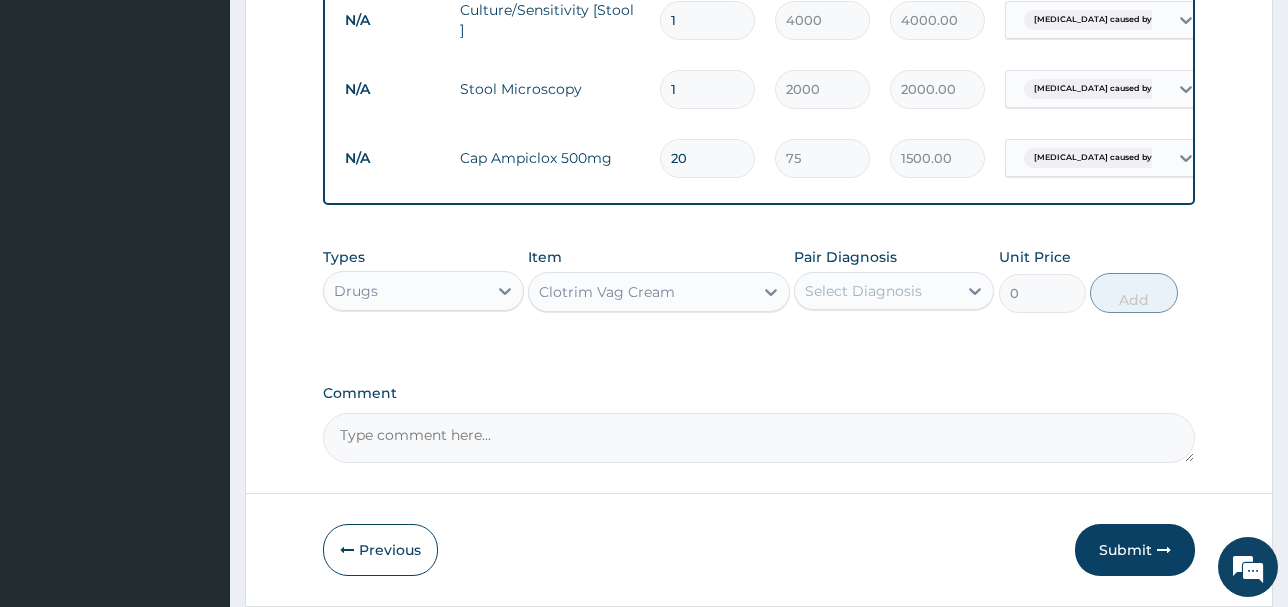 type on "2074" 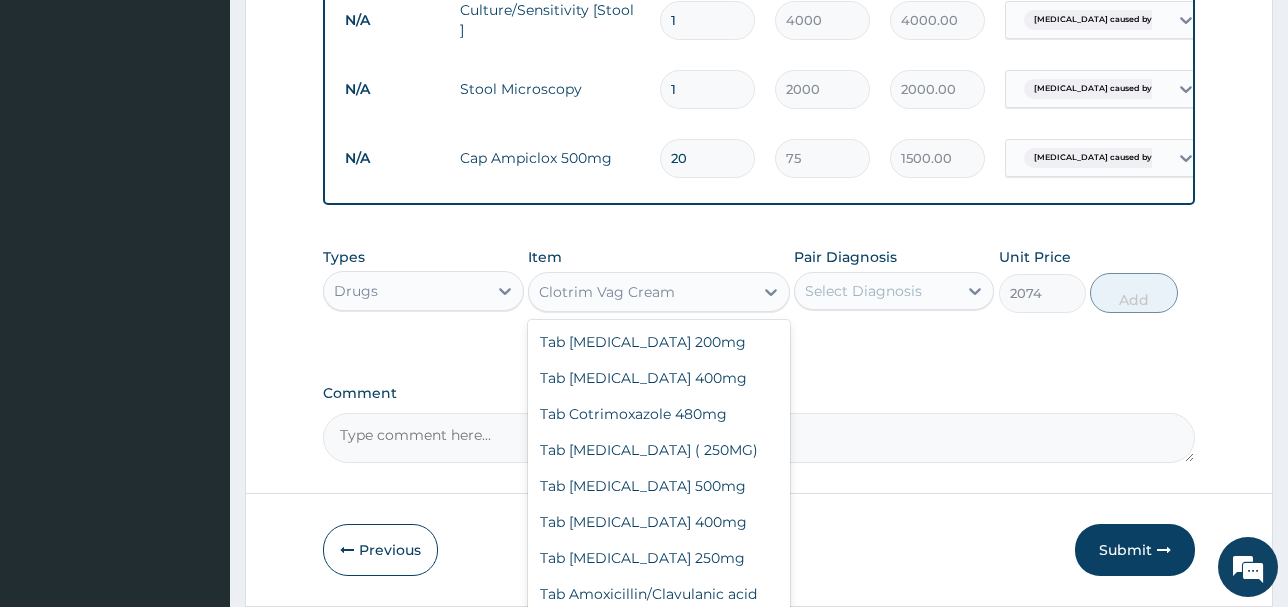 click on "Clotrim Vag Cream" at bounding box center [641, 292] 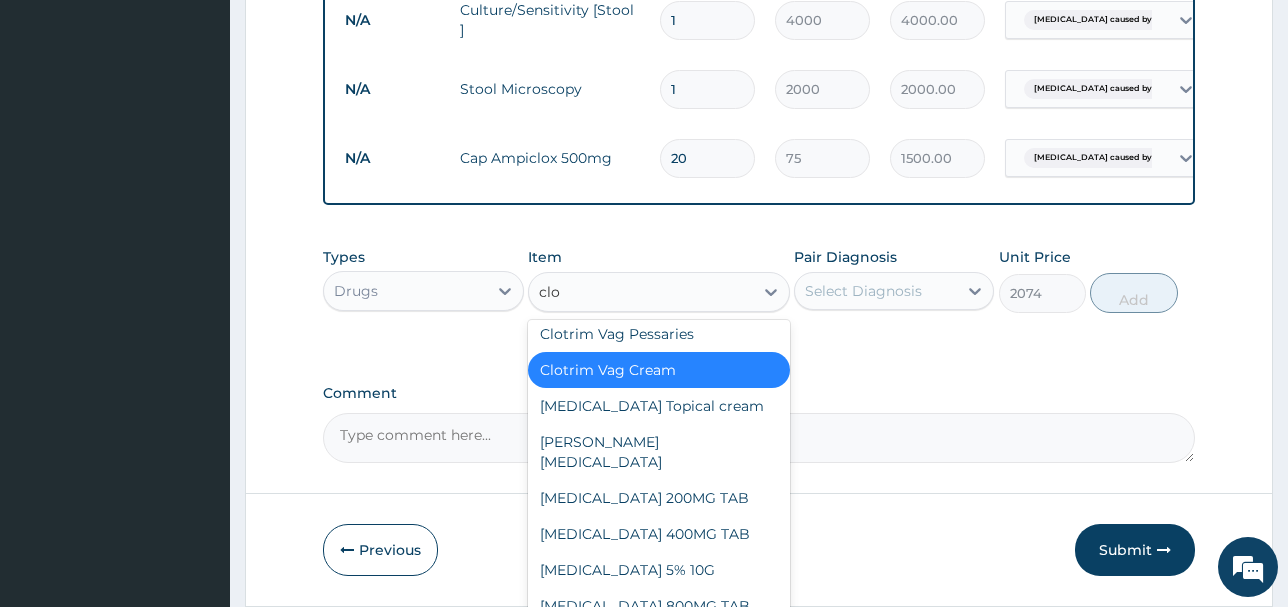 scroll, scrollTop: 156, scrollLeft: 0, axis: vertical 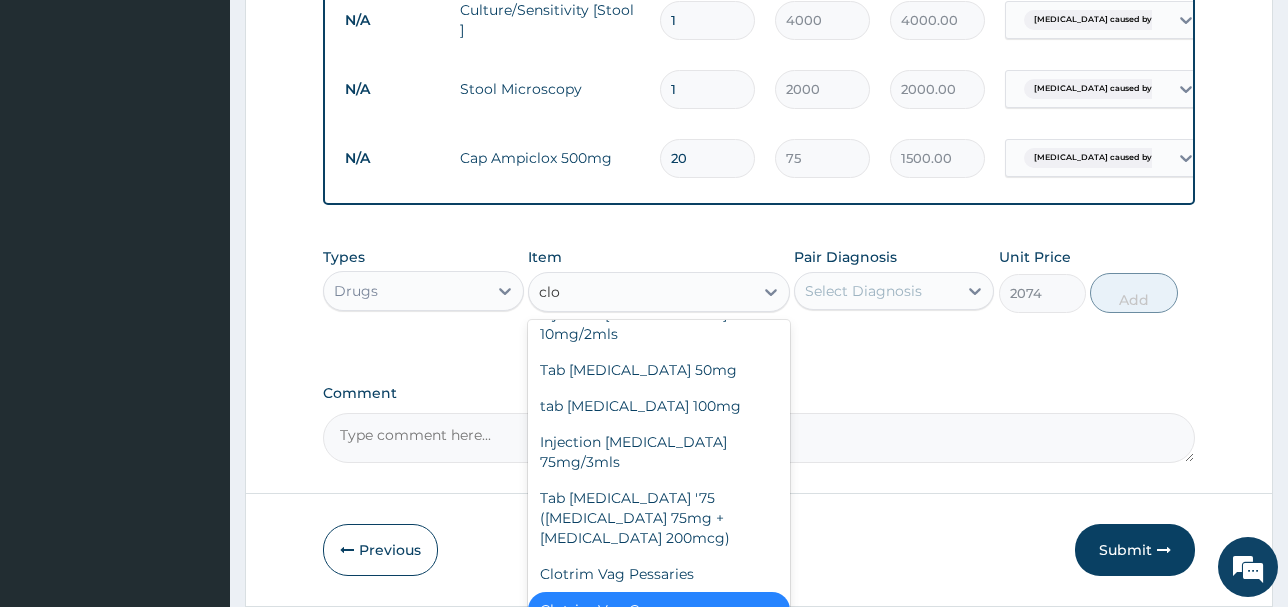 type on "clot" 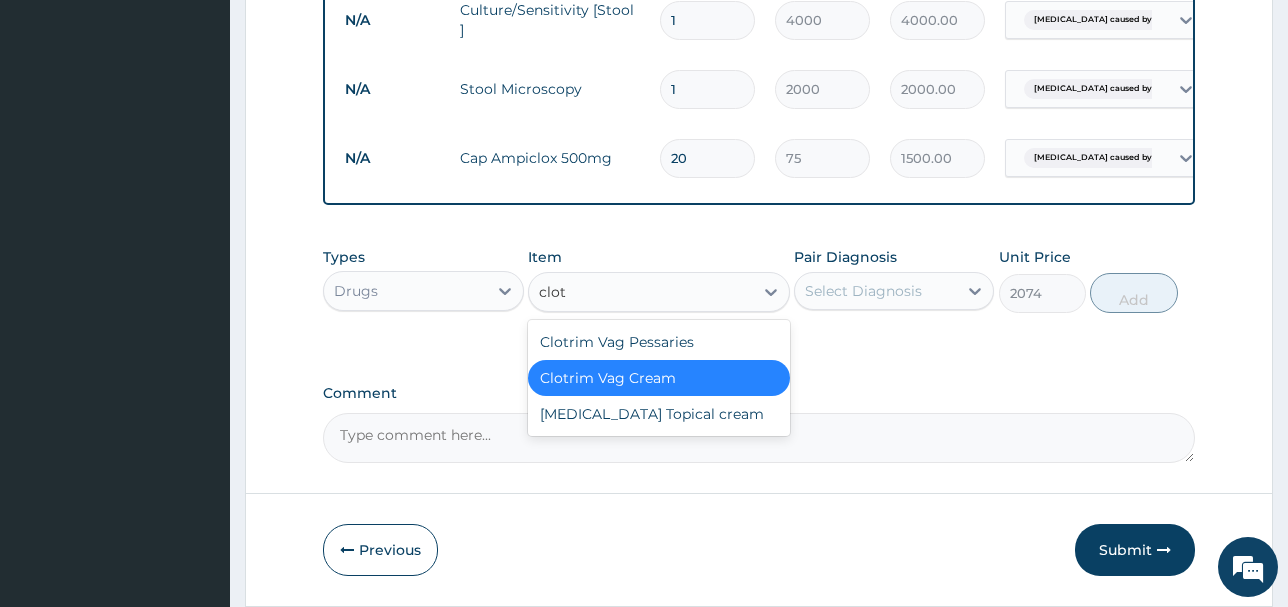 scroll, scrollTop: 0, scrollLeft: 0, axis: both 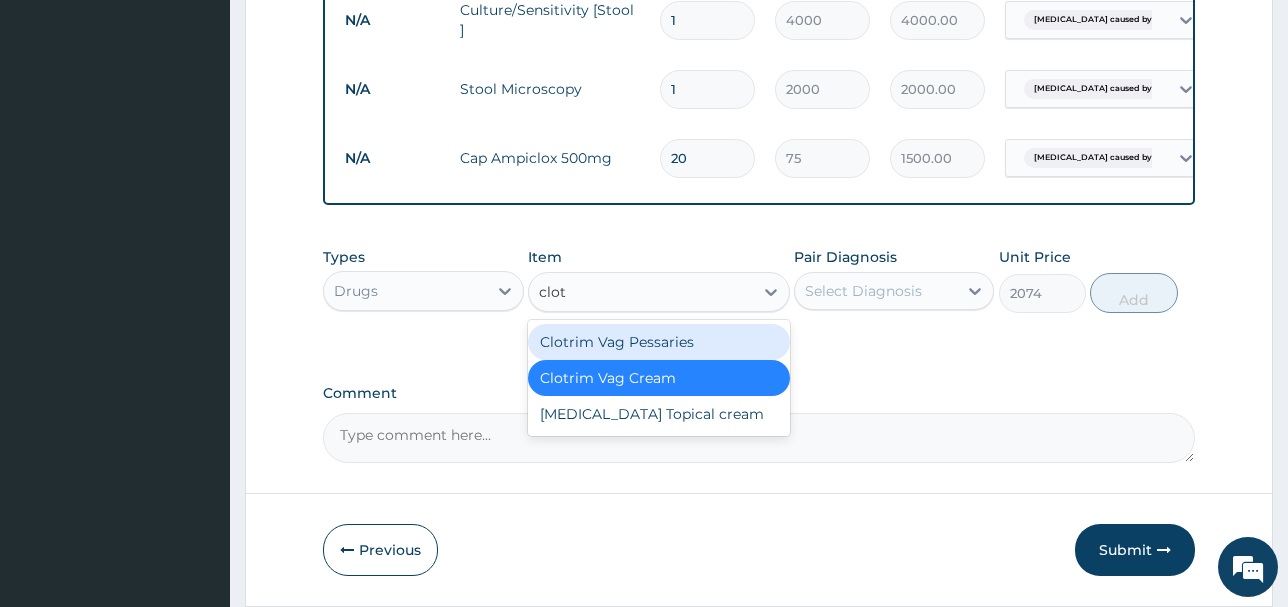 click on "Clotrim Vag Pessaries" at bounding box center [659, 342] 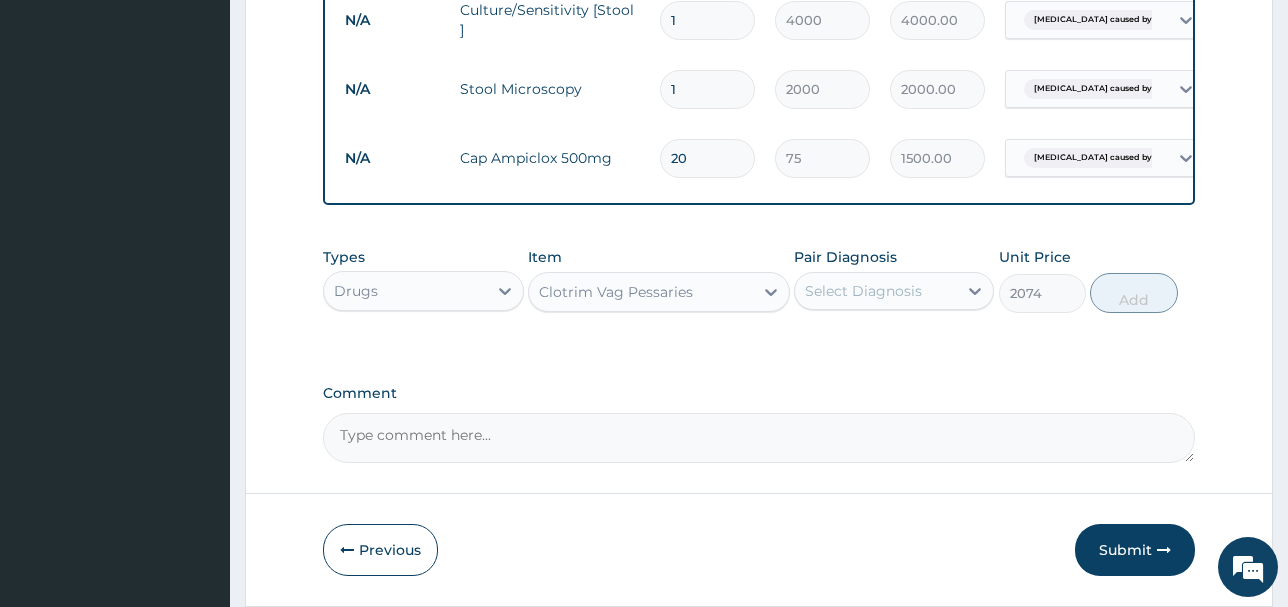 type 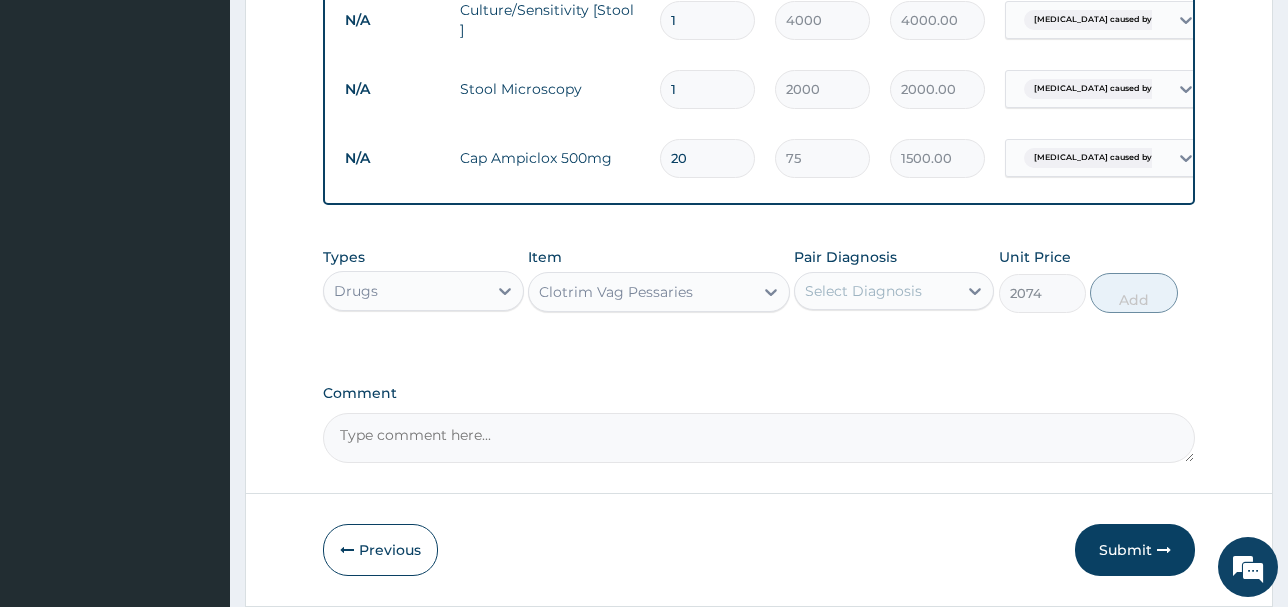 type on "1430" 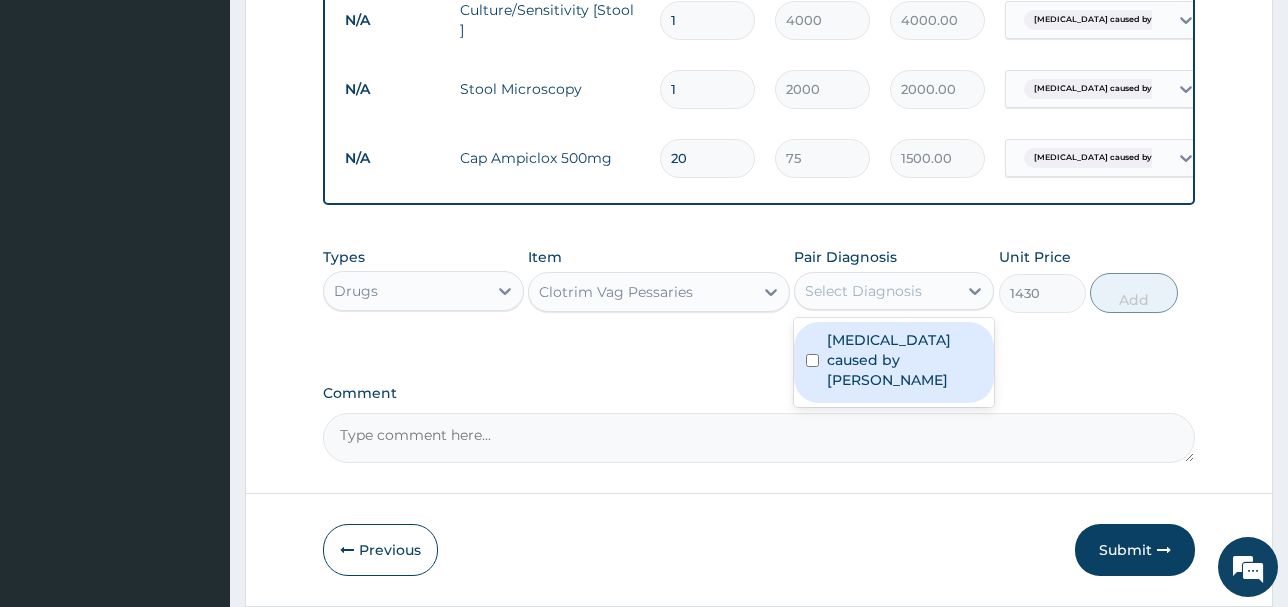click on "Select Diagnosis" at bounding box center (863, 291) 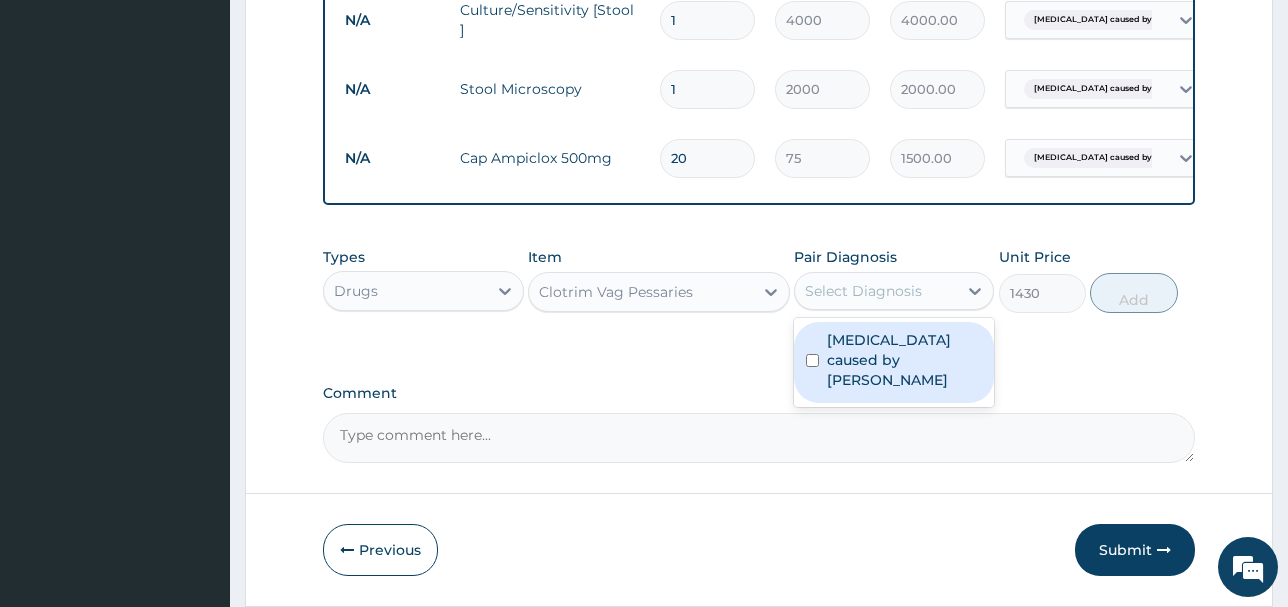 click on "Sepsis caused by Candida" at bounding box center (905, 360) 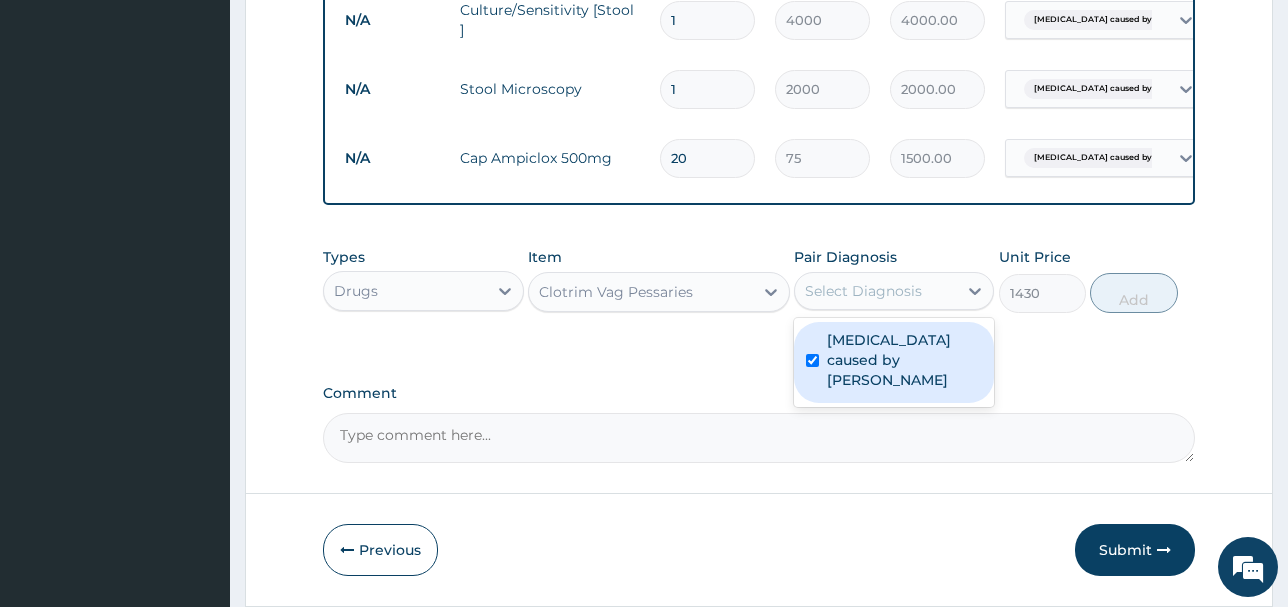 checkbox on "true" 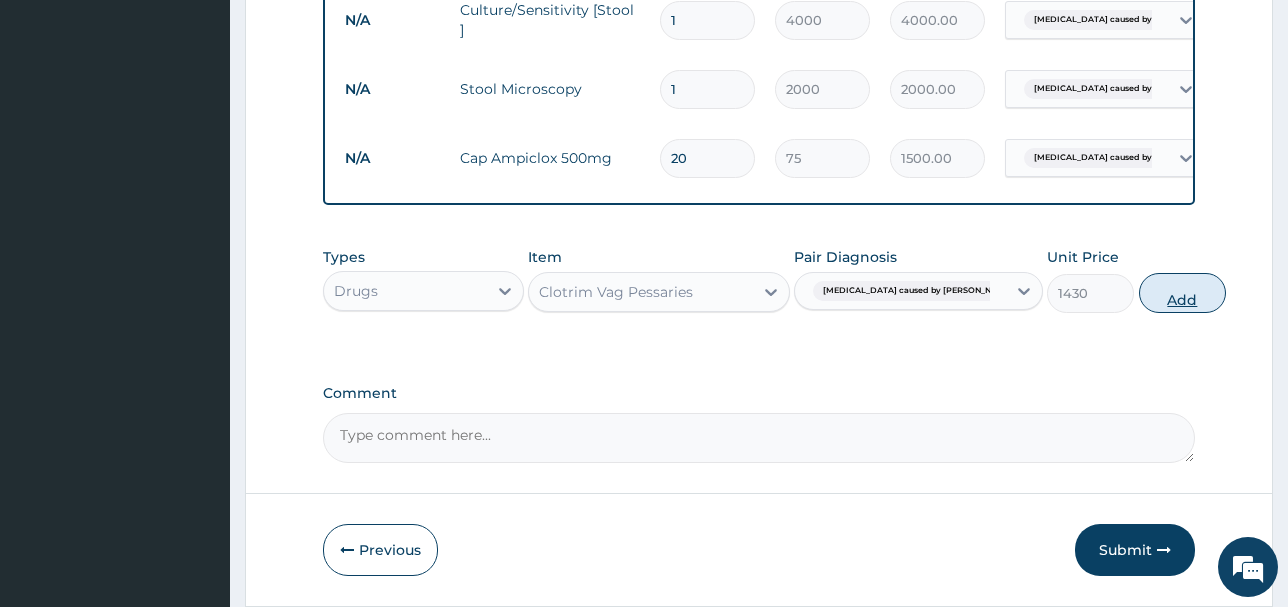 click on "Add" at bounding box center [1182, 293] 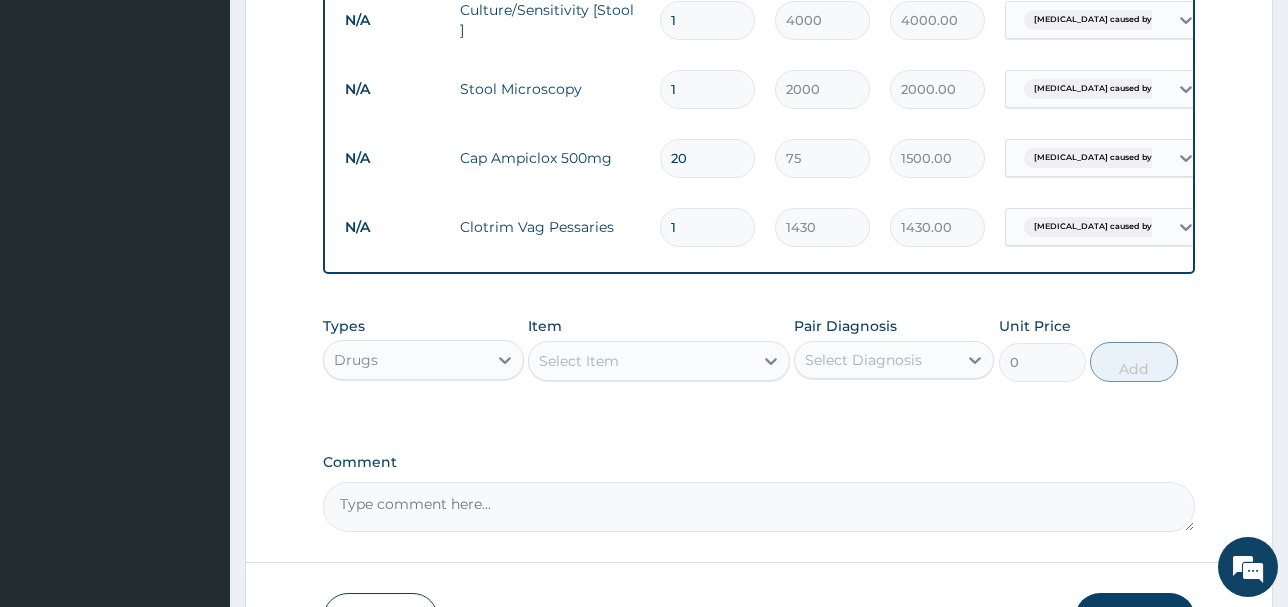 click on "Select Item" at bounding box center (641, 361) 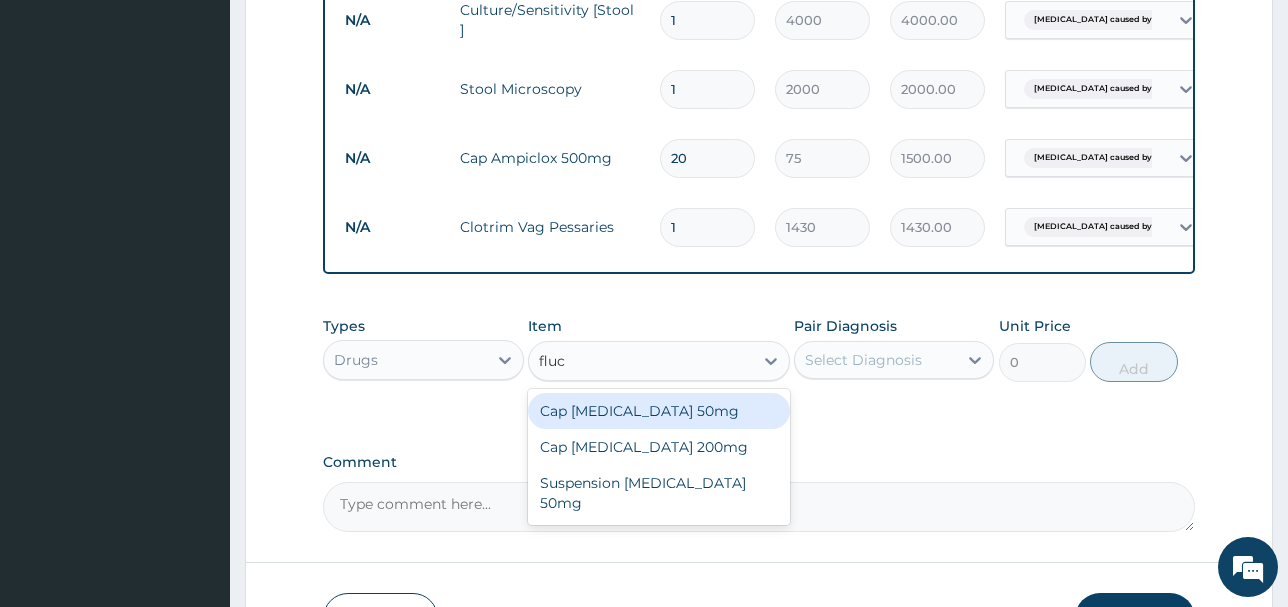 type on "fluco" 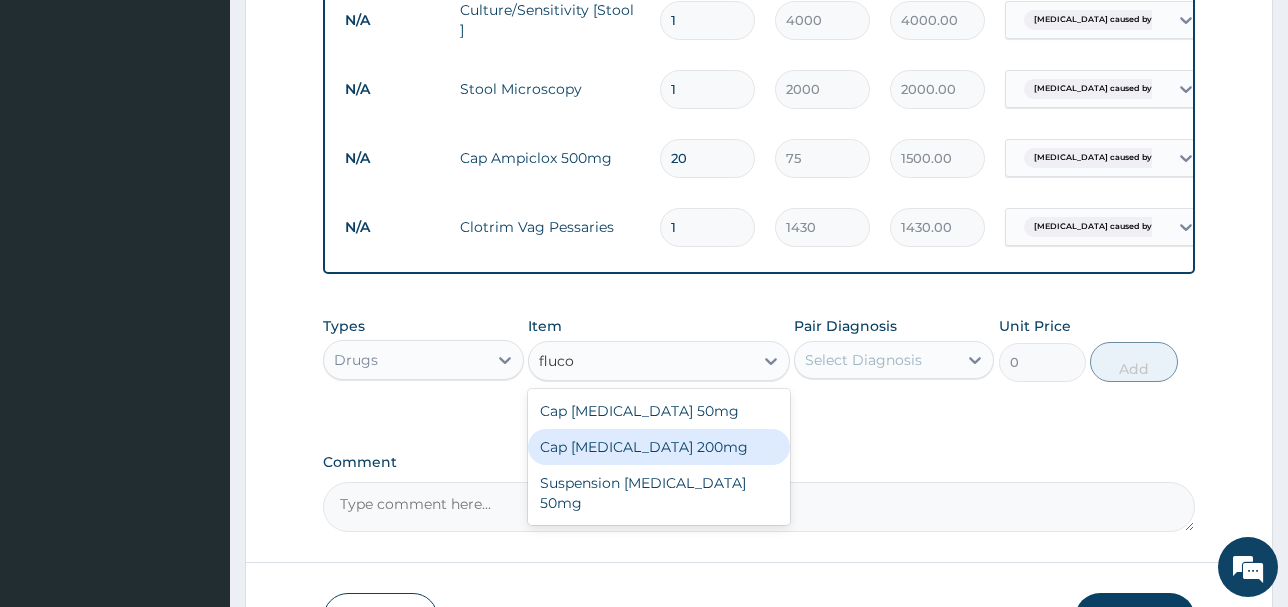 click on "Cap Fluconazole 200mg" at bounding box center [659, 447] 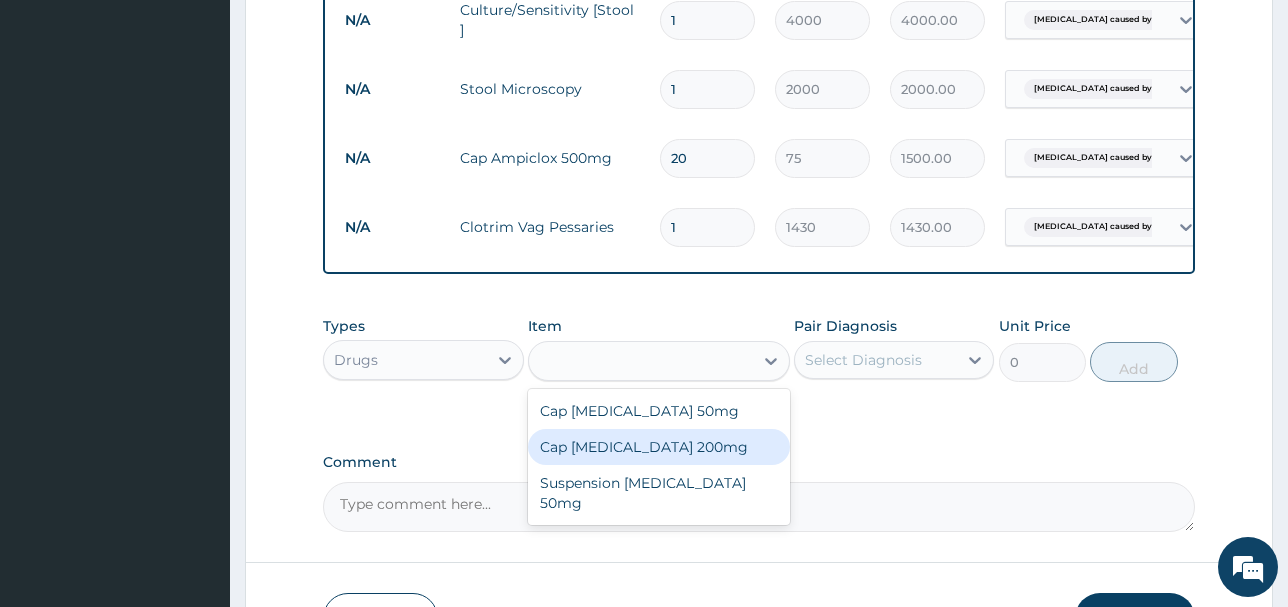 type on "780" 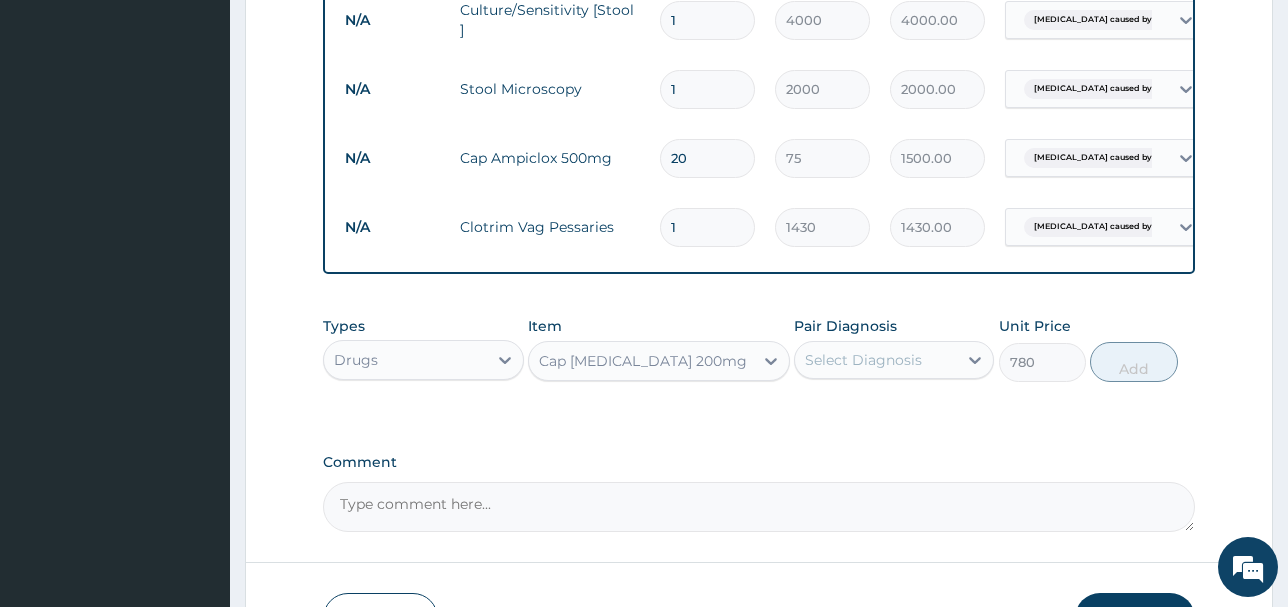 click on "Select Diagnosis" at bounding box center (863, 360) 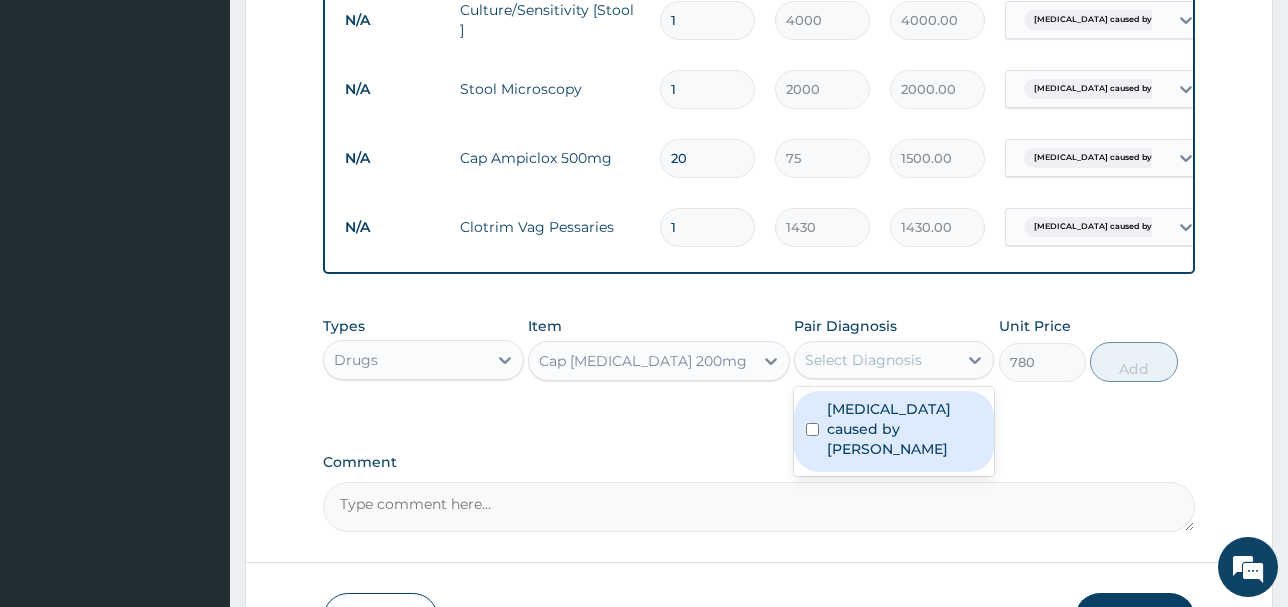 click on "Sepsis caused by Candida" at bounding box center [905, 429] 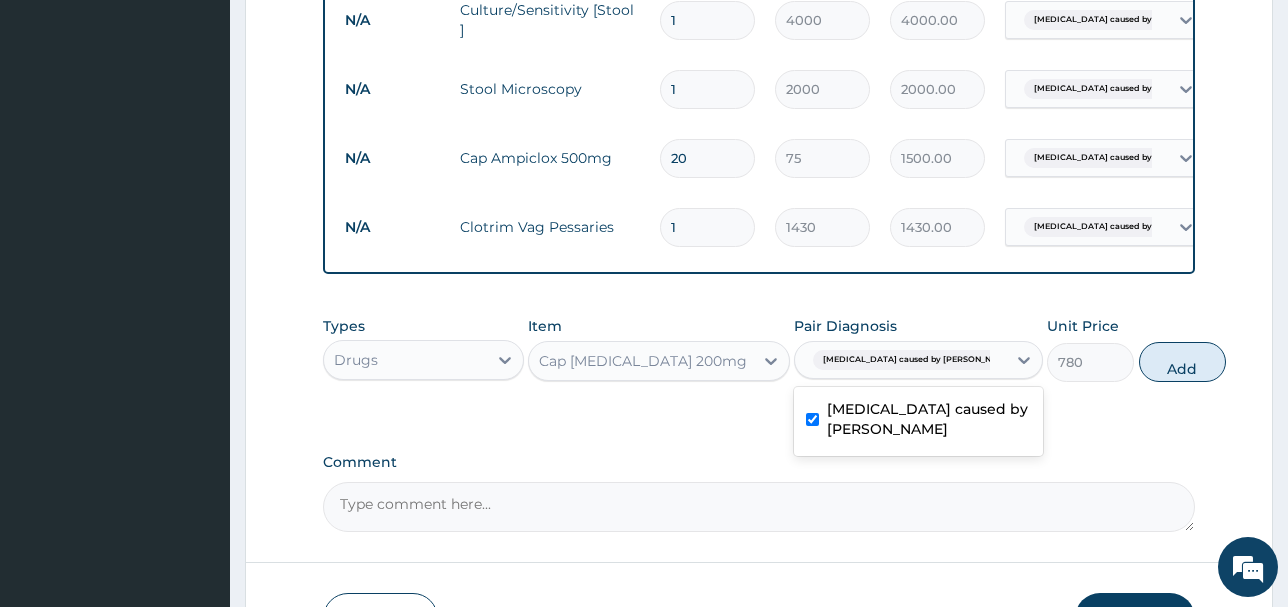 checkbox on "true" 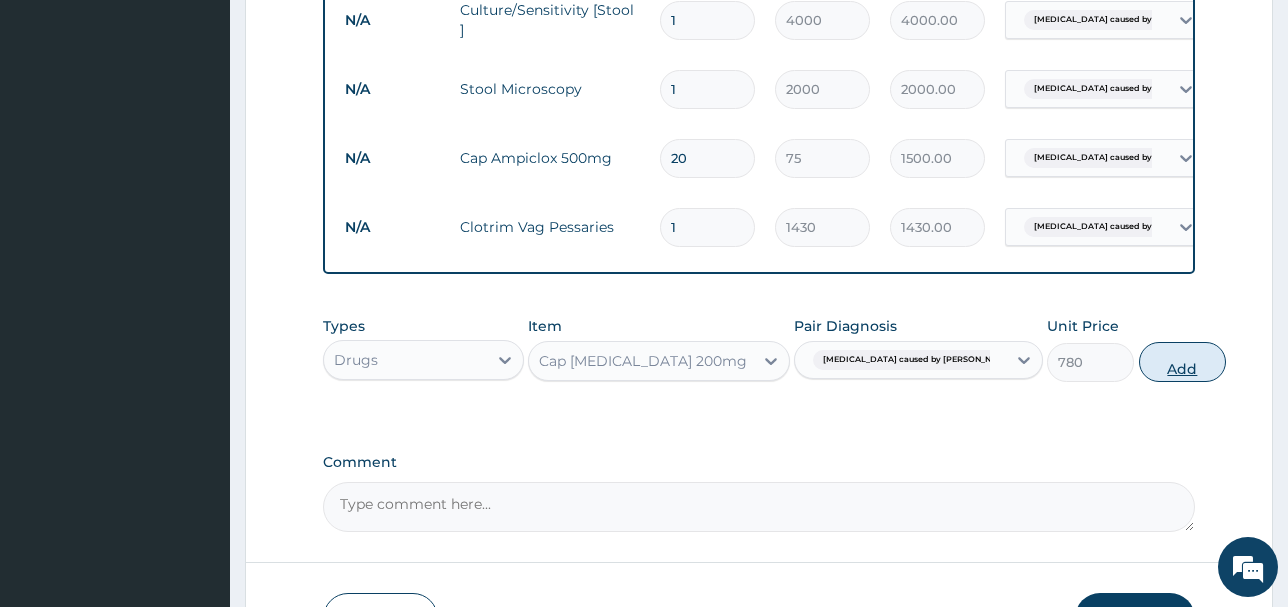 click on "Add" at bounding box center [1182, 362] 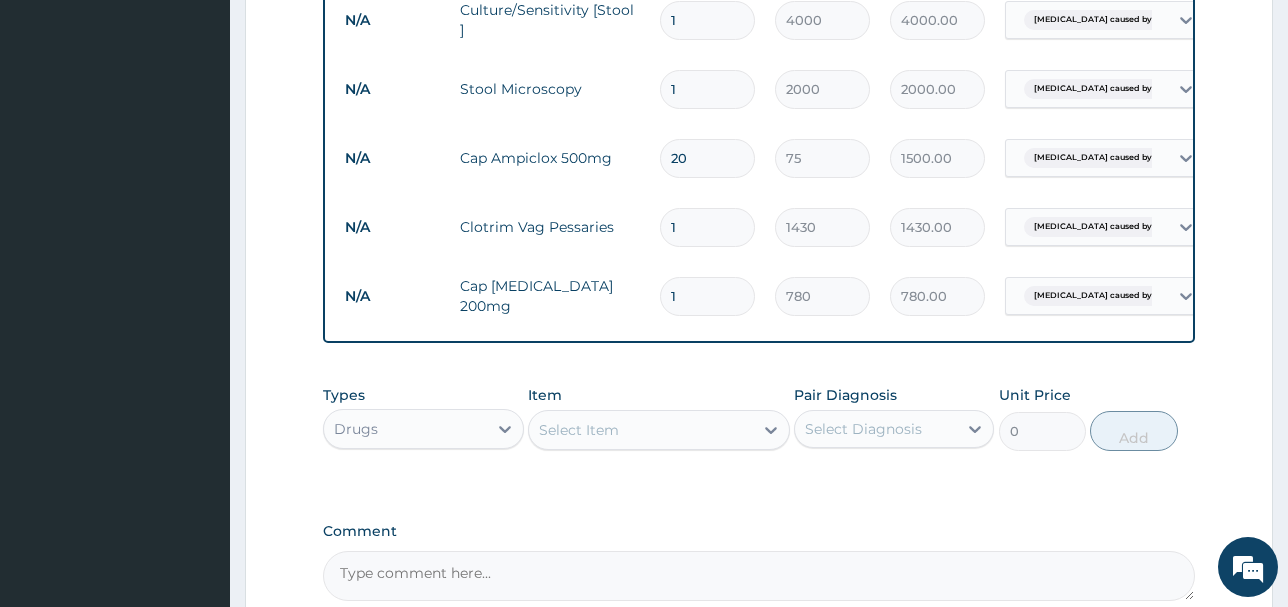 type 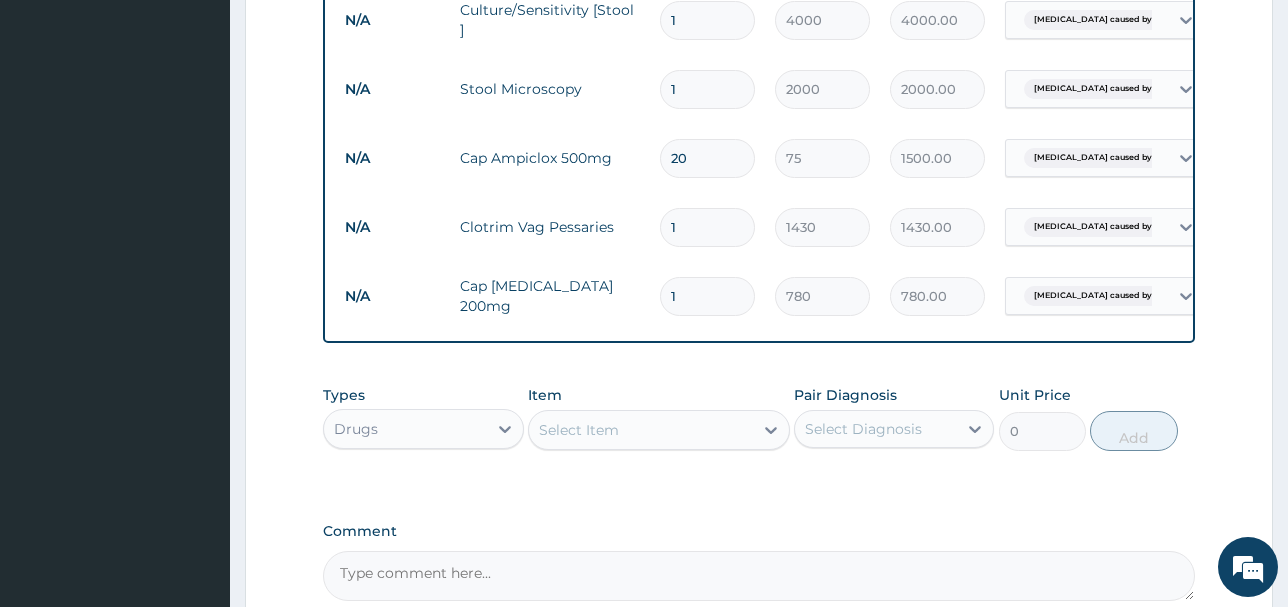 type on "0.00" 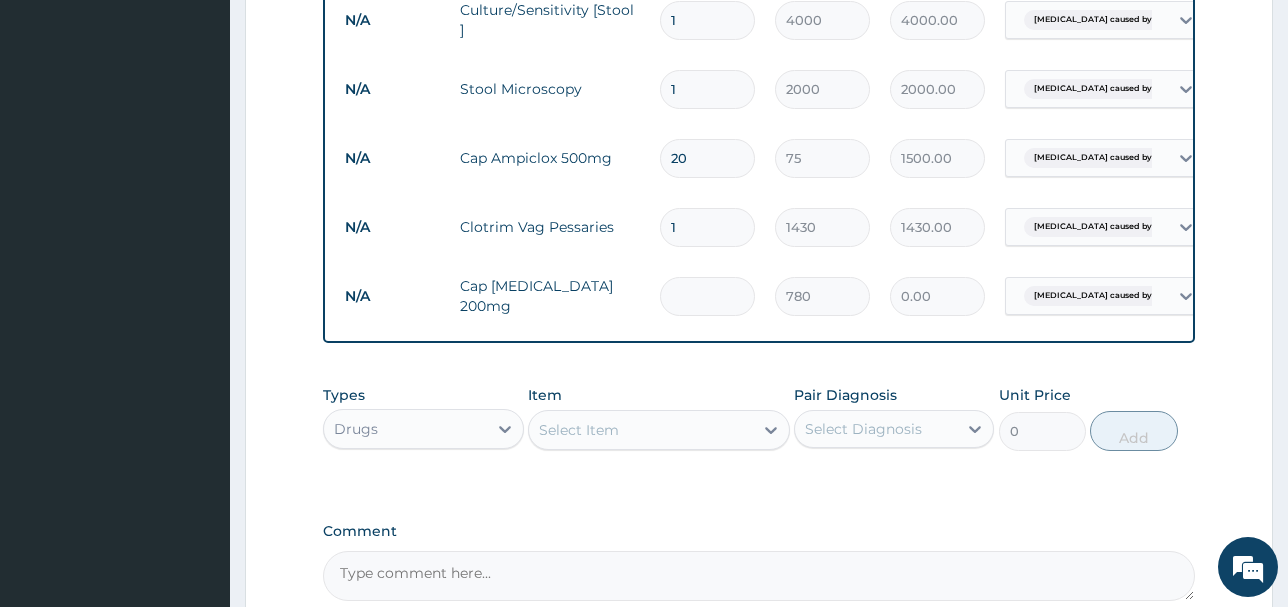 type on "5" 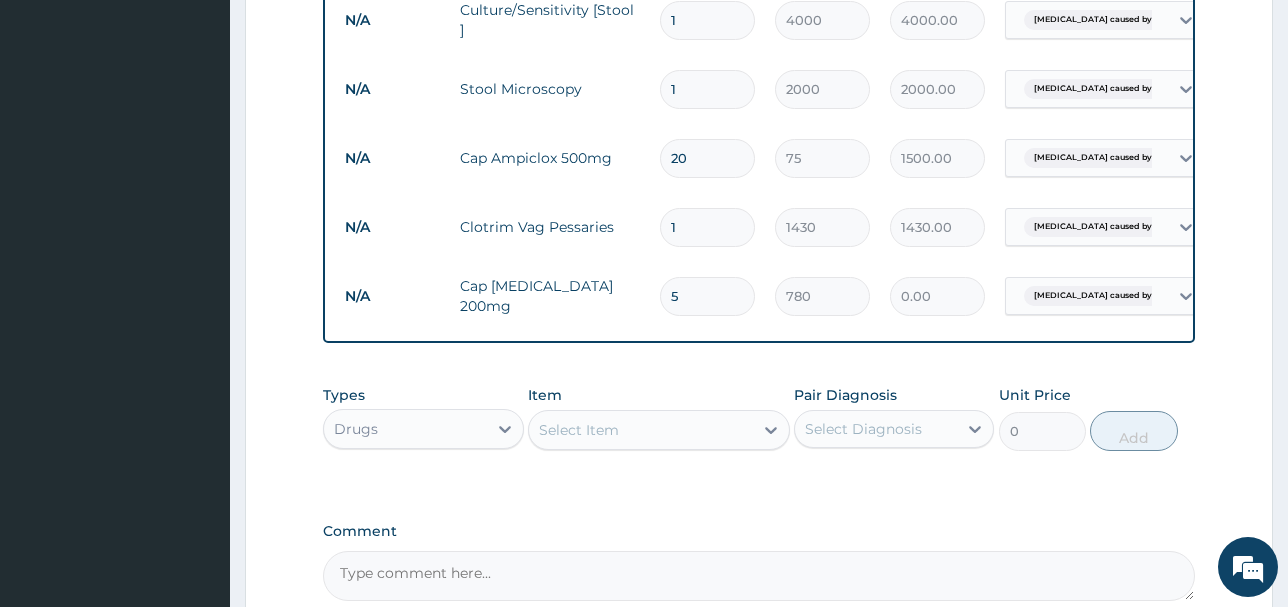 type on "3900.00" 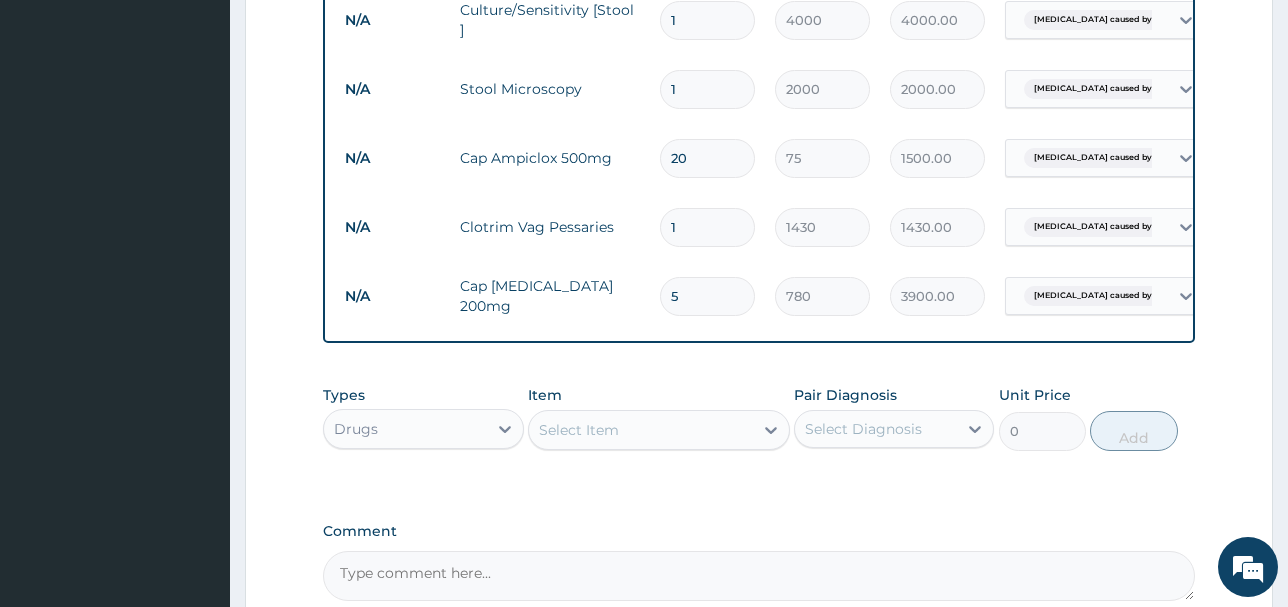 type on "5" 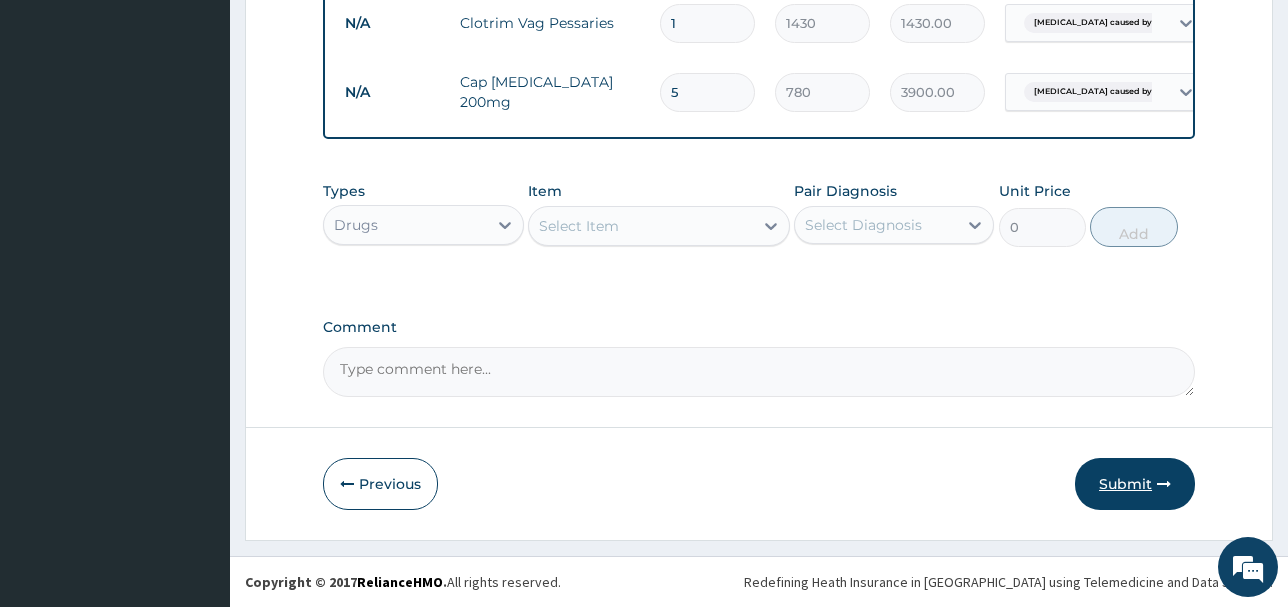 click on "Submit" at bounding box center [1135, 484] 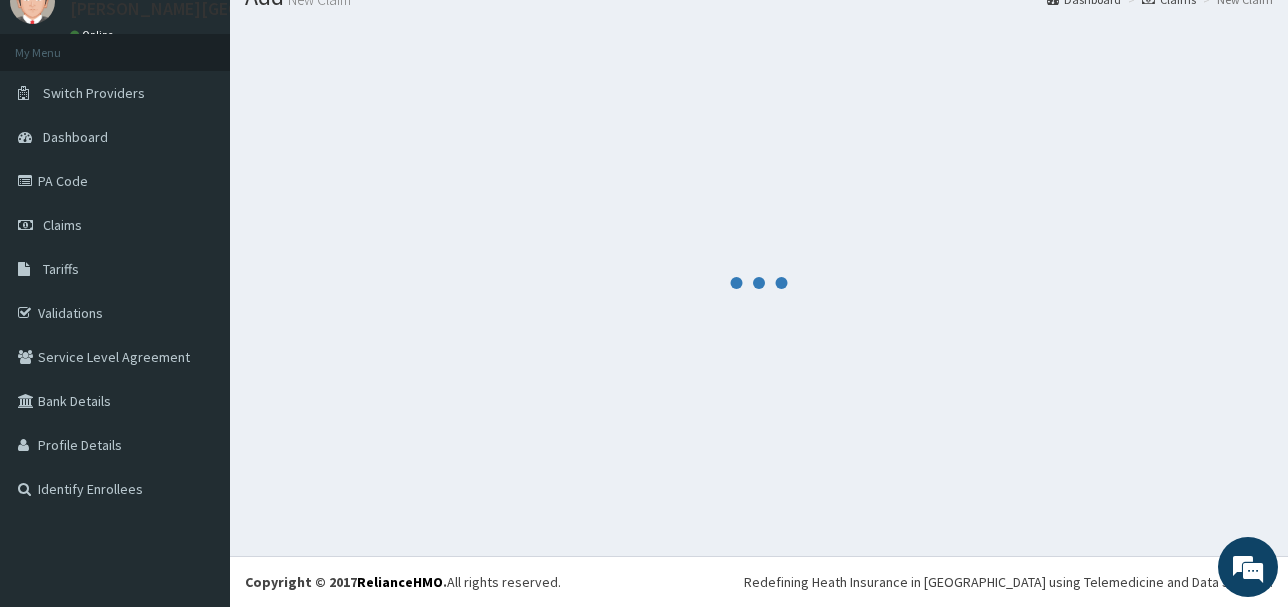 scroll, scrollTop: 81, scrollLeft: 0, axis: vertical 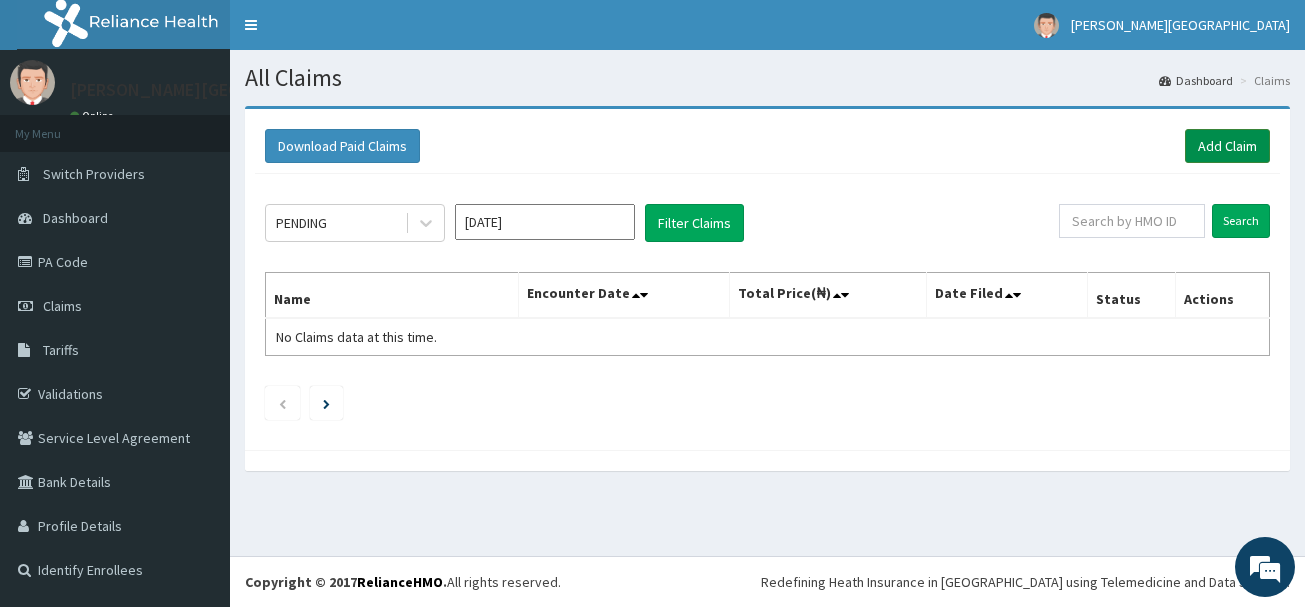 click on "Add Claim" at bounding box center (1227, 146) 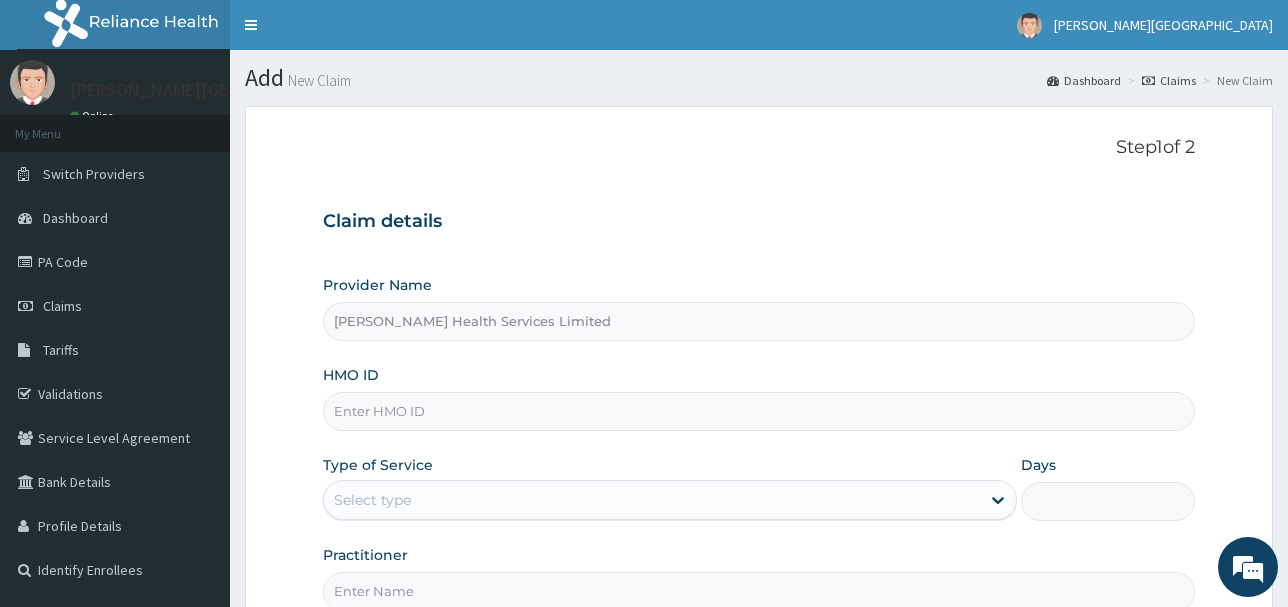 scroll, scrollTop: 0, scrollLeft: 0, axis: both 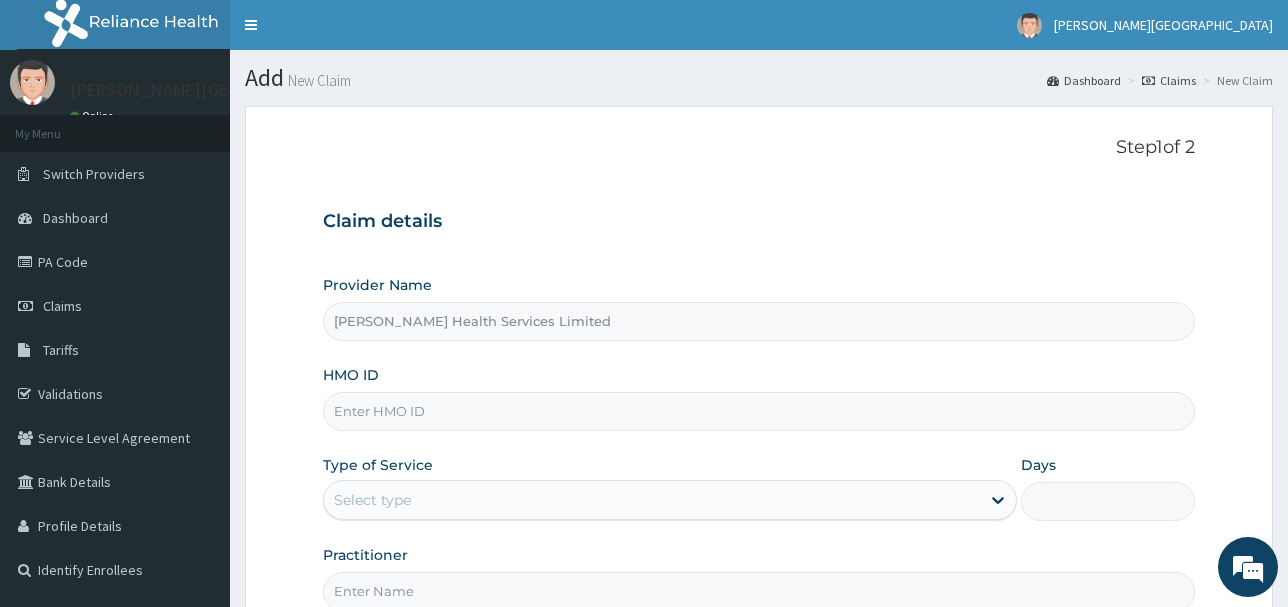click on "HMO ID" at bounding box center [759, 411] 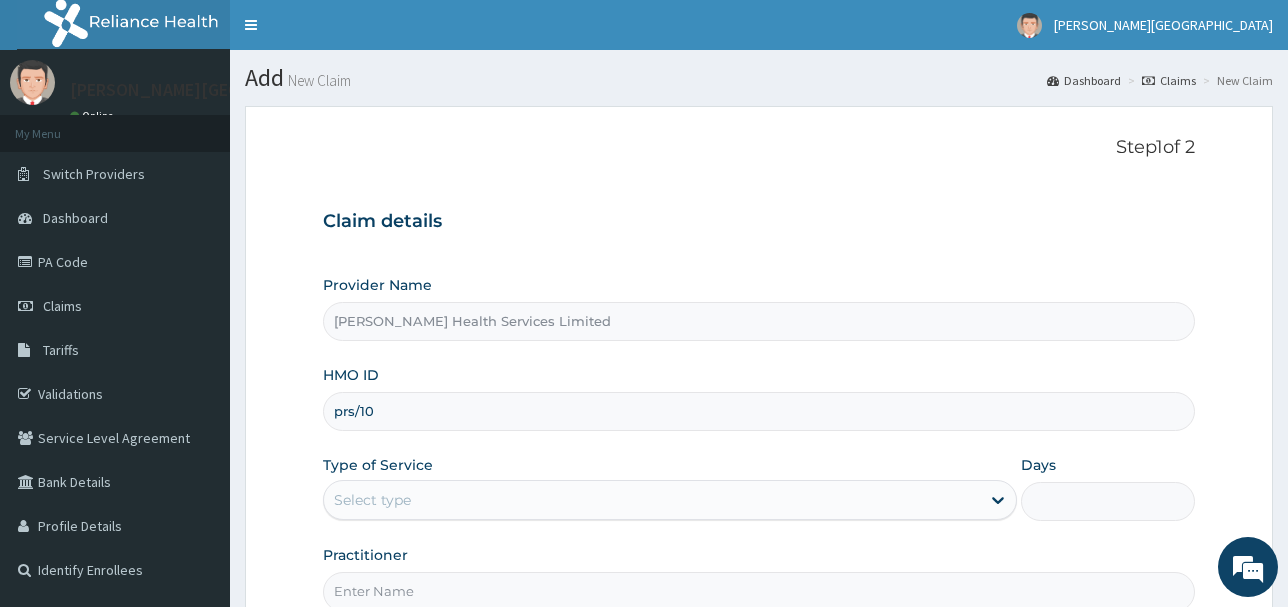 scroll, scrollTop: 0, scrollLeft: 0, axis: both 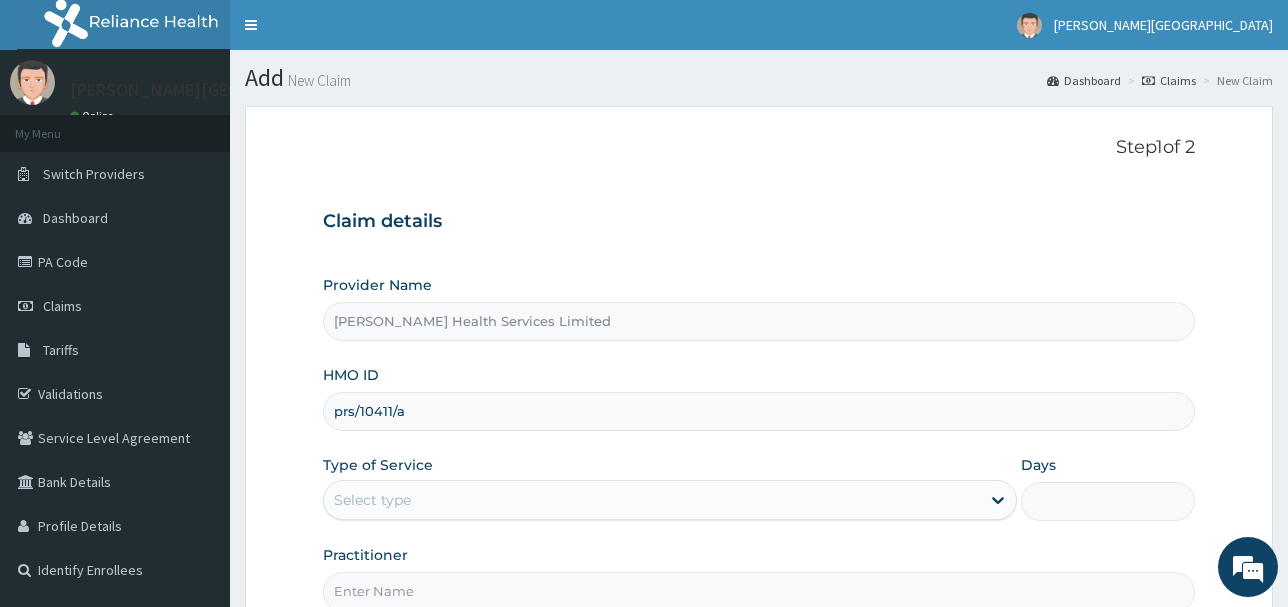 type on "prs/10411/a" 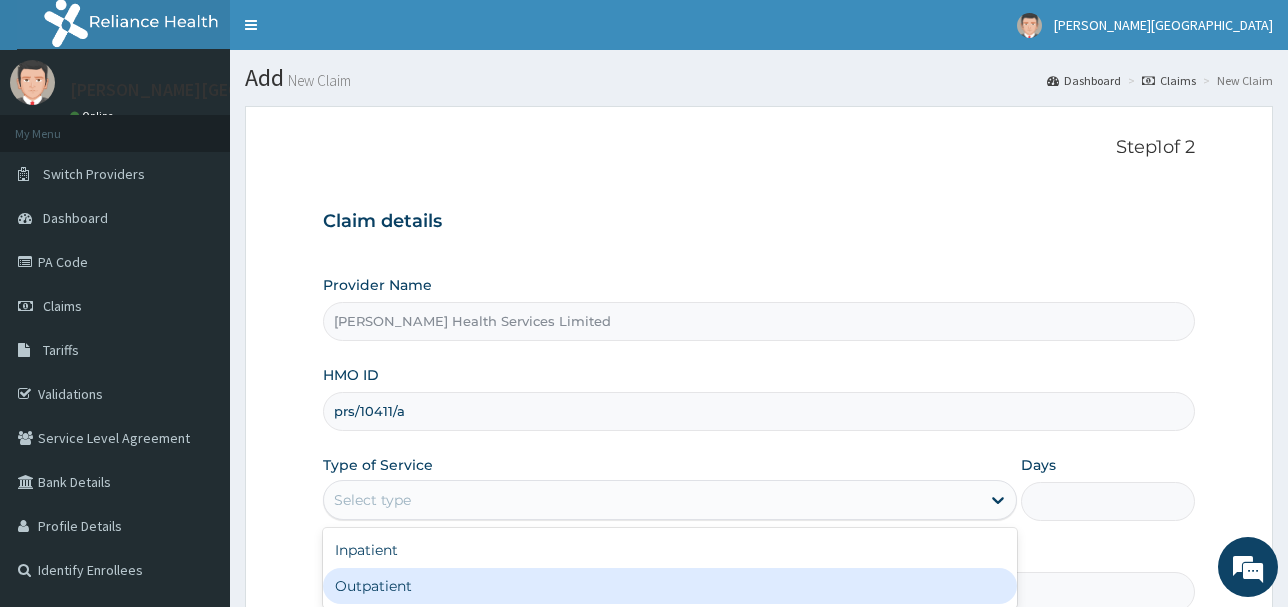 click on "Outpatient" at bounding box center (670, 586) 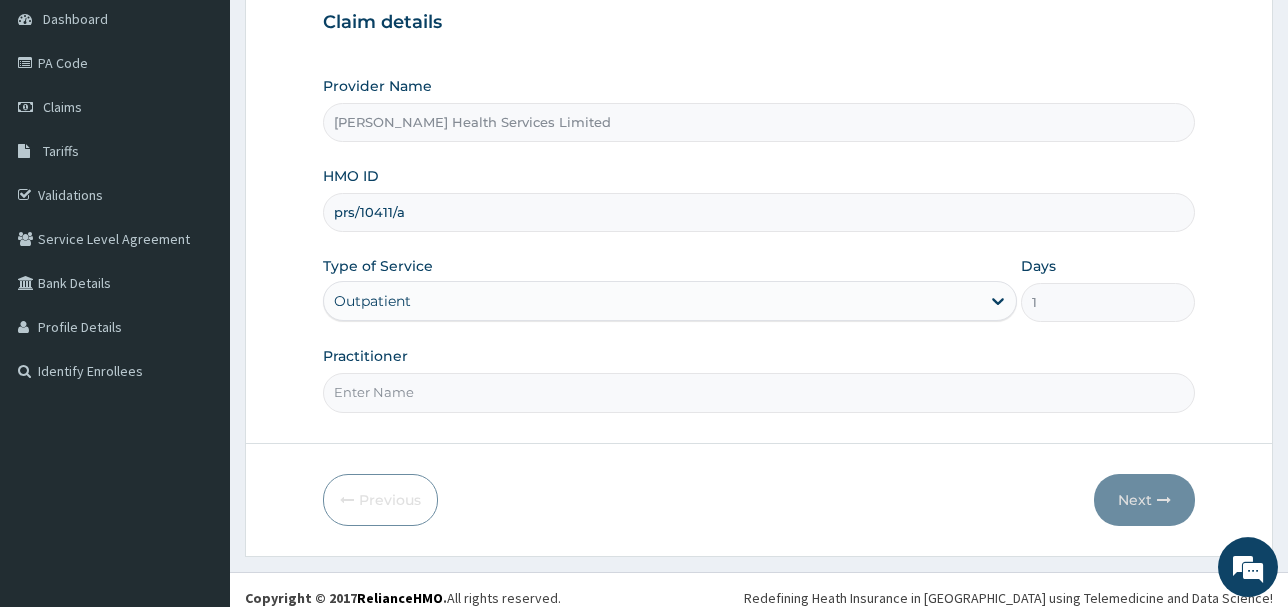 scroll, scrollTop: 203, scrollLeft: 0, axis: vertical 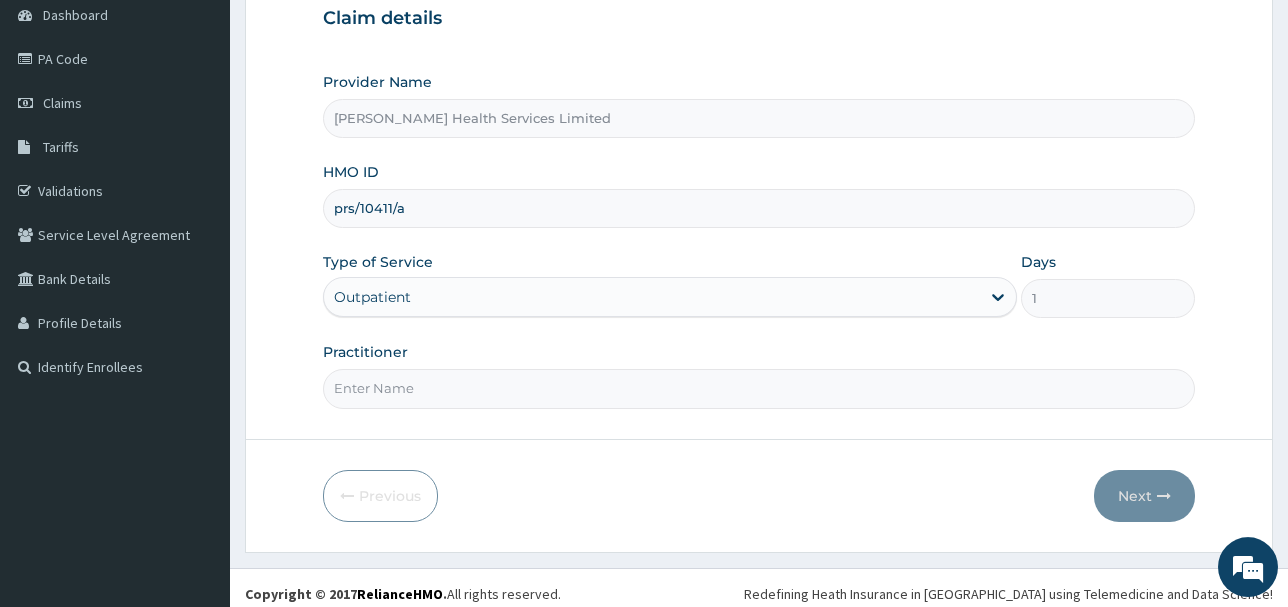 click on "Practitioner" at bounding box center [759, 388] 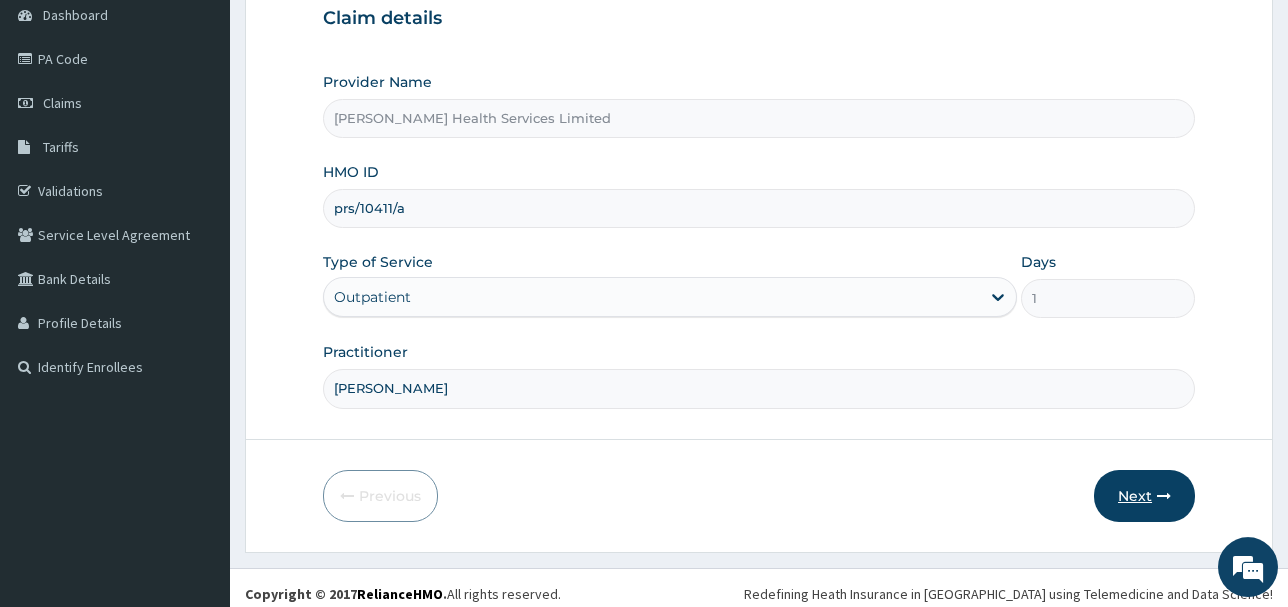 type on "[PERSON_NAME]" 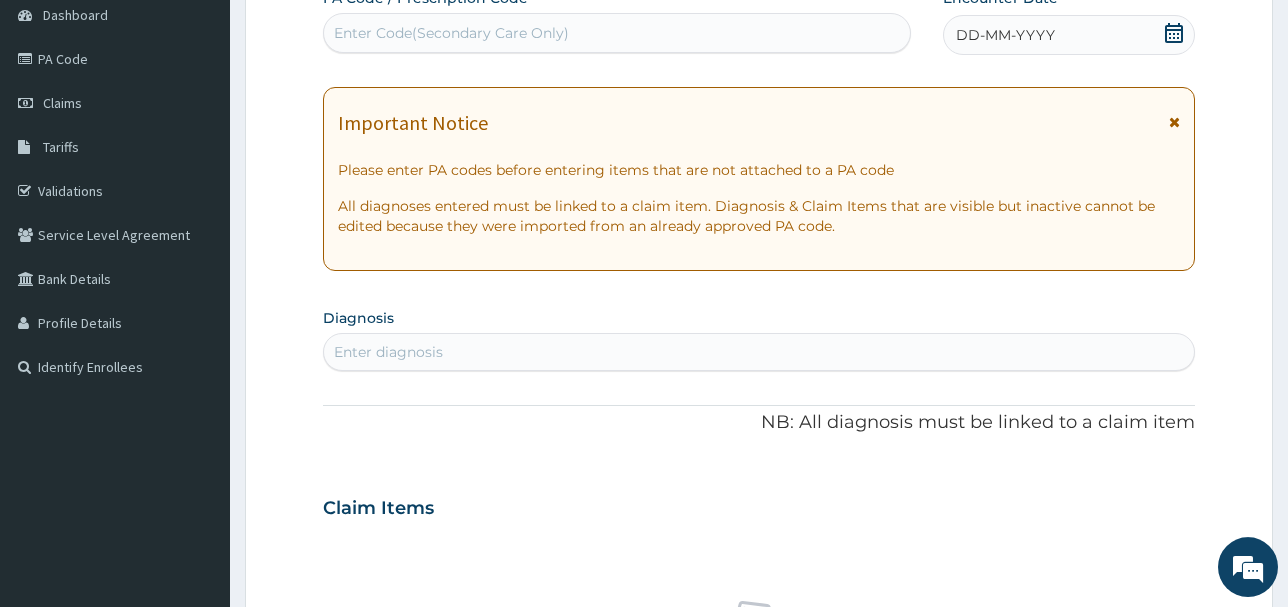 click 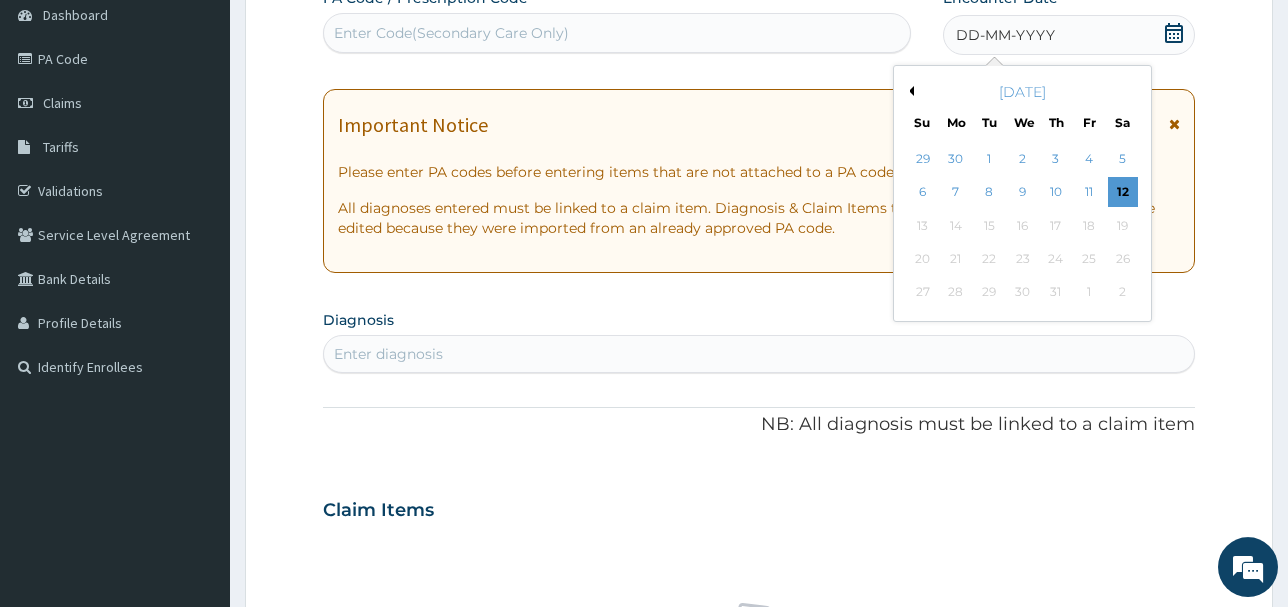 click on "Previous Month" at bounding box center [909, 91] 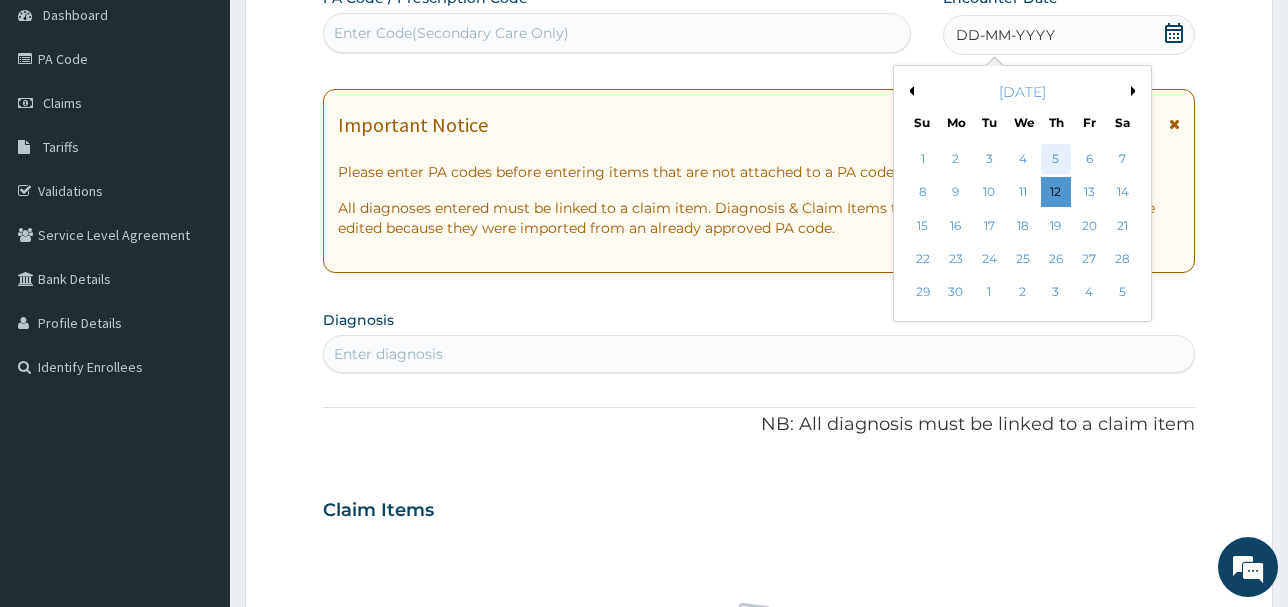 click on "5" at bounding box center (1056, 159) 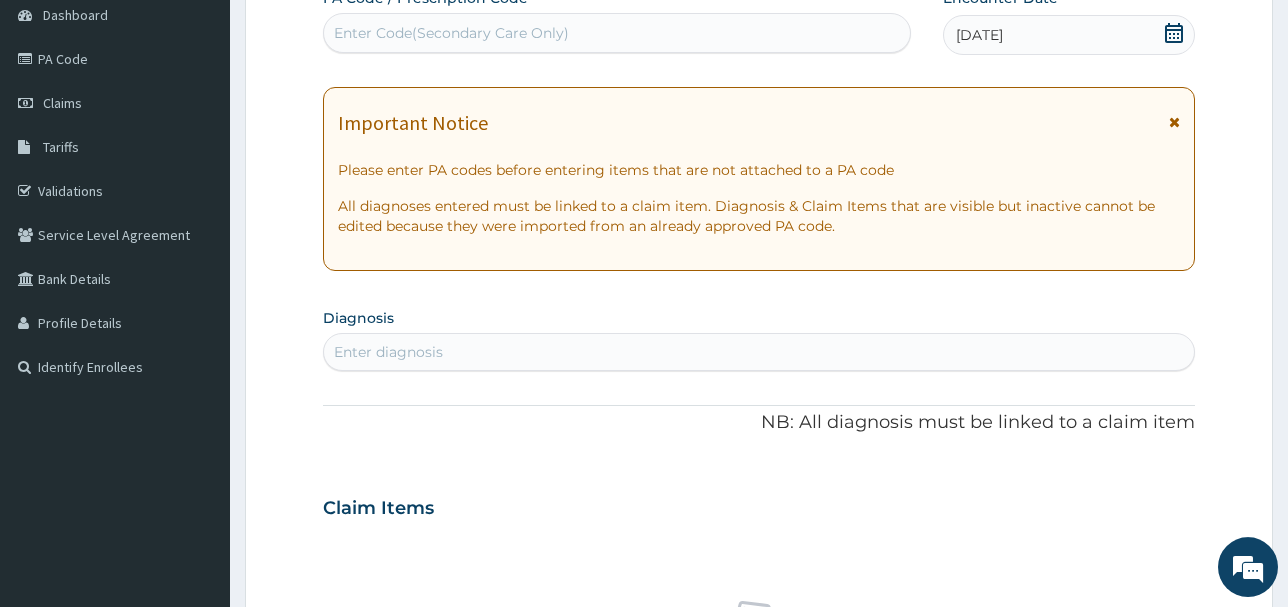 click on "Enter diagnosis" at bounding box center (759, 352) 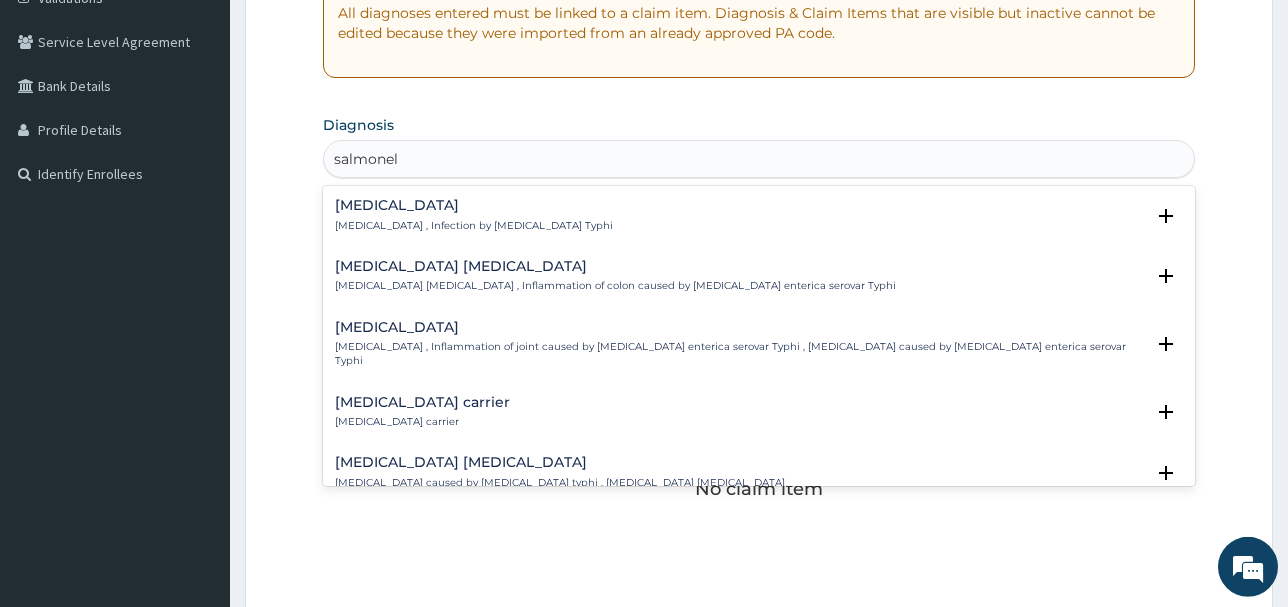 scroll, scrollTop: 407, scrollLeft: 0, axis: vertical 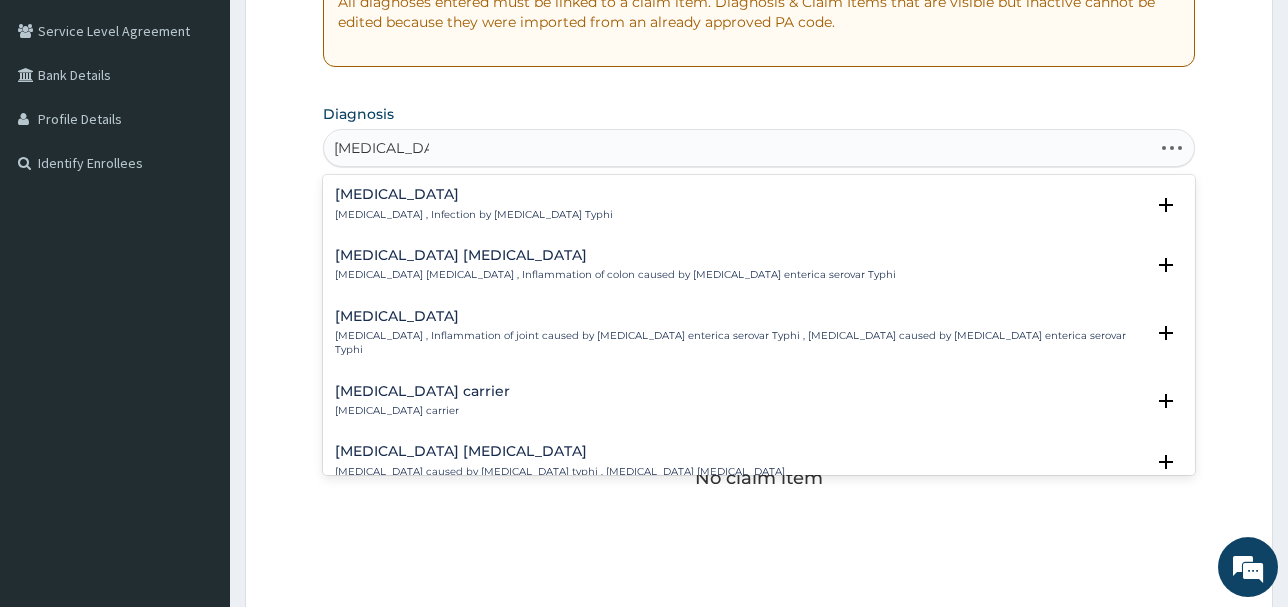 type on "[MEDICAL_DATA] inf" 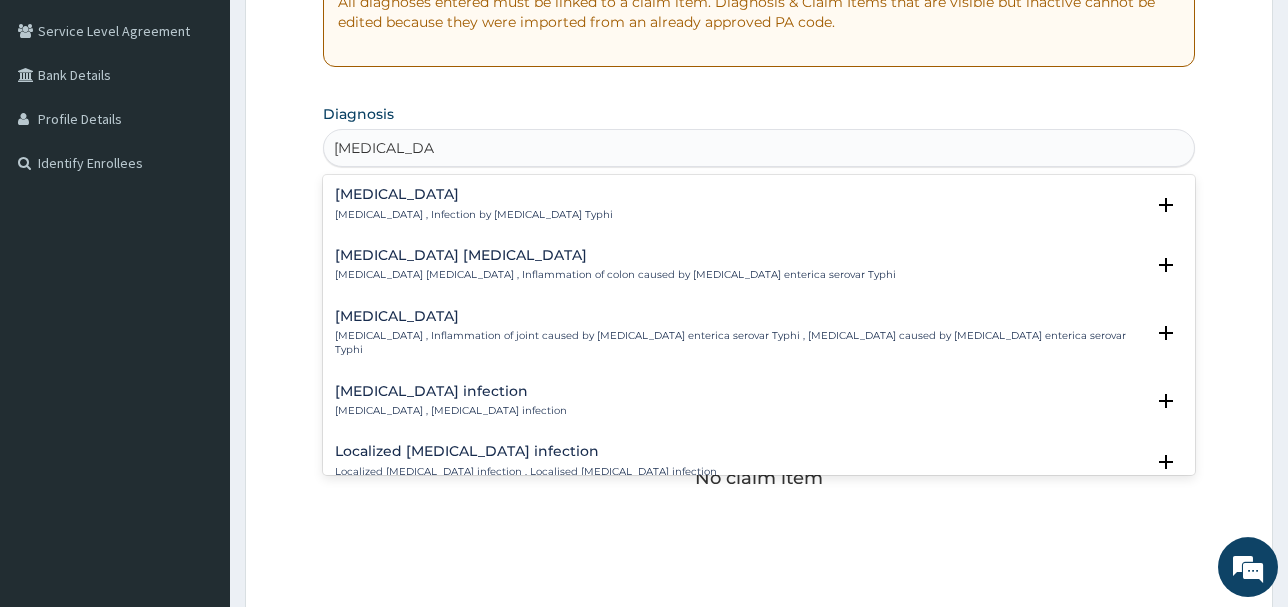 click on "Salmonella infection" at bounding box center [451, 391] 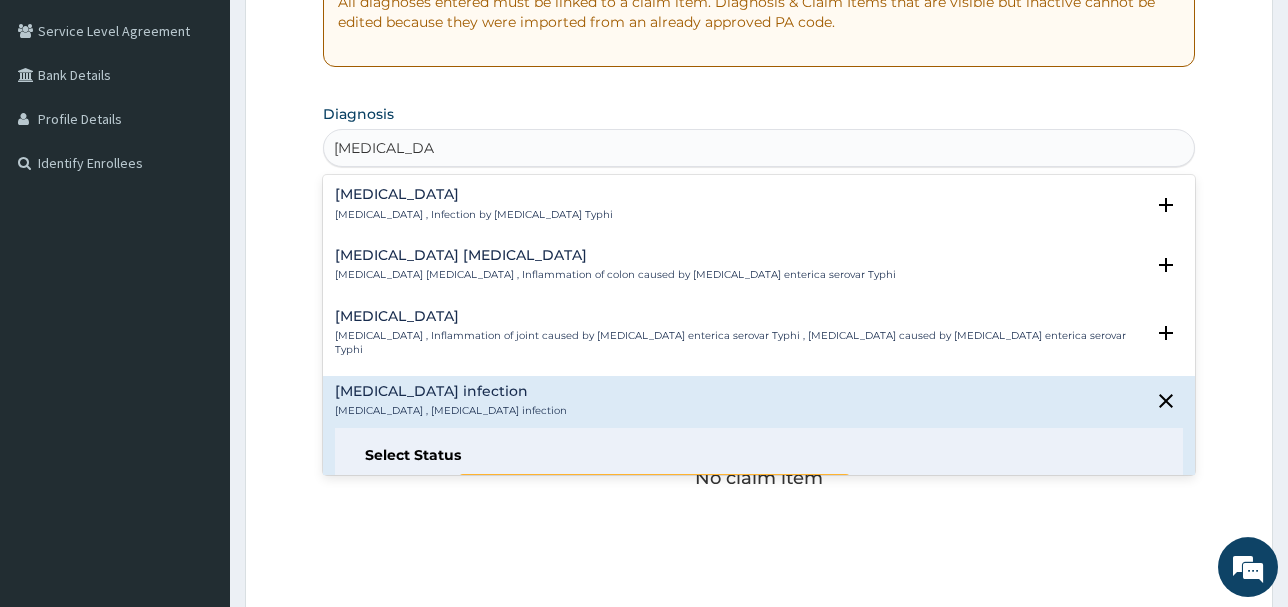 click 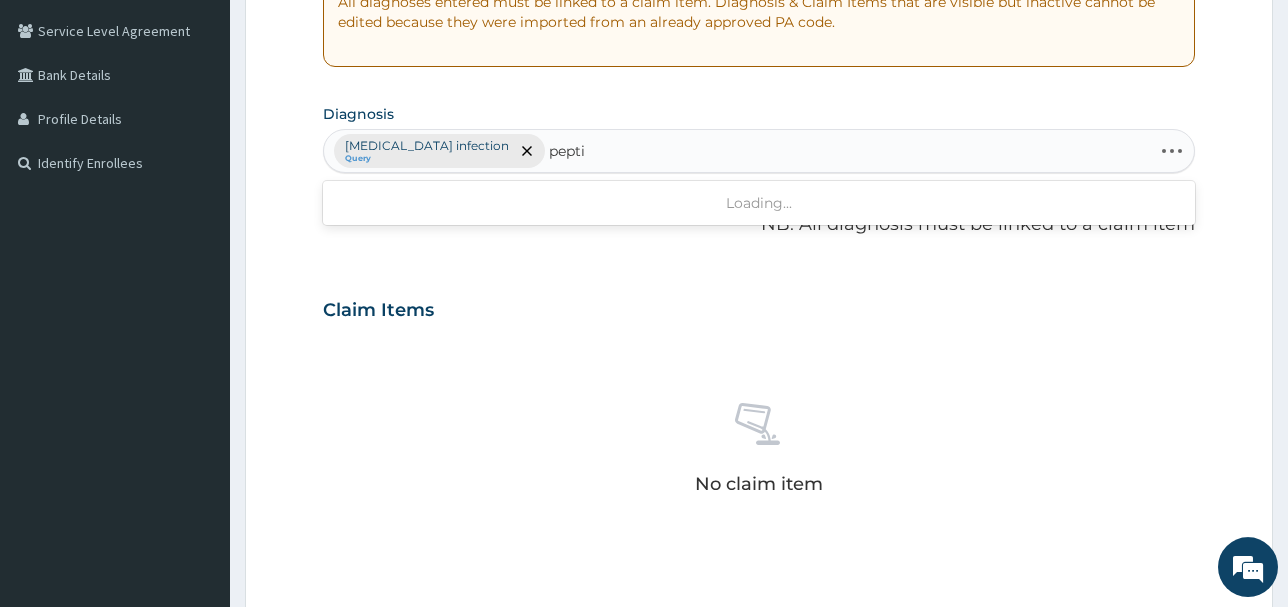 type on "peptic" 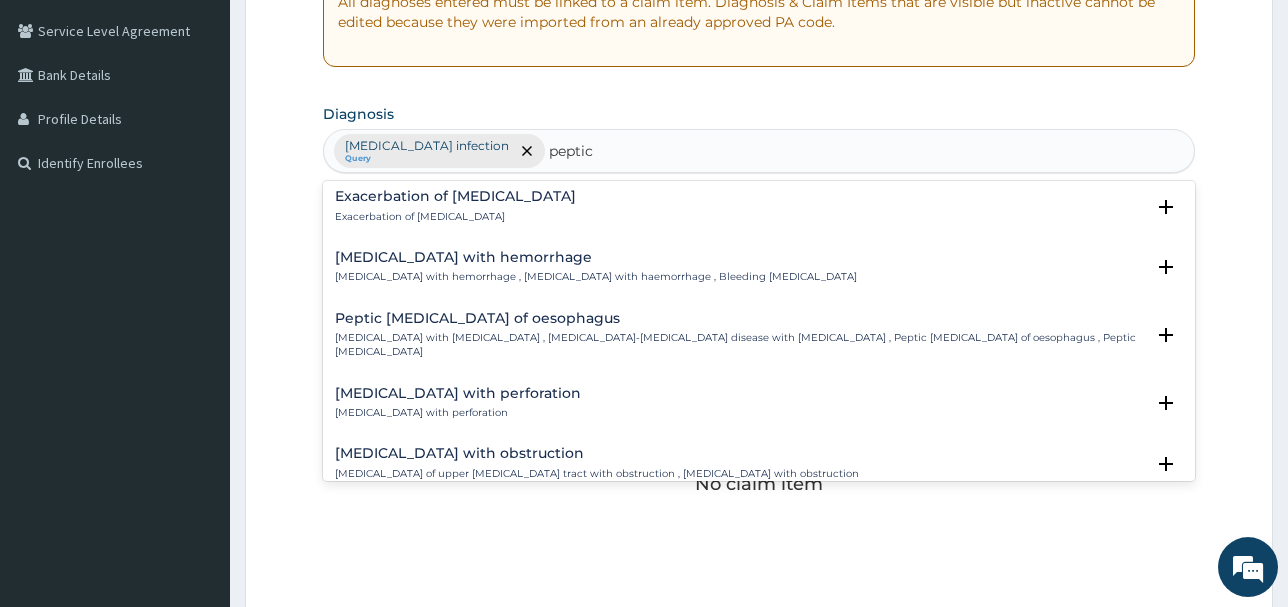 scroll, scrollTop: 756, scrollLeft: 0, axis: vertical 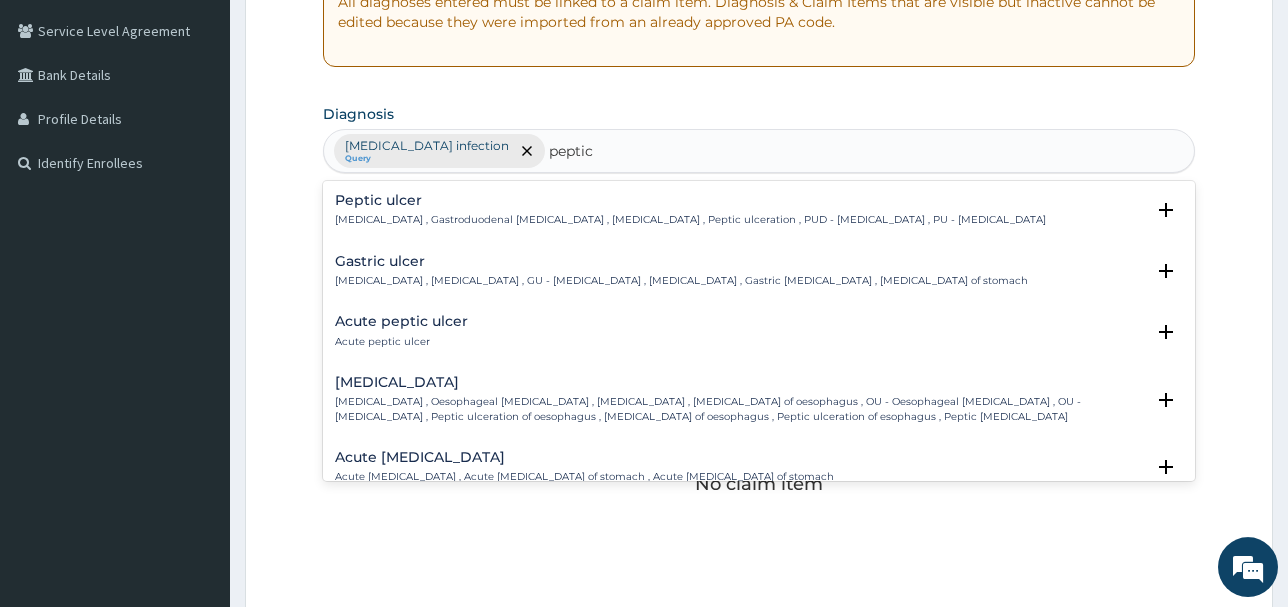 click on "Peptic ulcer" at bounding box center (690, 200) 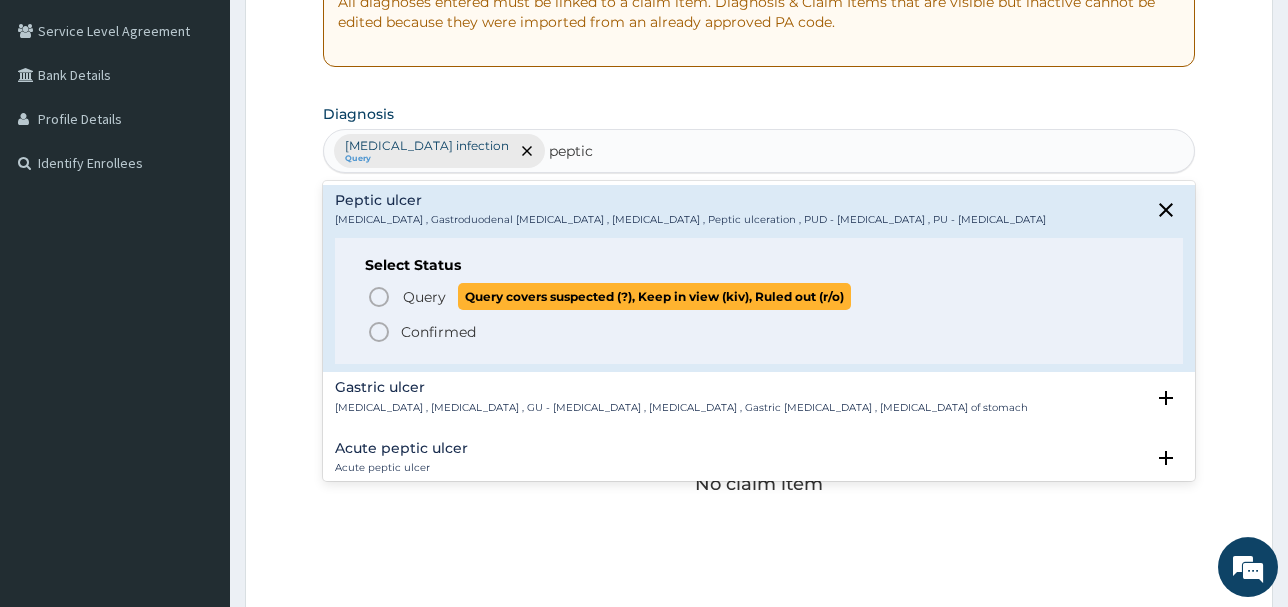 click on "Query Query covers suspected (?), Keep in view (kiv), Ruled out (r/o)" at bounding box center [626, 296] 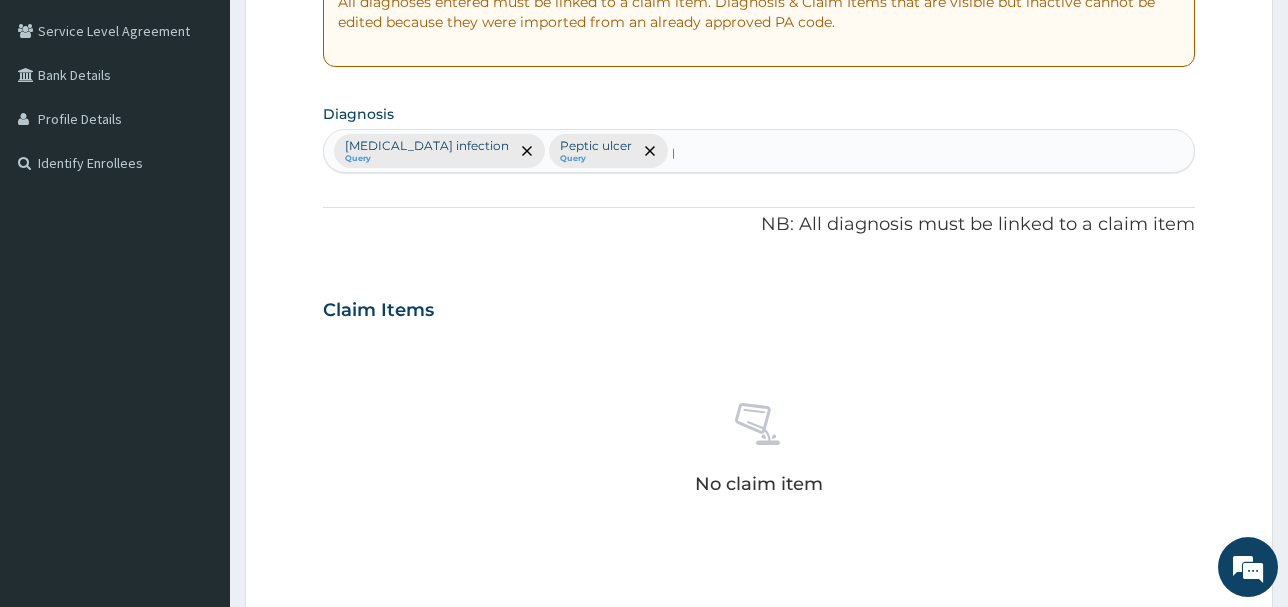 type 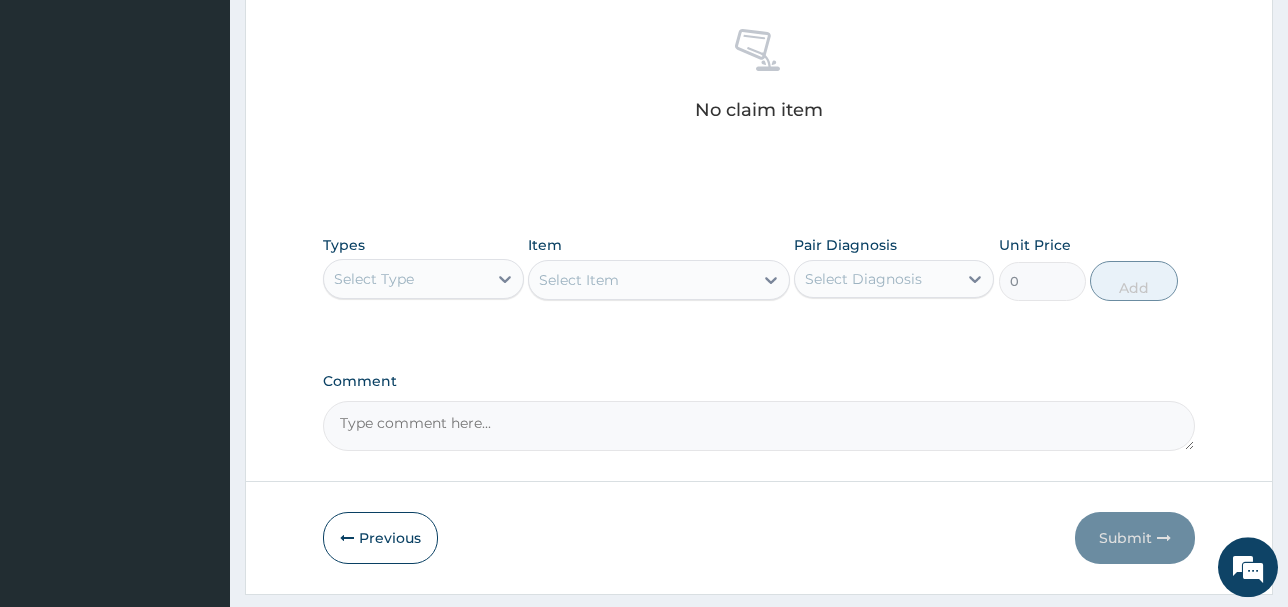 scroll, scrollTop: 793, scrollLeft: 0, axis: vertical 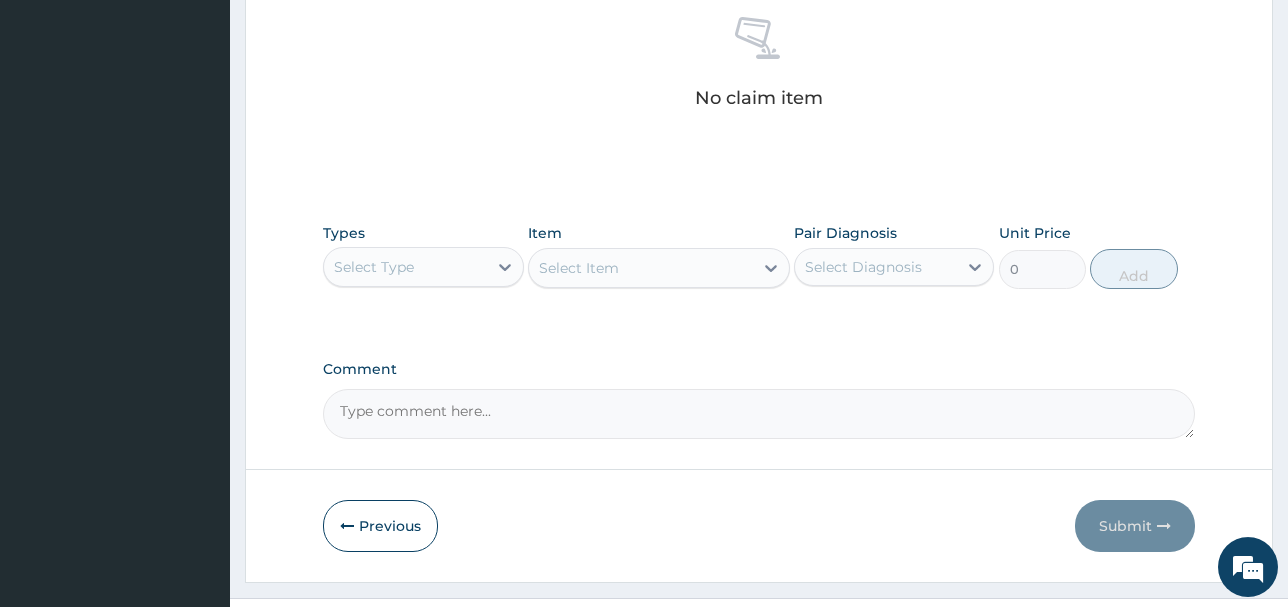 click on "Select Type" at bounding box center [374, 267] 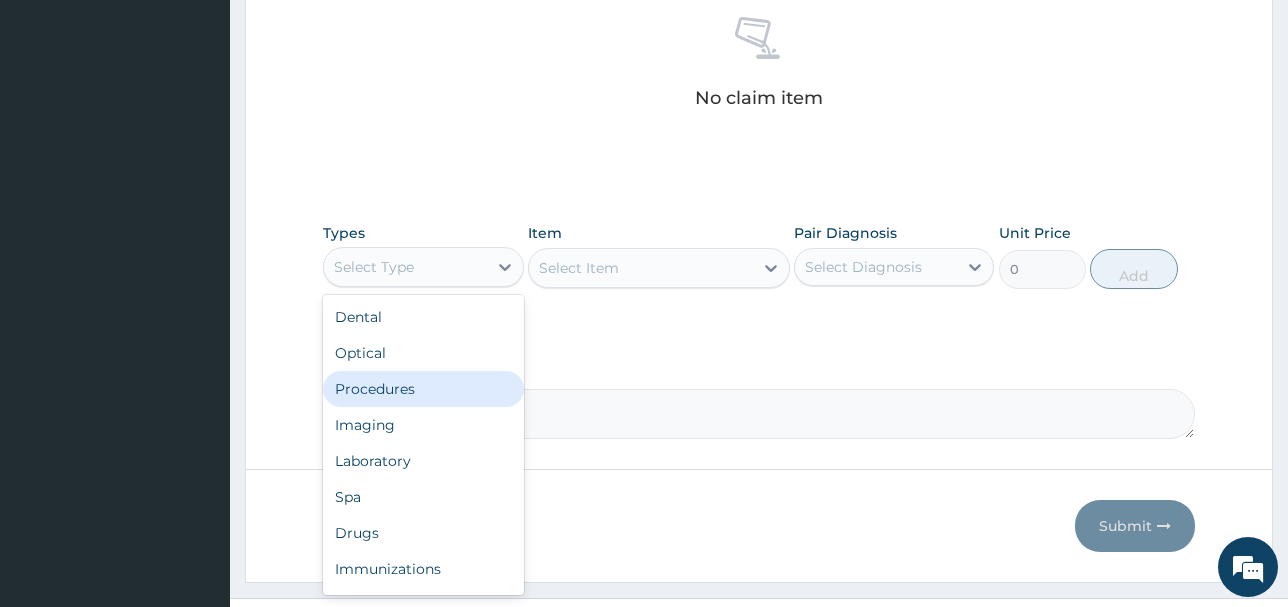 click on "Procedures" at bounding box center (423, 389) 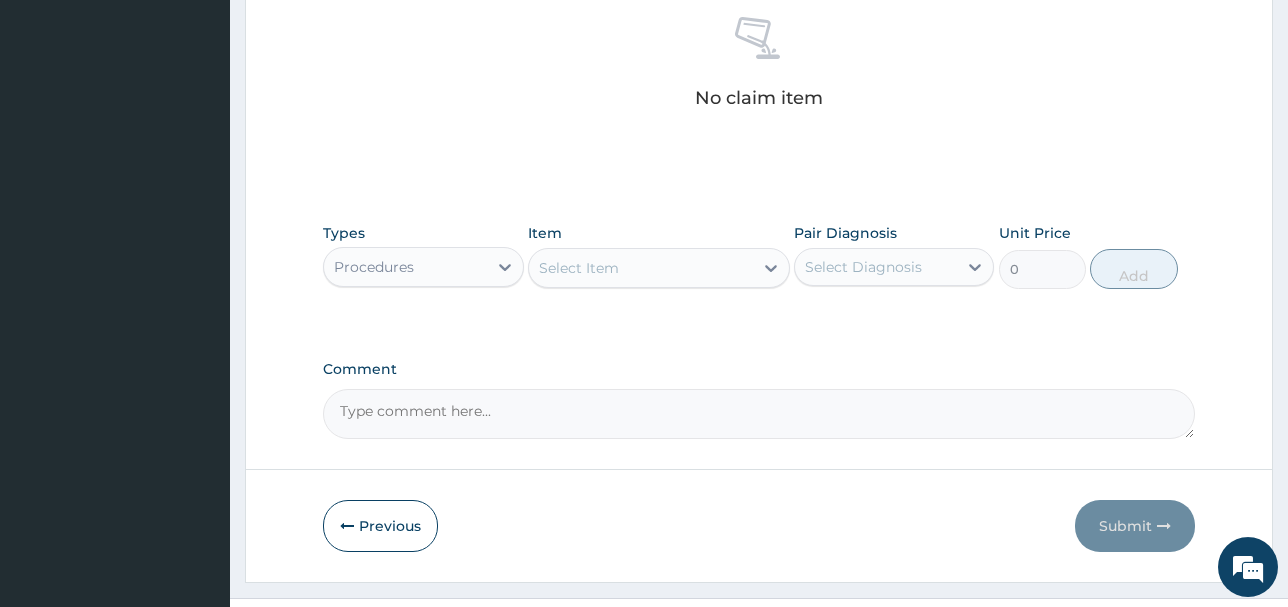 click on "Select Item" at bounding box center [641, 268] 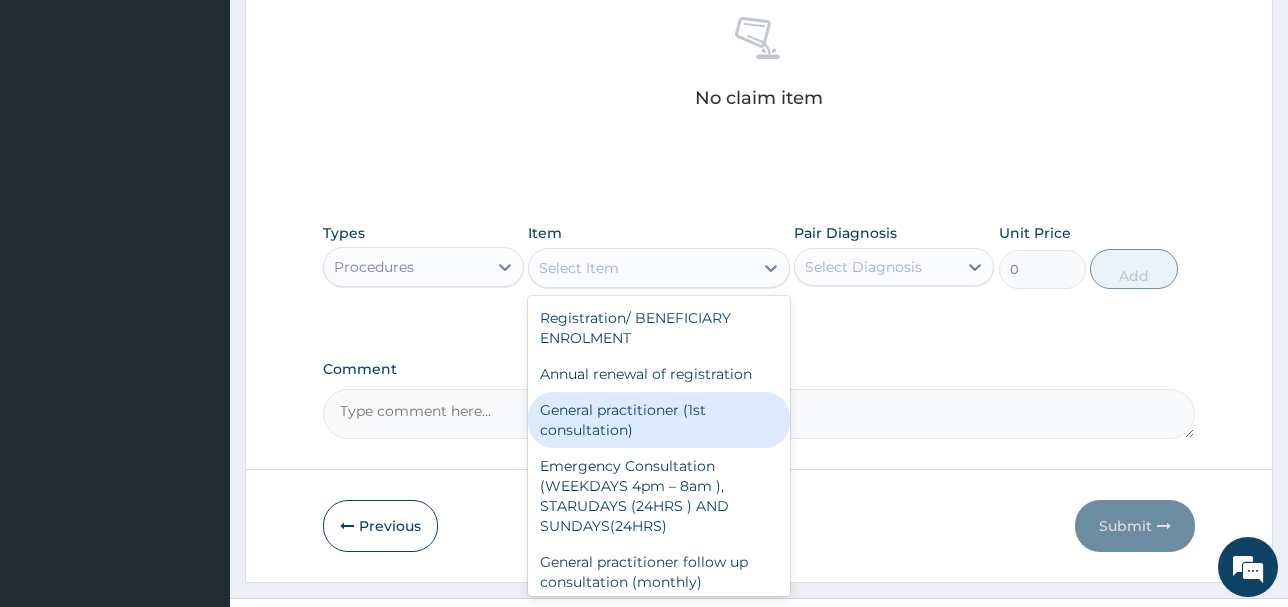 click on "General practitioner (1st consultation)" at bounding box center [659, 420] 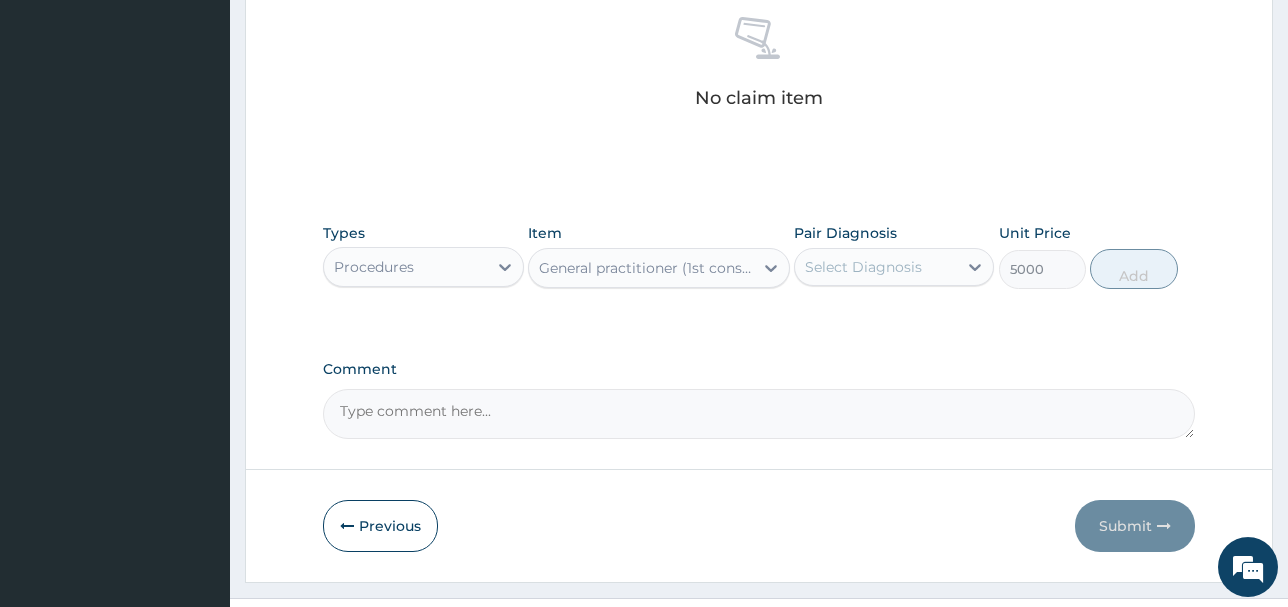 click on "Select Diagnosis" at bounding box center [876, 267] 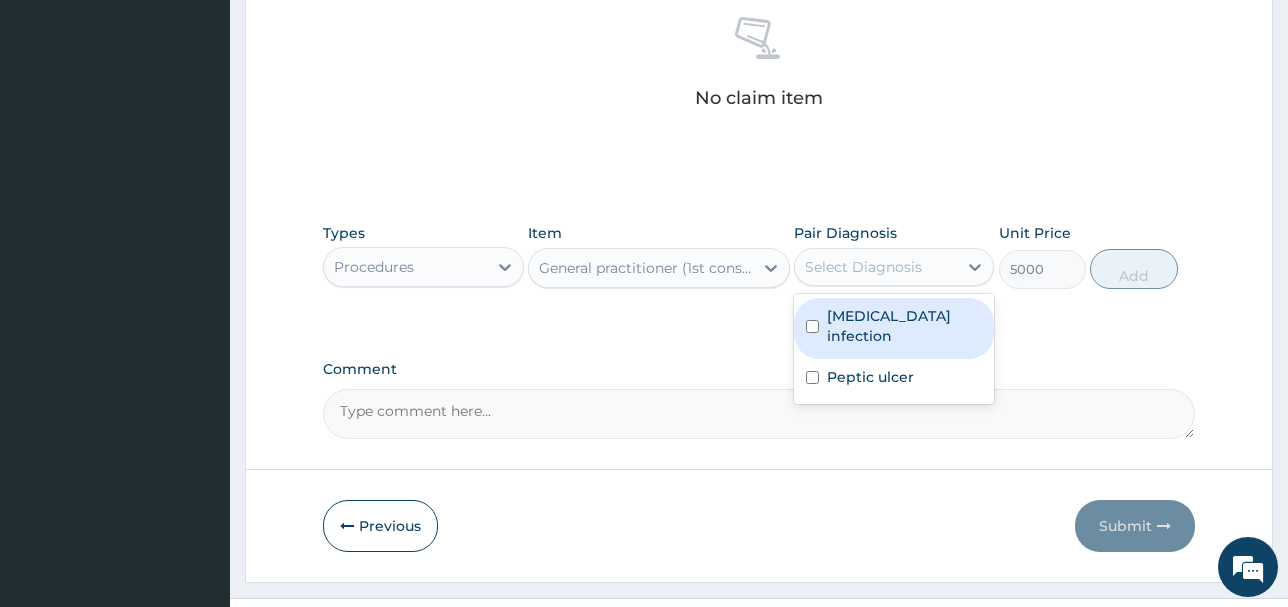 click on "Salmonella infection" at bounding box center [905, 326] 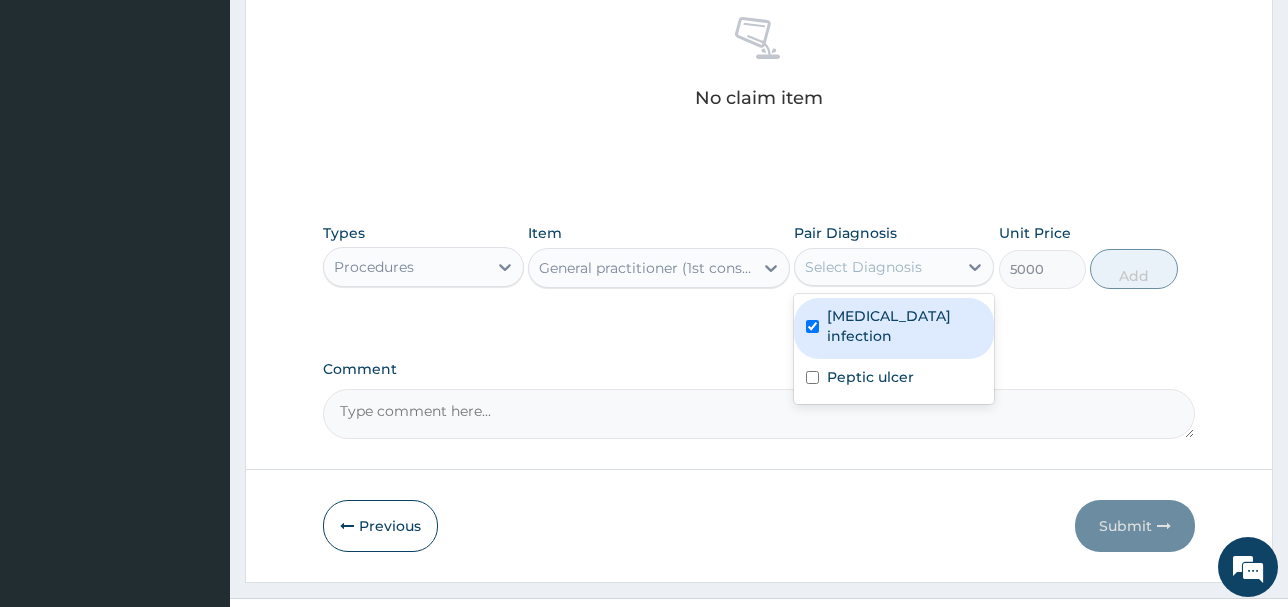 checkbox on "true" 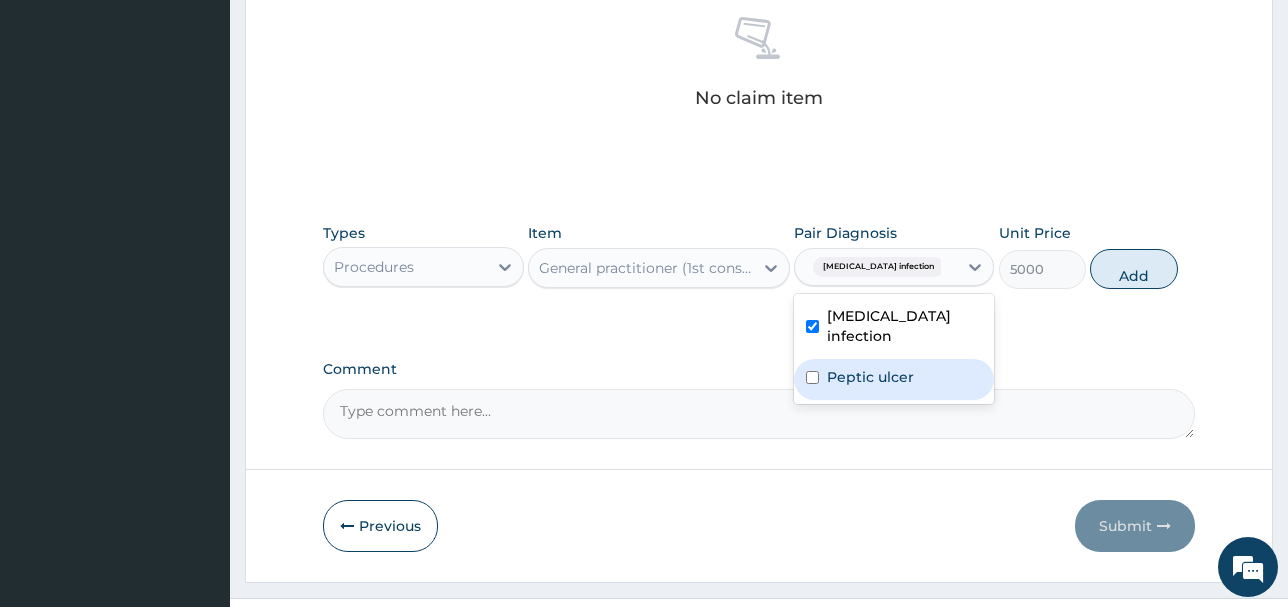 click on "Peptic ulcer" at bounding box center (870, 377) 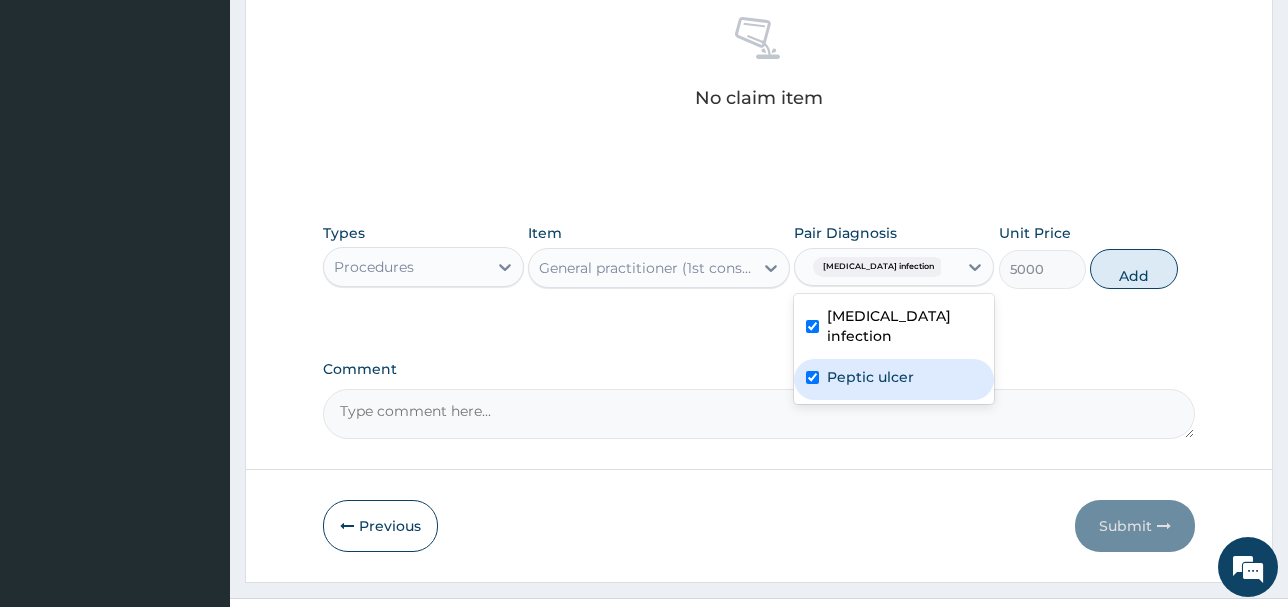 checkbox on "true" 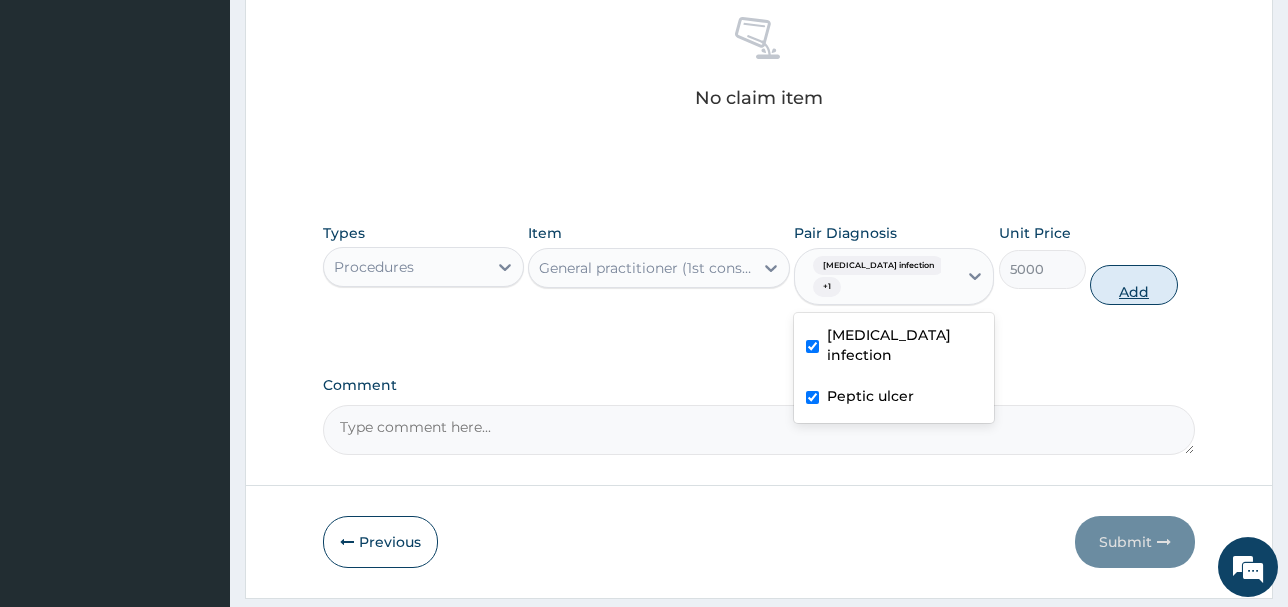 click on "Add" at bounding box center (1133, 285) 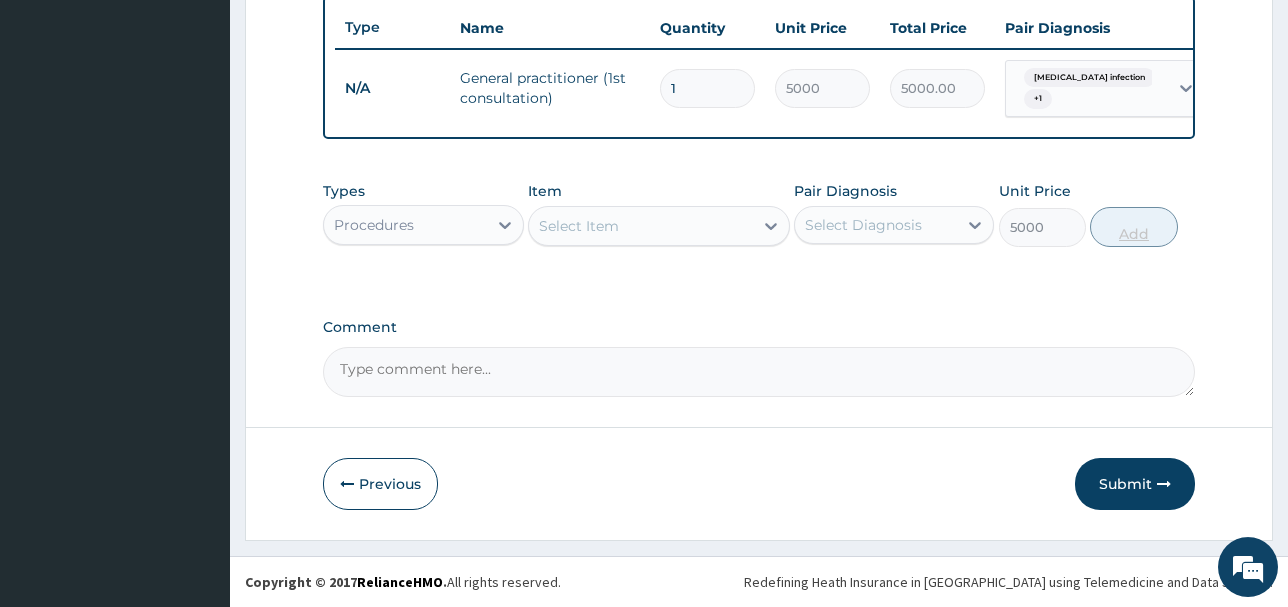 type on "0" 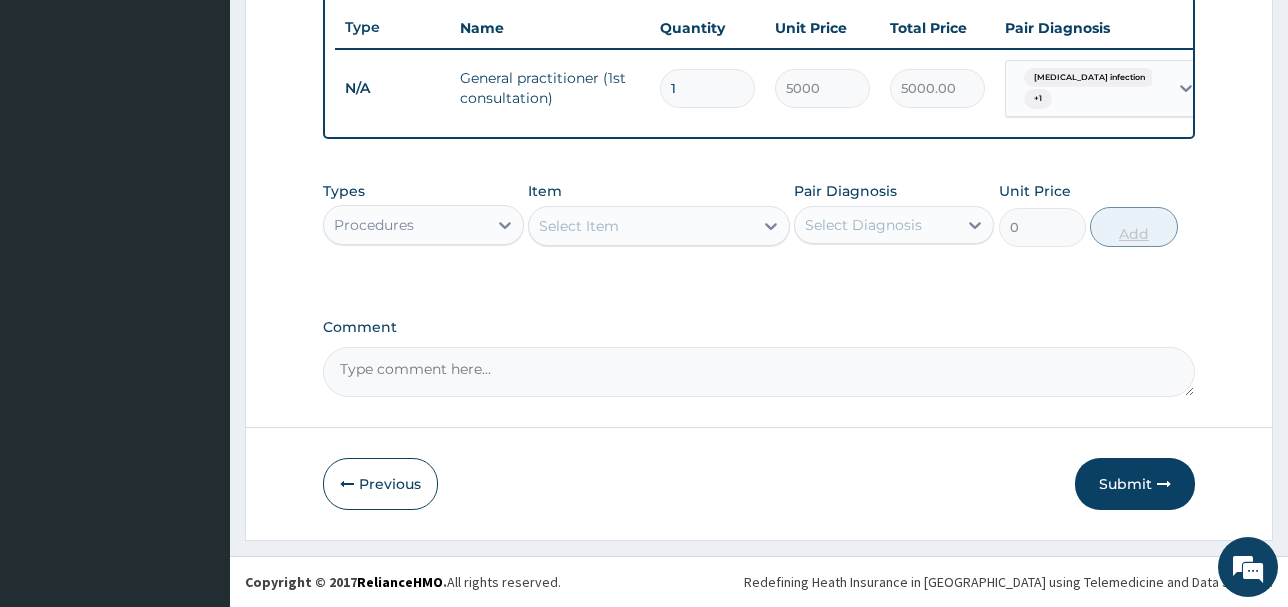 scroll, scrollTop: 765, scrollLeft: 0, axis: vertical 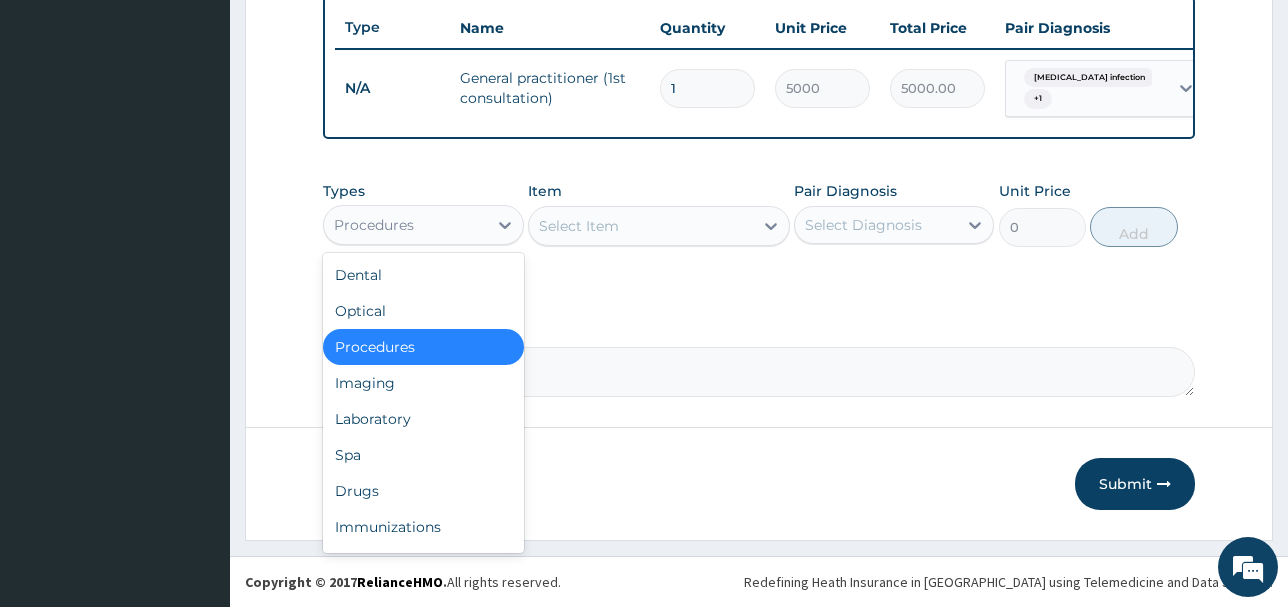 click on "Procedures" at bounding box center [405, 225] 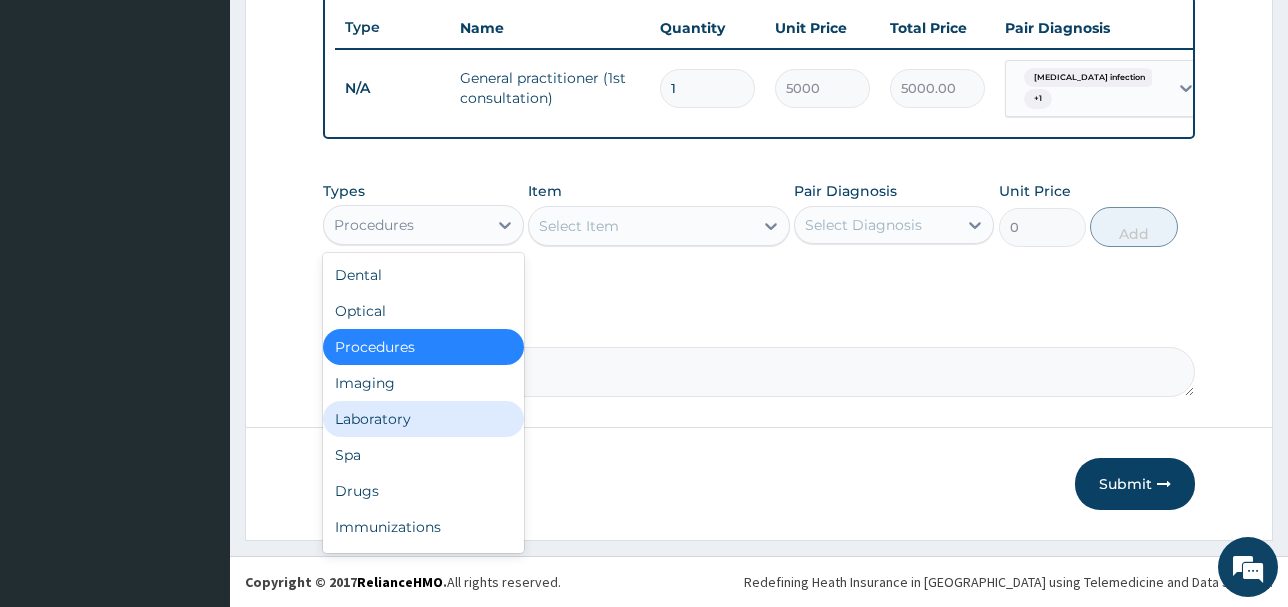 click on "Laboratory" at bounding box center [423, 419] 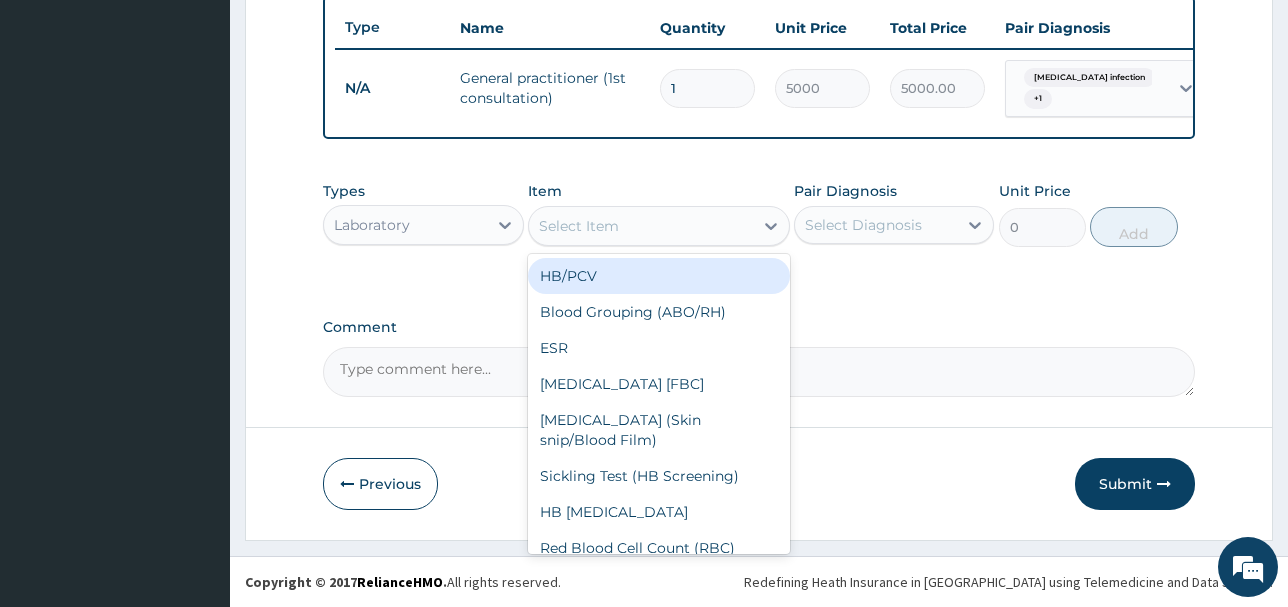 click on "Select Item" at bounding box center (641, 226) 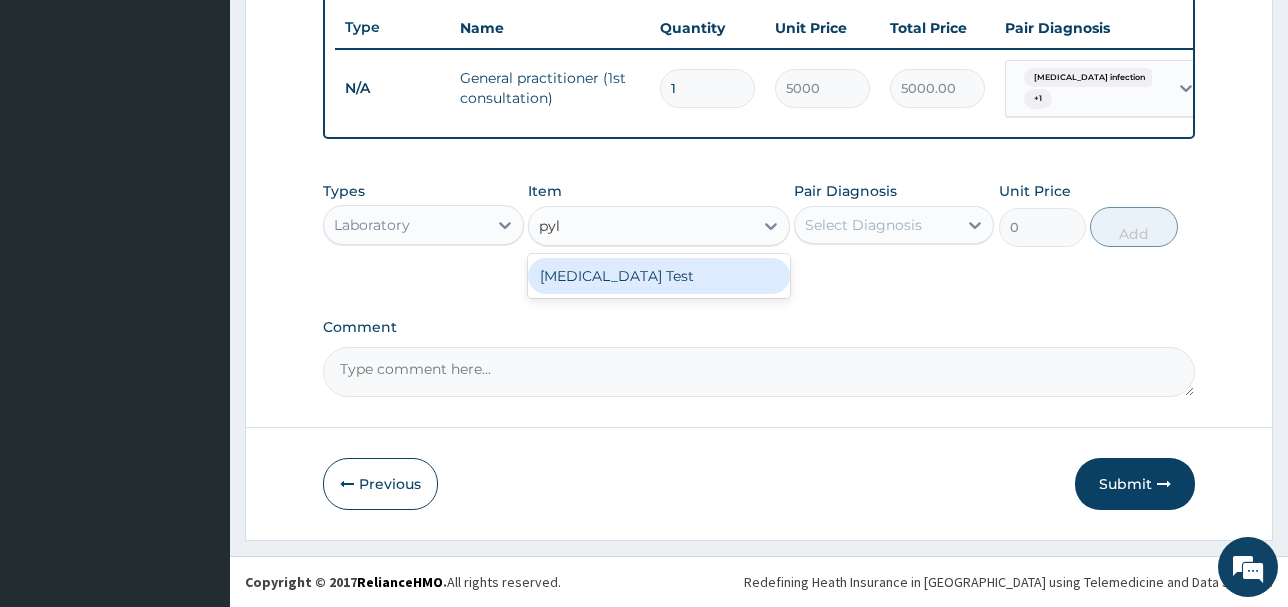 type on "pylo" 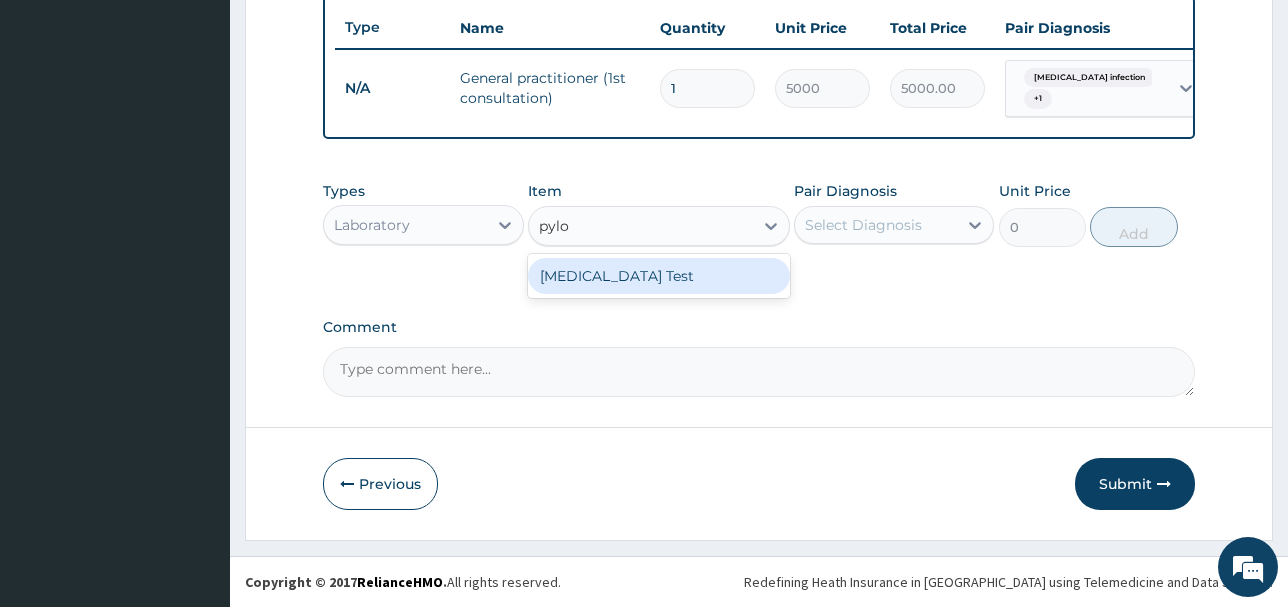 click on "Helicobacter Pylori Test" at bounding box center [659, 276] 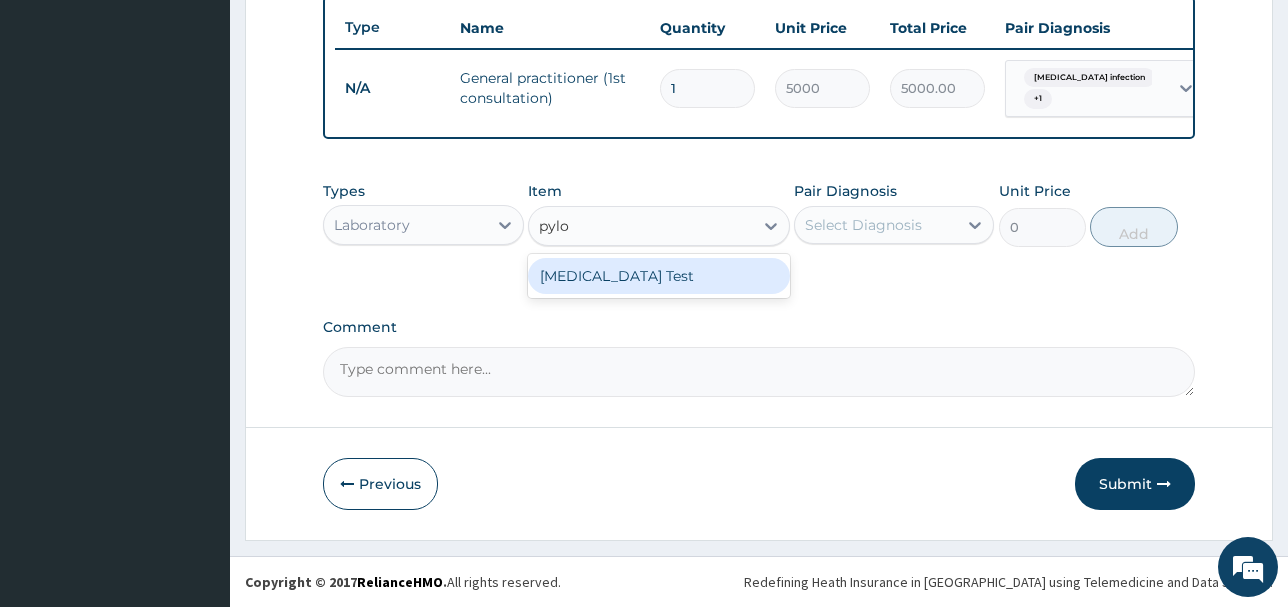 type 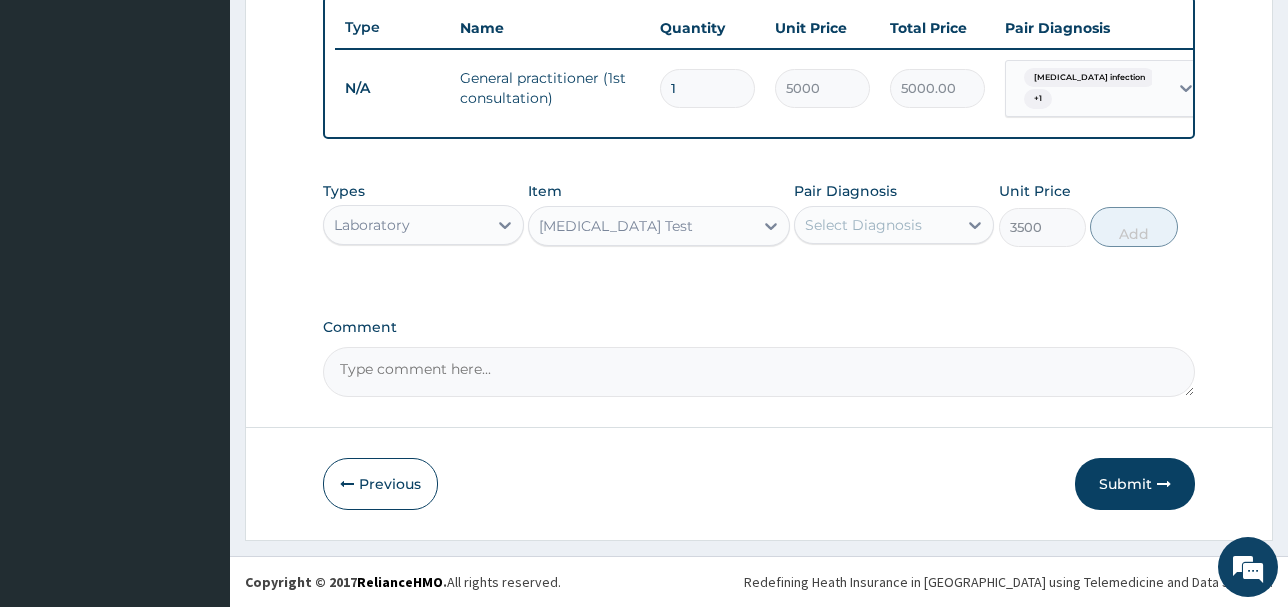 click on "Select Diagnosis" at bounding box center [863, 225] 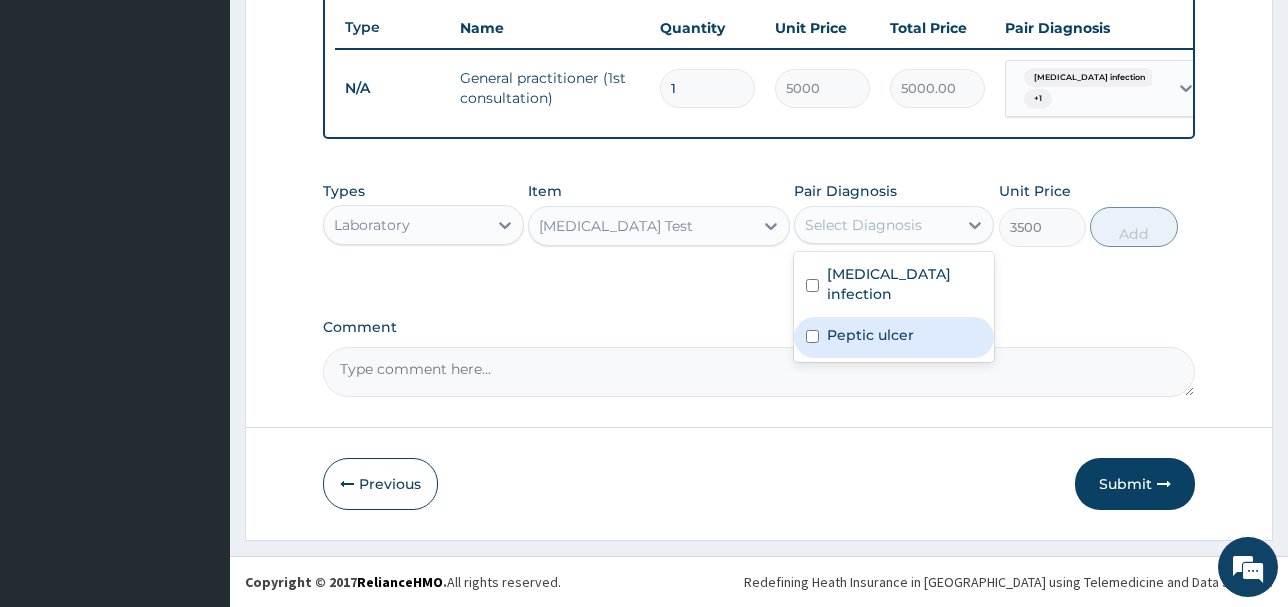 click on "Peptic ulcer" at bounding box center [870, 335] 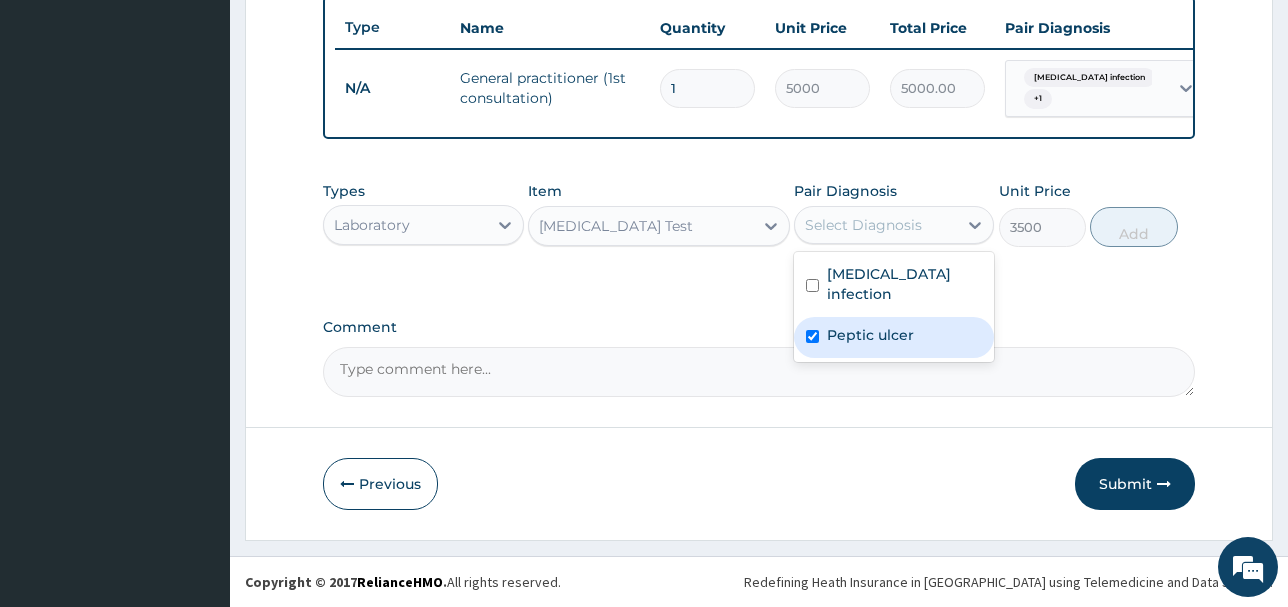 checkbox on "true" 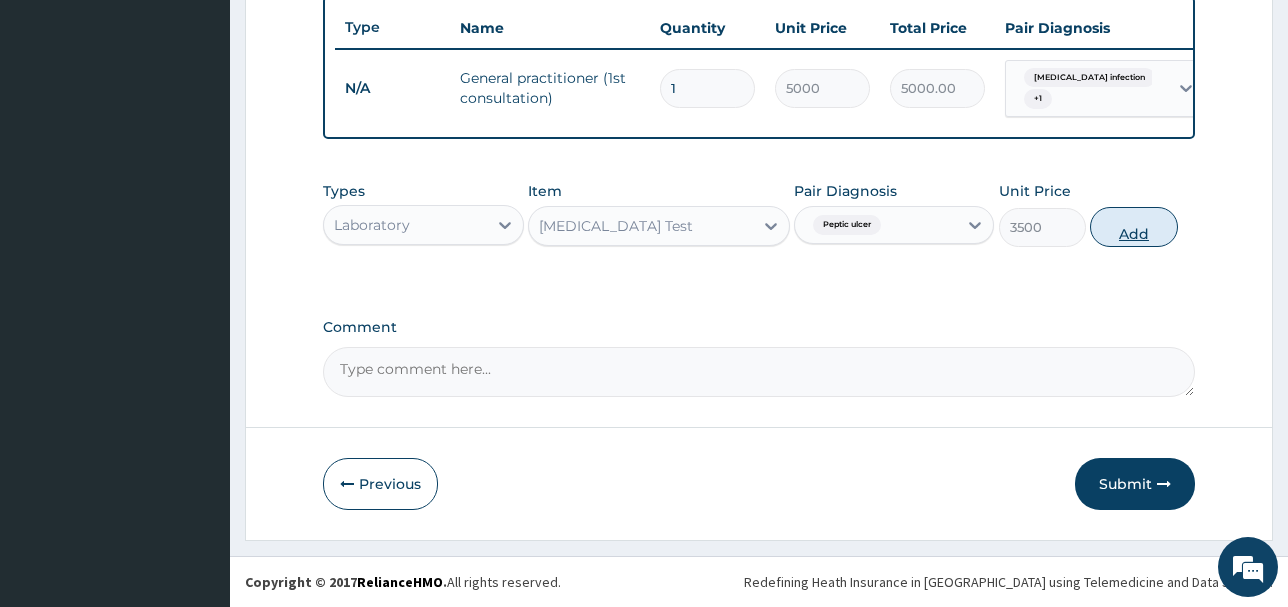 click on "Add" at bounding box center (1133, 227) 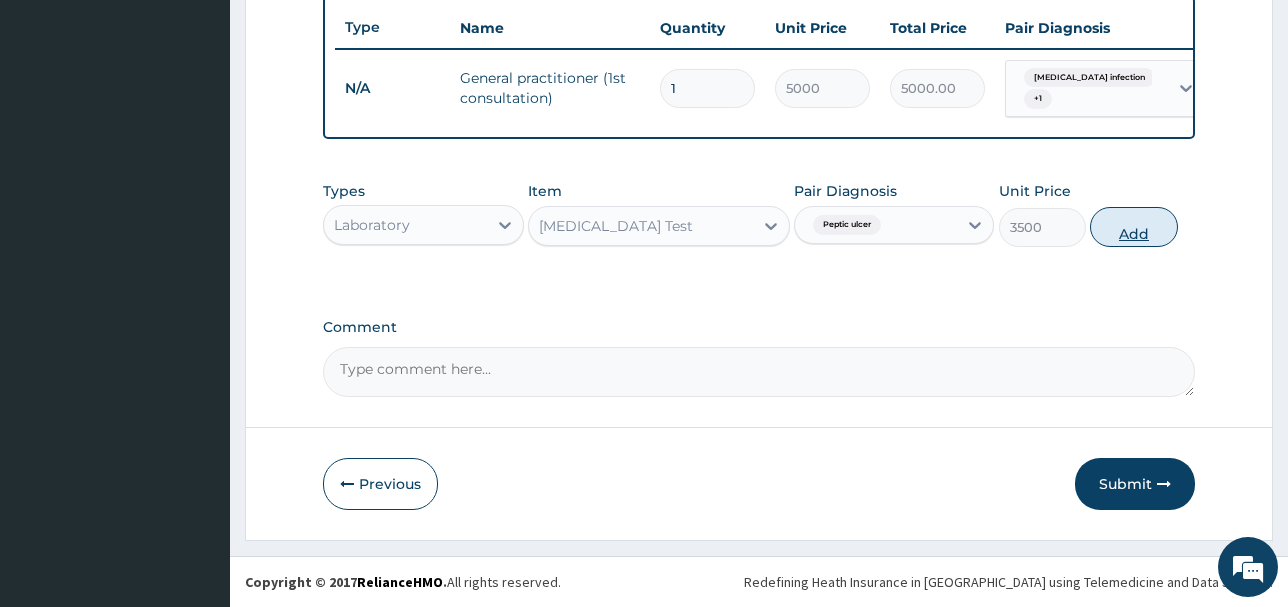 type on "0" 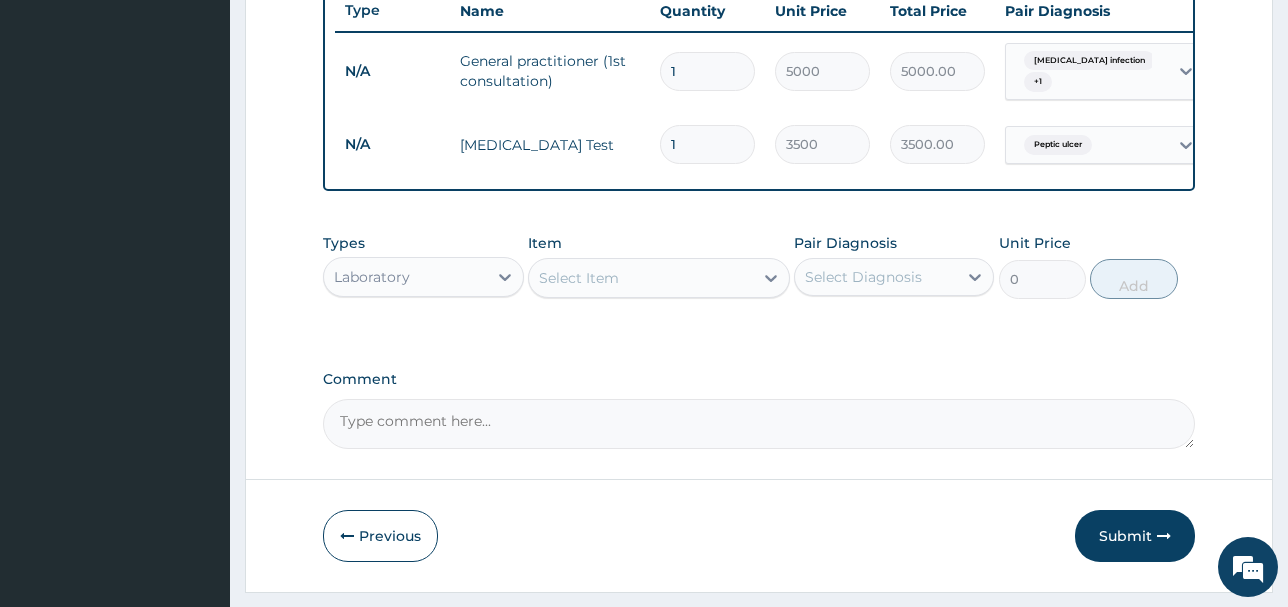 click on "Select Item" at bounding box center (579, 278) 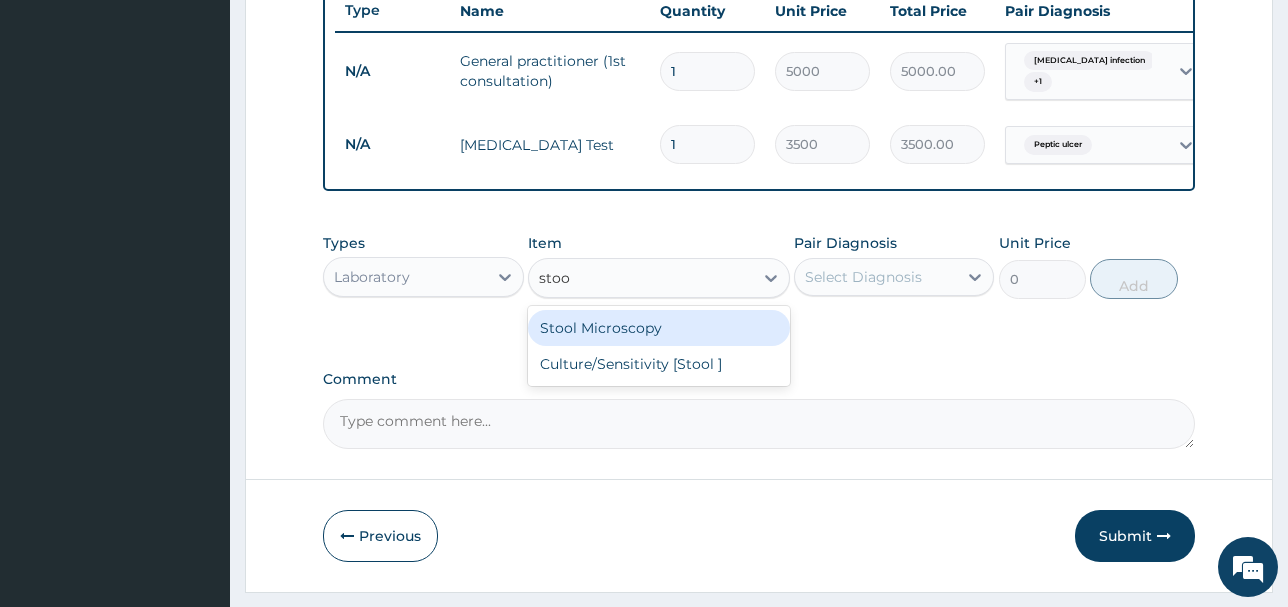 type on "stool" 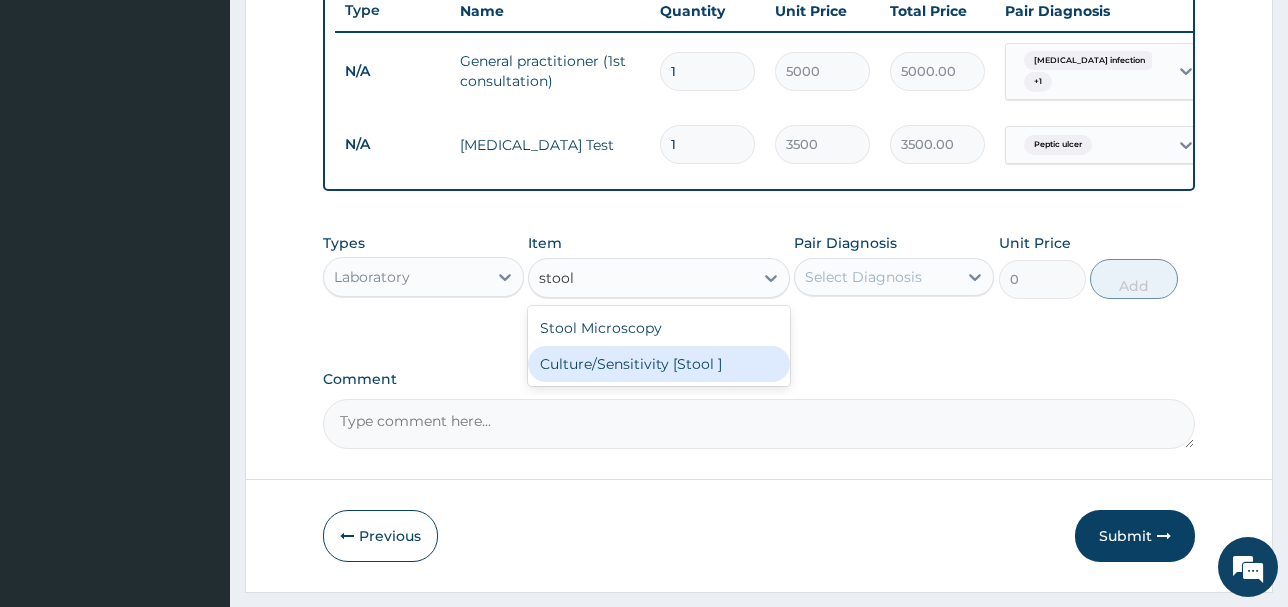 click on "Culture/Sensitivity [Stool ]" at bounding box center (659, 364) 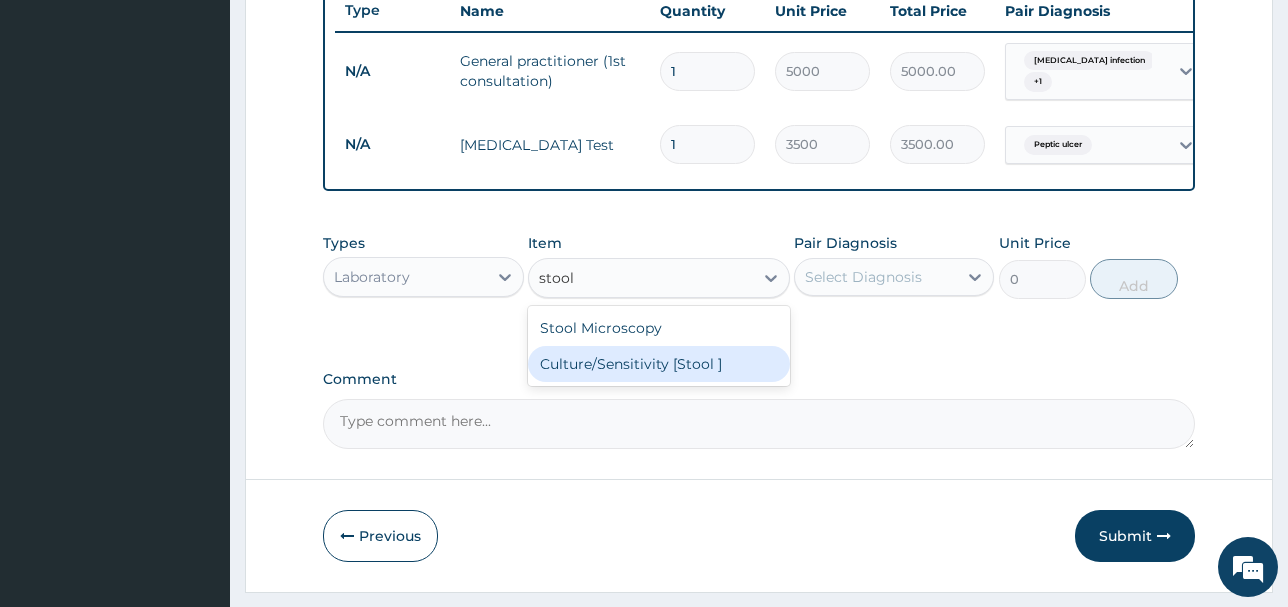 type 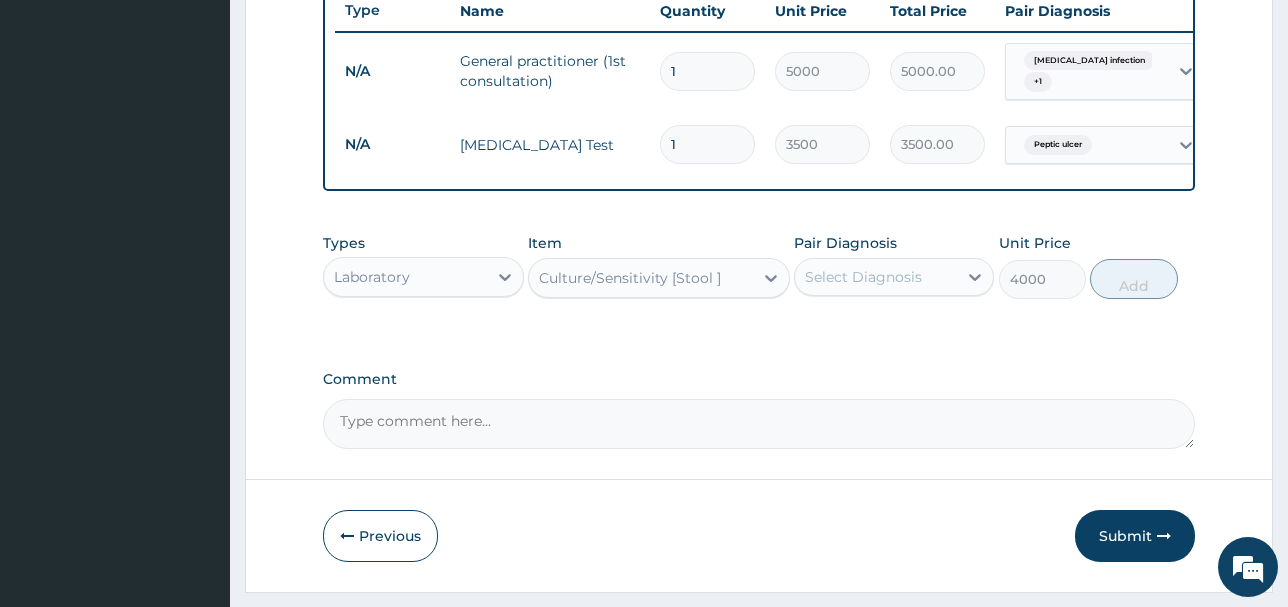 click on "Select Diagnosis" at bounding box center [863, 277] 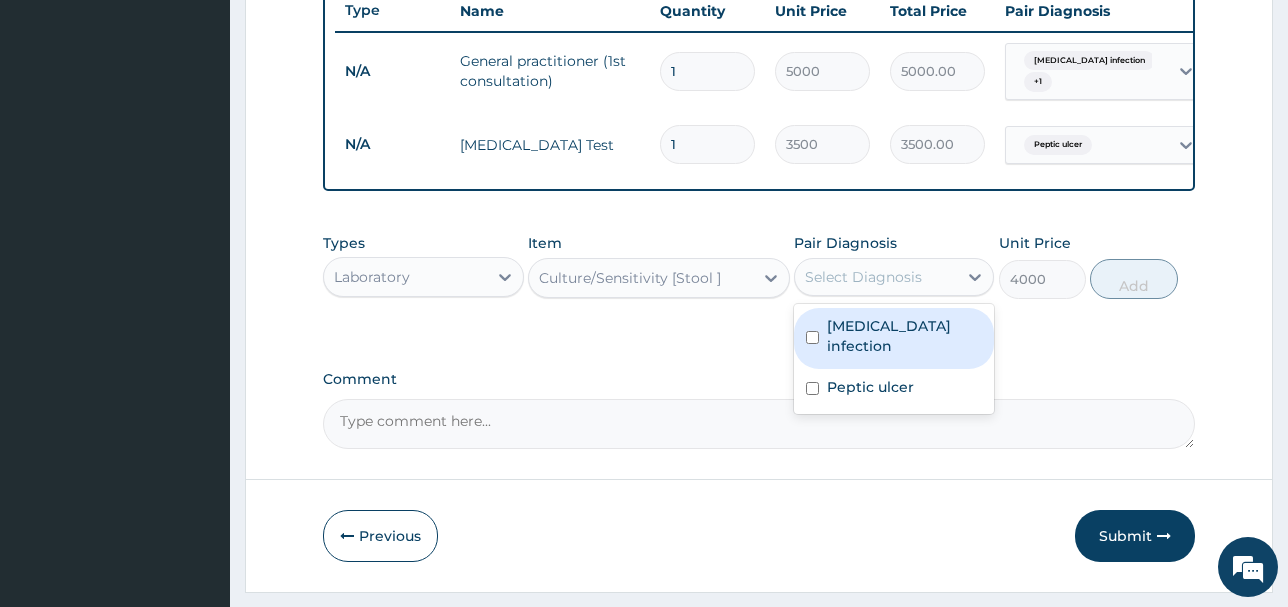 click on "Salmonella infection" at bounding box center [894, 338] 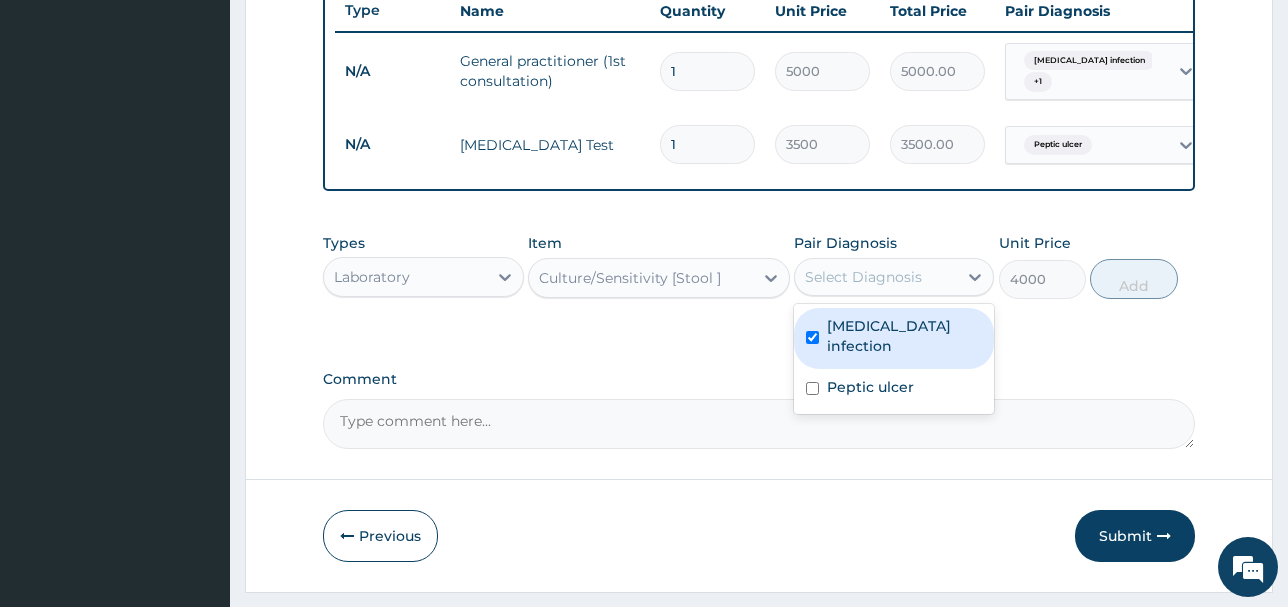 checkbox on "true" 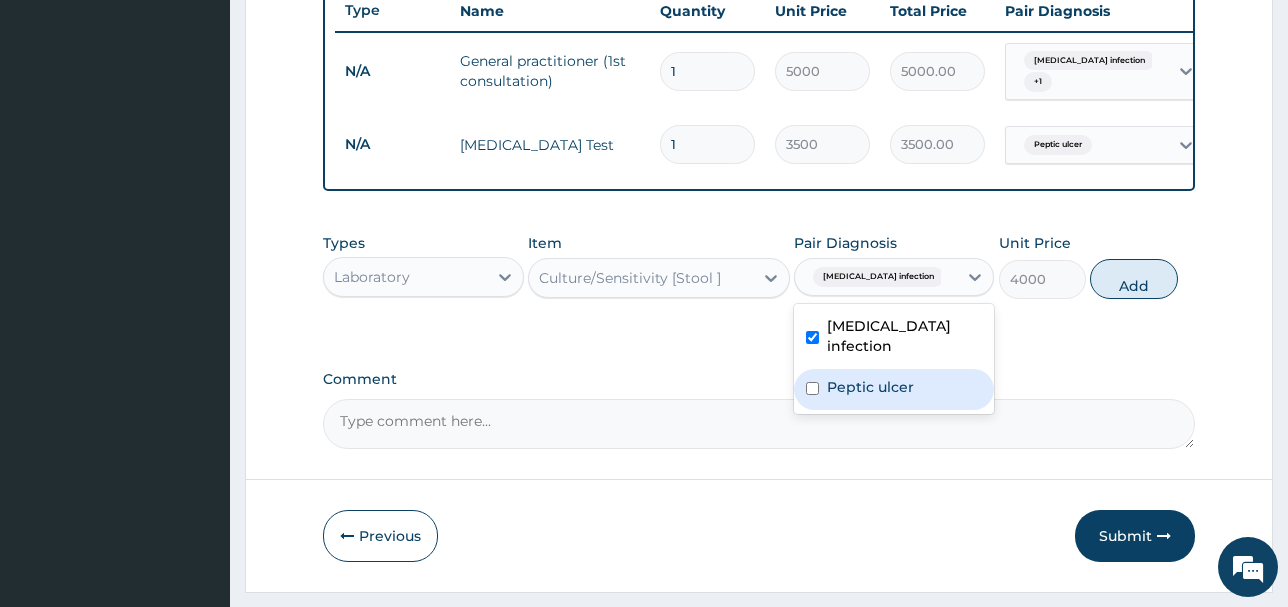 click on "Peptic ulcer" at bounding box center [870, 387] 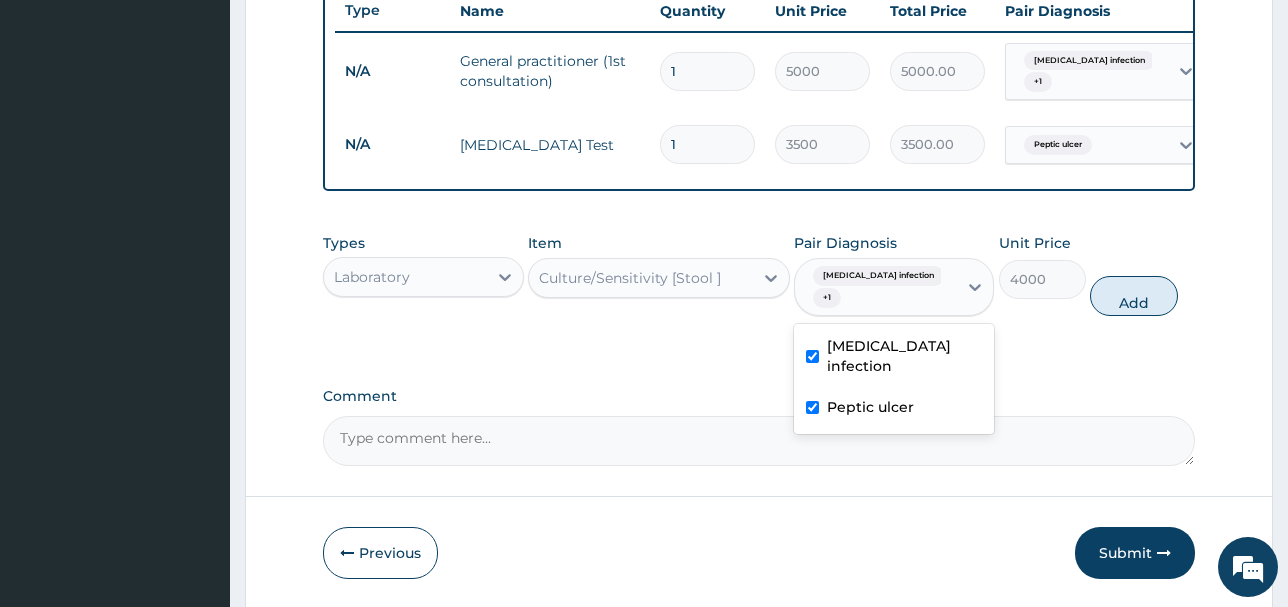 checkbox on "true" 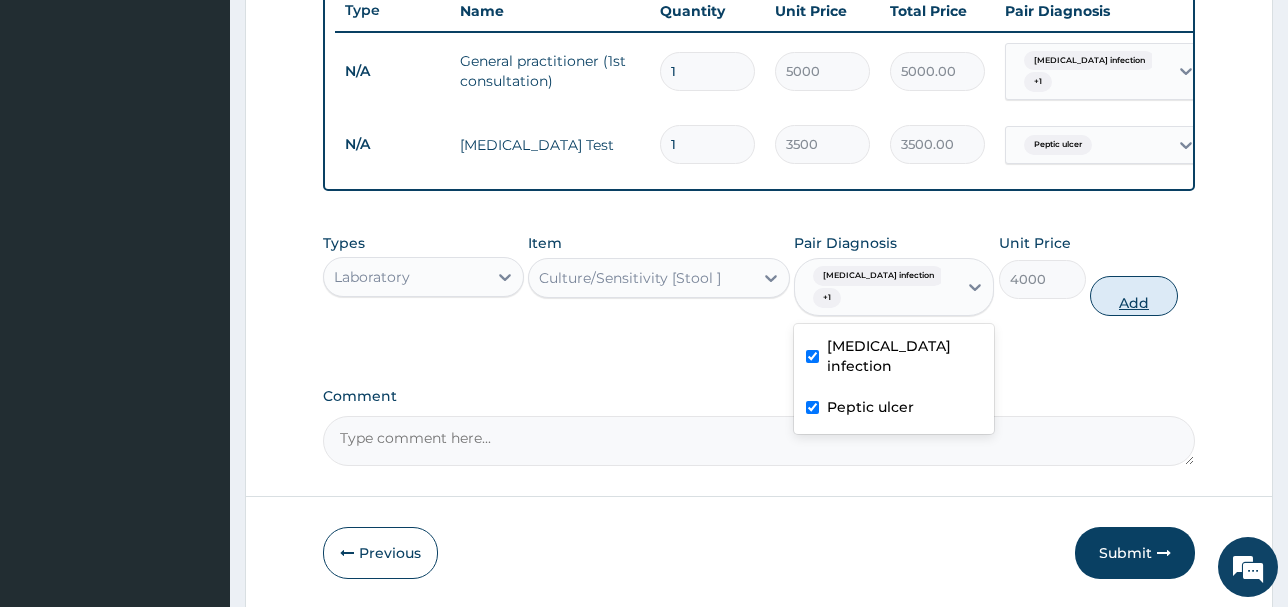 click on "Add" at bounding box center [1133, 296] 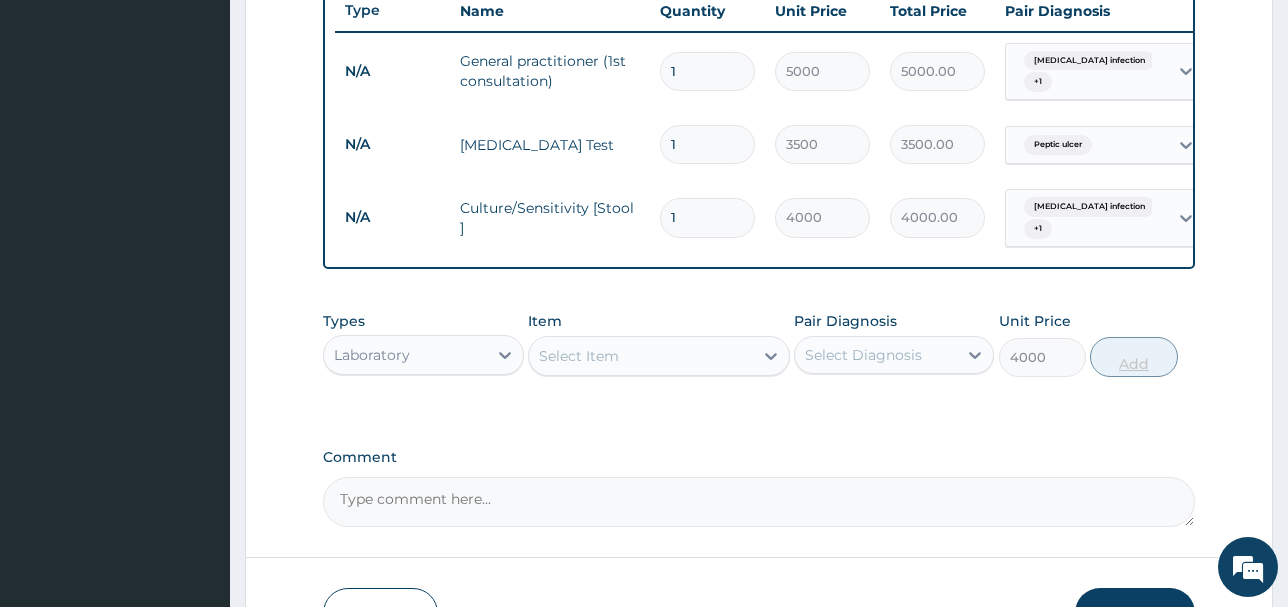 type on "0" 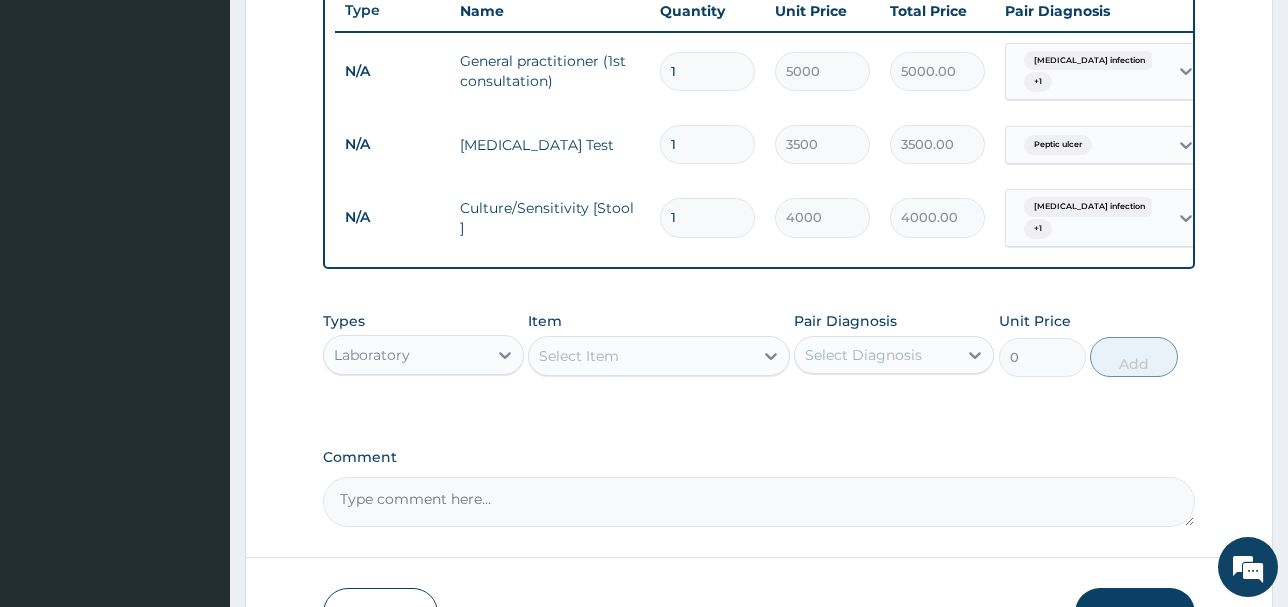 scroll, scrollTop: 912, scrollLeft: 0, axis: vertical 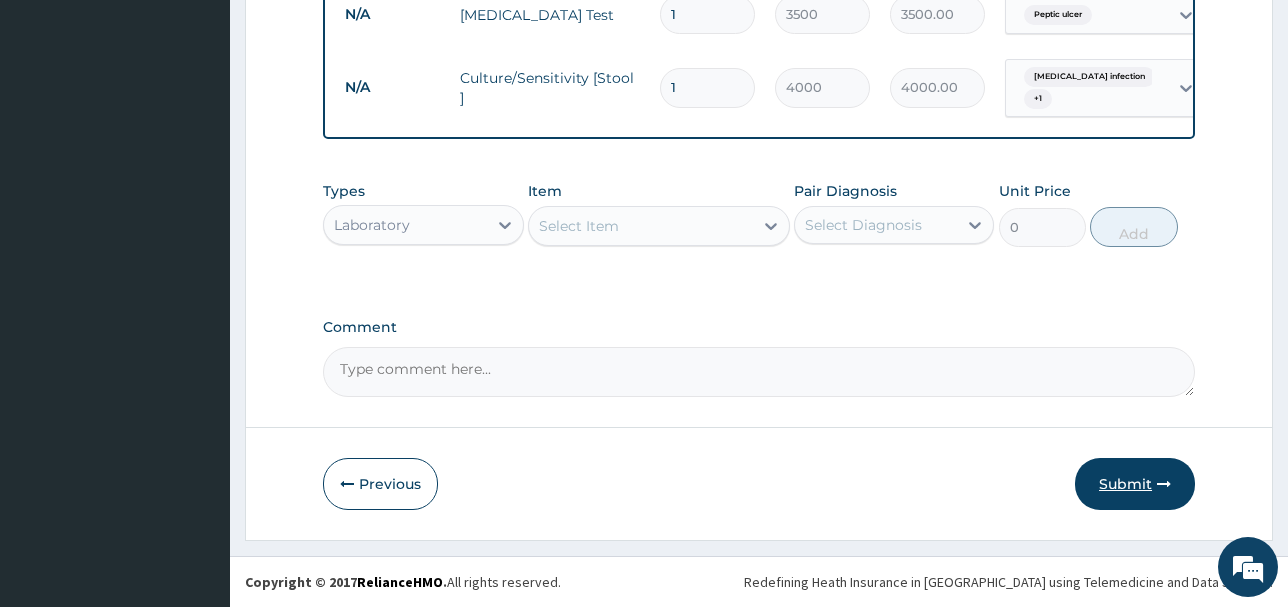 click on "Submit" at bounding box center (1135, 484) 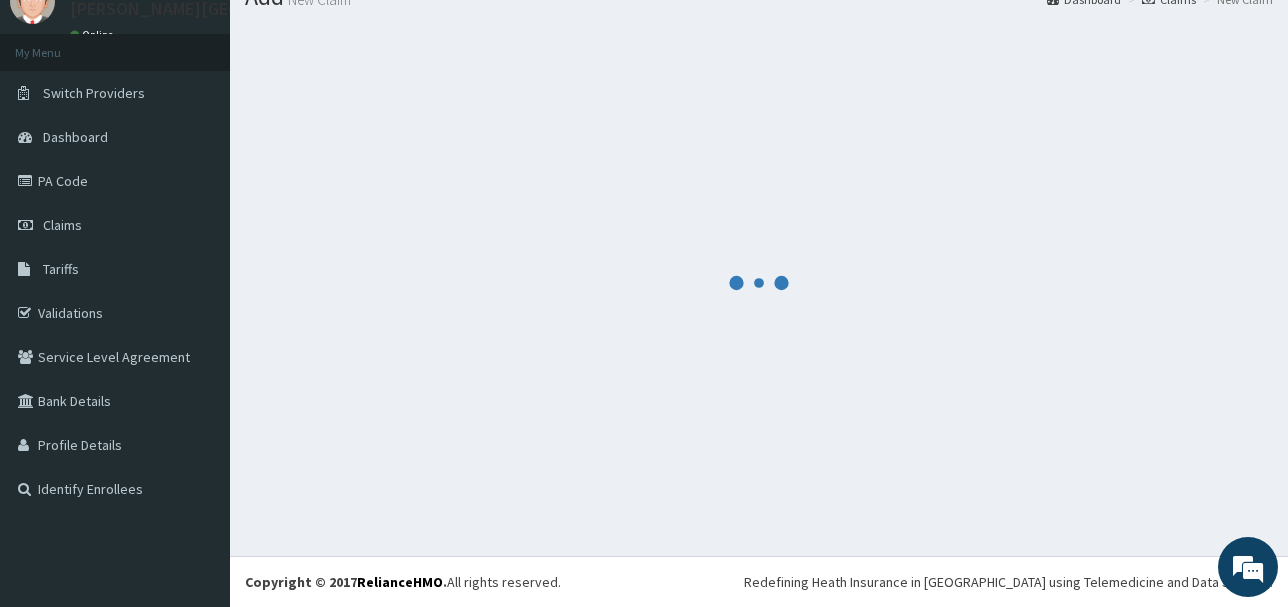 scroll, scrollTop: 81, scrollLeft: 0, axis: vertical 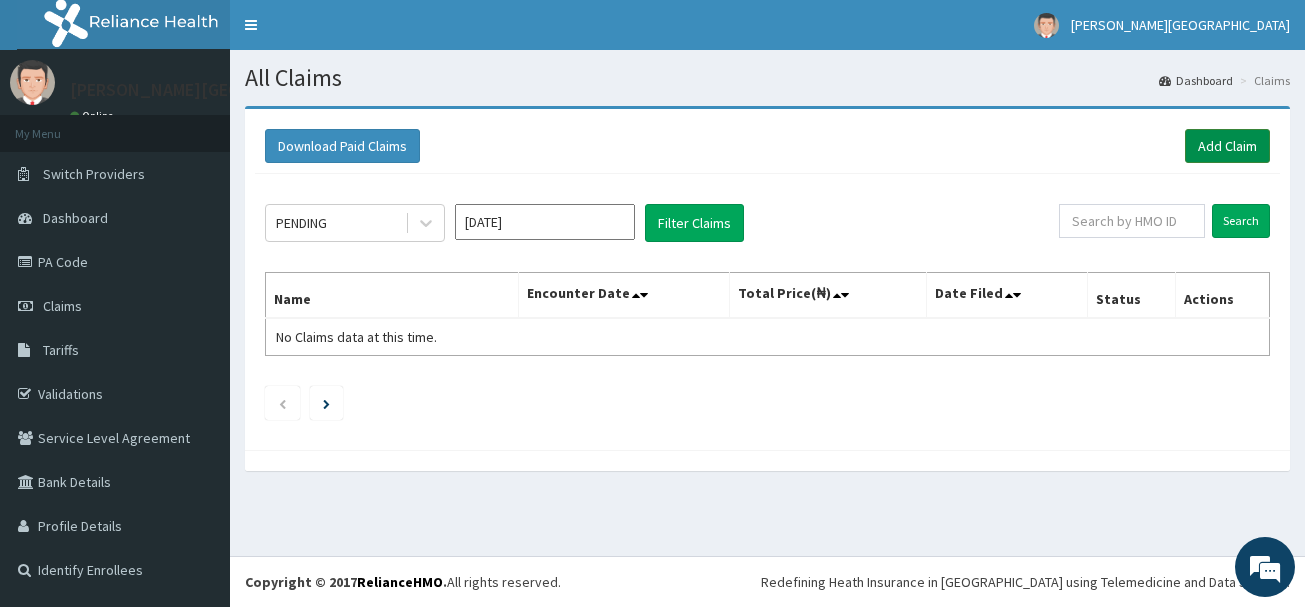 click on "Add Claim" at bounding box center (1227, 146) 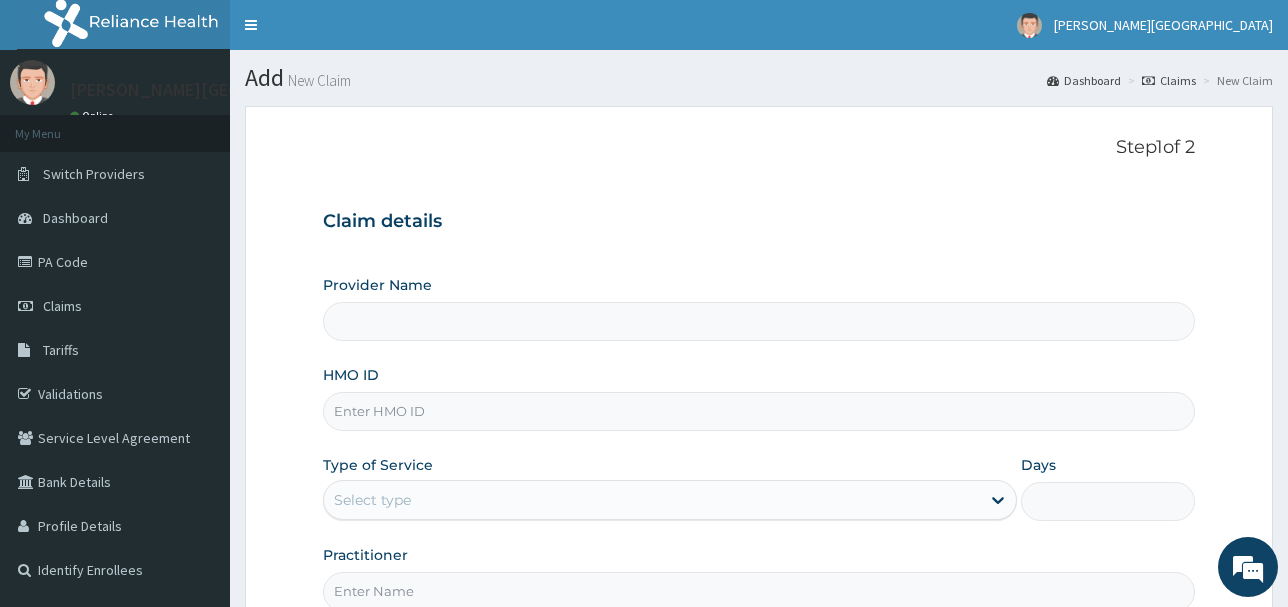 scroll, scrollTop: 0, scrollLeft: 0, axis: both 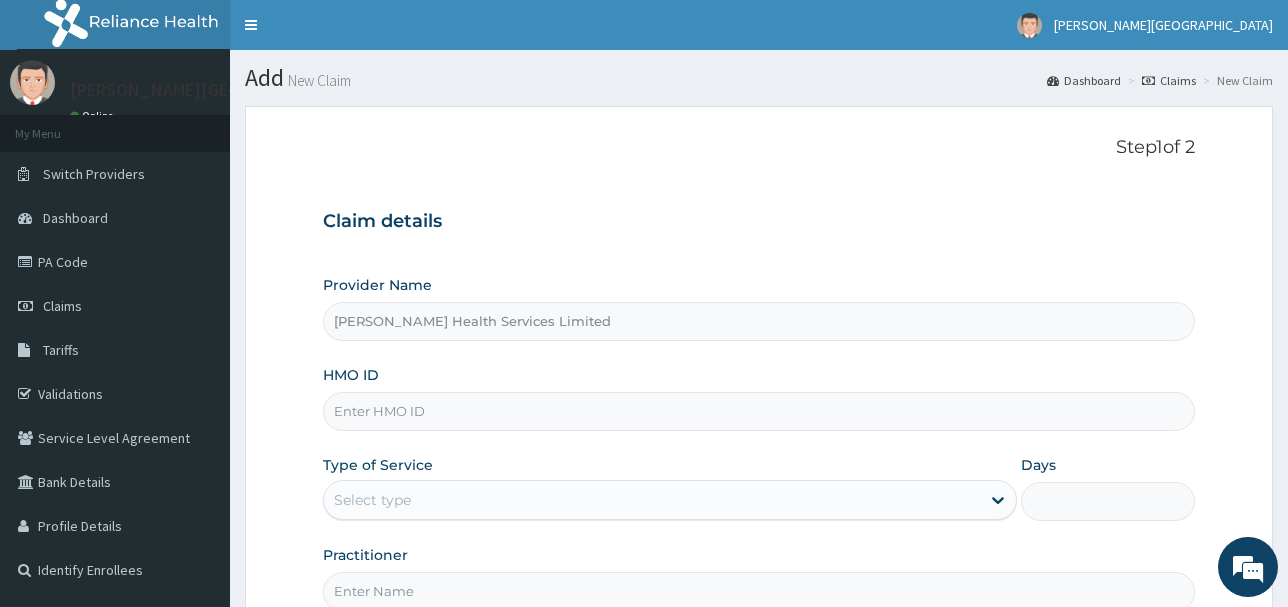 click on "HMO ID" at bounding box center [759, 411] 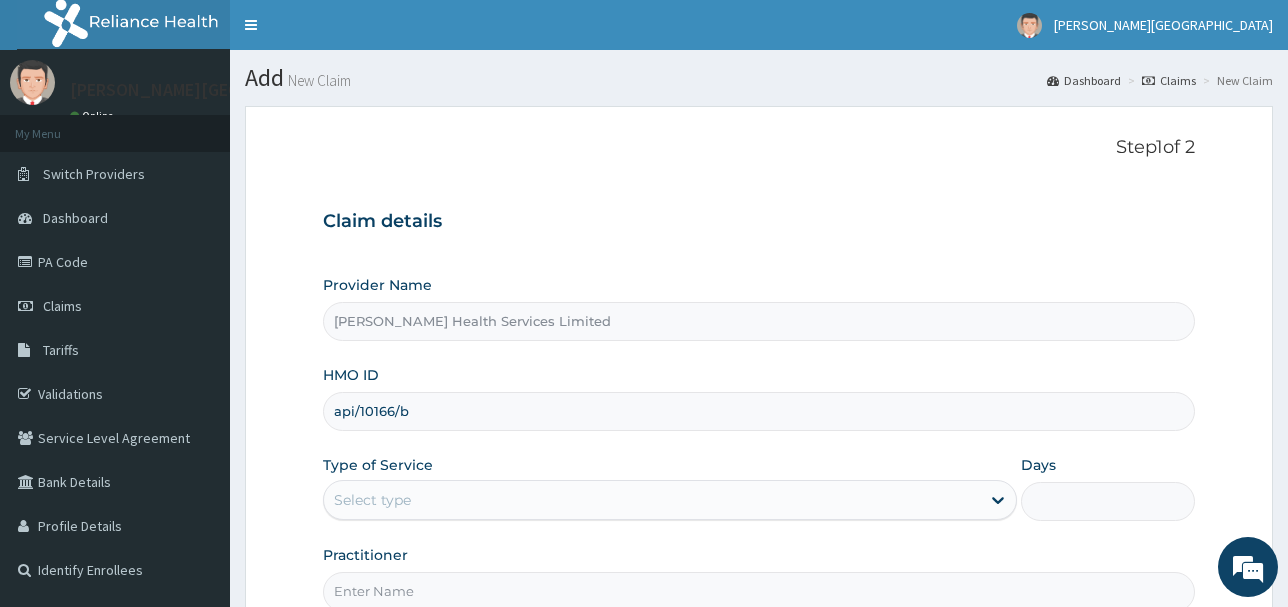 scroll, scrollTop: 0, scrollLeft: 0, axis: both 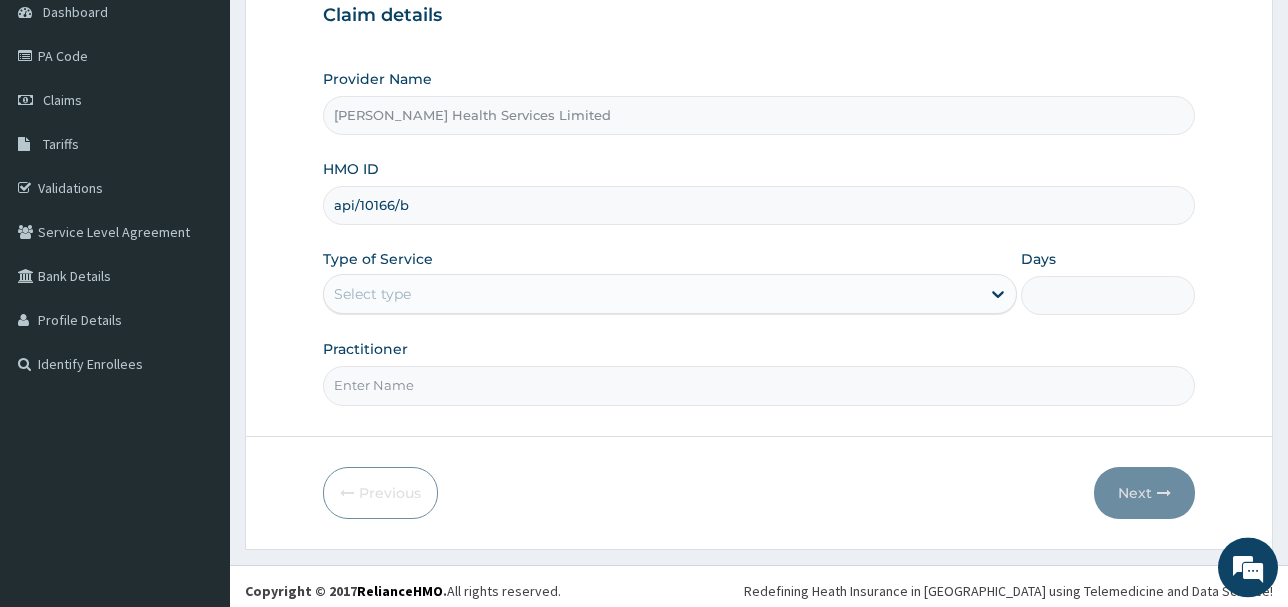 type on "api/10166/b" 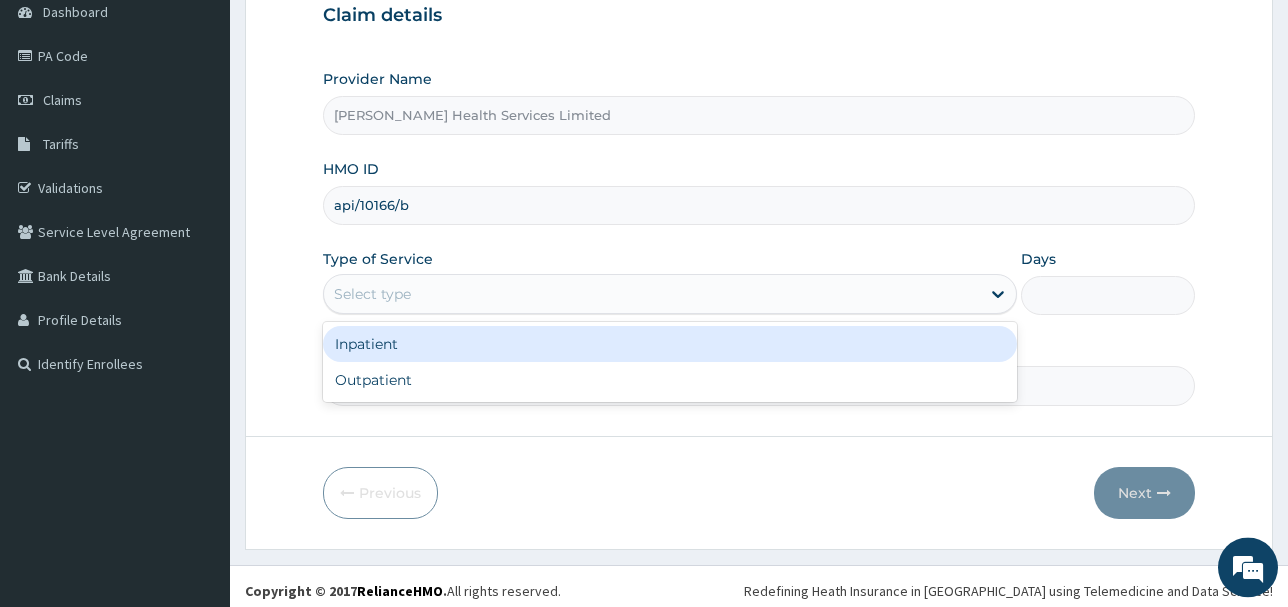 click on "Select type" at bounding box center (652, 294) 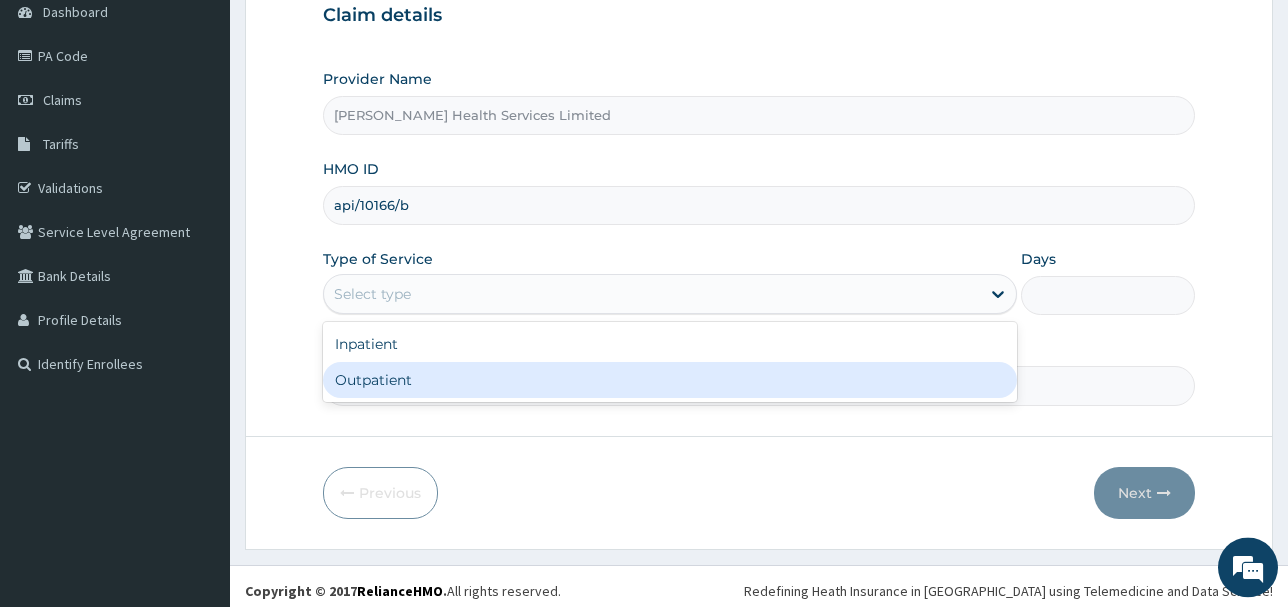 click on "Outpatient" at bounding box center [670, 380] 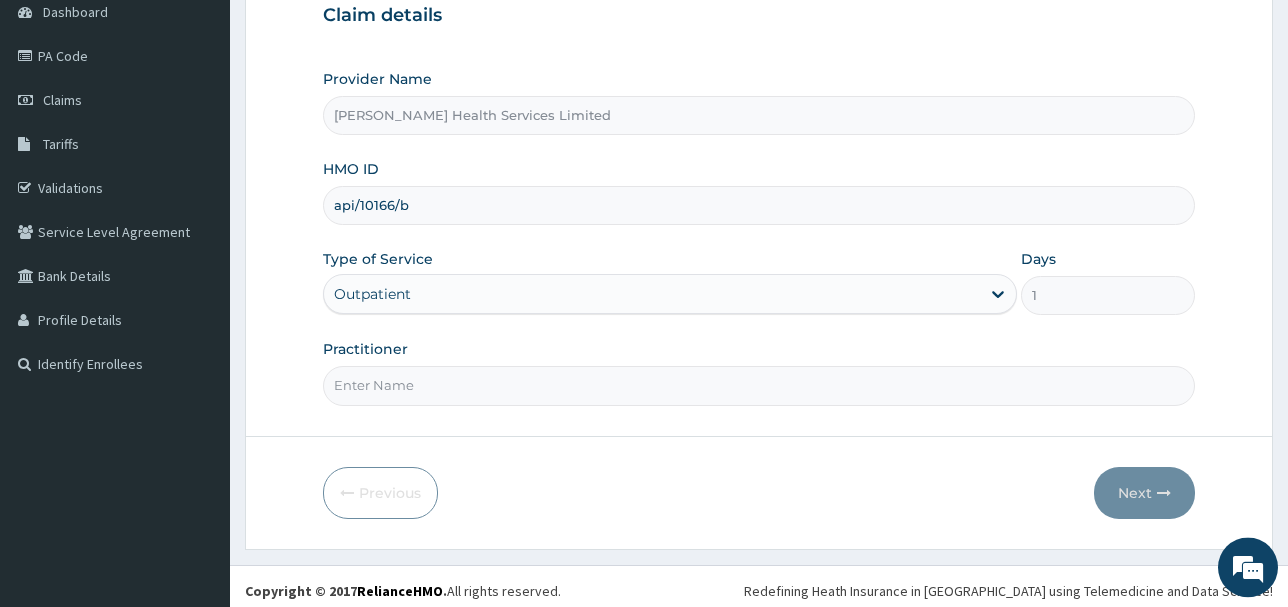 click on "Practitioner" at bounding box center (759, 385) 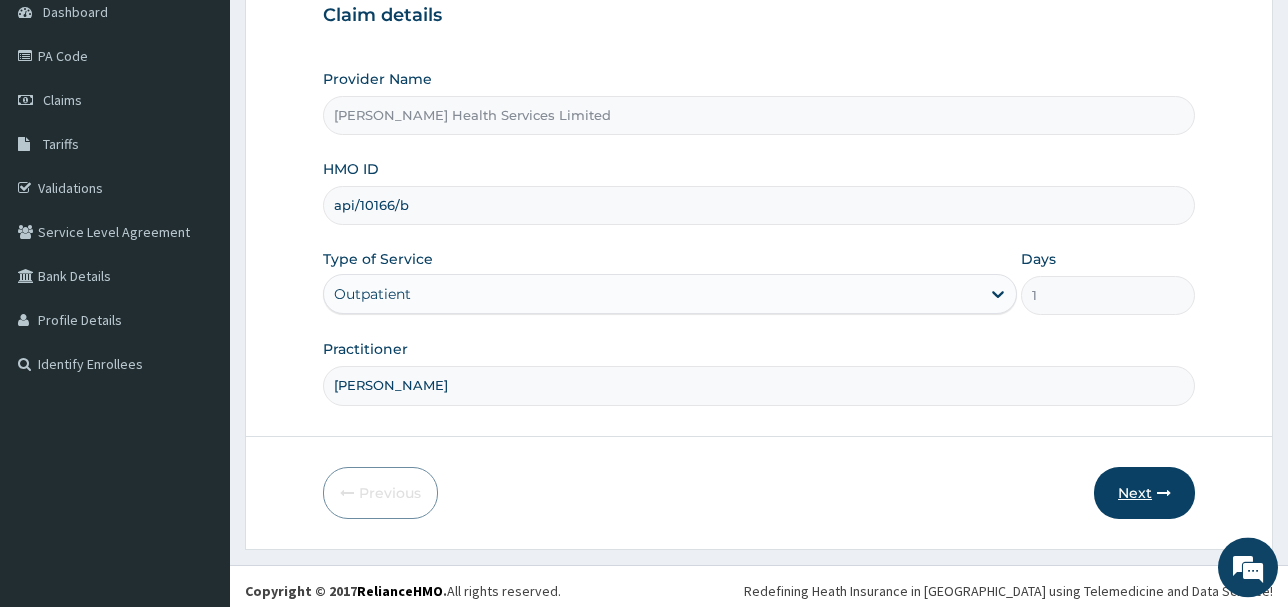 type on "ameh bartholomew" 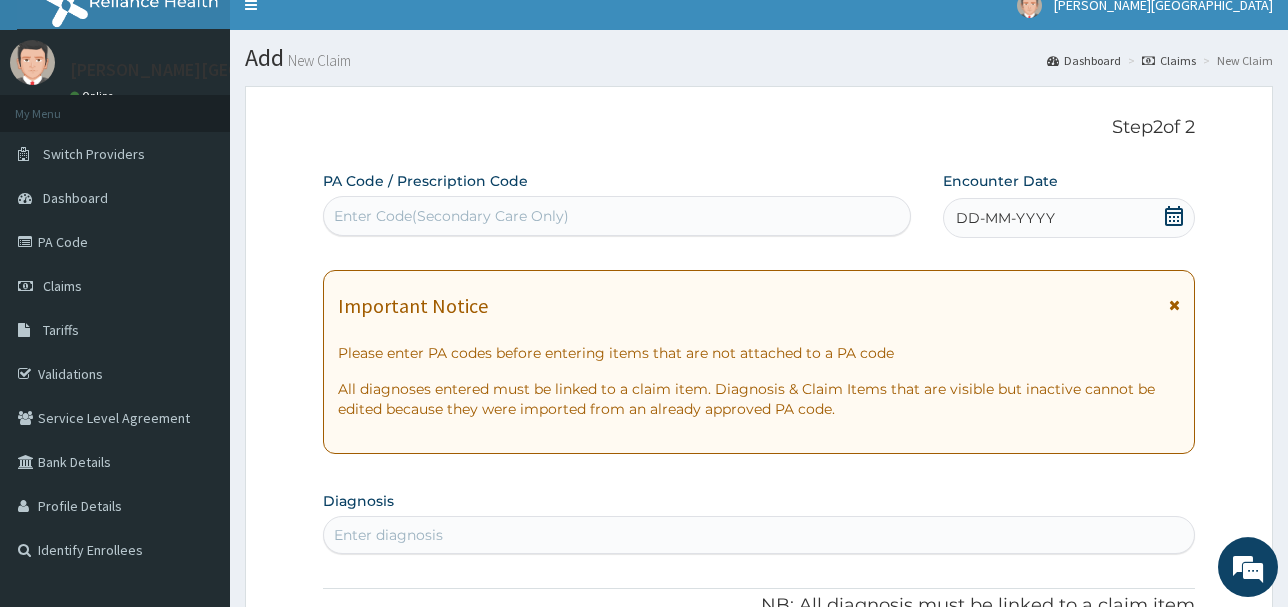 scroll, scrollTop: 0, scrollLeft: 0, axis: both 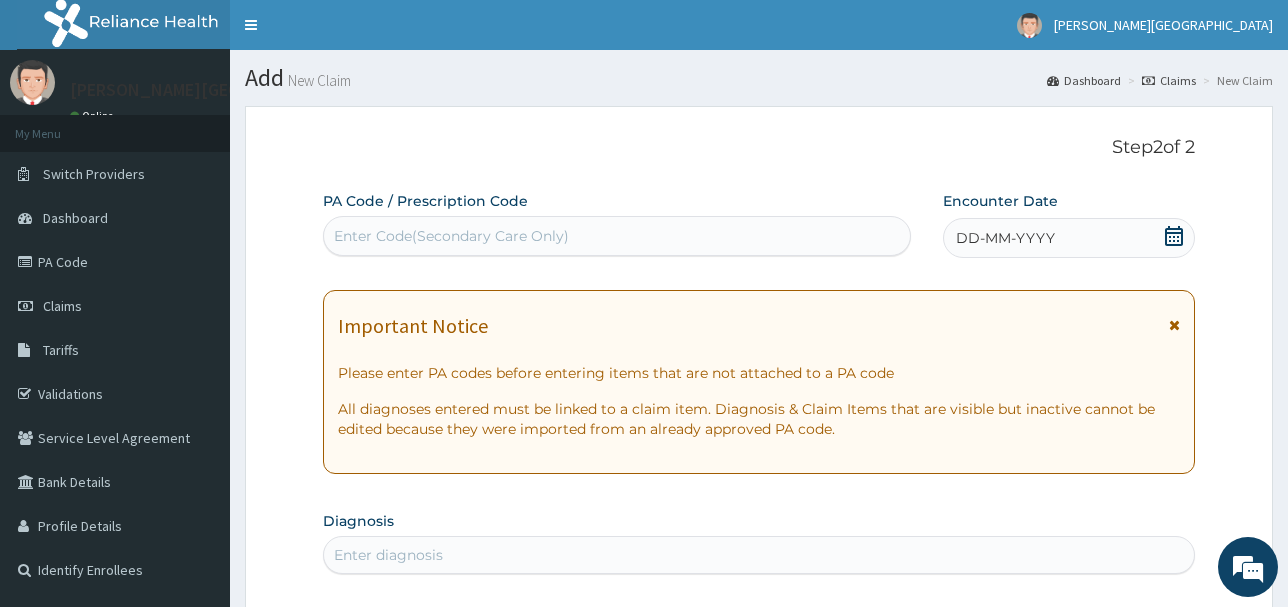 click on "Enter Code(Secondary Care Only)" at bounding box center (617, 236) 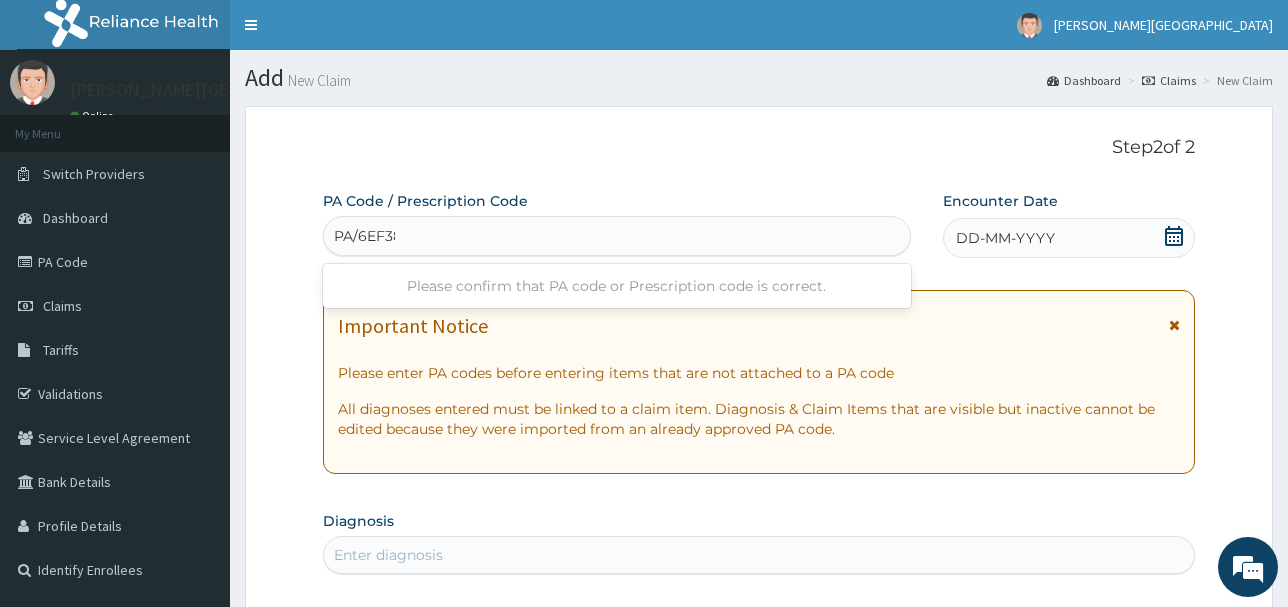 type on "PA/6EF389" 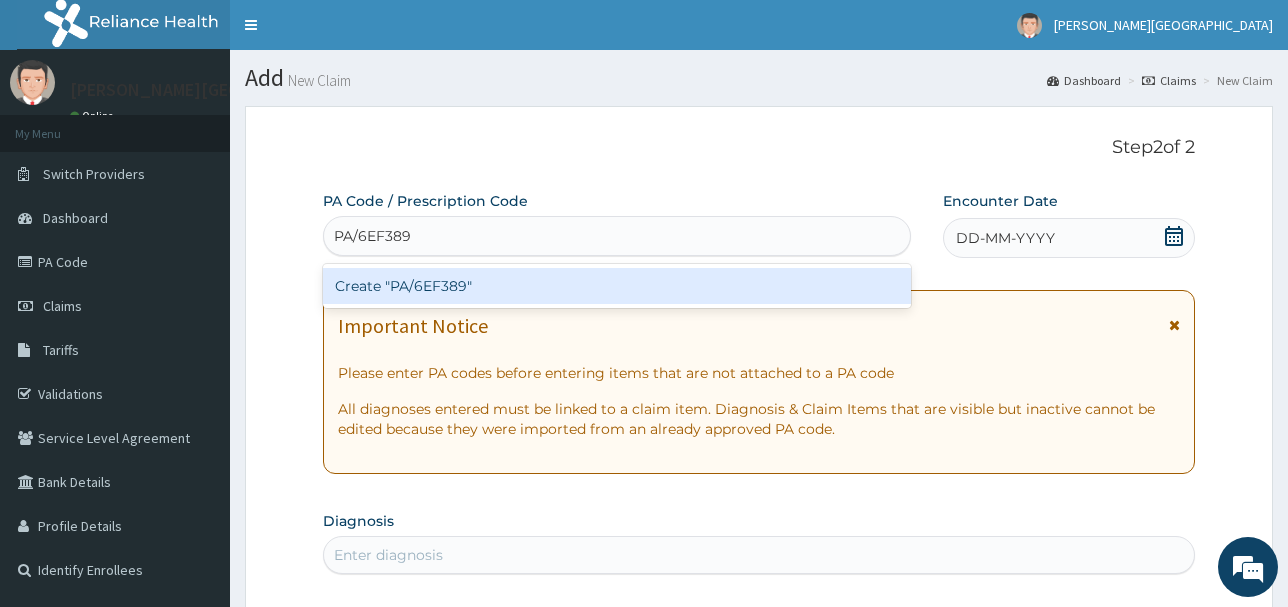 click on "Create "PA/6EF389"" at bounding box center [617, 286] 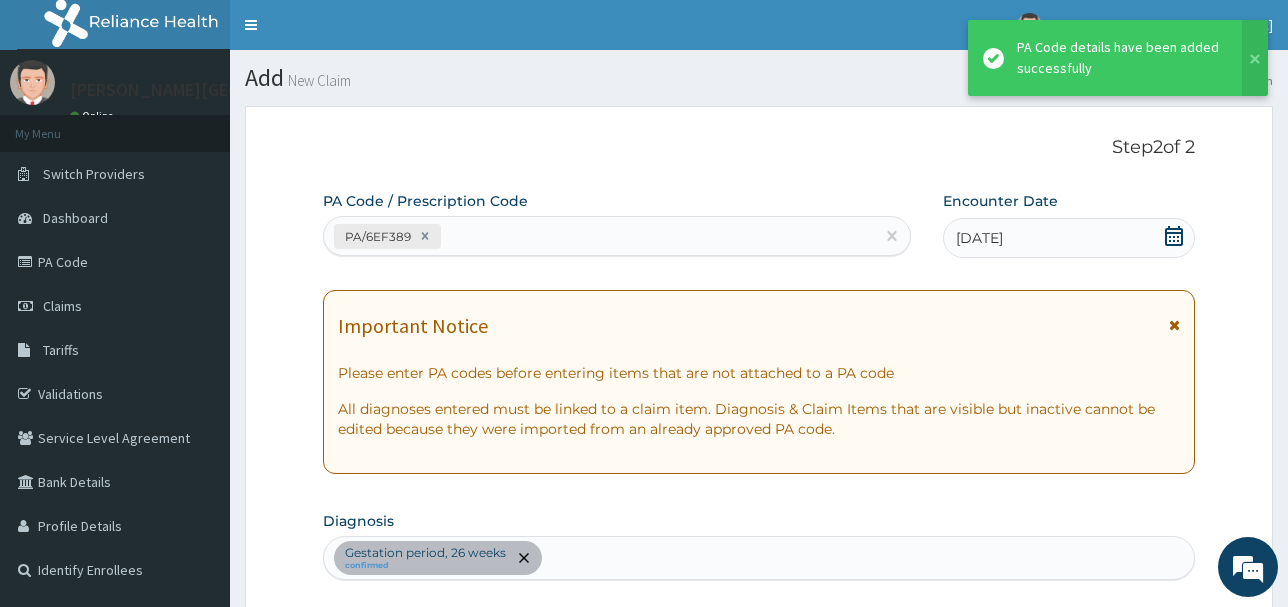 scroll, scrollTop: 314, scrollLeft: 0, axis: vertical 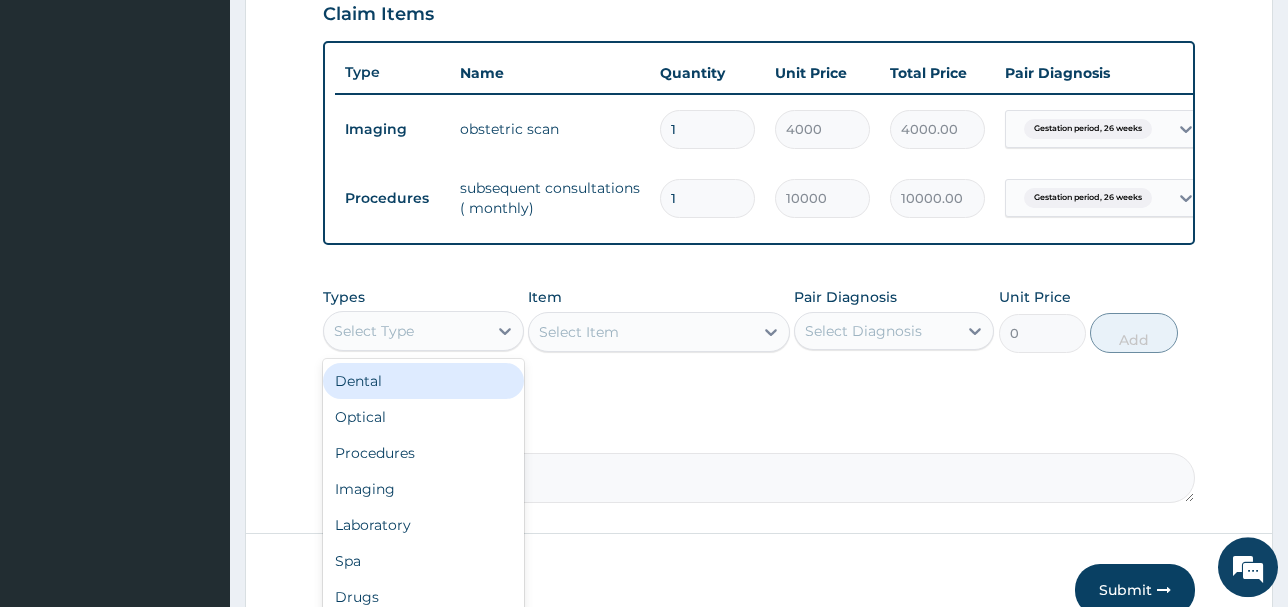 click on "Select Type" at bounding box center (405, 331) 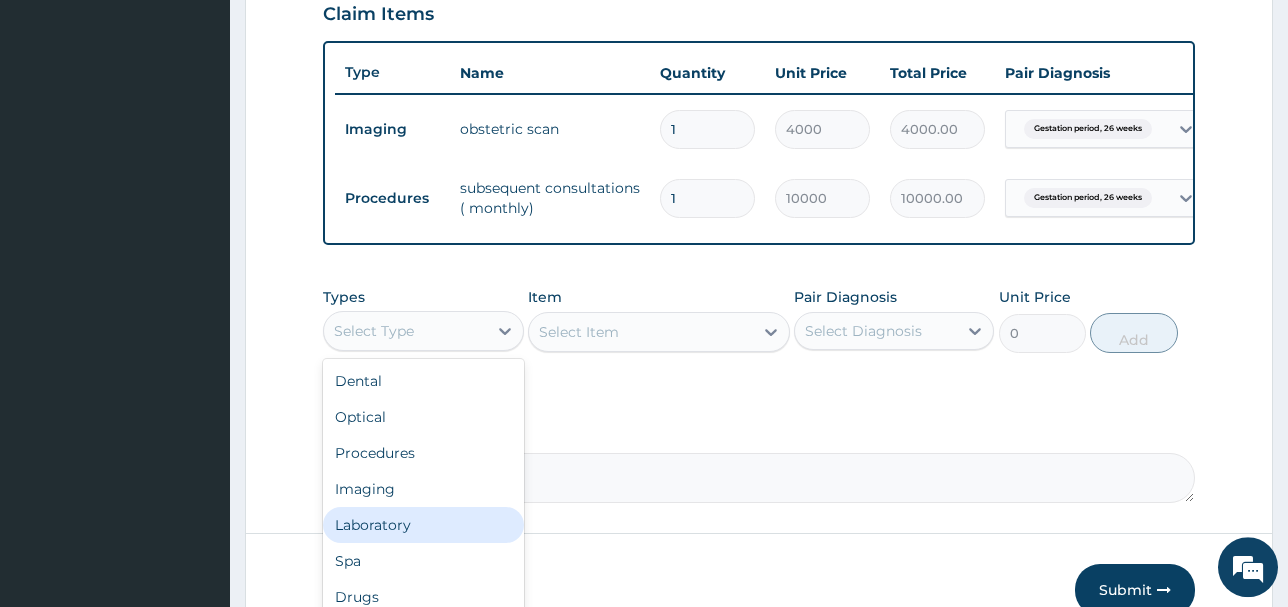 click on "Laboratory" at bounding box center [423, 525] 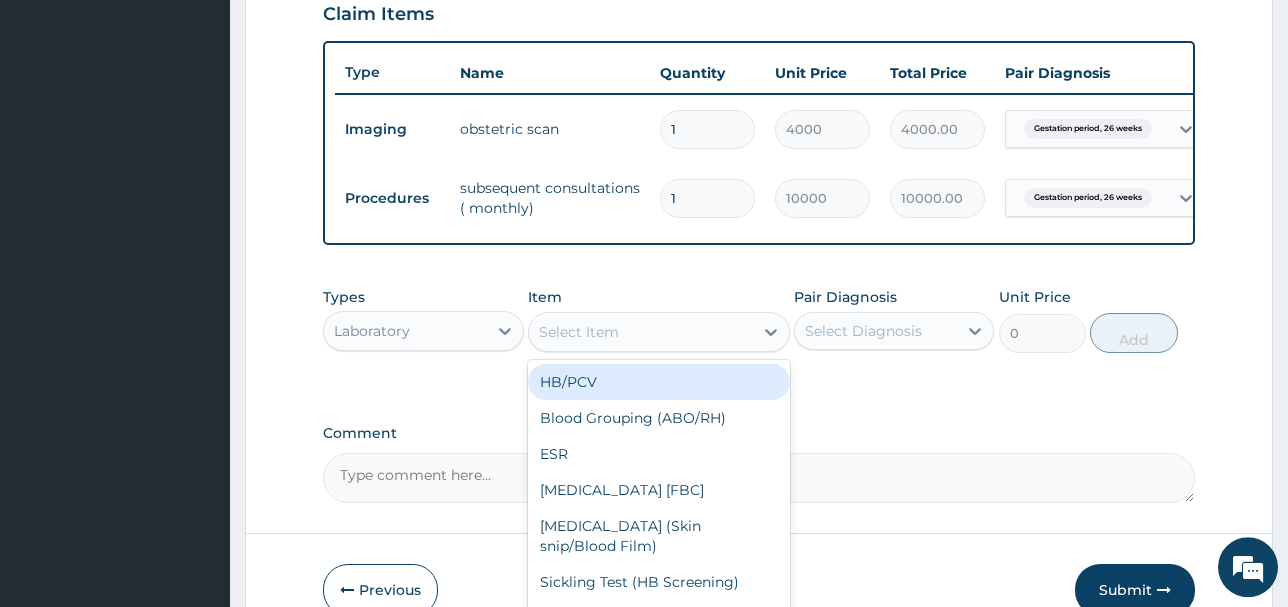 click on "Select Item" at bounding box center [641, 332] 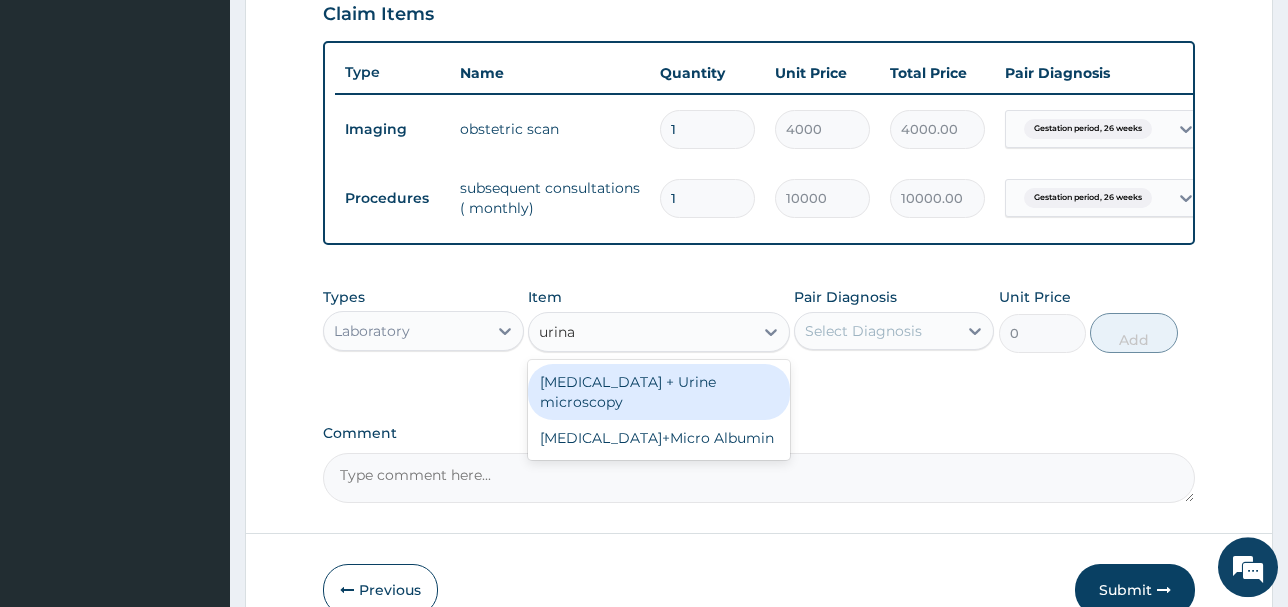 type on "urinal" 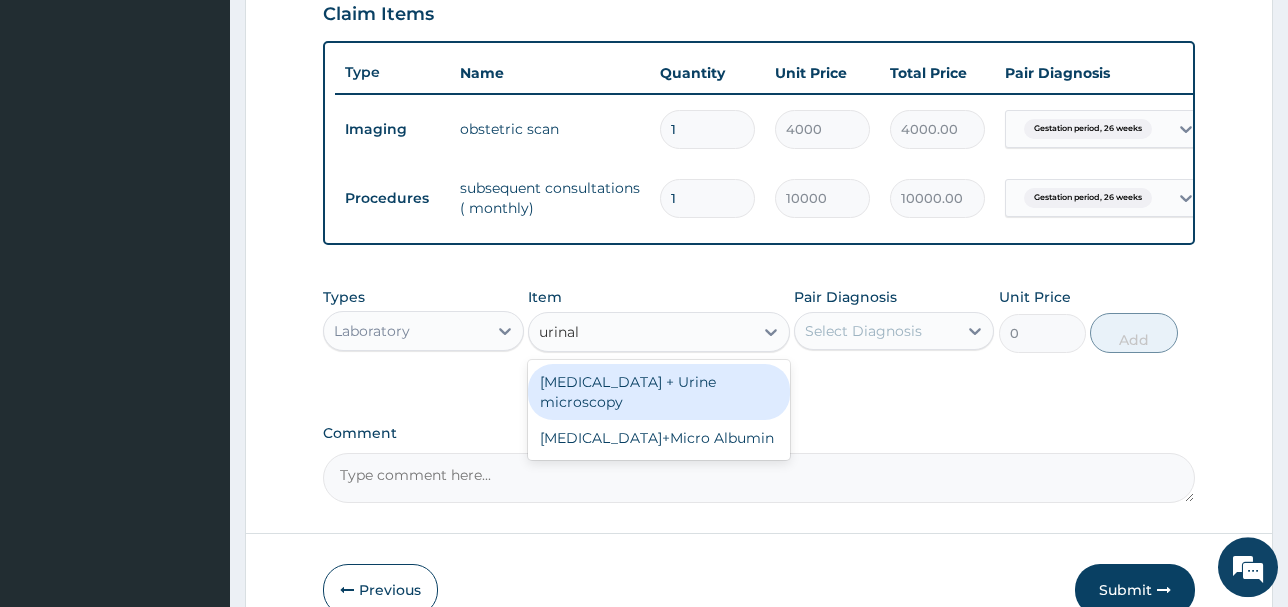 click on "Urinalysis + Urine microscopy" at bounding box center (659, 392) 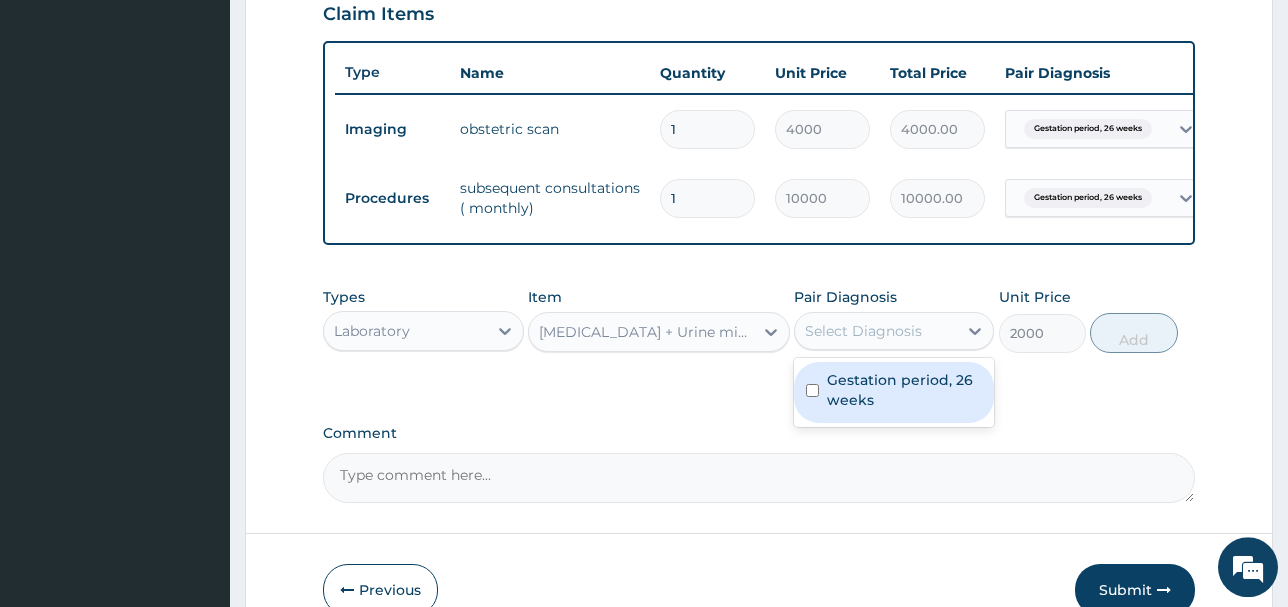 click on "Select Diagnosis" at bounding box center (863, 331) 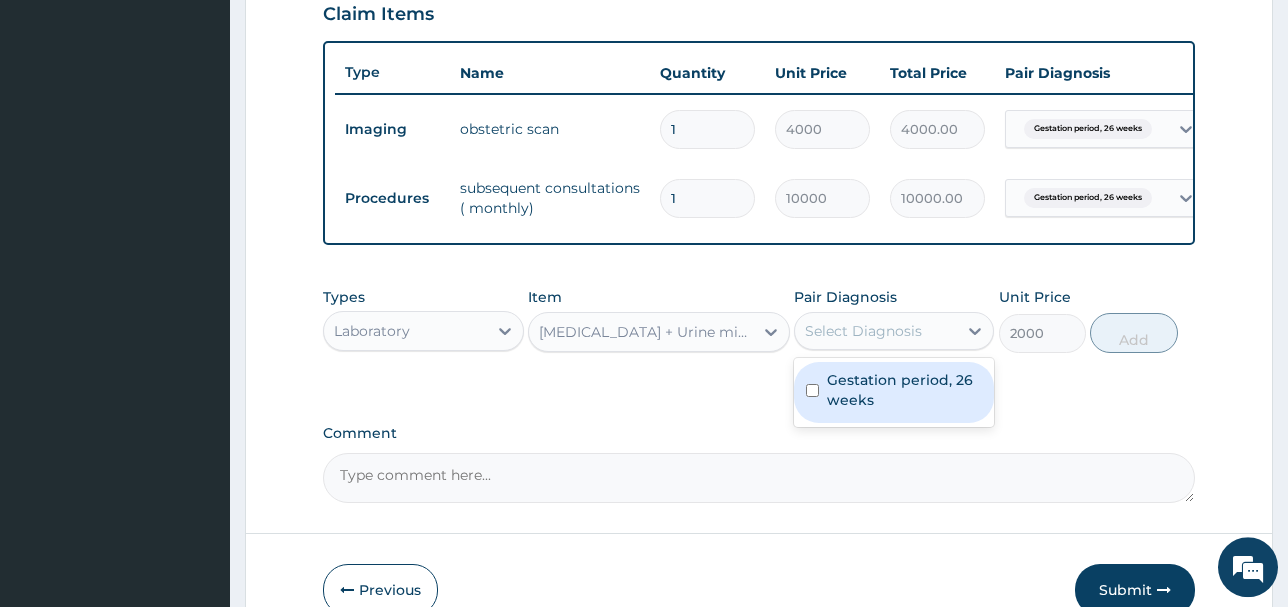 click on "Gestation period, 26 weeks" at bounding box center [905, 390] 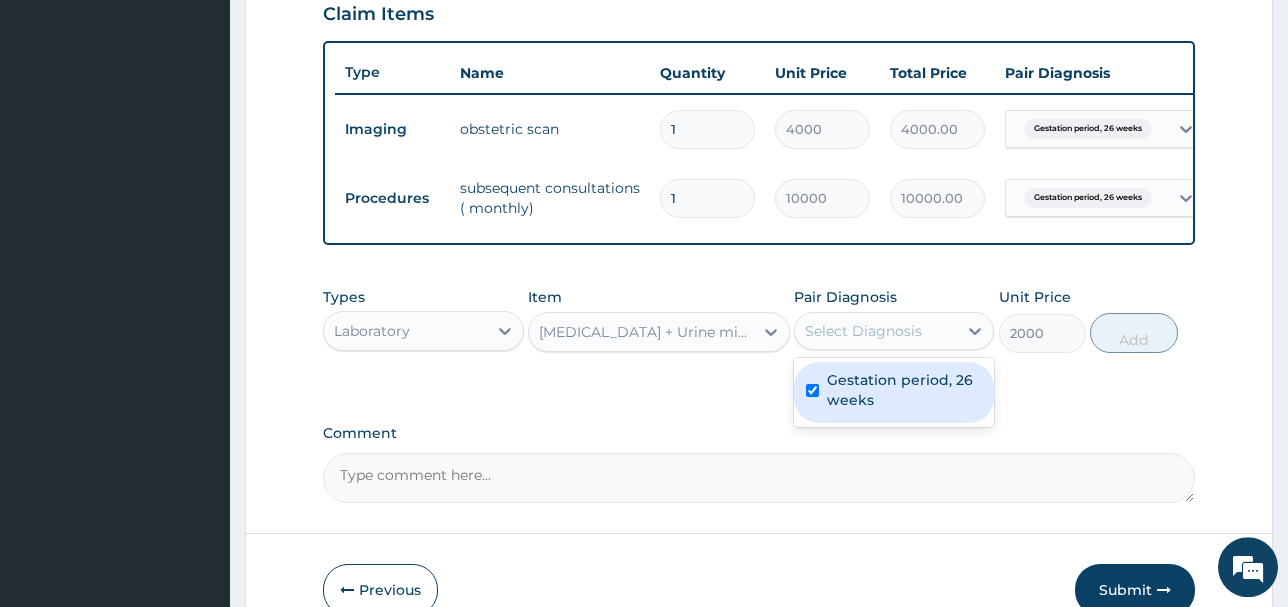 checkbox on "true" 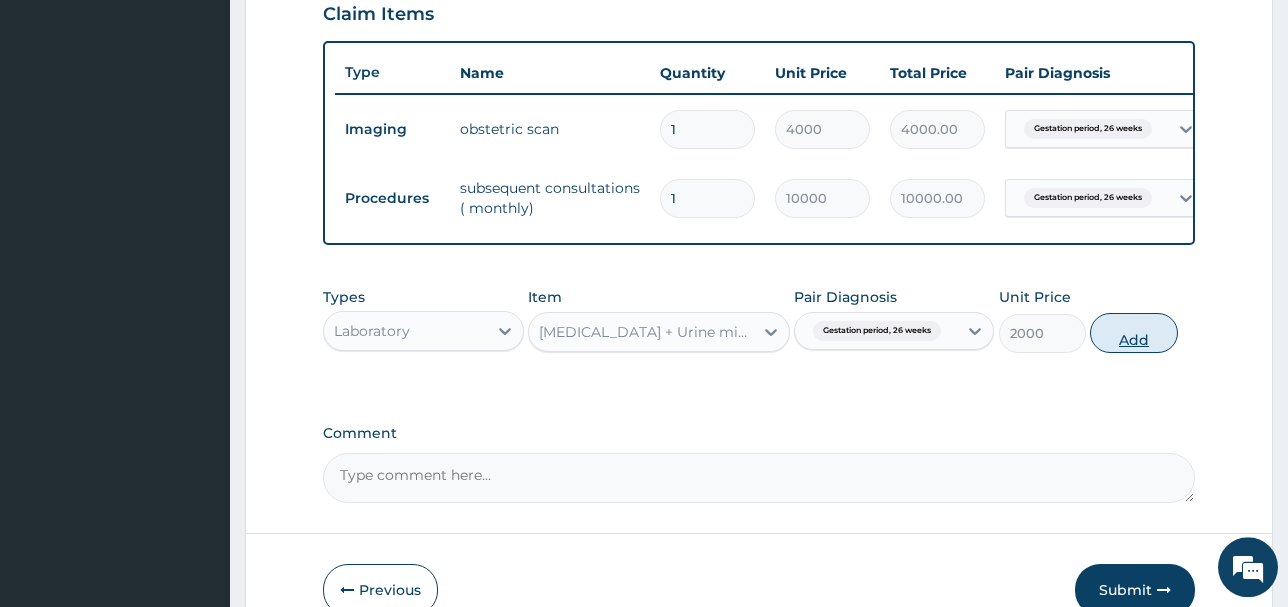 click on "Add" at bounding box center [1133, 333] 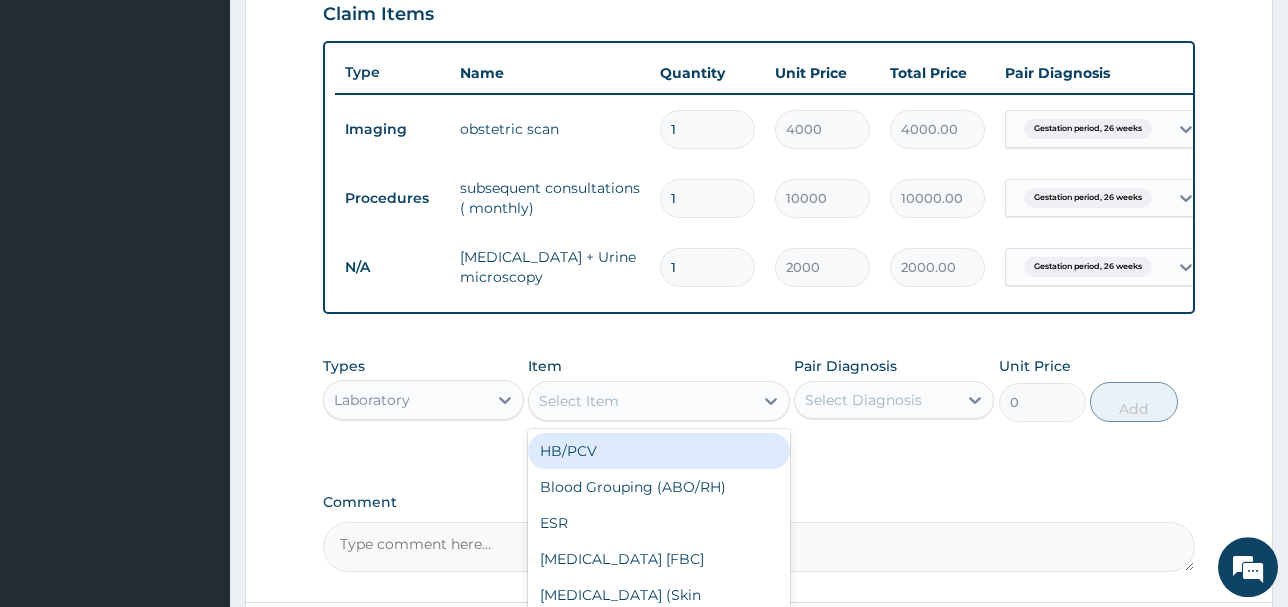 click on "Select Item" at bounding box center (579, 401) 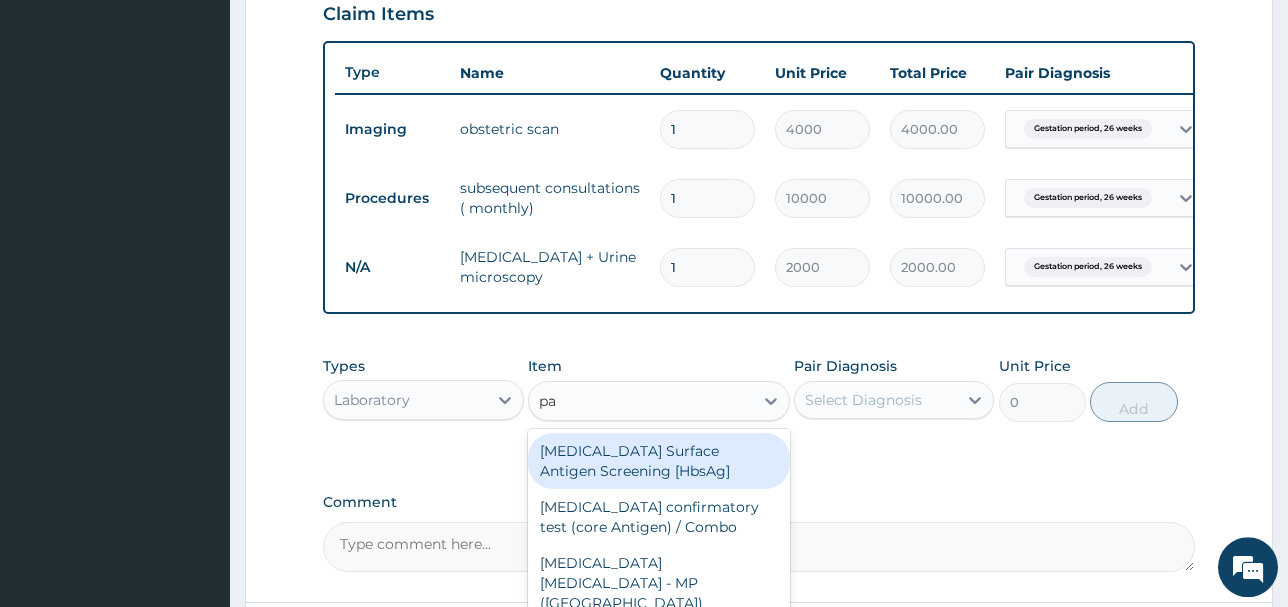type on "p" 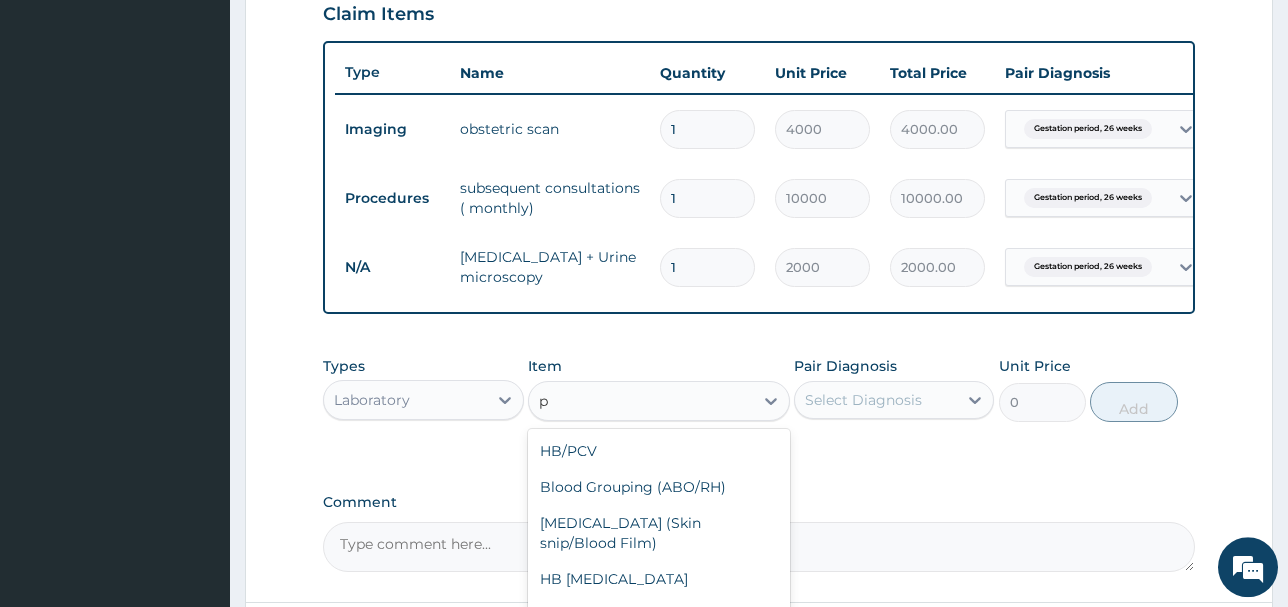type 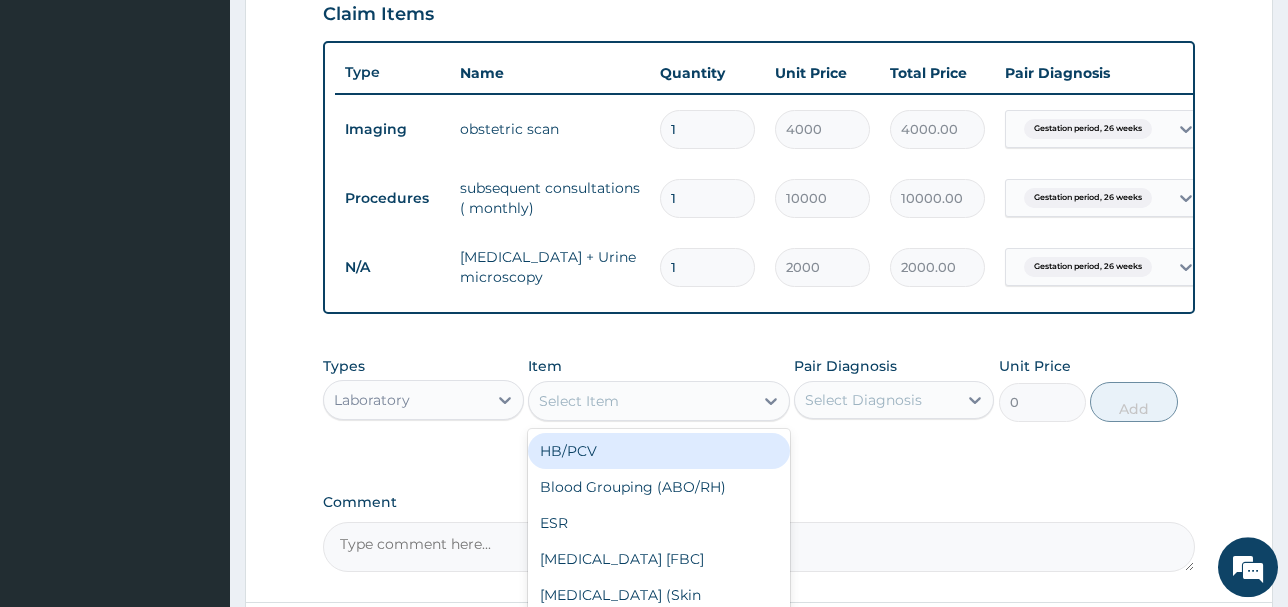 click on "HB/PCV" at bounding box center (659, 451) 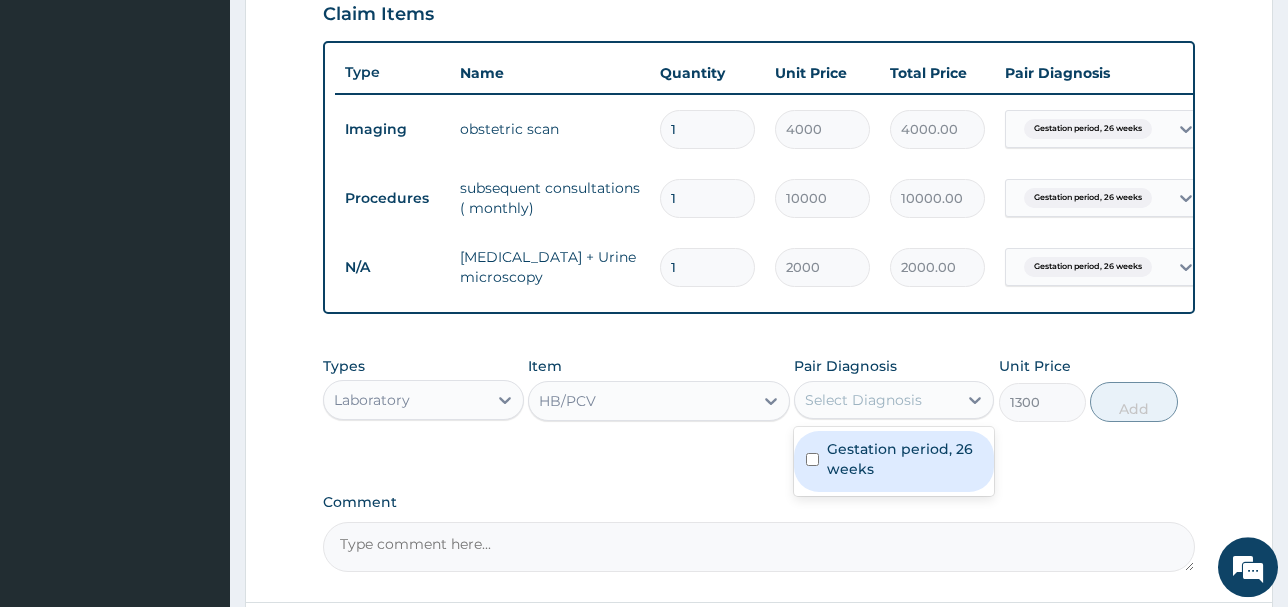 click on "Select Diagnosis" at bounding box center [863, 400] 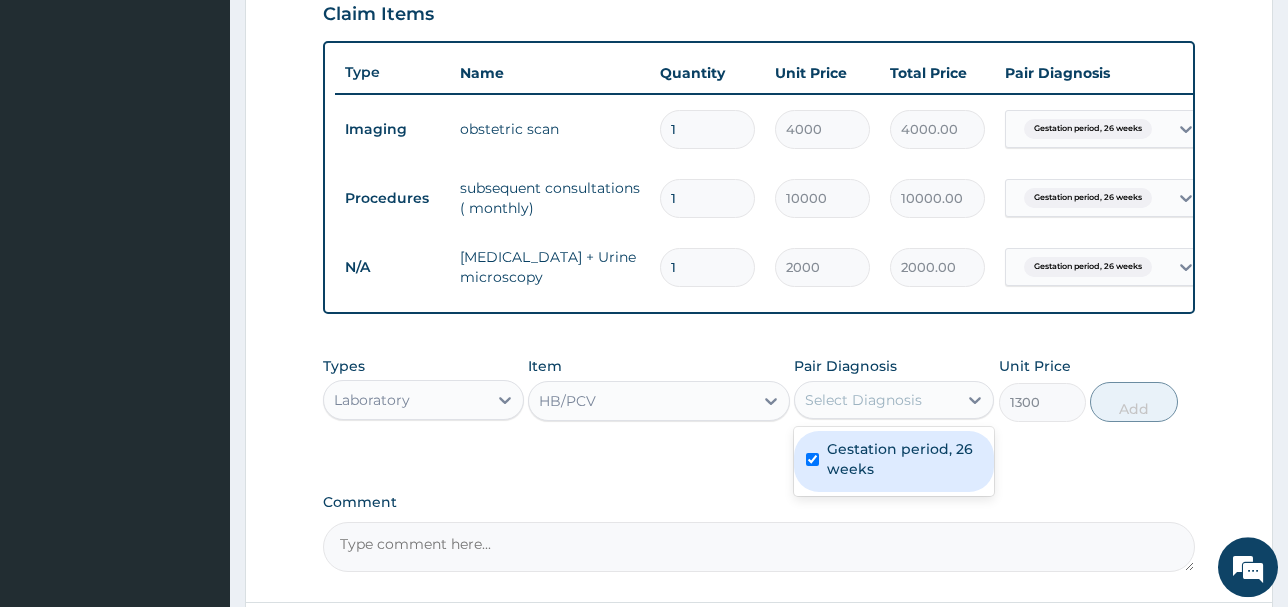checkbox on "true" 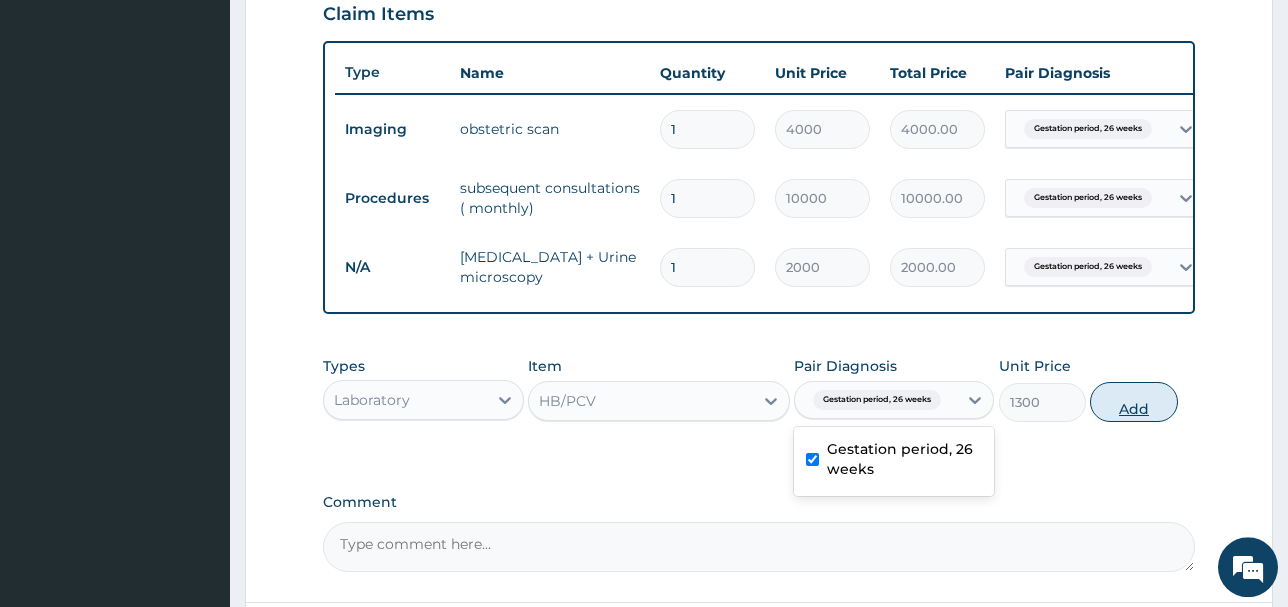 click on "Add" at bounding box center (1133, 402) 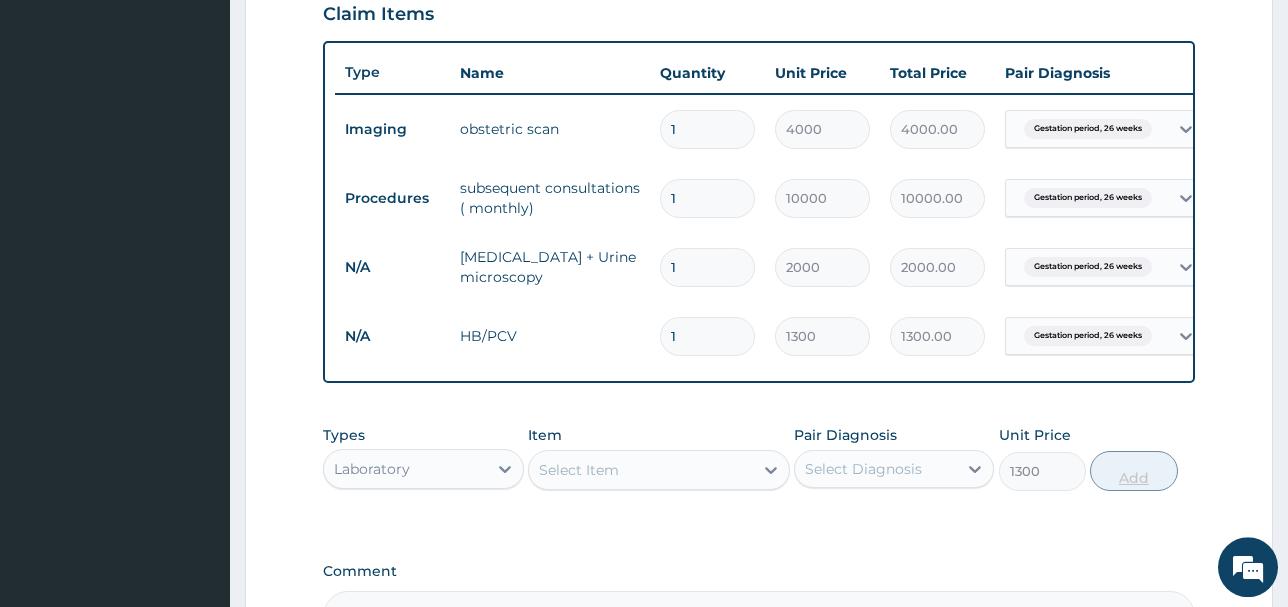 type on "0" 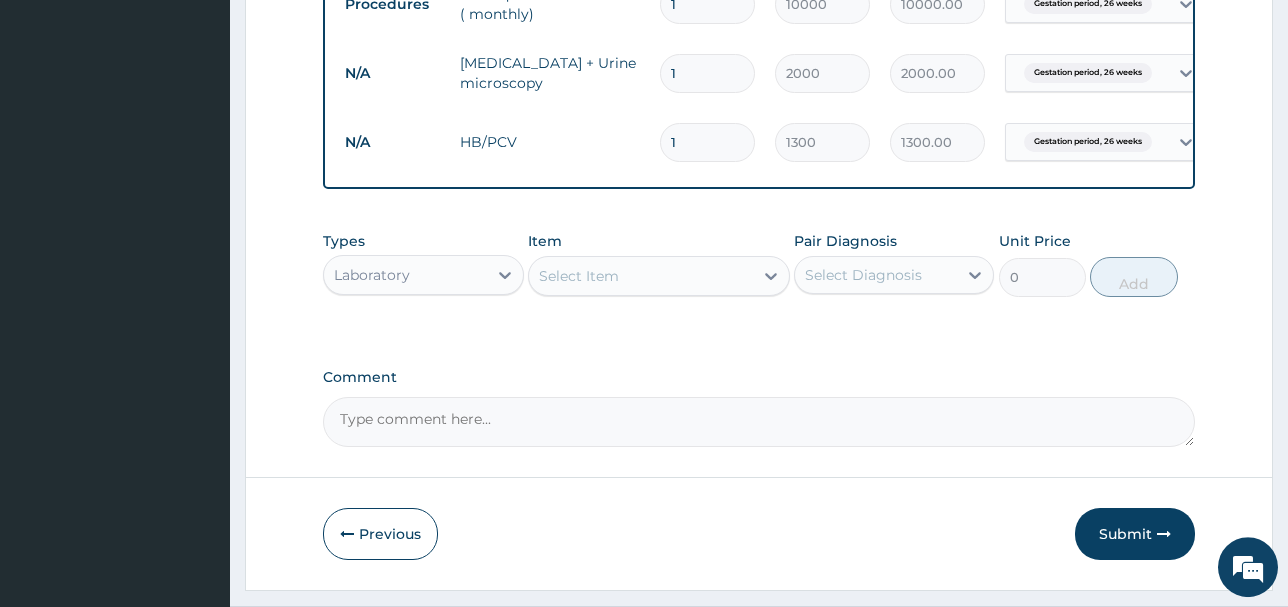 scroll, scrollTop: 900, scrollLeft: 0, axis: vertical 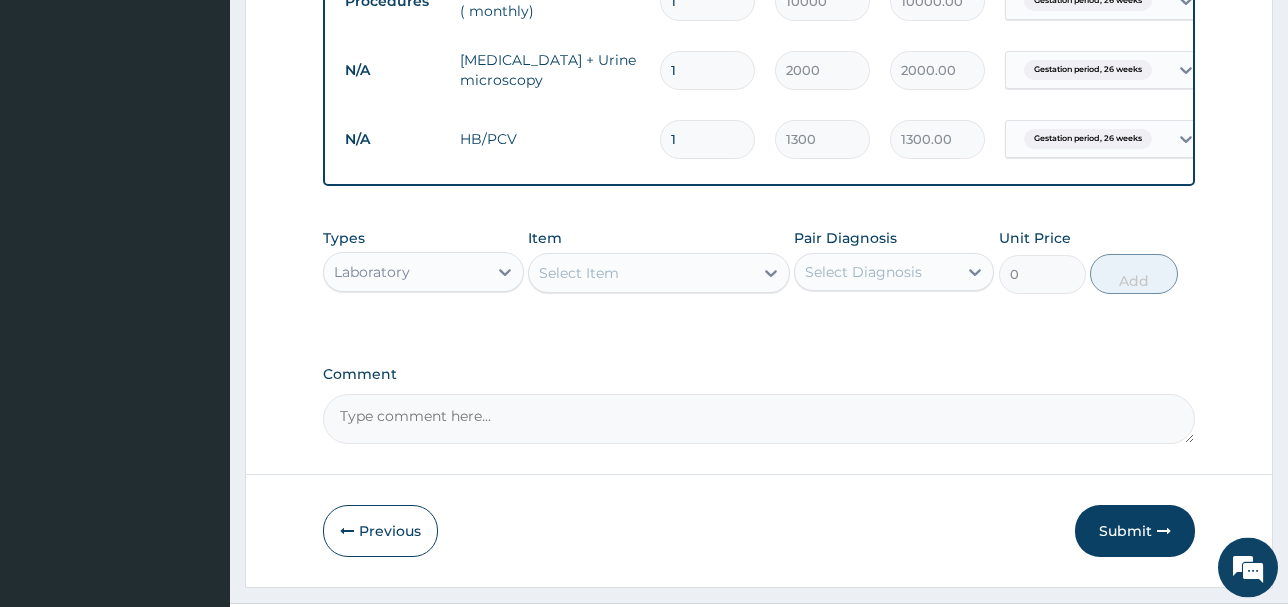 click on "Laboratory" at bounding box center [372, 272] 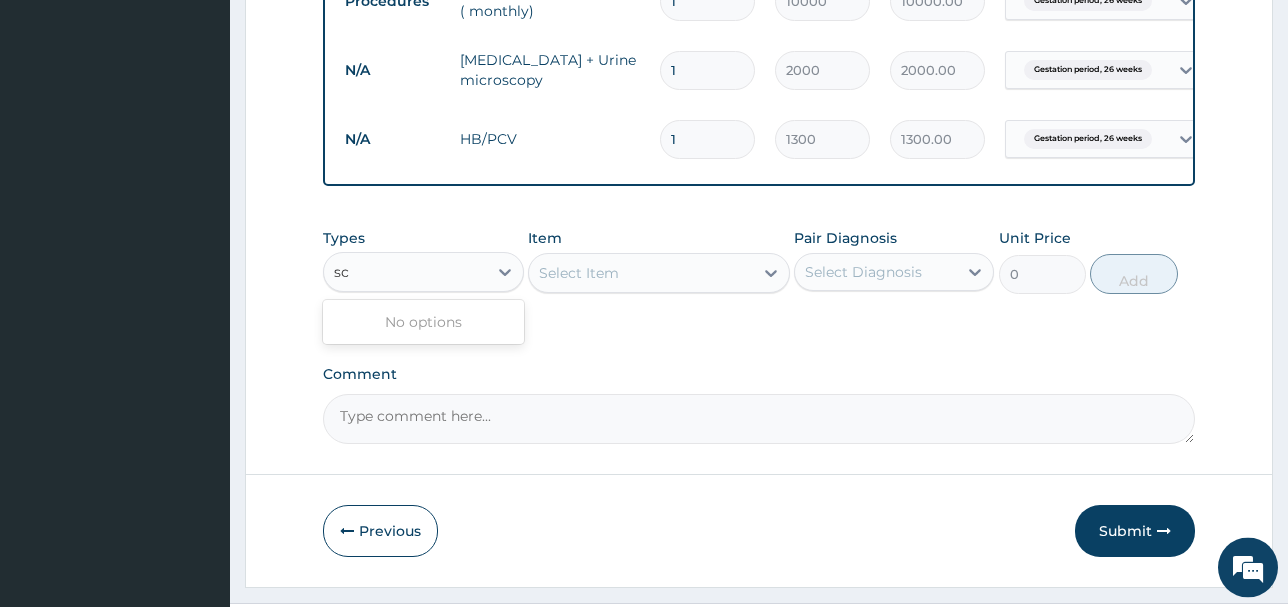 type on "s" 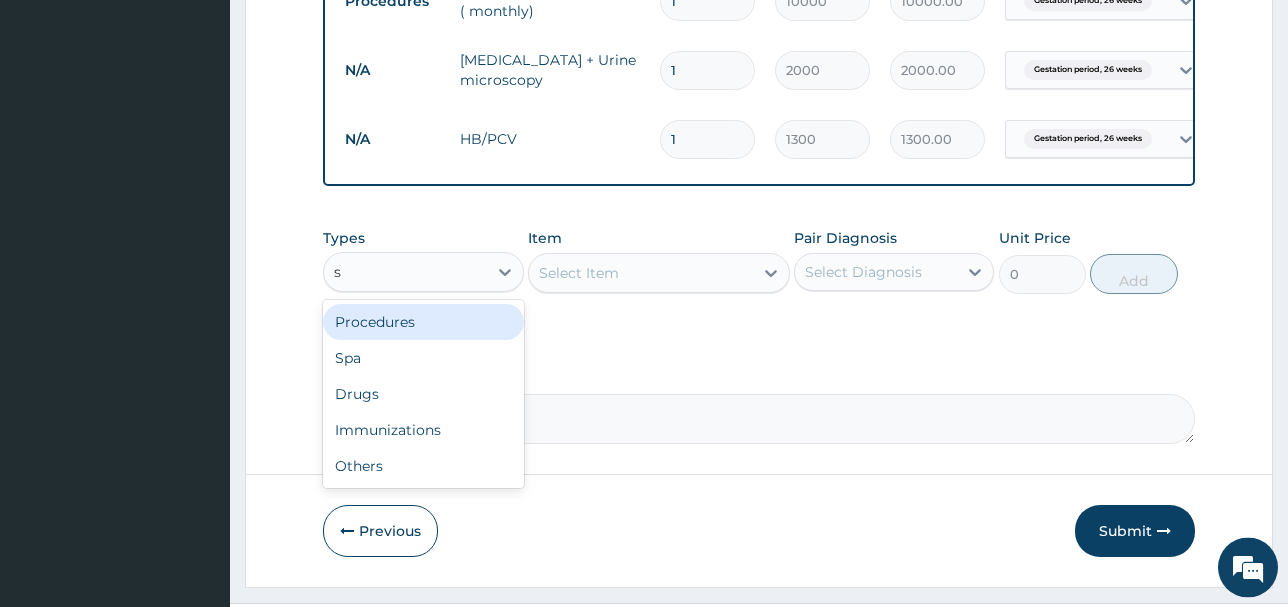 type 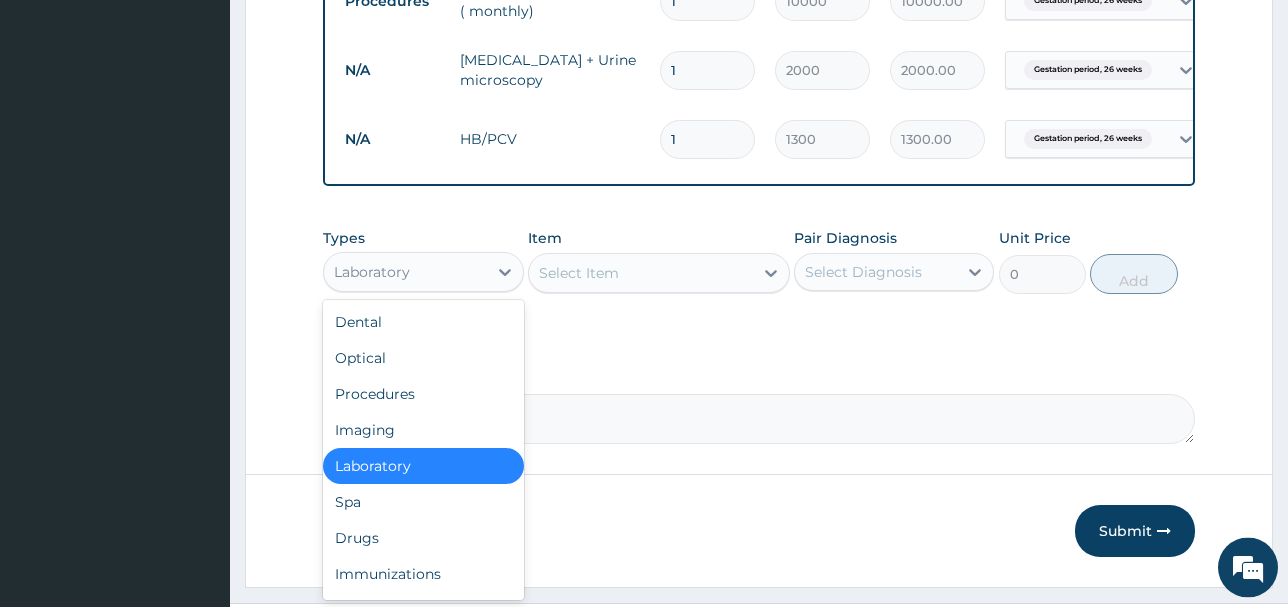 click on "Laboratory" at bounding box center (423, 466) 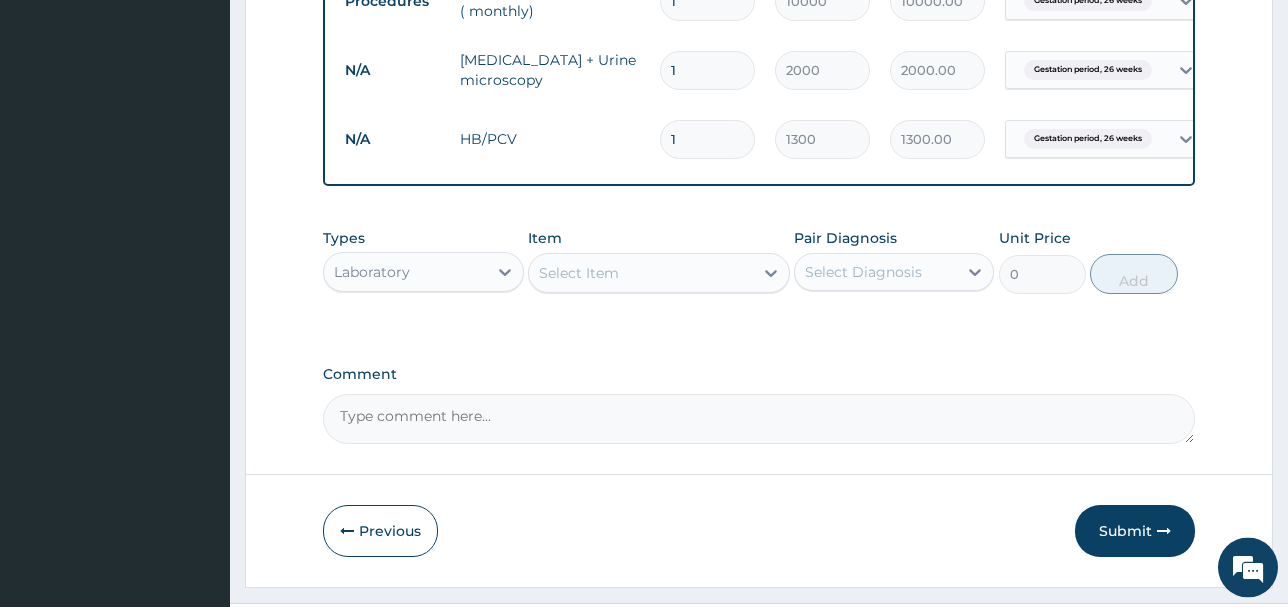 click on "Select Item" at bounding box center (641, 273) 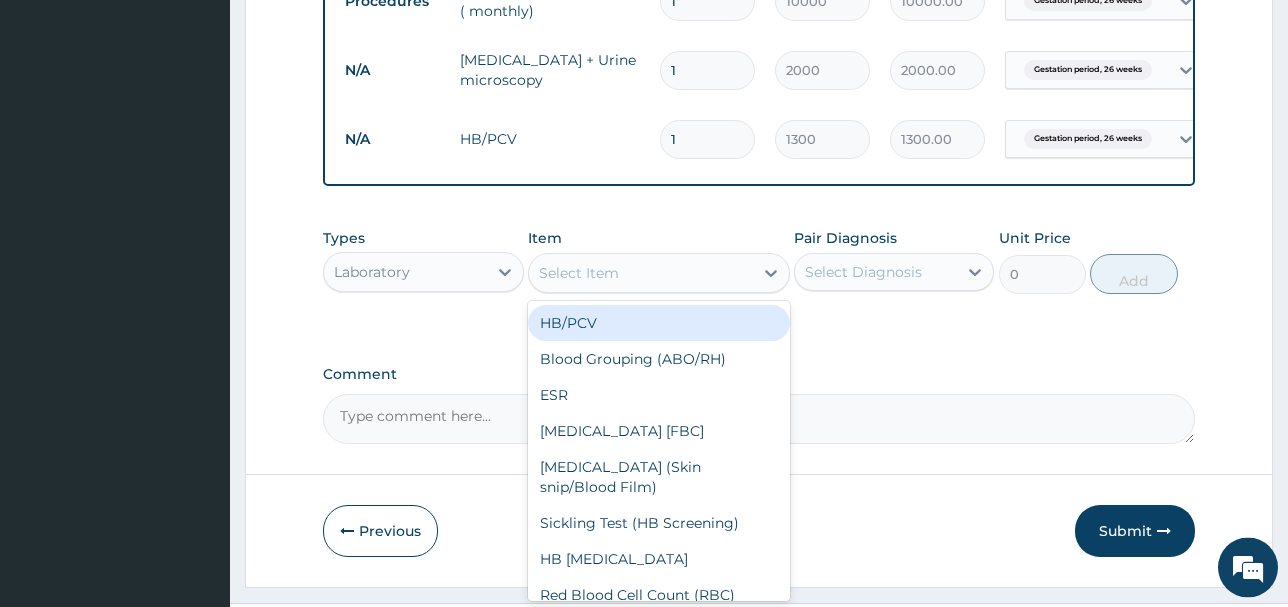 click on "Laboratory" at bounding box center (405, 272) 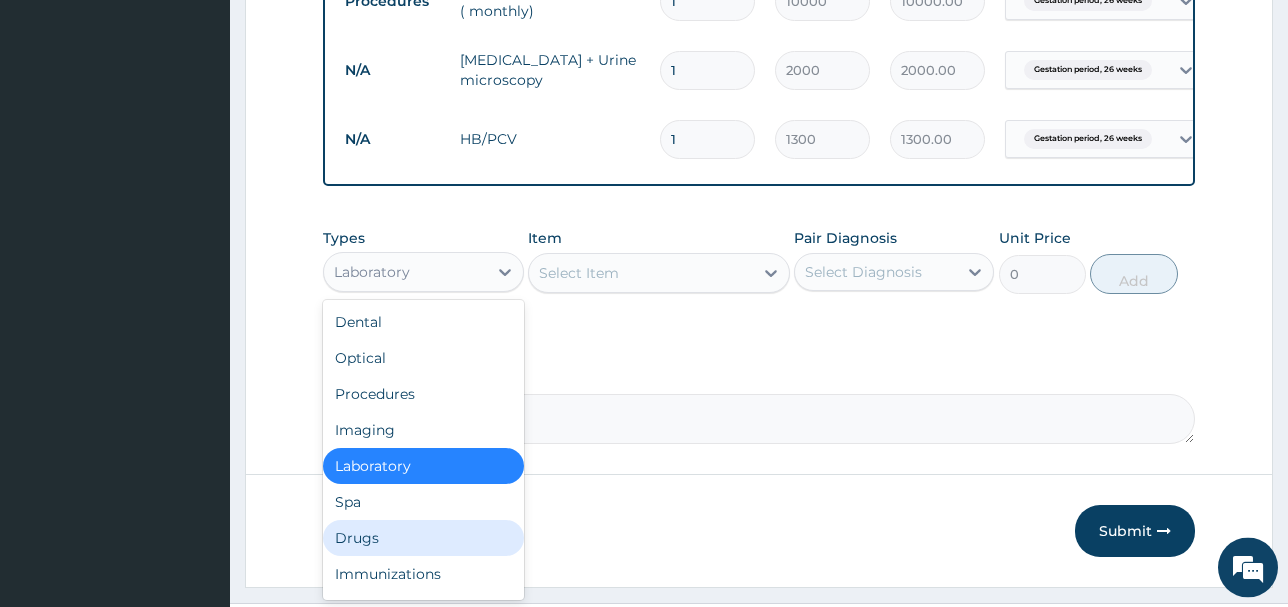 click on "Drugs" at bounding box center [423, 538] 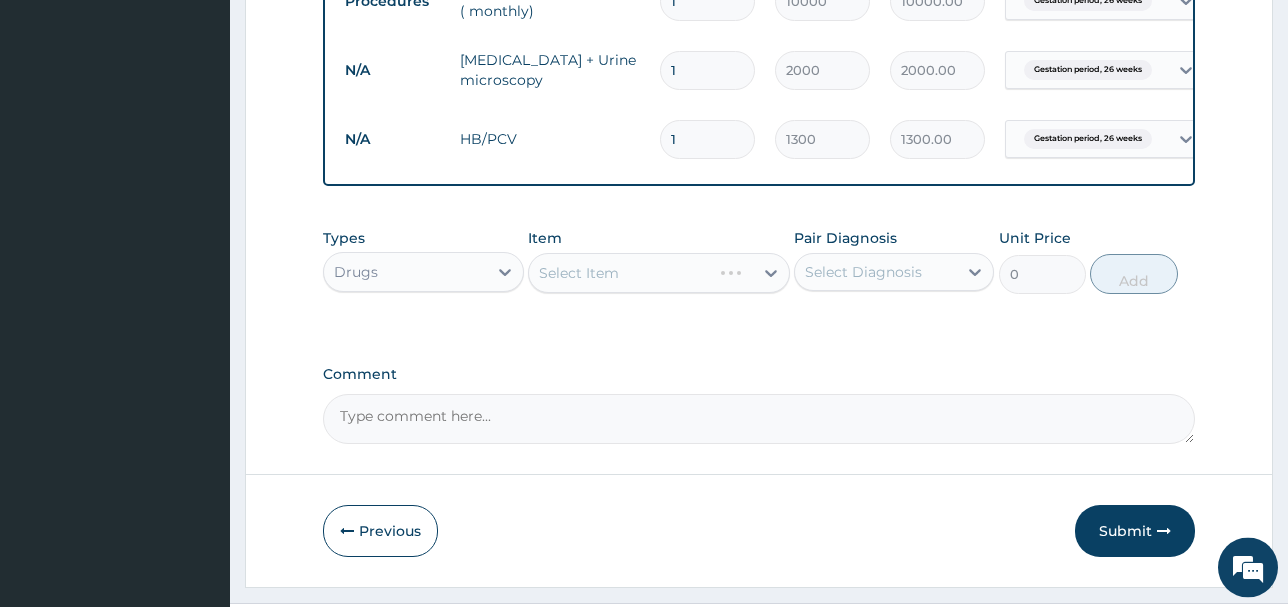 click on "Select Item" at bounding box center [659, 273] 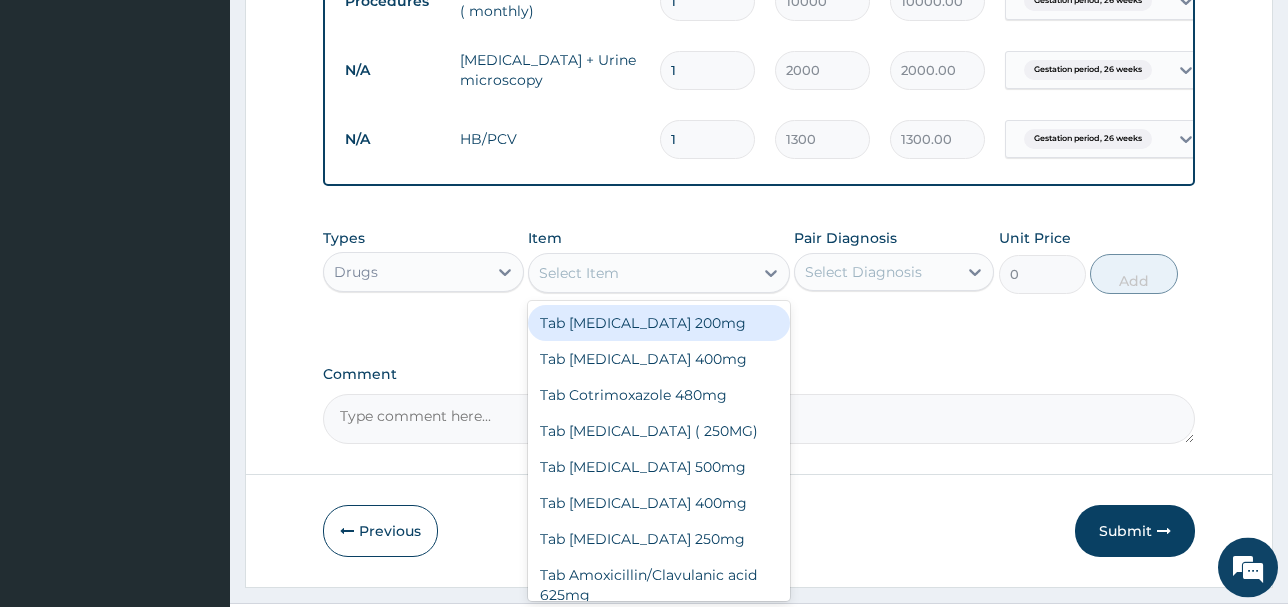 click on "Select Item" at bounding box center (641, 273) 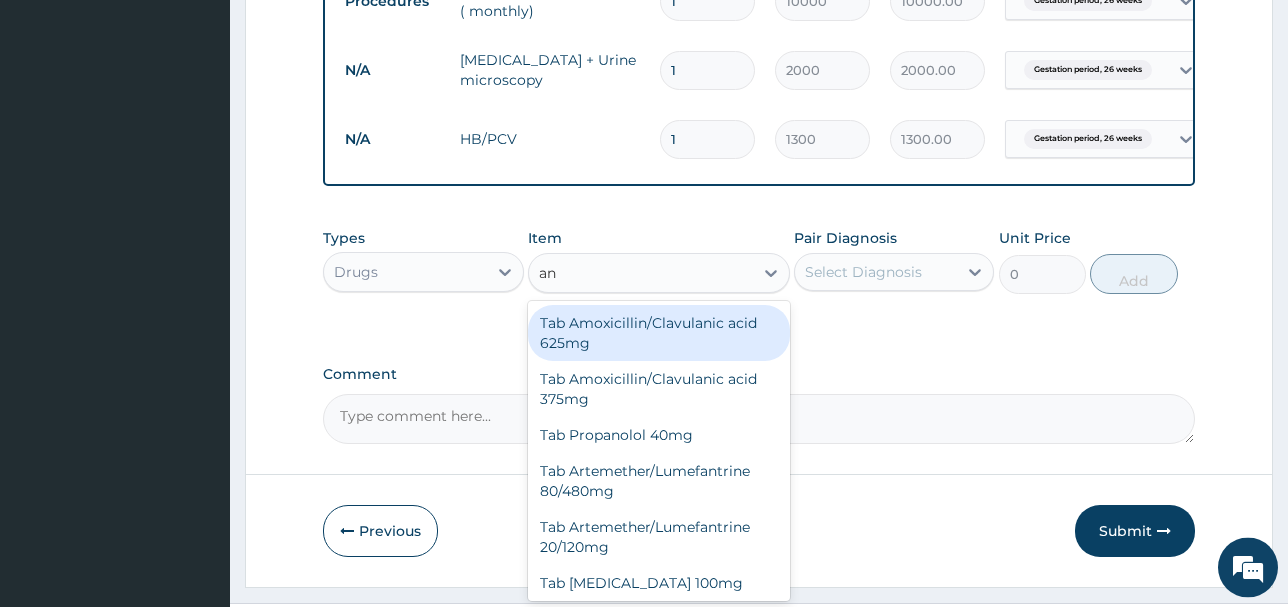 type on "ant" 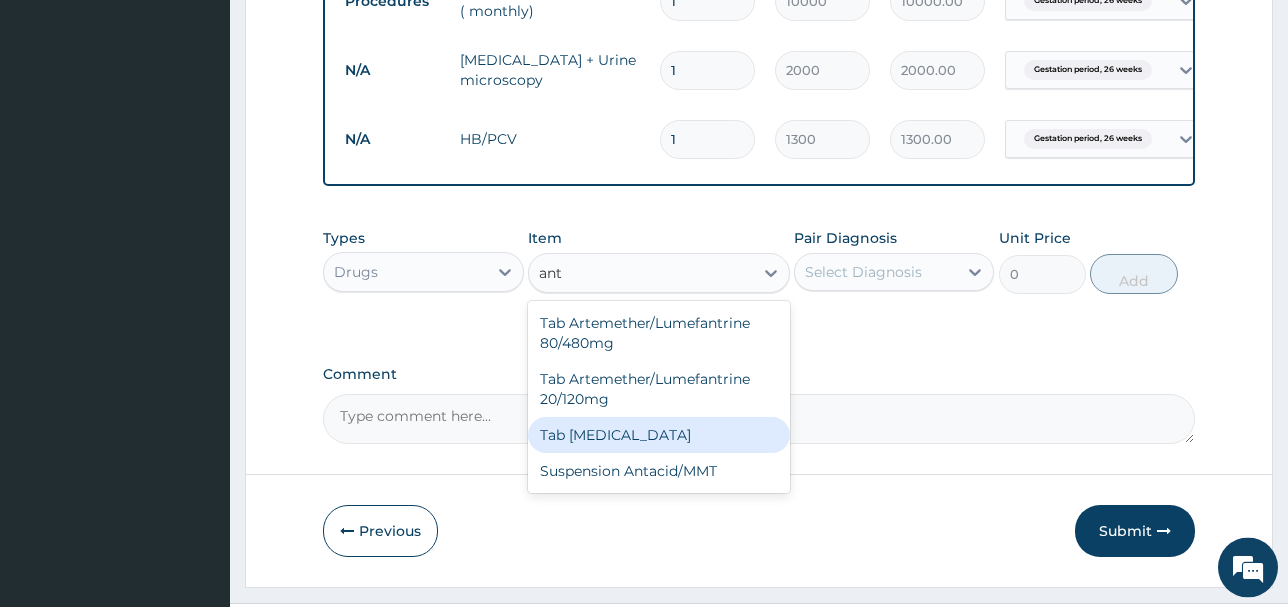 click on "Tab Antacid" at bounding box center [659, 435] 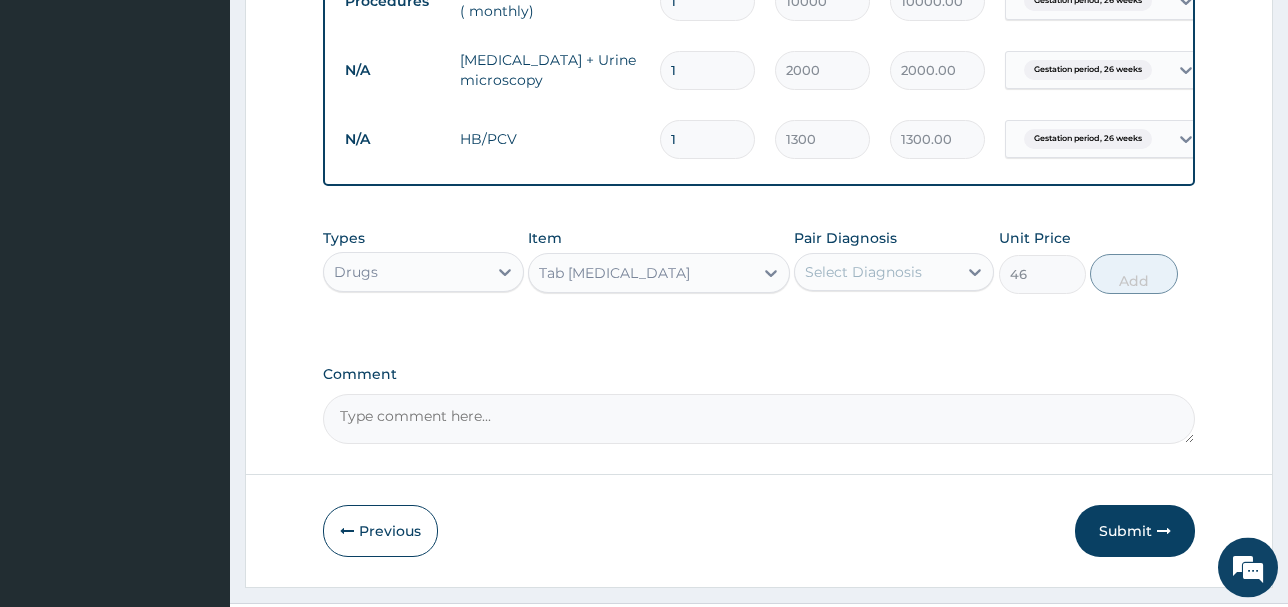 click on "Select Diagnosis" at bounding box center [863, 272] 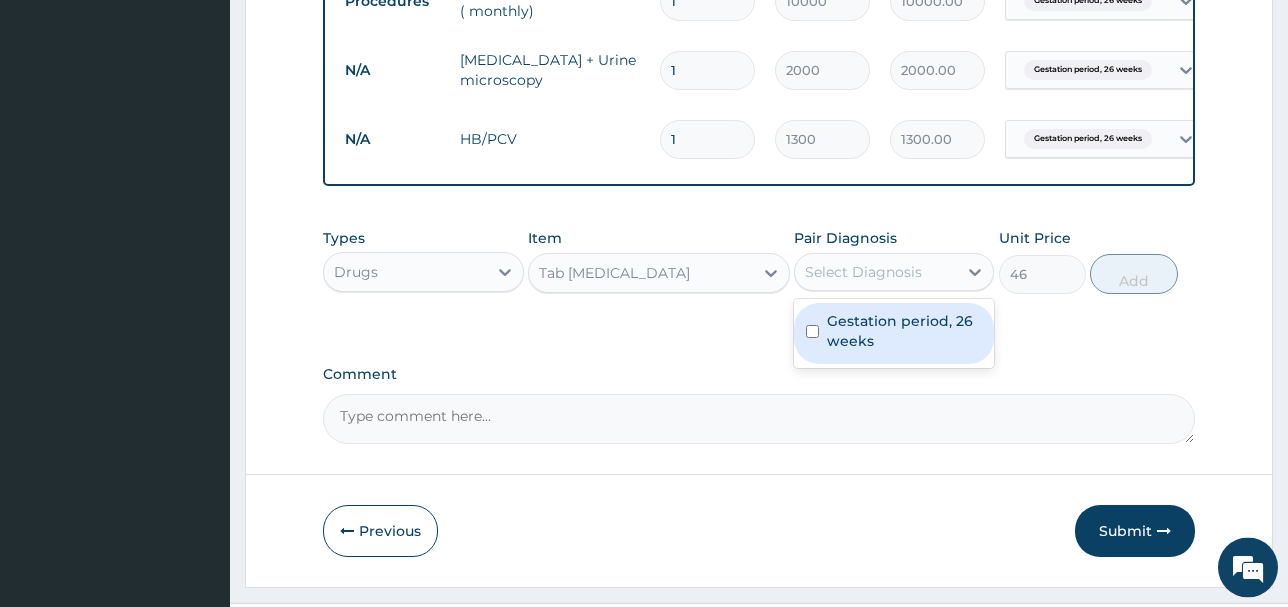 click on "Gestation period, 26 weeks" at bounding box center [905, 331] 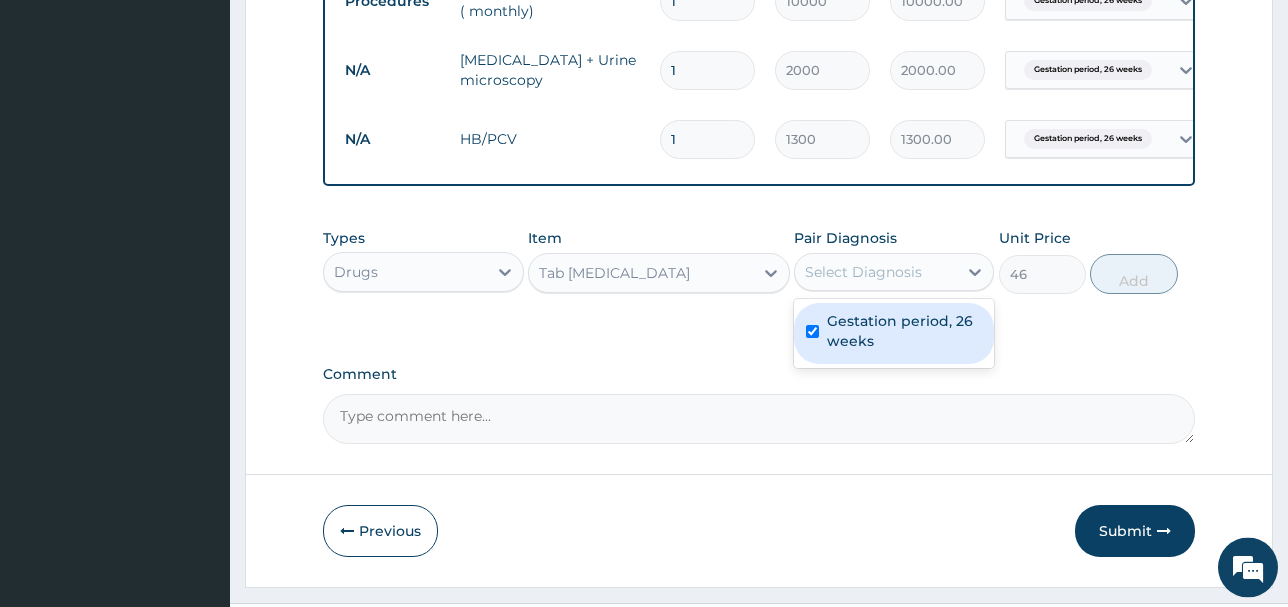checkbox on "true" 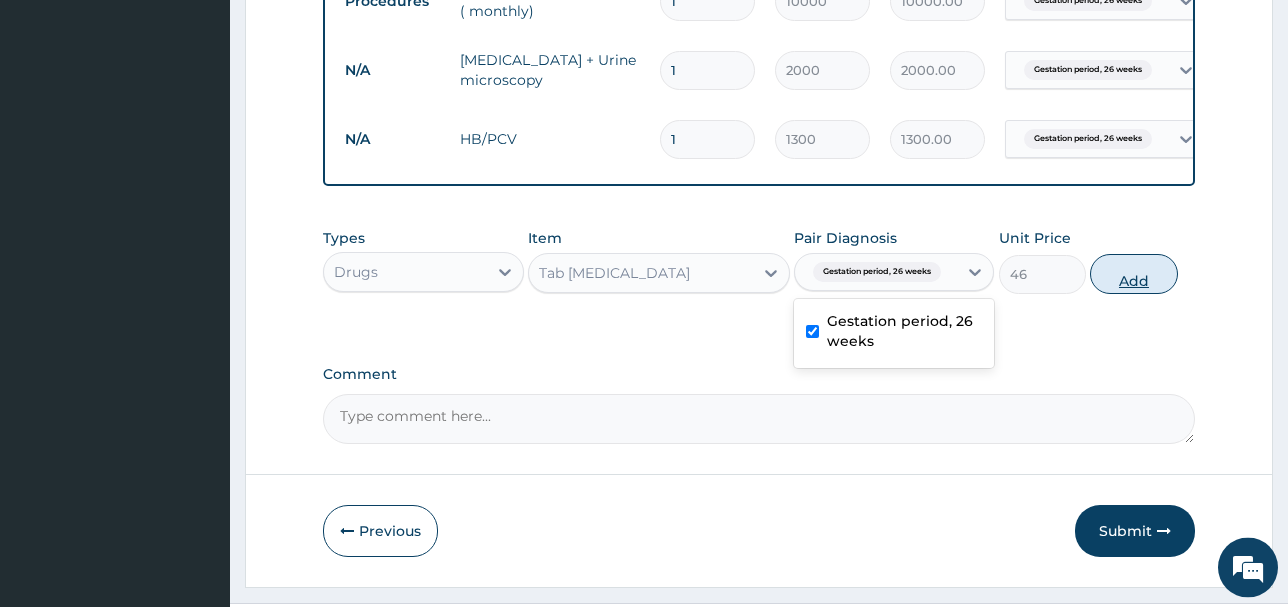 click on "Add" at bounding box center [1133, 274] 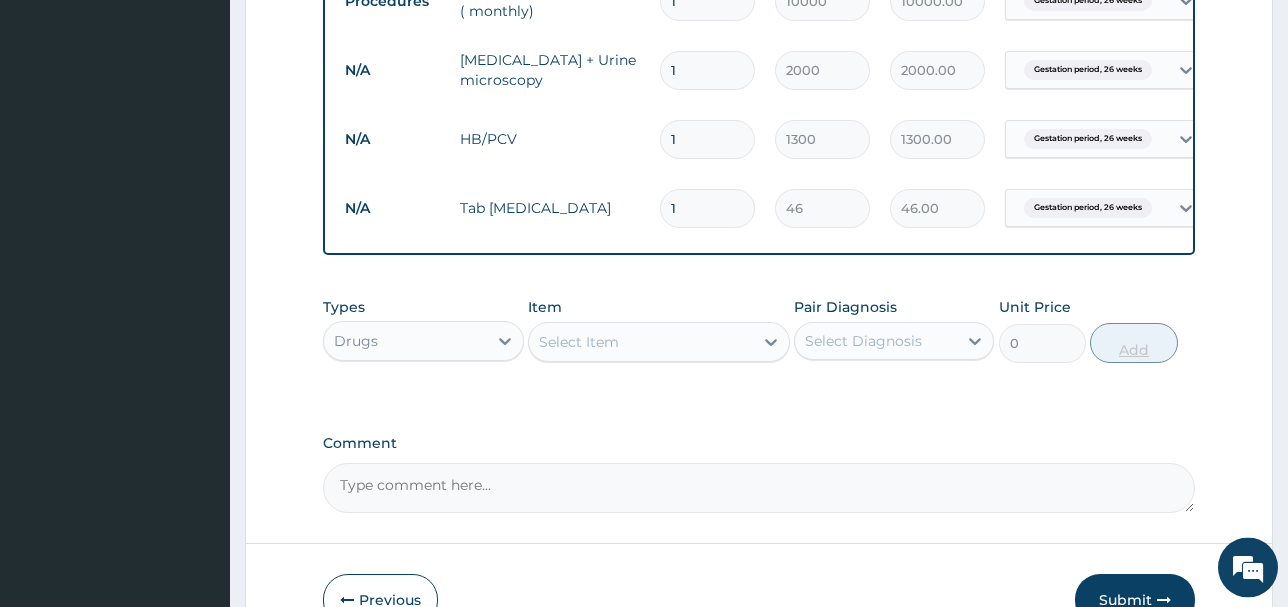 type on "18" 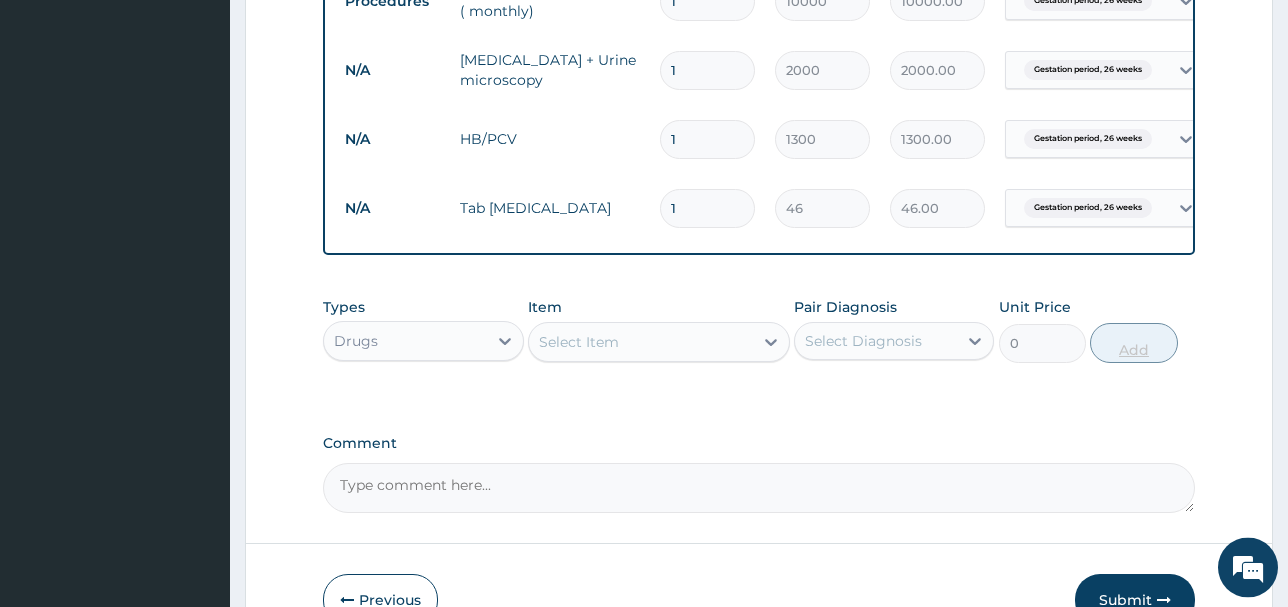 type on "828.00" 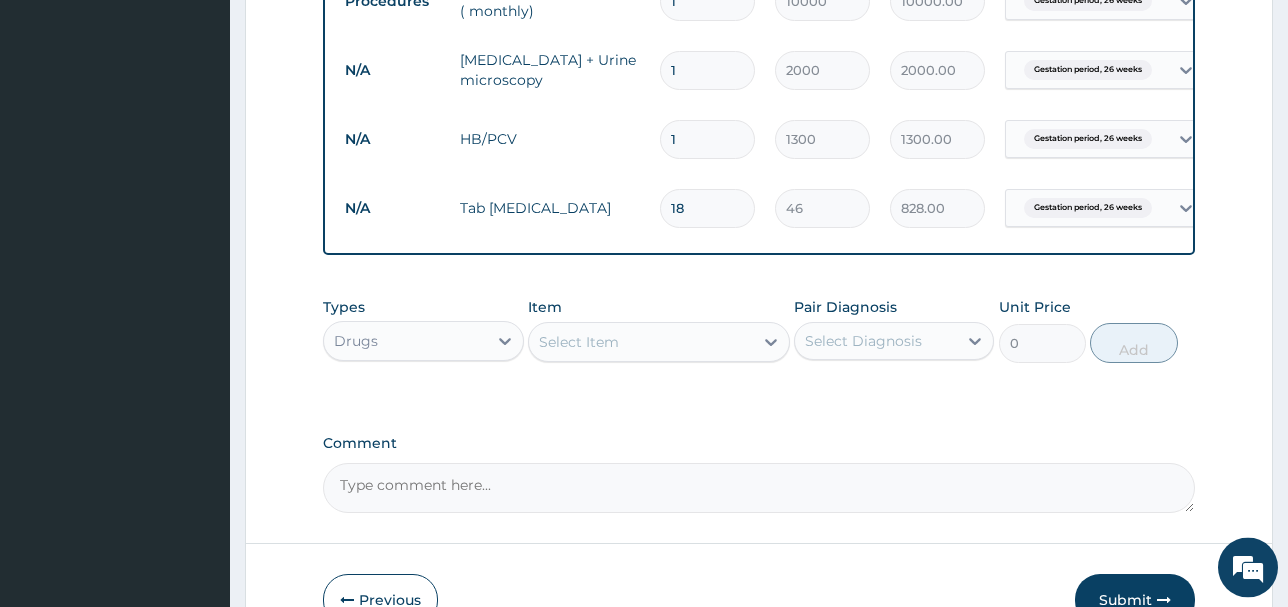 type on "18" 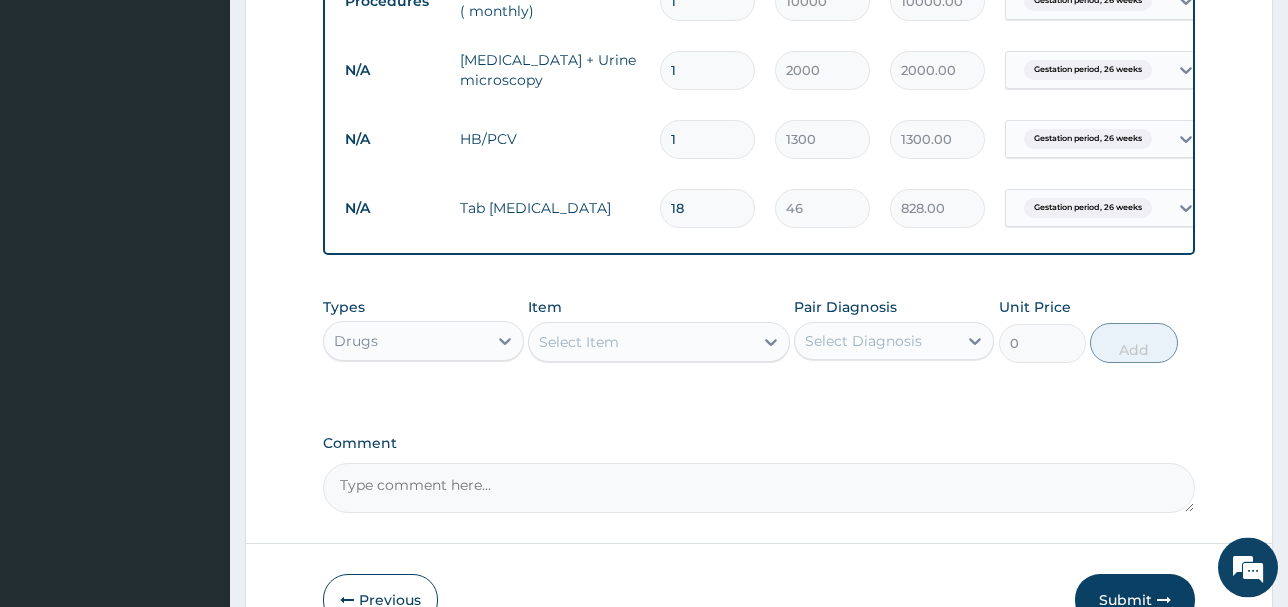 click on "Select Item" at bounding box center [641, 342] 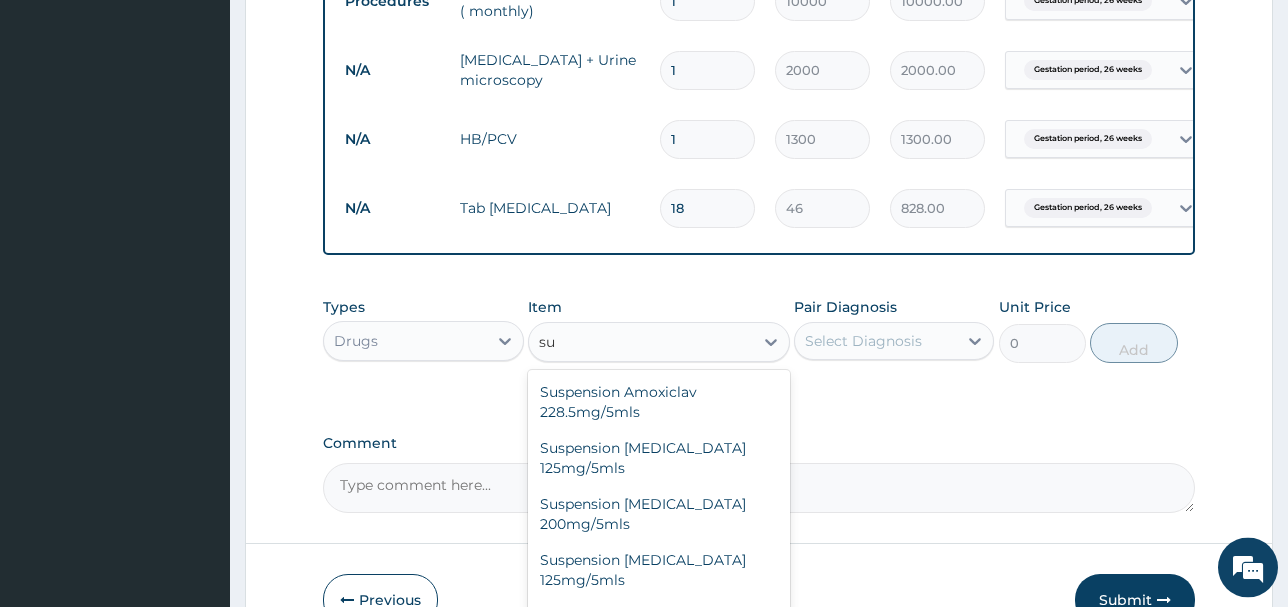 type on "s" 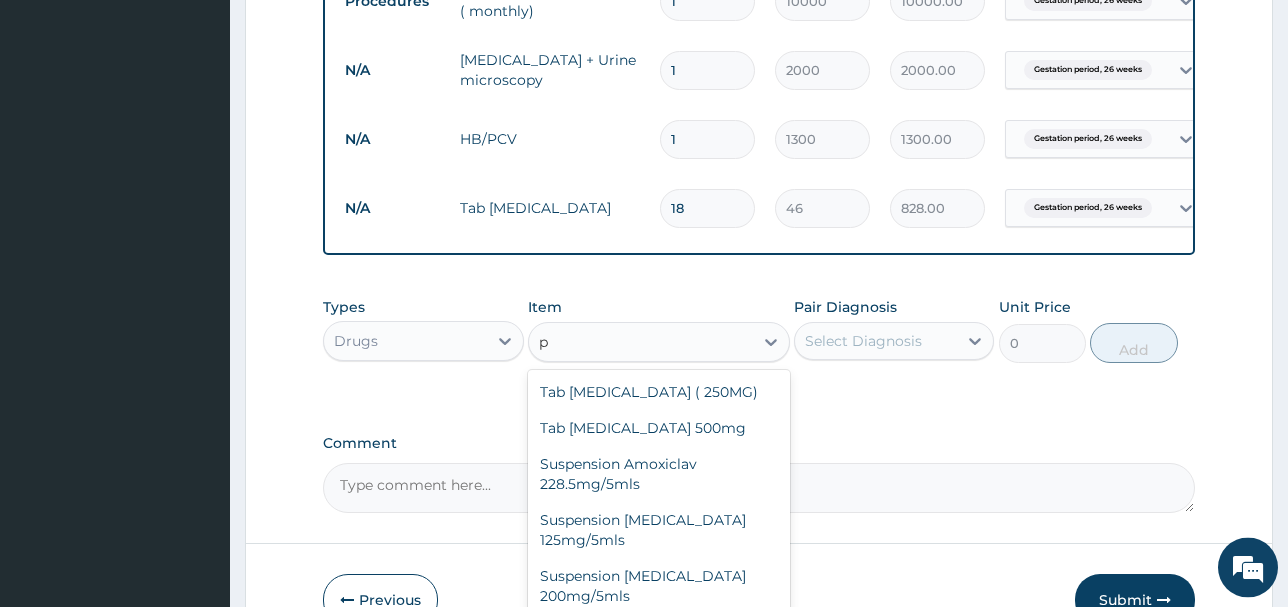 type on "py" 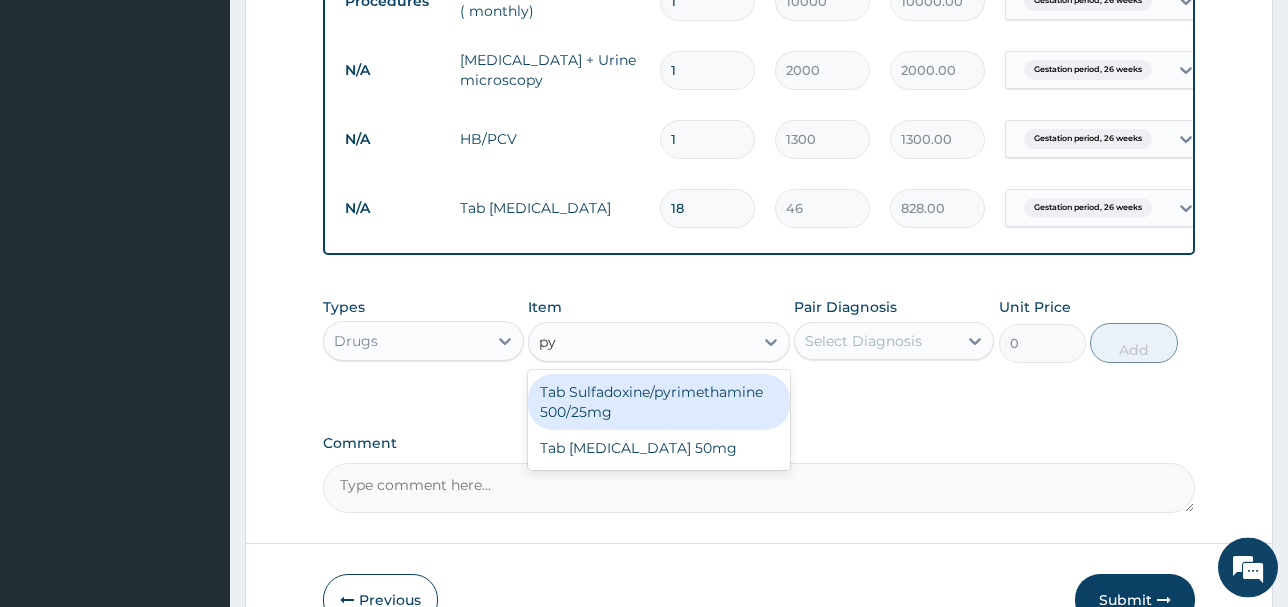 click on "Tab Sulfadoxine/pyrimethamine 500/25mg" at bounding box center [659, 402] 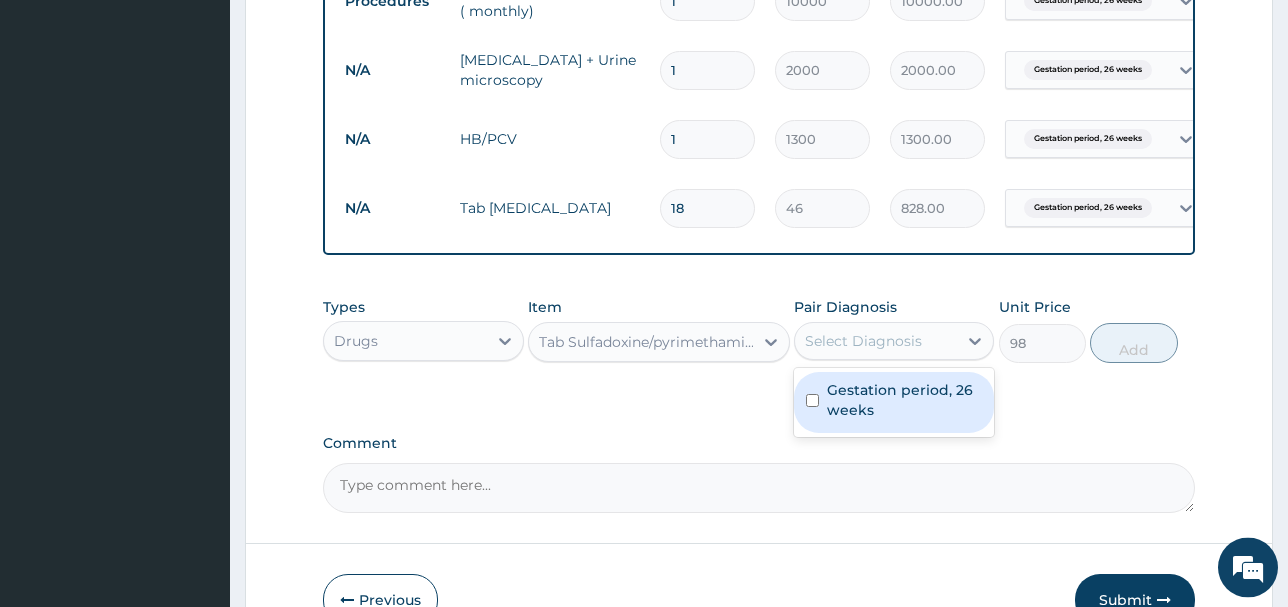 click on "Select Diagnosis" at bounding box center [863, 341] 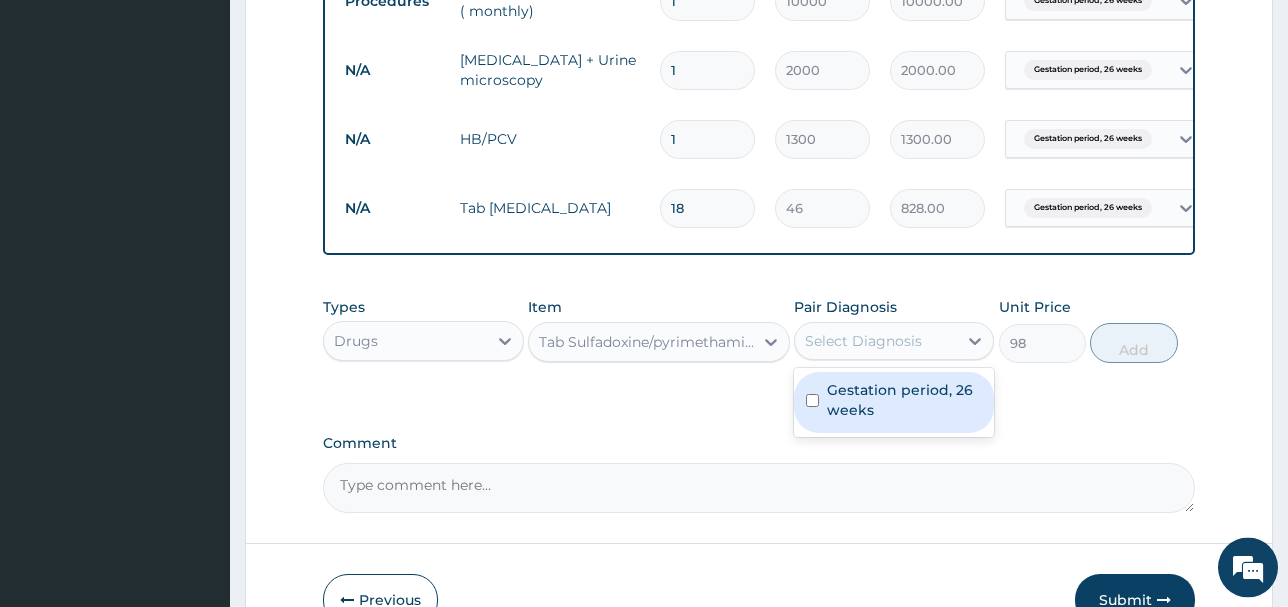 click on "Gestation period, 26 weeks" at bounding box center [905, 400] 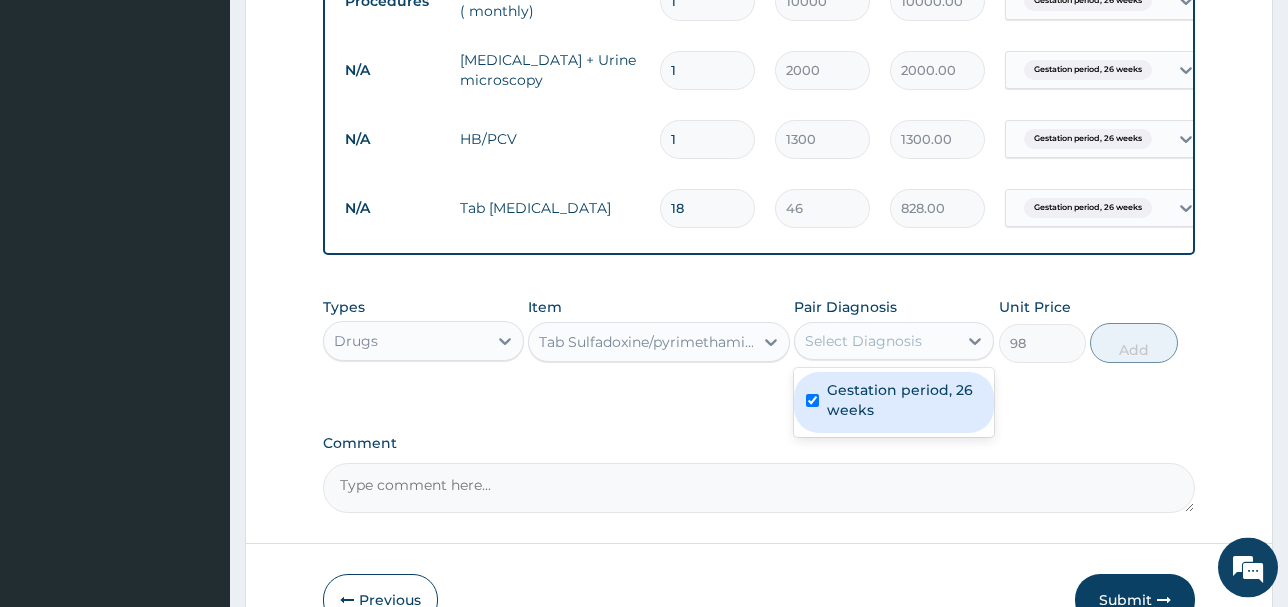 checkbox on "true" 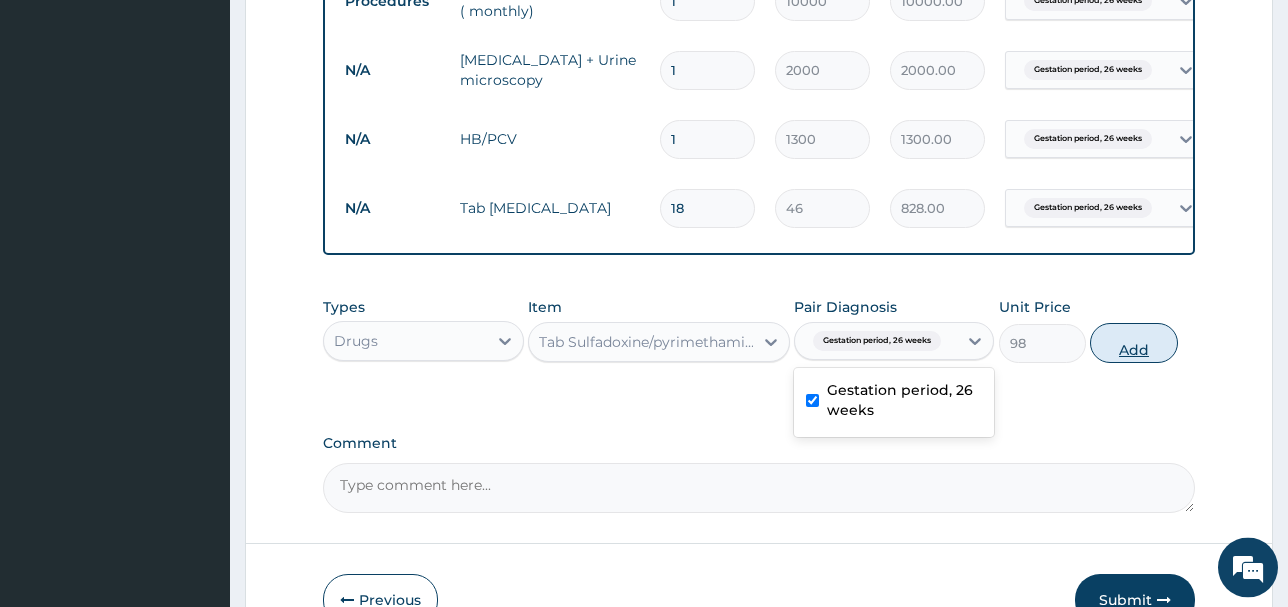click on "Add" at bounding box center (1133, 343) 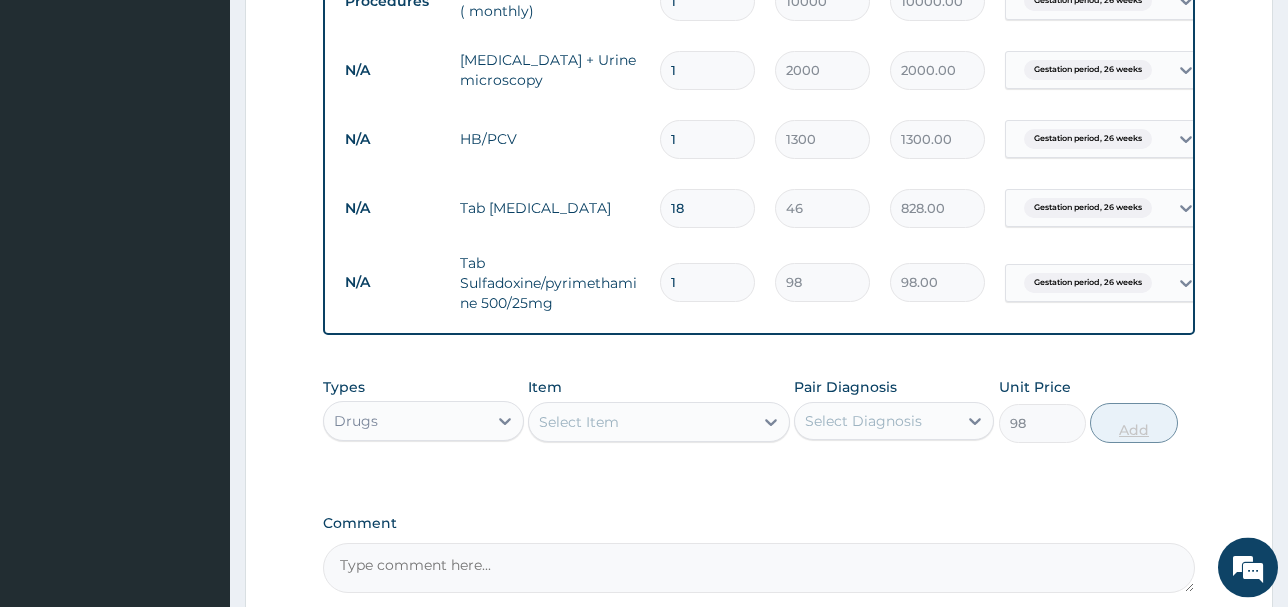 type on "0" 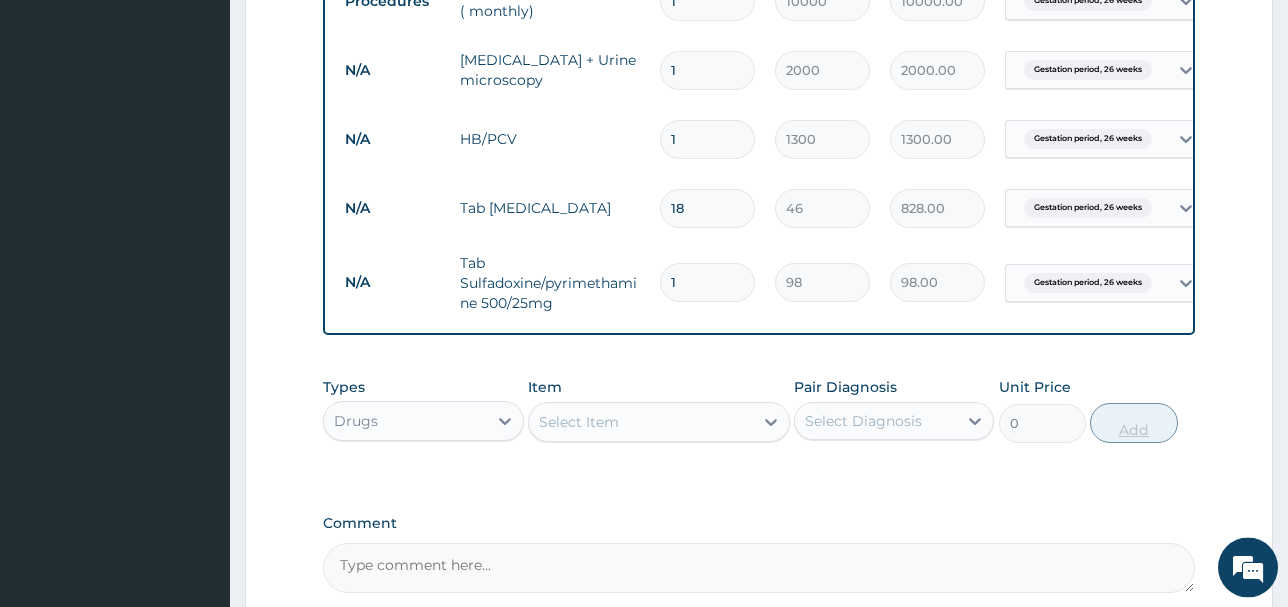 type 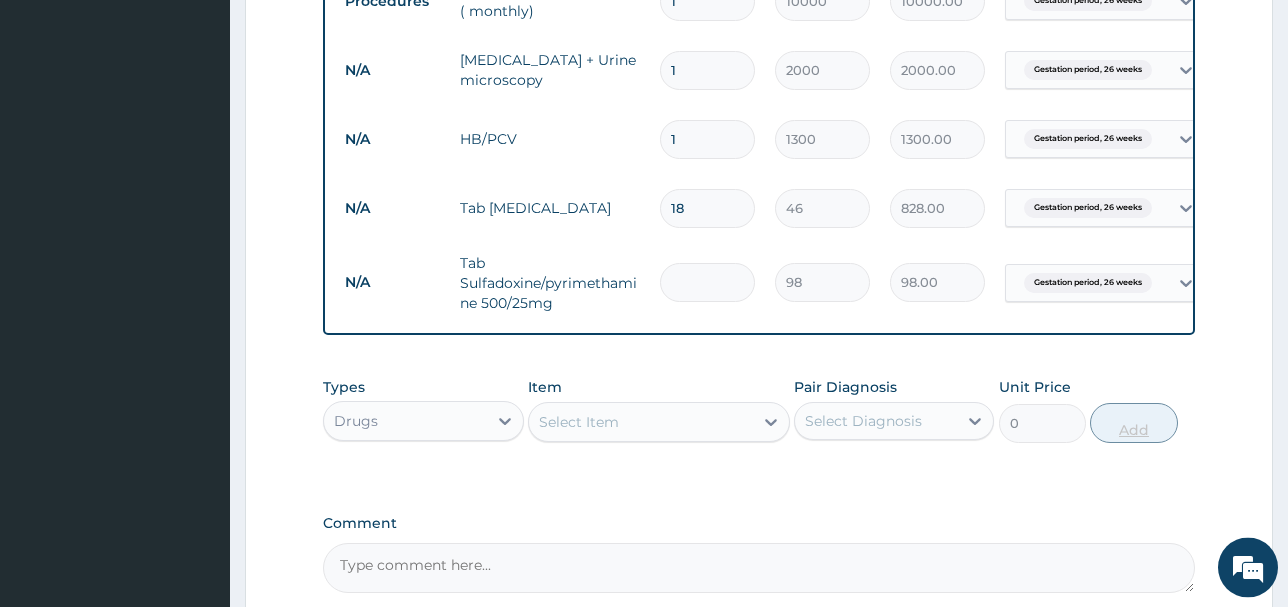 type on "0.00" 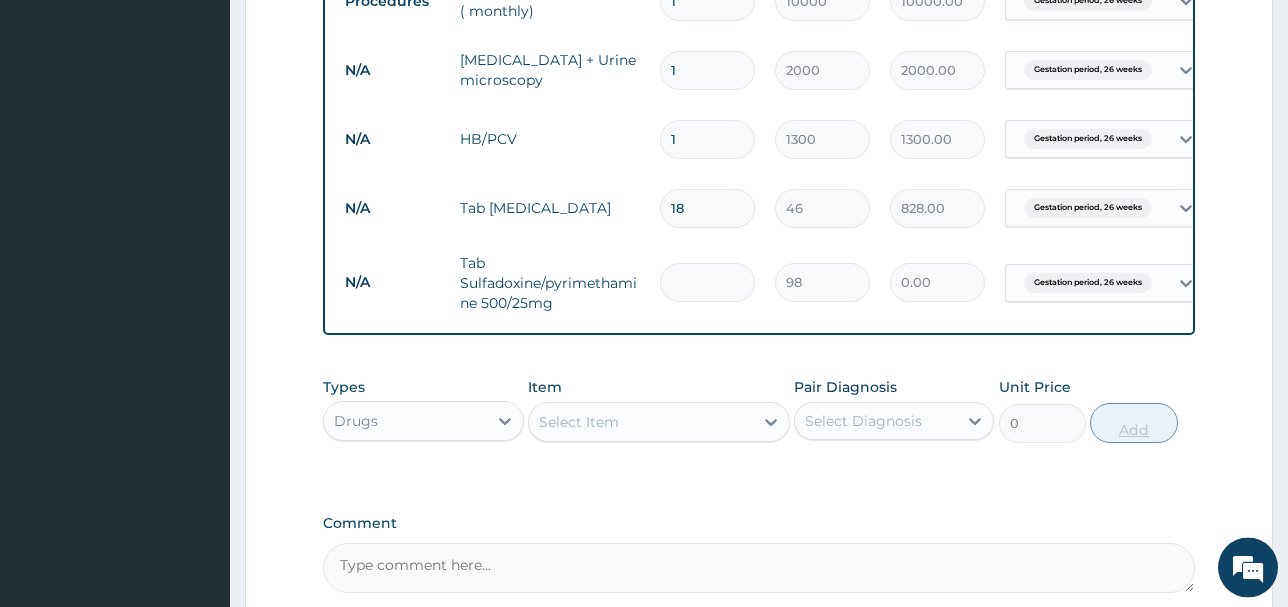 type on "3" 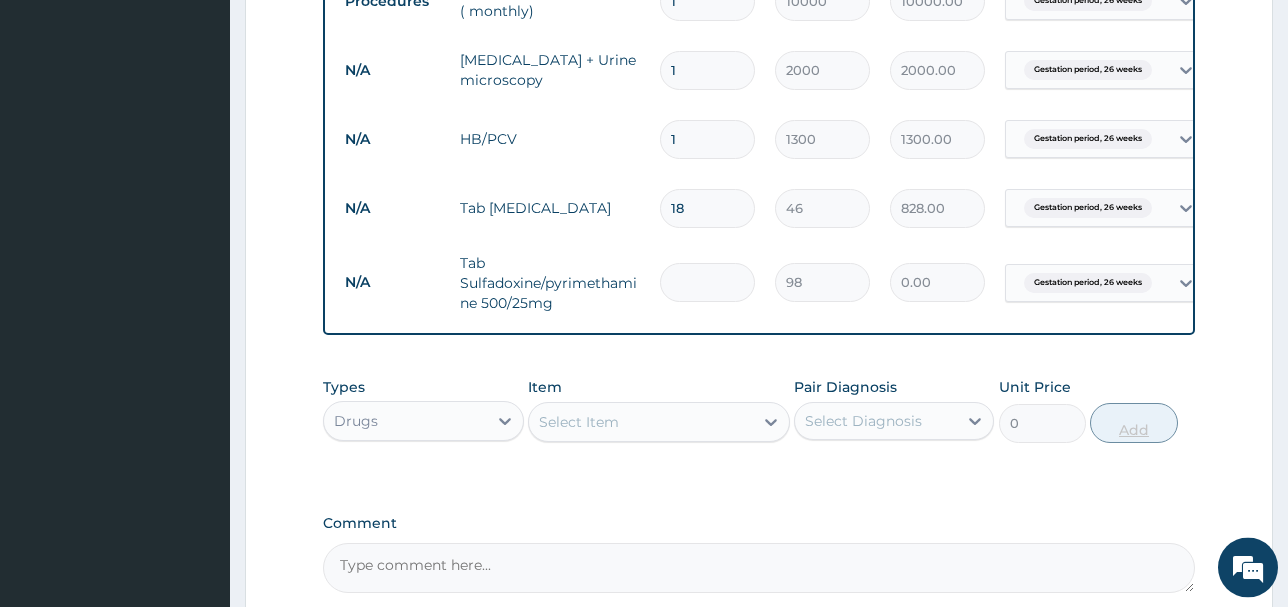 type on "294.00" 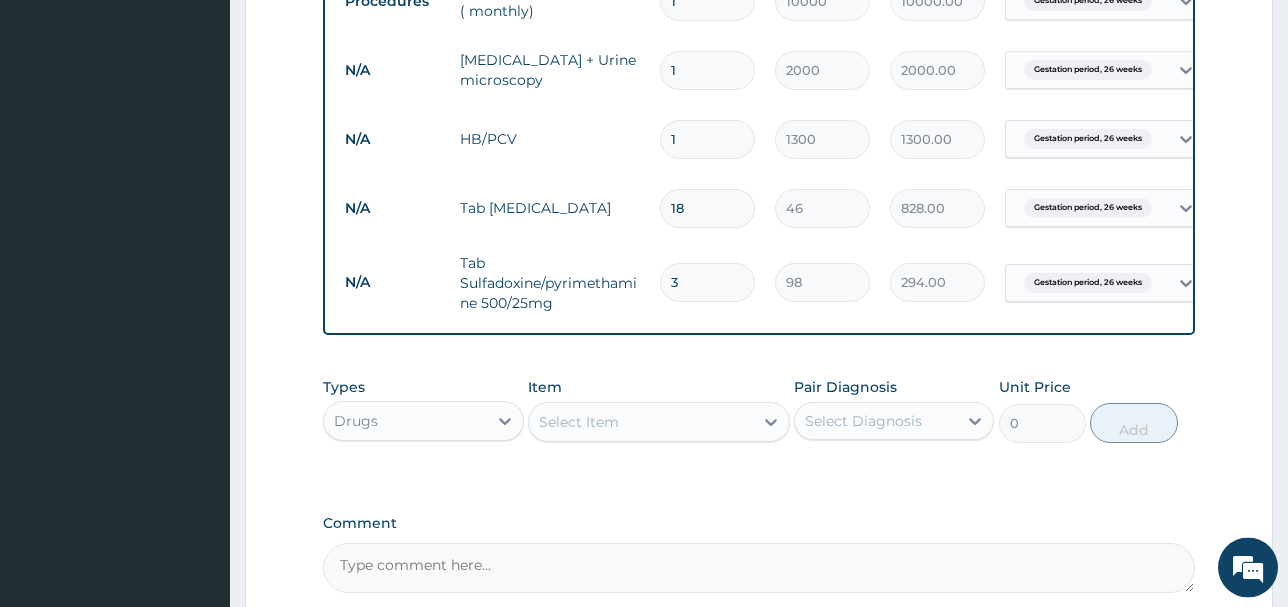 type on "3" 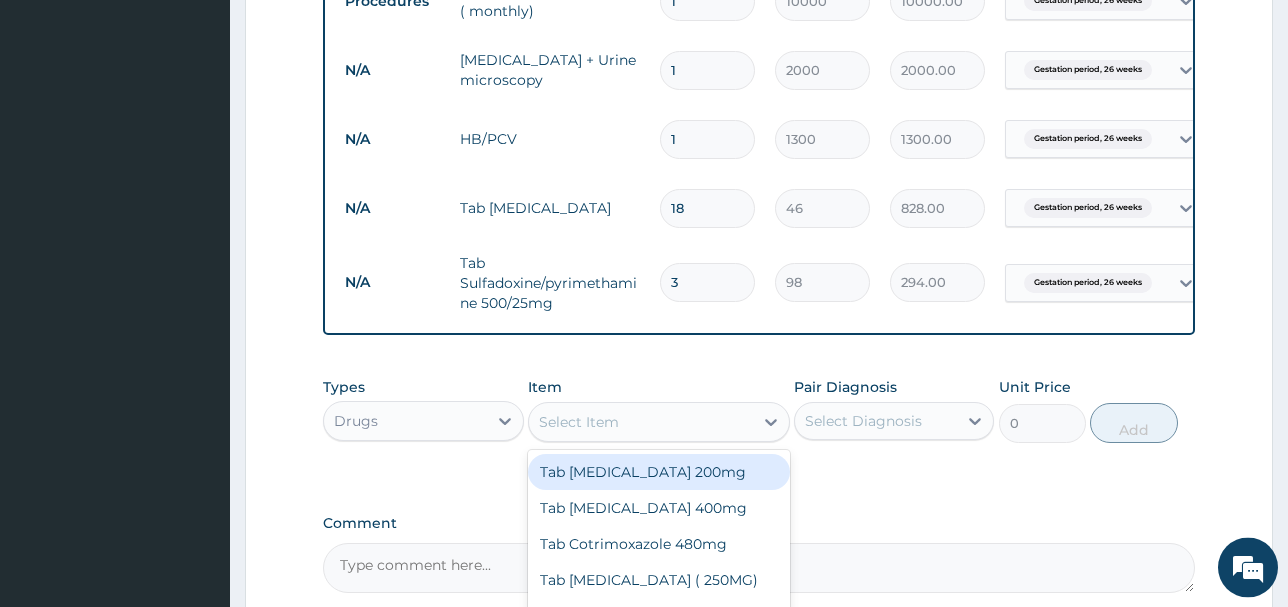 click on "Select Item" at bounding box center (641, 422) 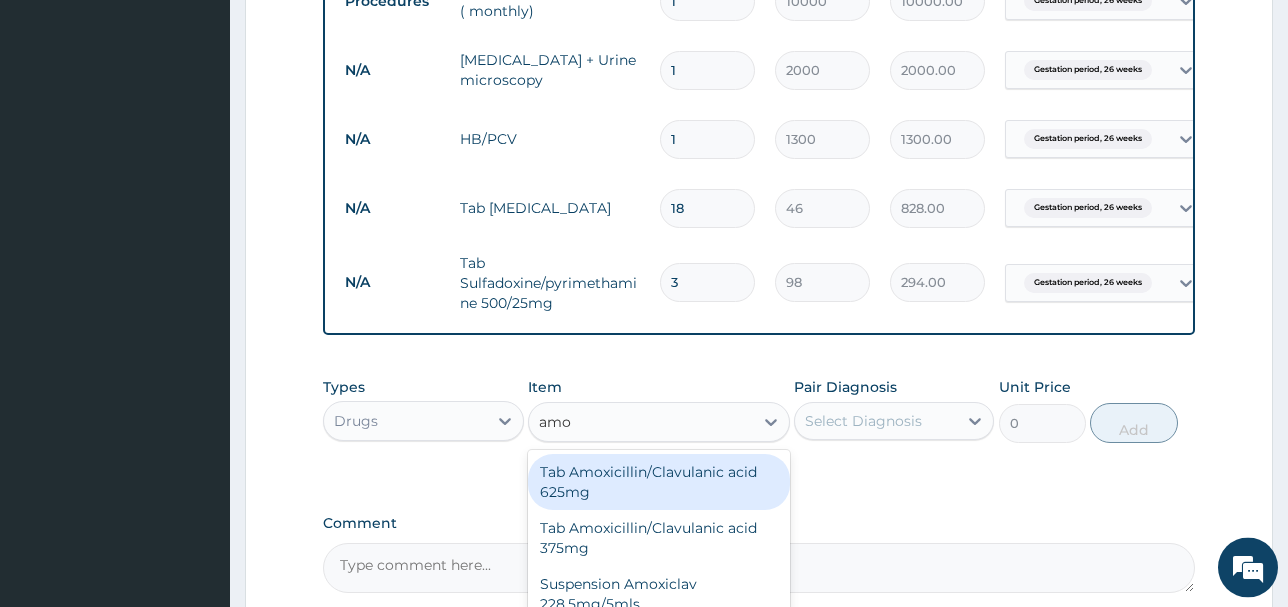 type on "amox" 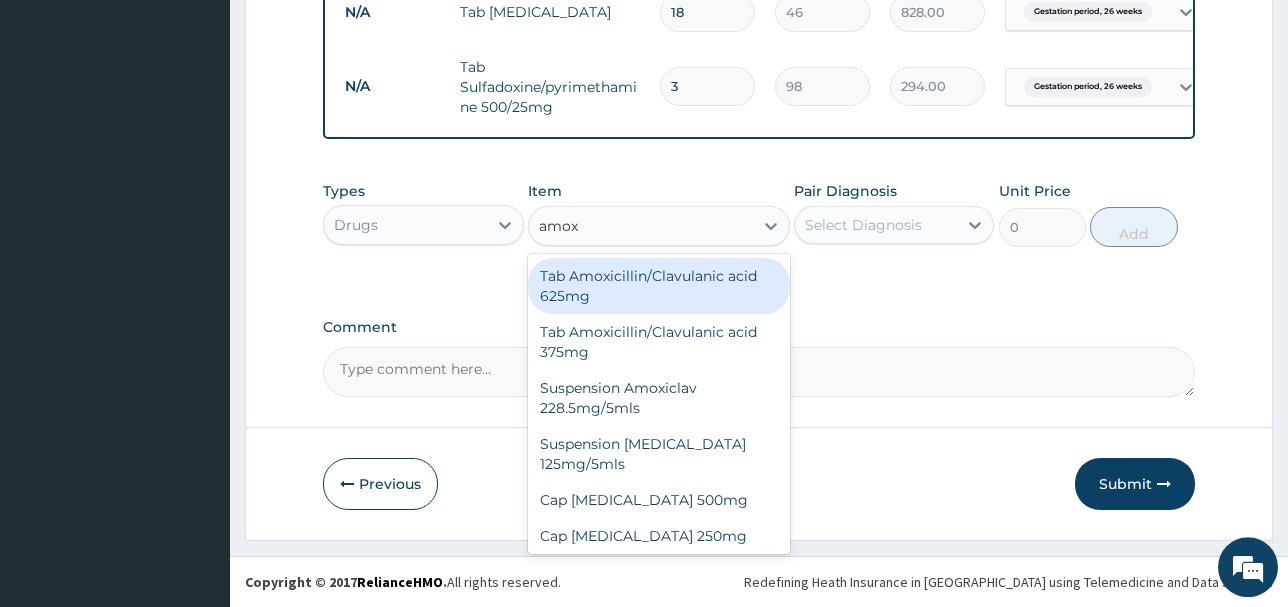scroll, scrollTop: 1113, scrollLeft: 0, axis: vertical 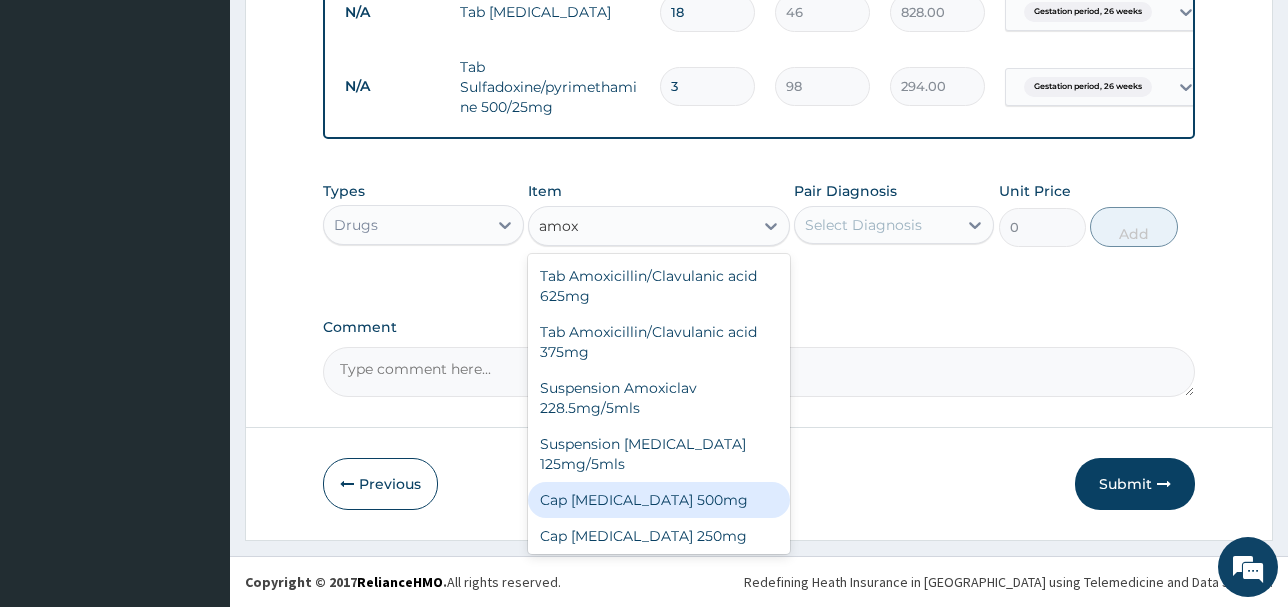 click on "Cap Amoxicillin 500mg" at bounding box center (659, 500) 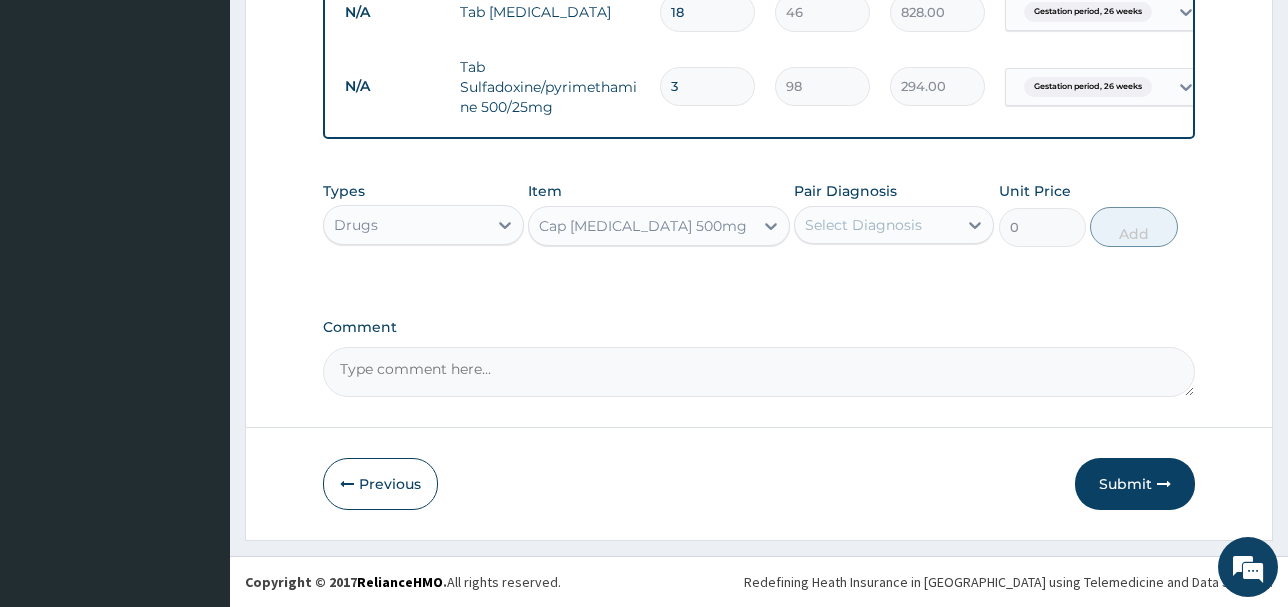 type 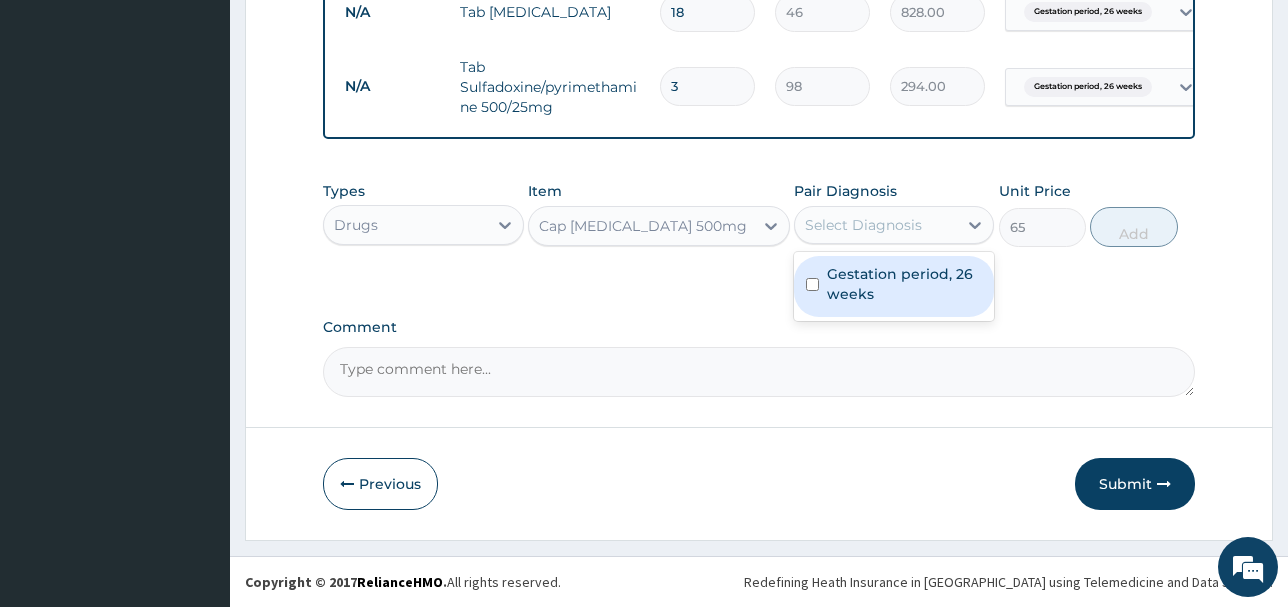 click on "Select Diagnosis" at bounding box center (863, 225) 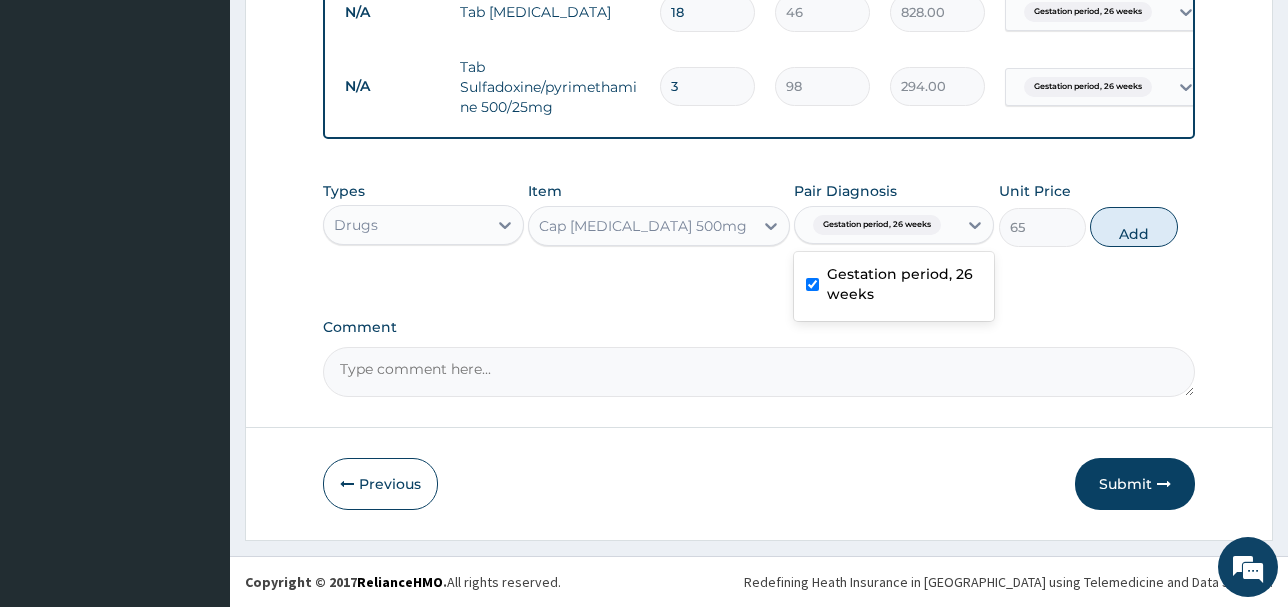 checkbox on "true" 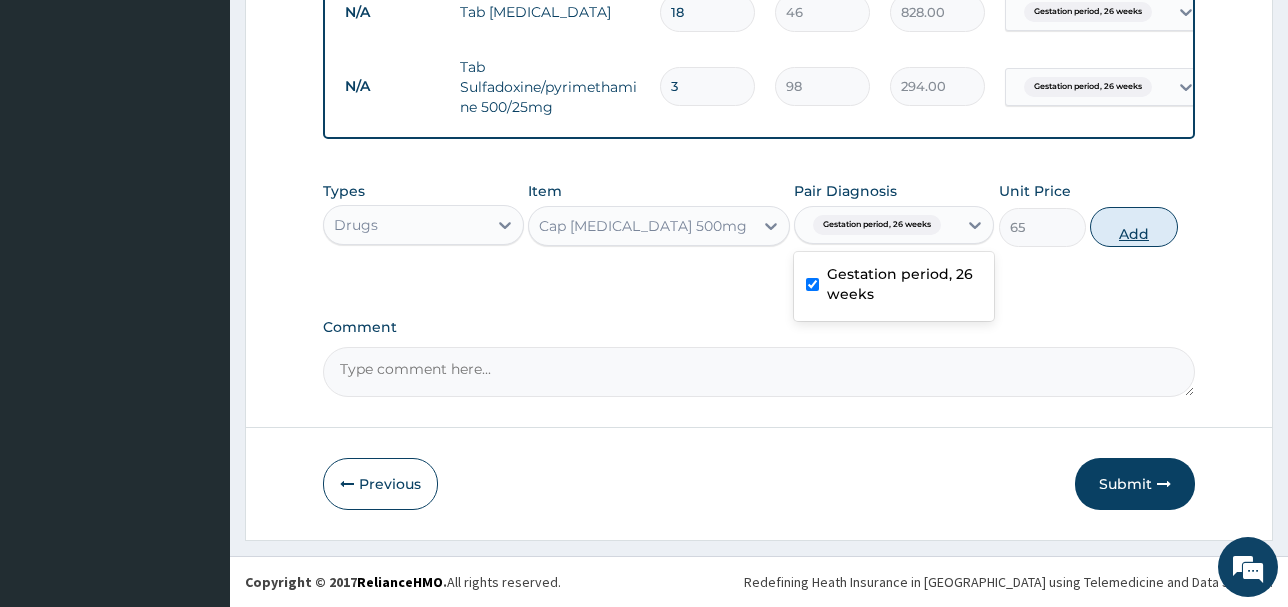 click on "Add" at bounding box center [1133, 227] 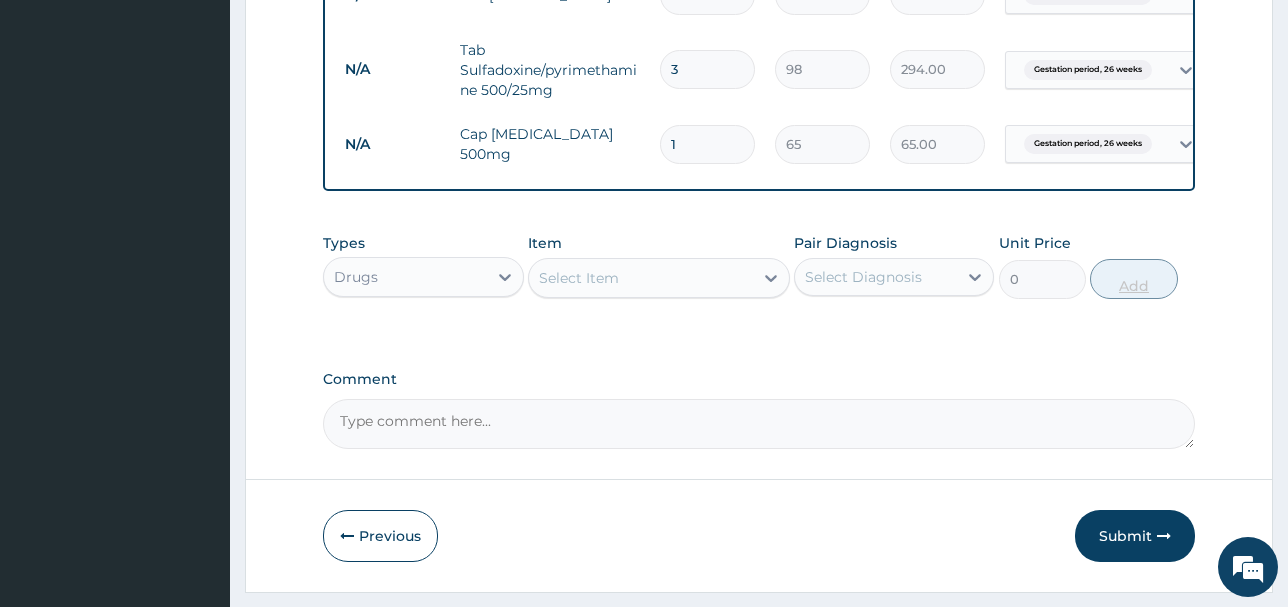 type 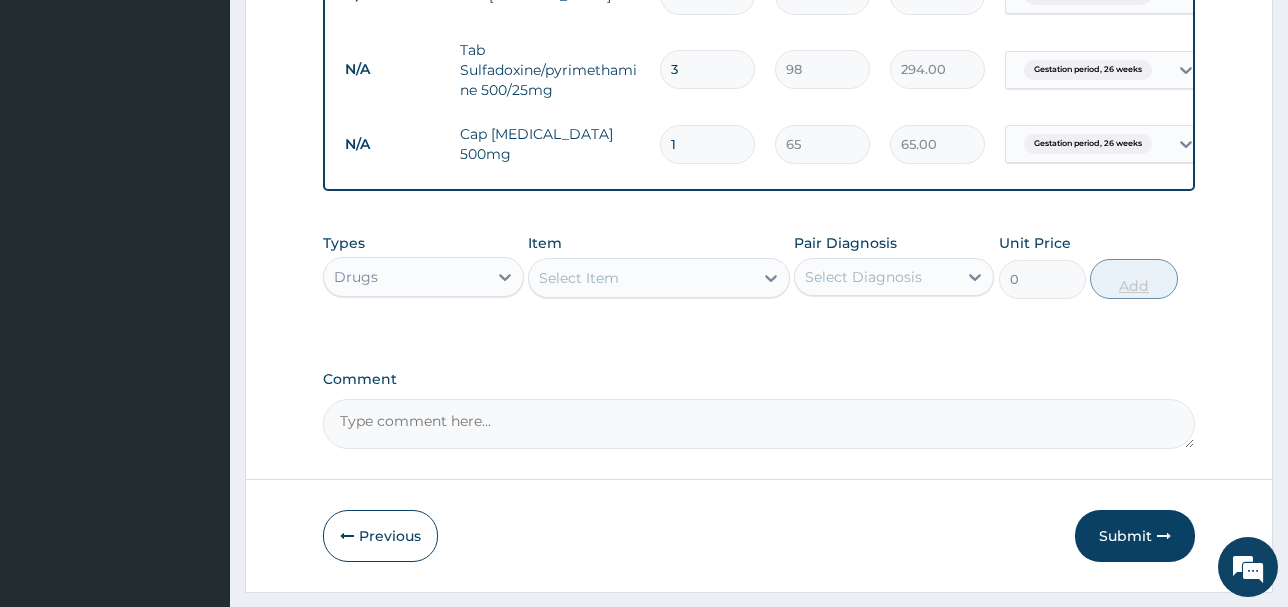 type on "0.00" 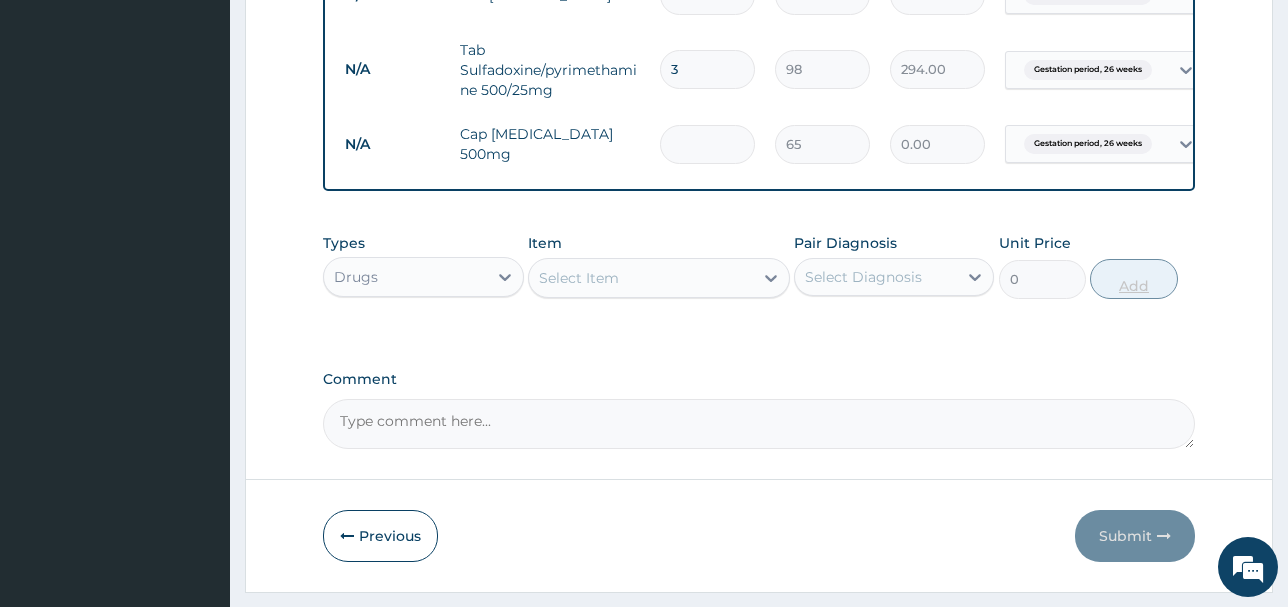 type on "2" 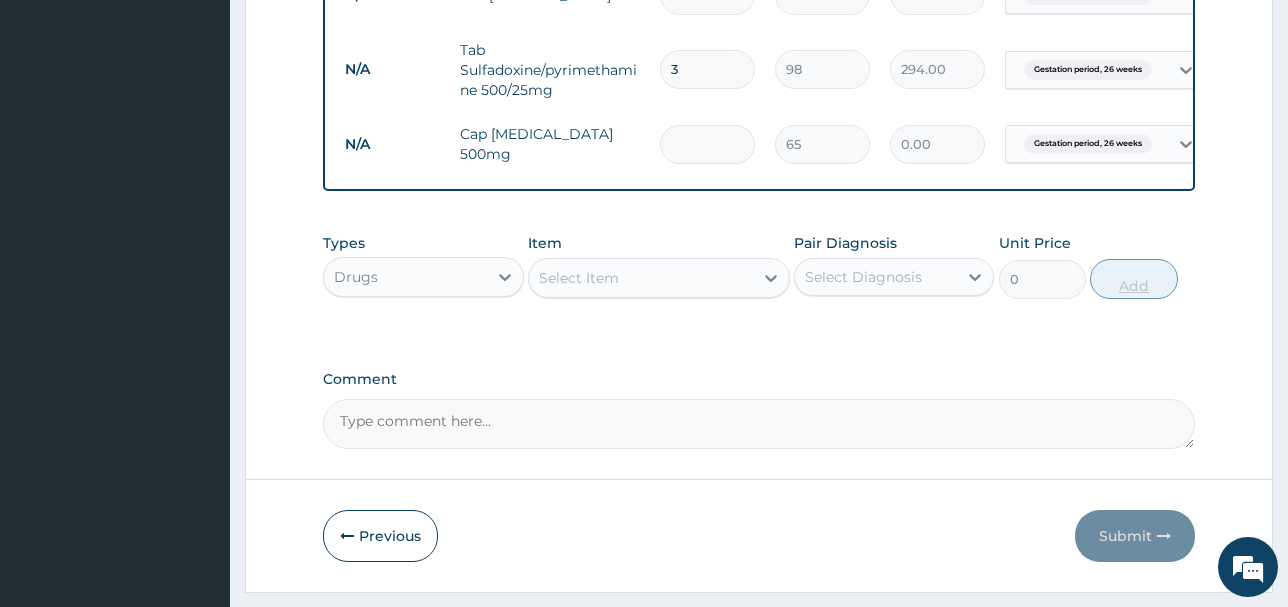 type on "130.00" 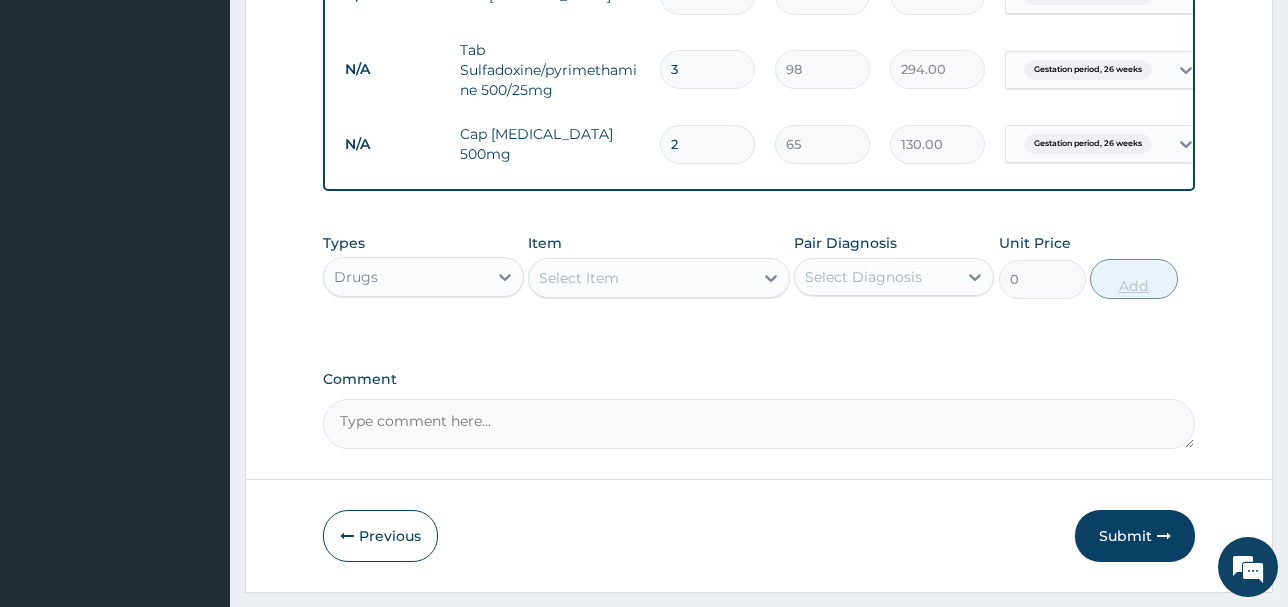 type on "20" 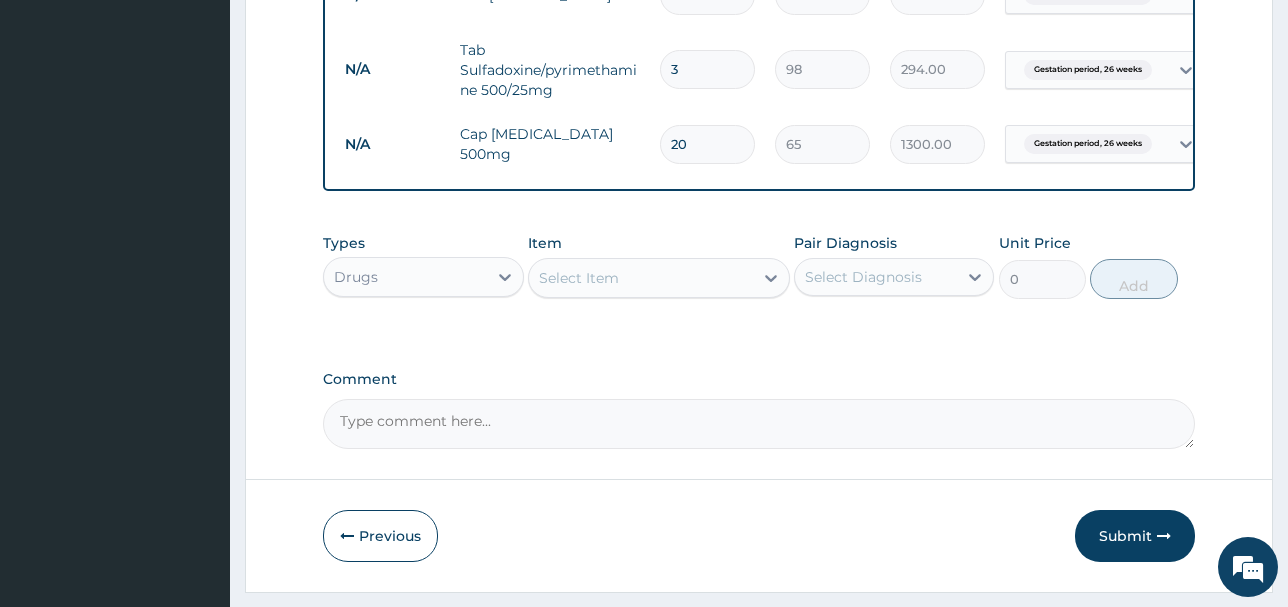 type on "20" 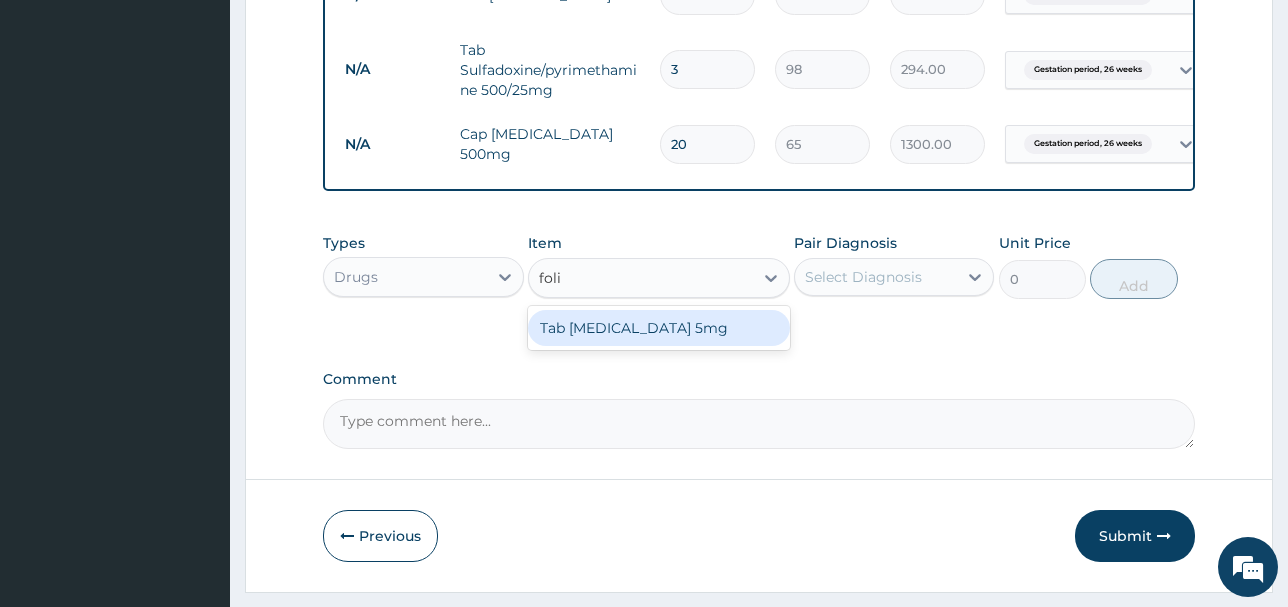 type on "folic" 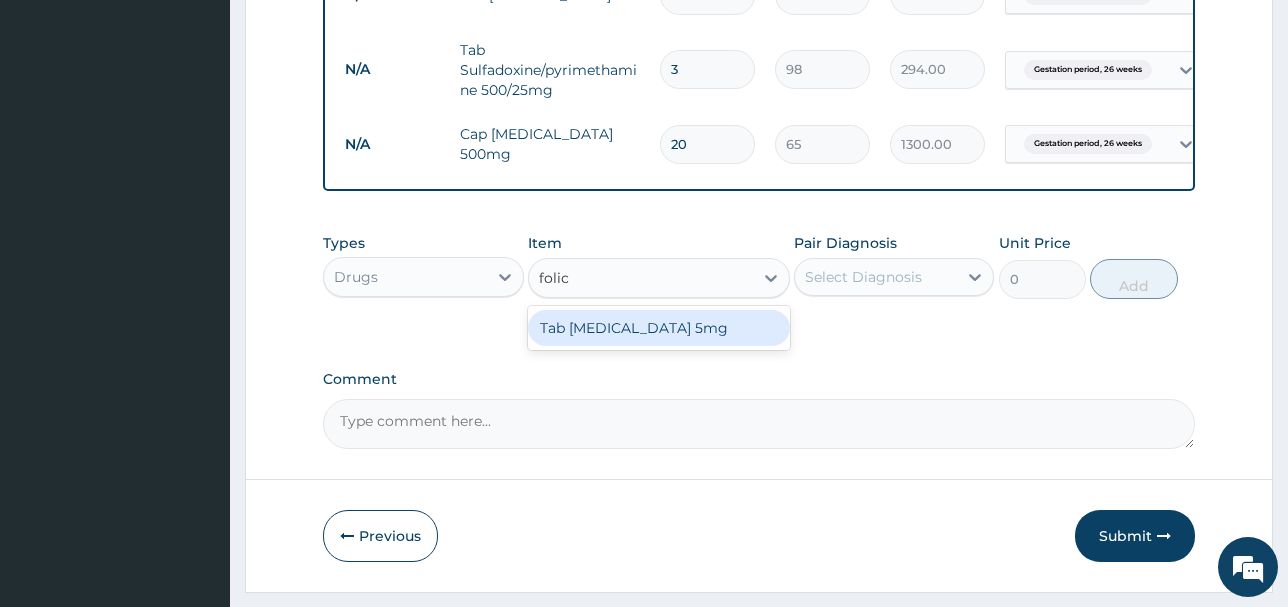 click on "Tab Folic acid 5mg" at bounding box center (659, 328) 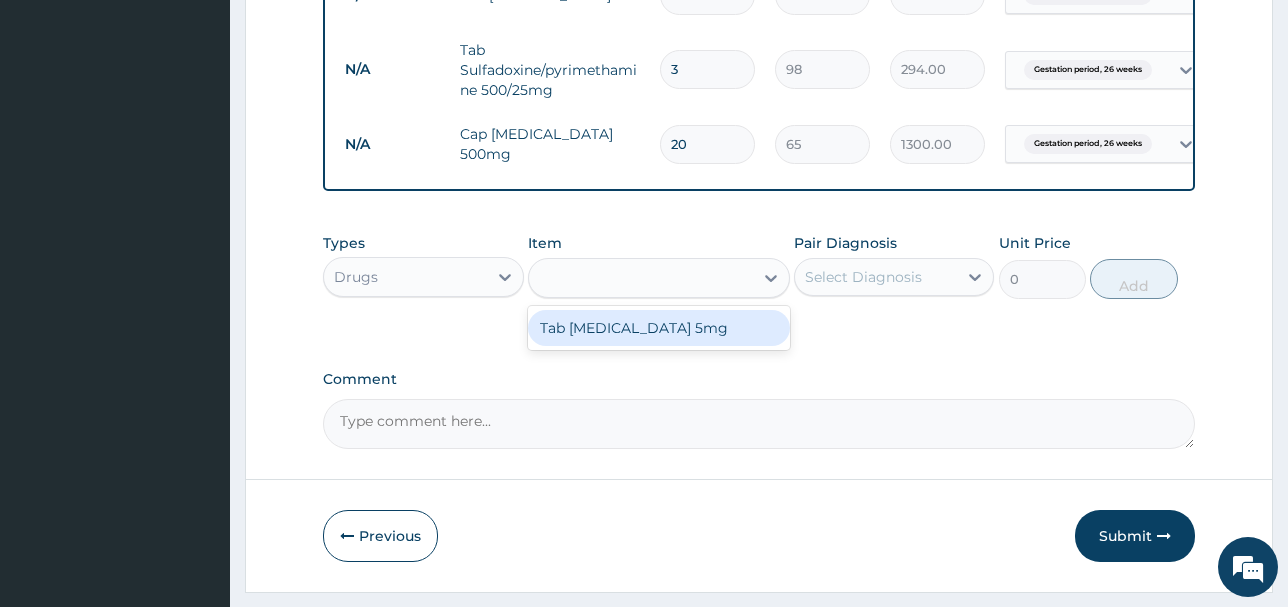 type on "23" 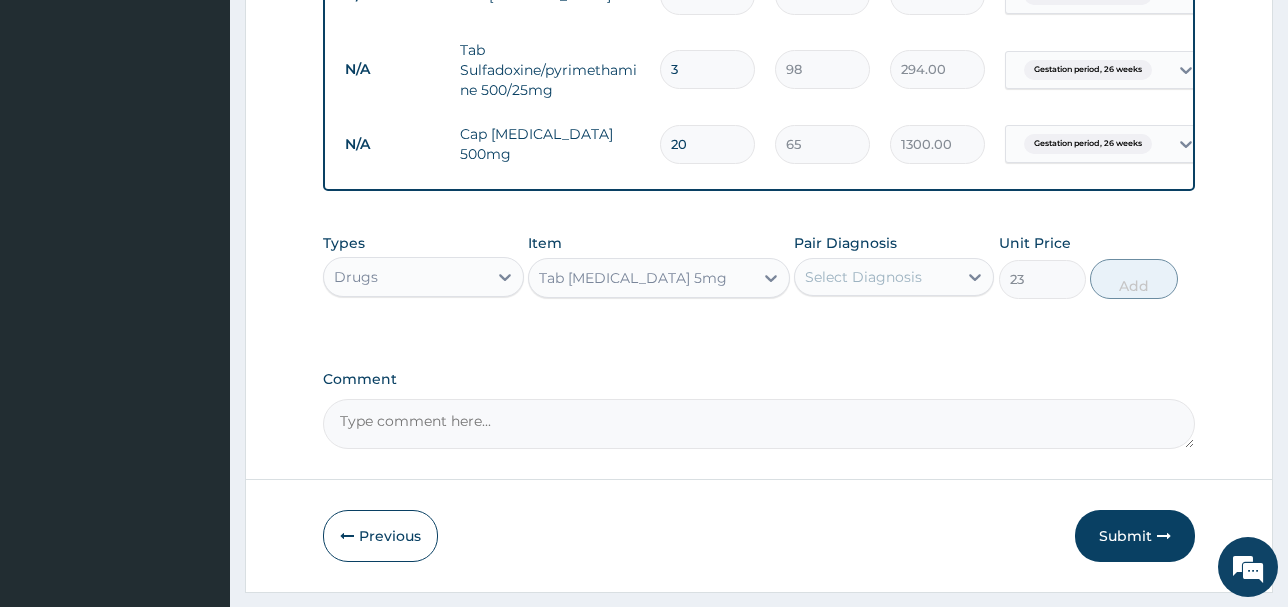 click on "Select Diagnosis" at bounding box center [863, 277] 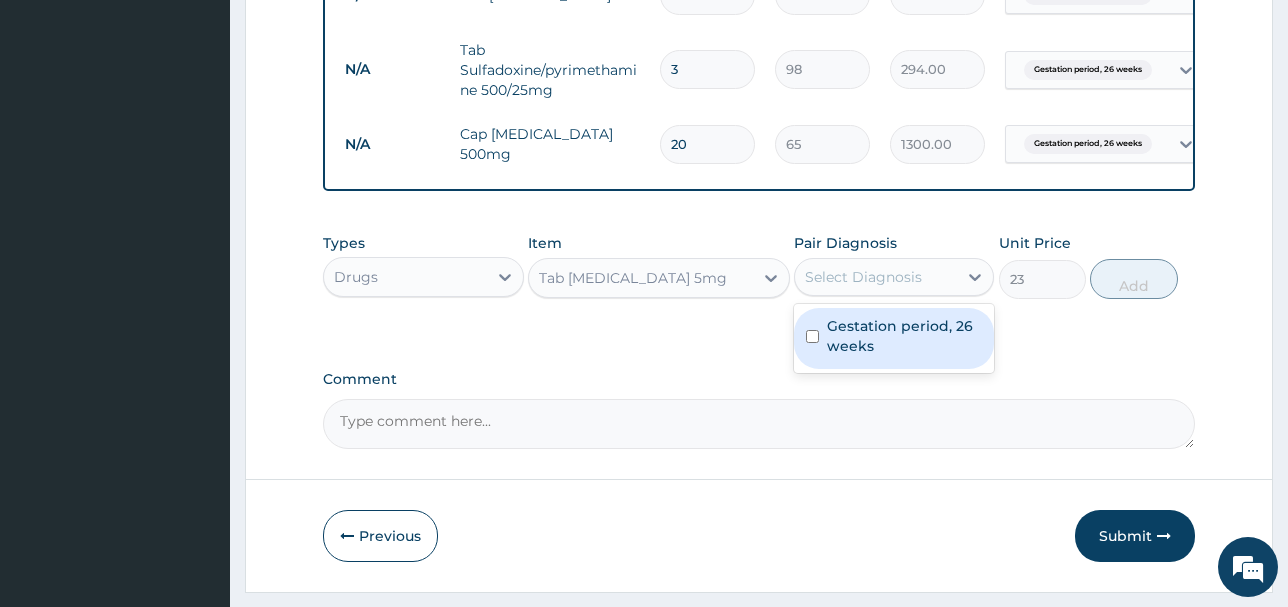 click on "Gestation period, 26 weeks" at bounding box center [905, 336] 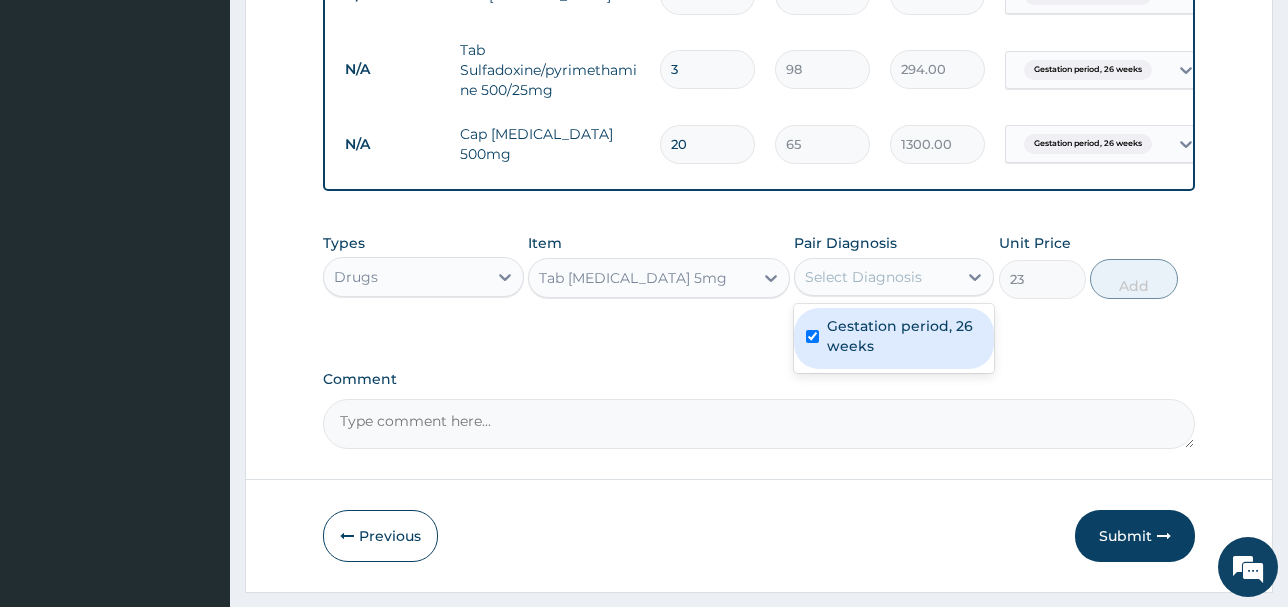 checkbox on "true" 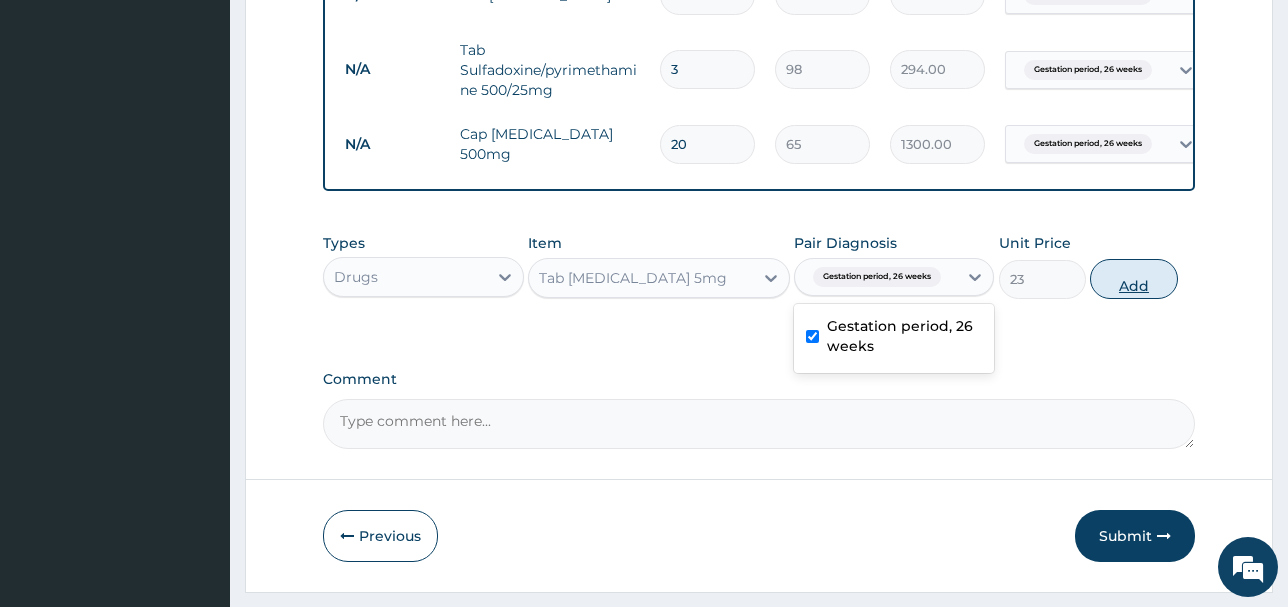click on "Add" at bounding box center (1133, 279) 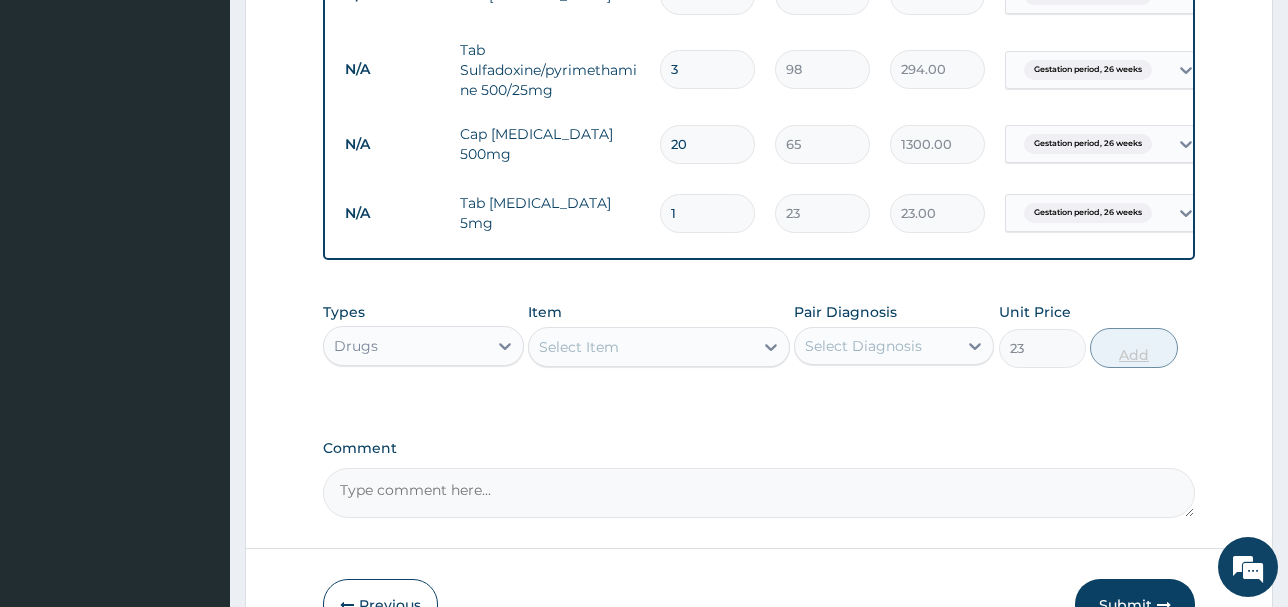 type on "0" 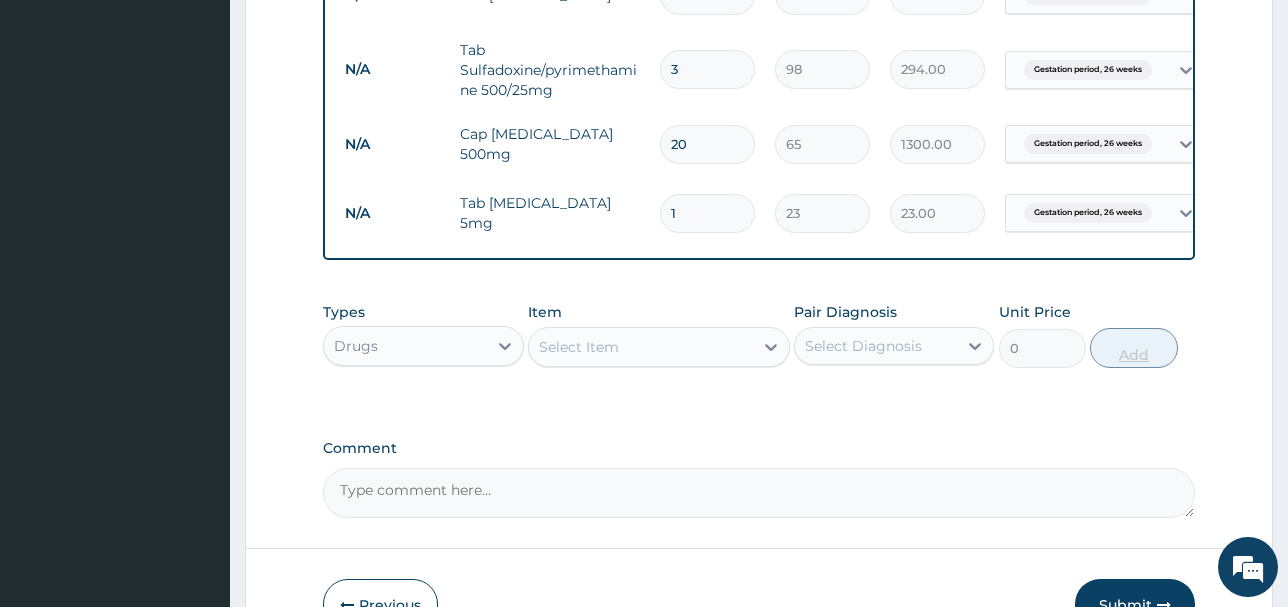 type 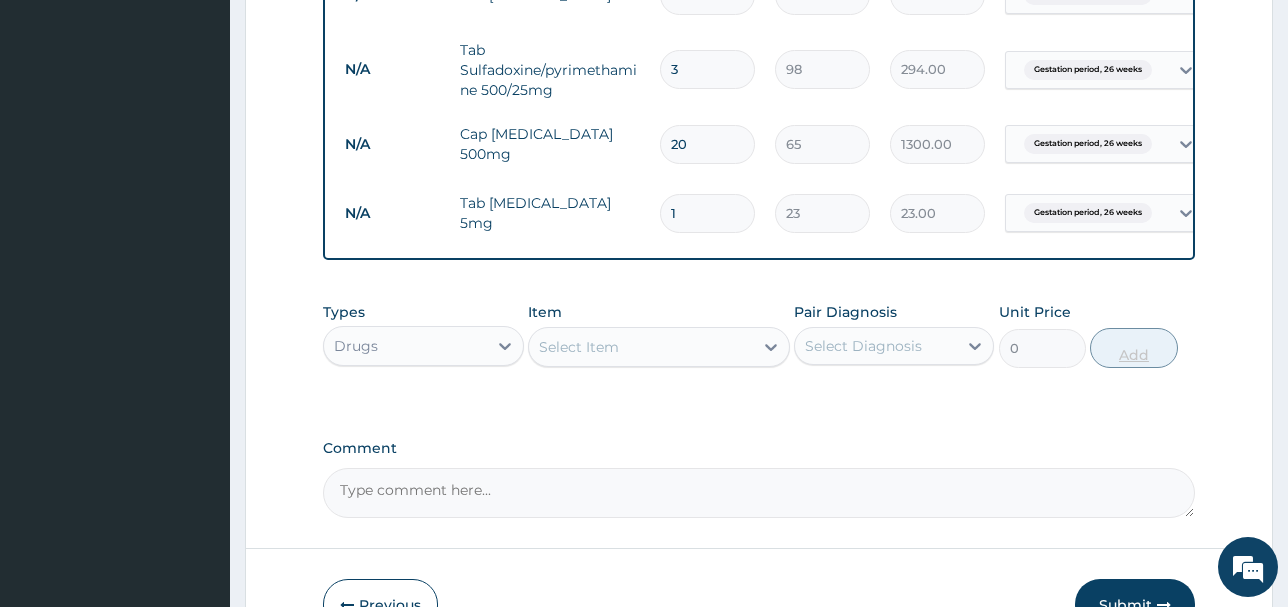type on "0.00" 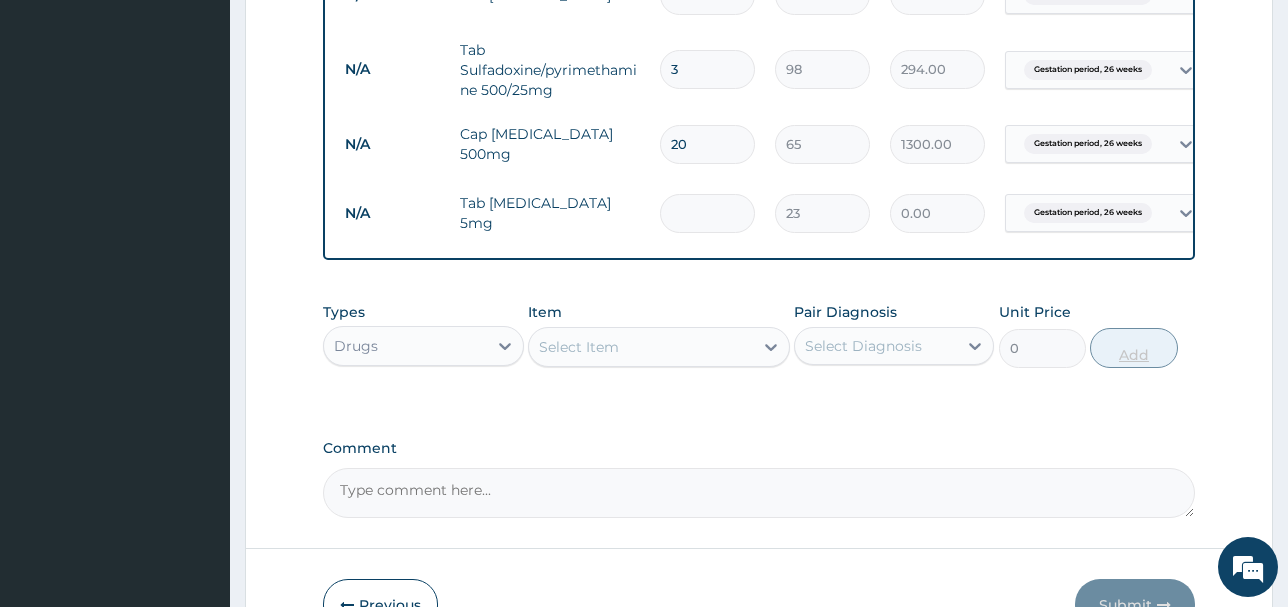 type on "3" 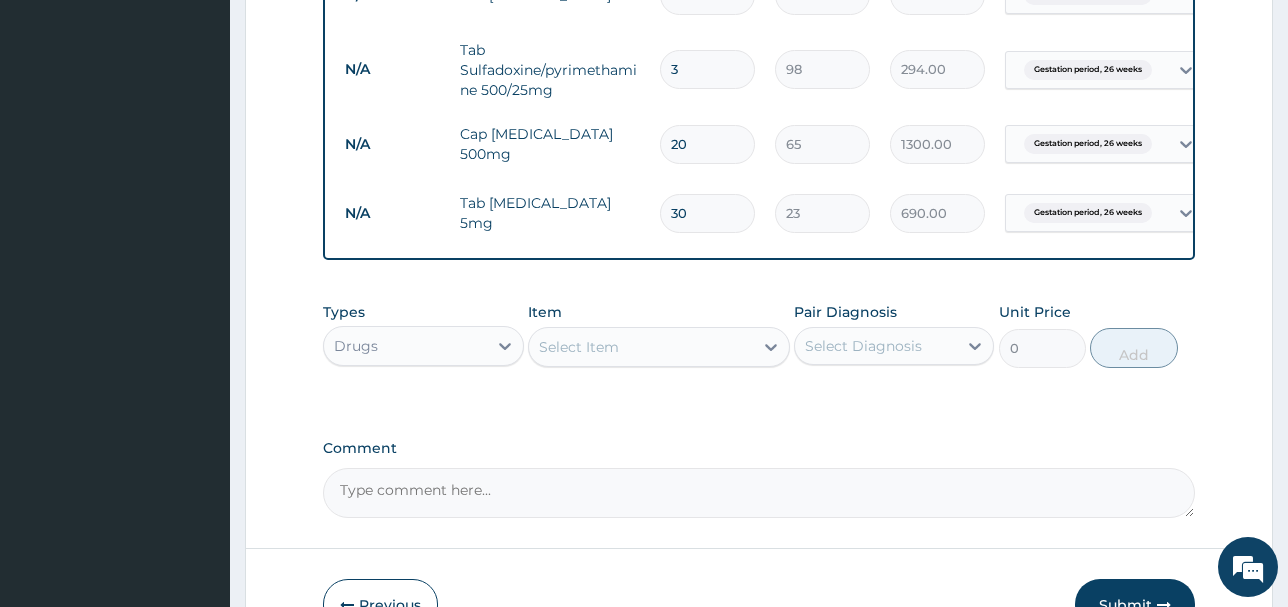 scroll, scrollTop: 1251, scrollLeft: 0, axis: vertical 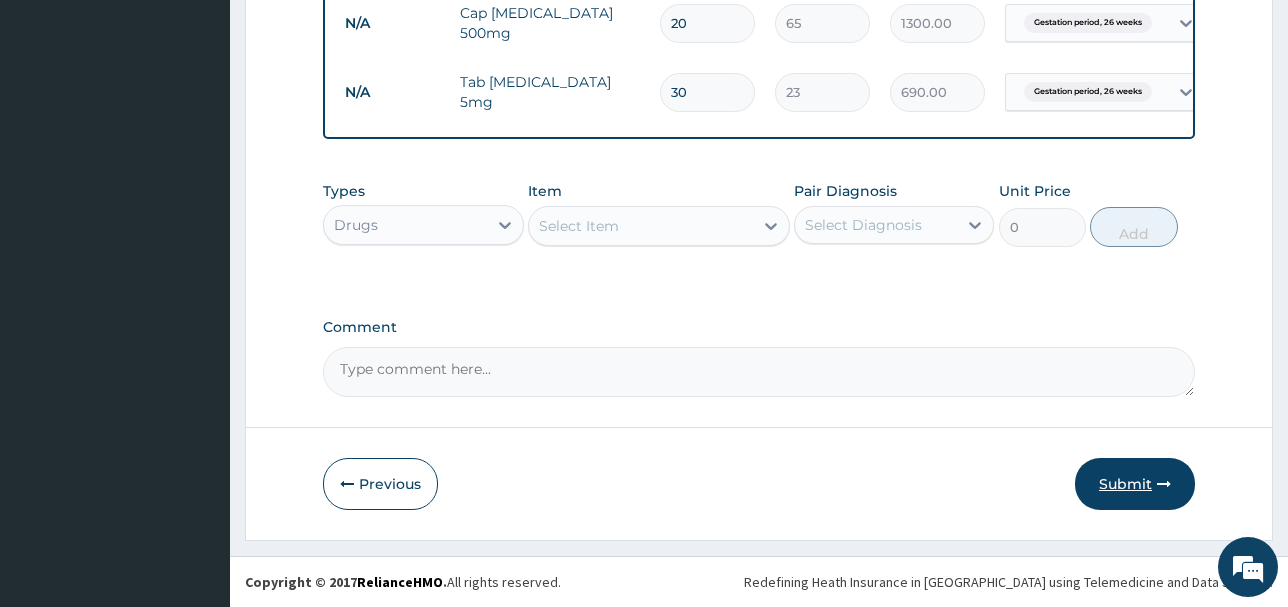 type on "30" 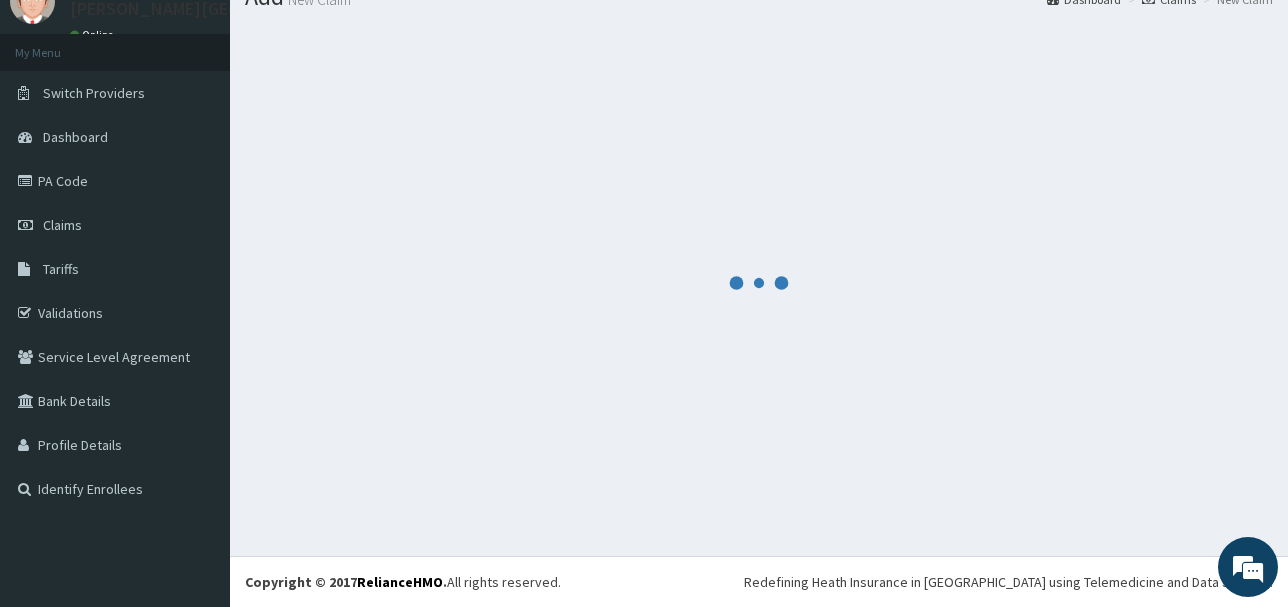 scroll, scrollTop: 81, scrollLeft: 0, axis: vertical 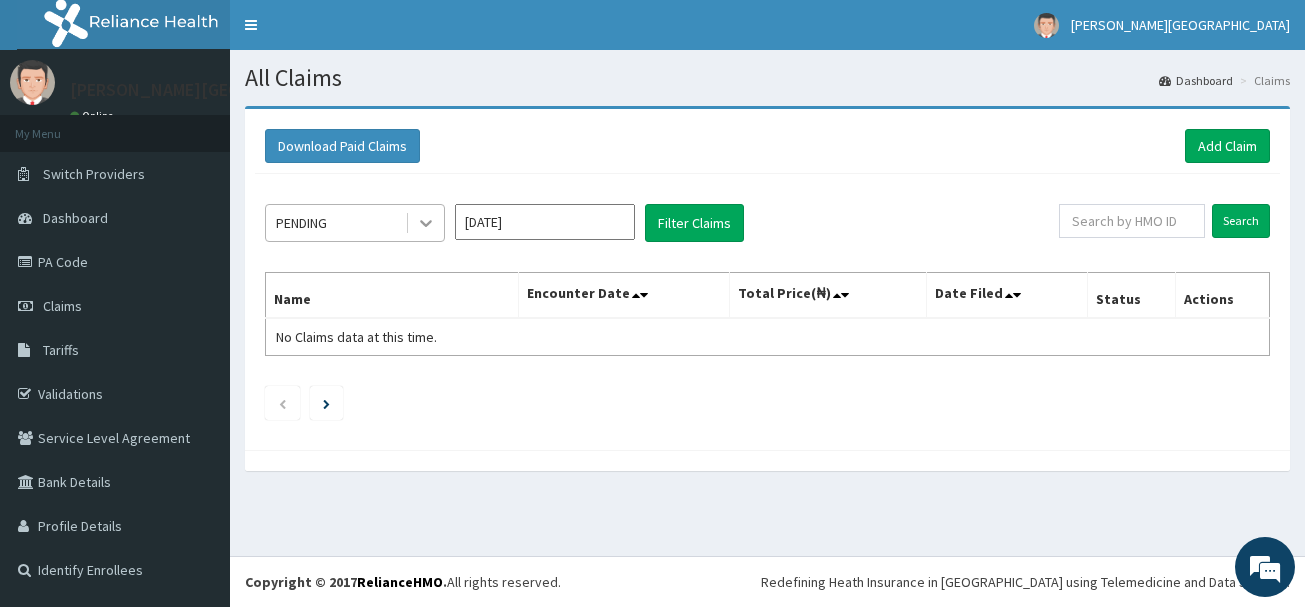 click 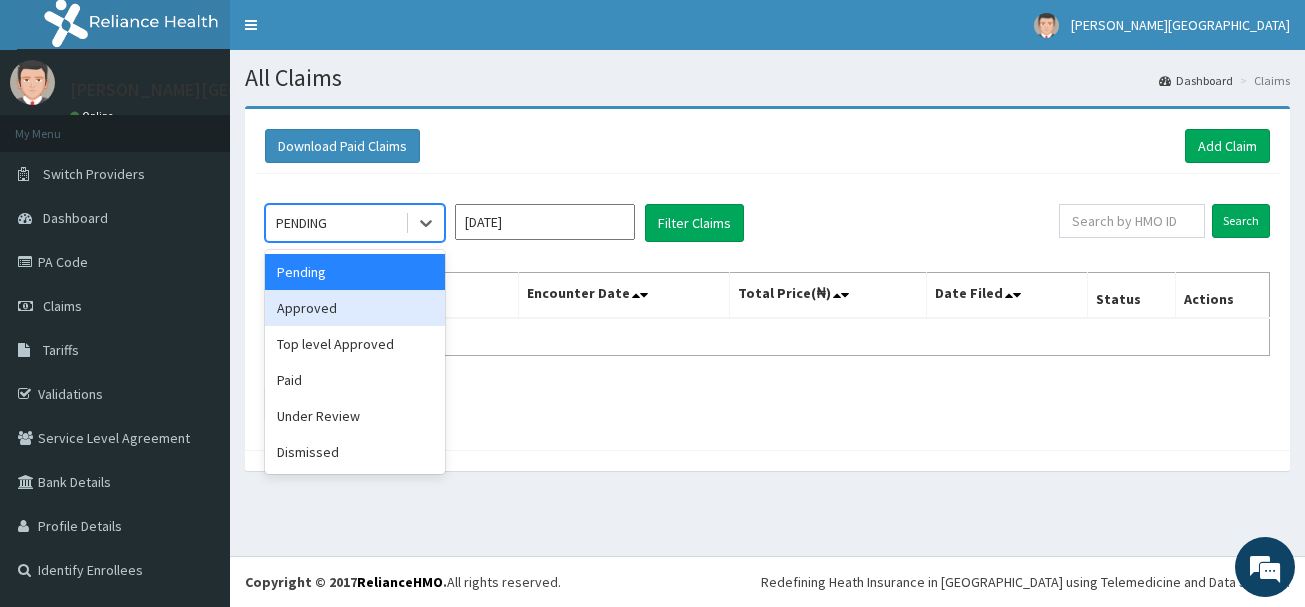 click on "Approved" at bounding box center [355, 308] 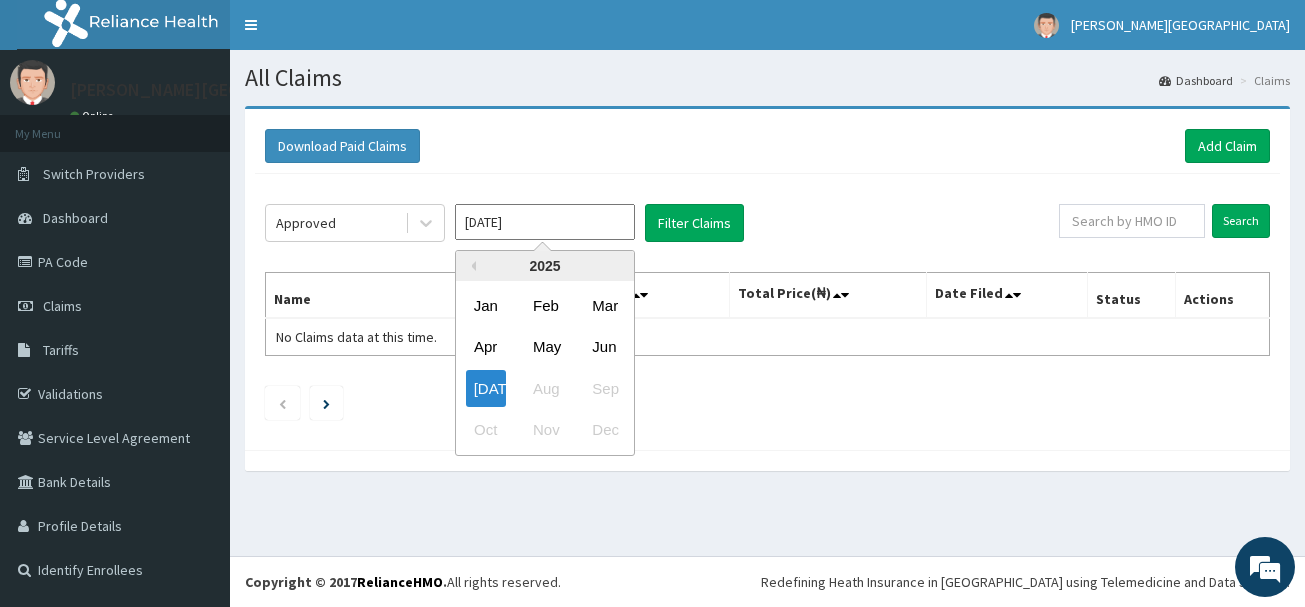 click on "[DATE]" at bounding box center (545, 222) 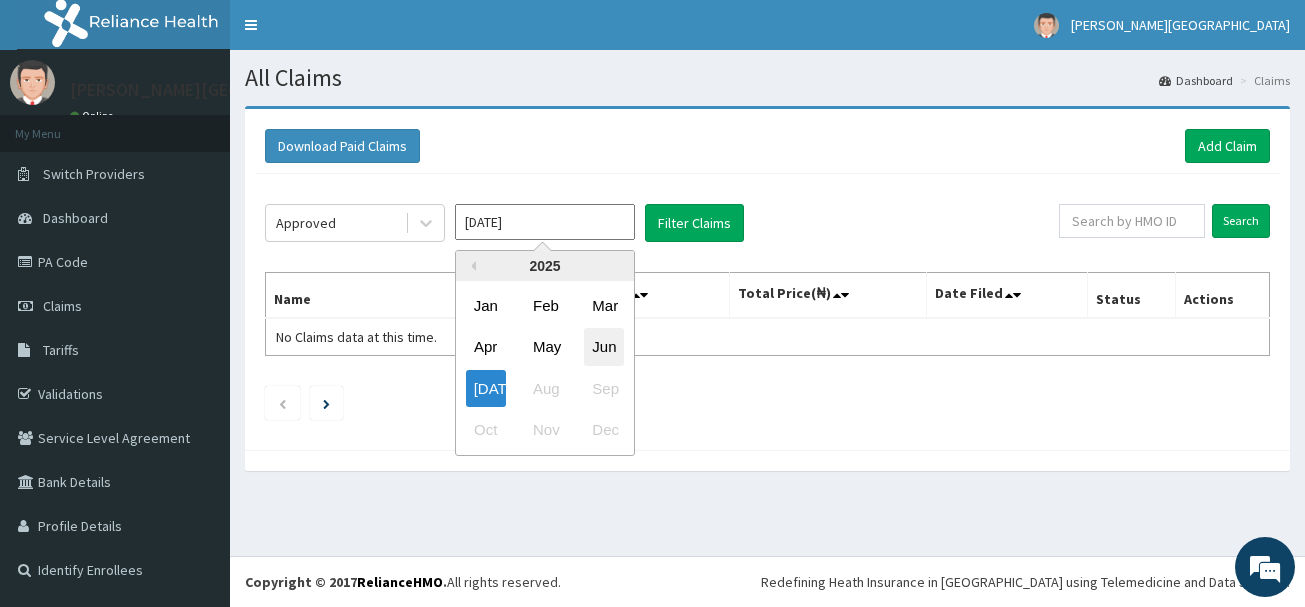 click on "Jun" at bounding box center [604, 347] 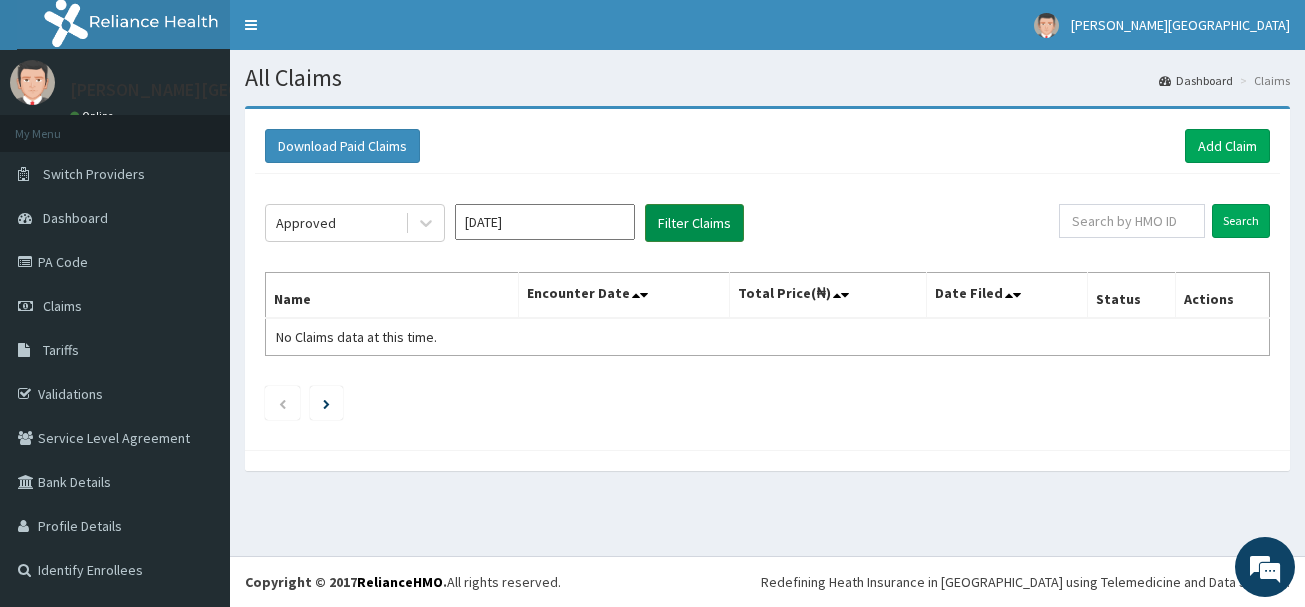 click on "Filter Claims" at bounding box center (694, 223) 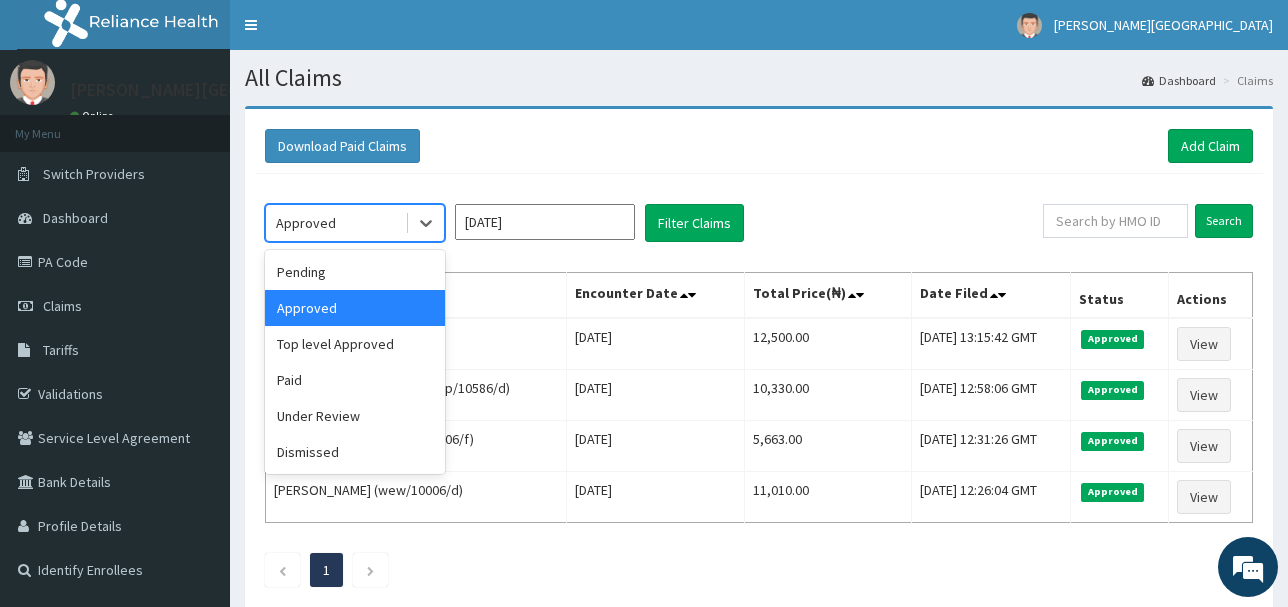 click on "Approved" at bounding box center (335, 223) 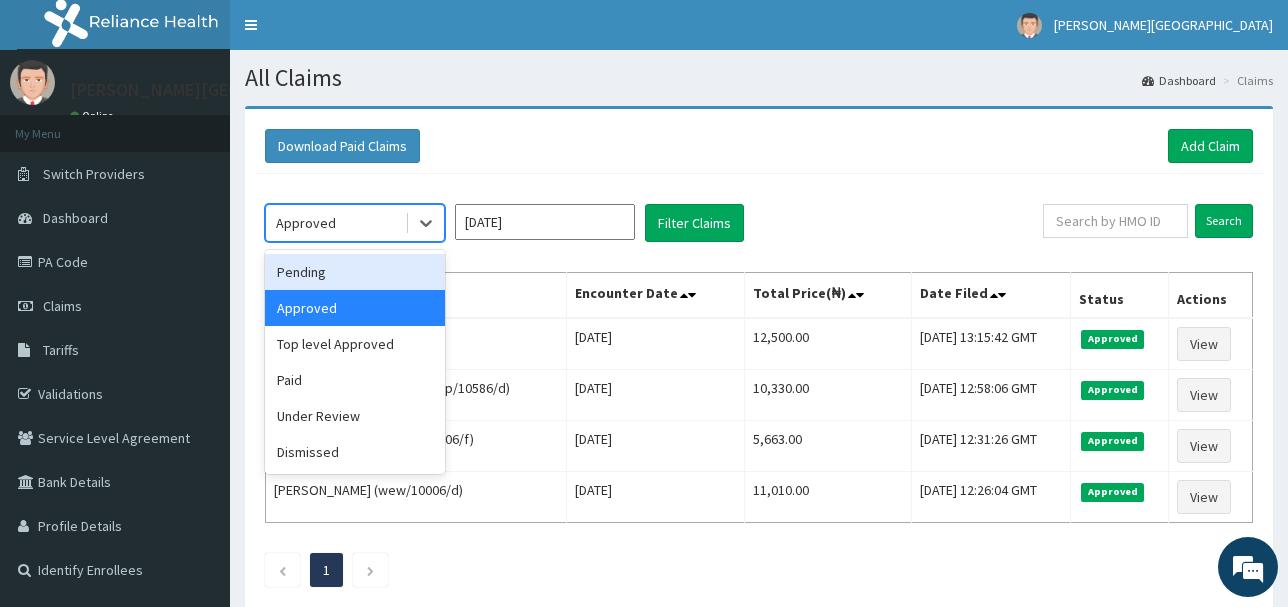 click on "Pending" at bounding box center (355, 272) 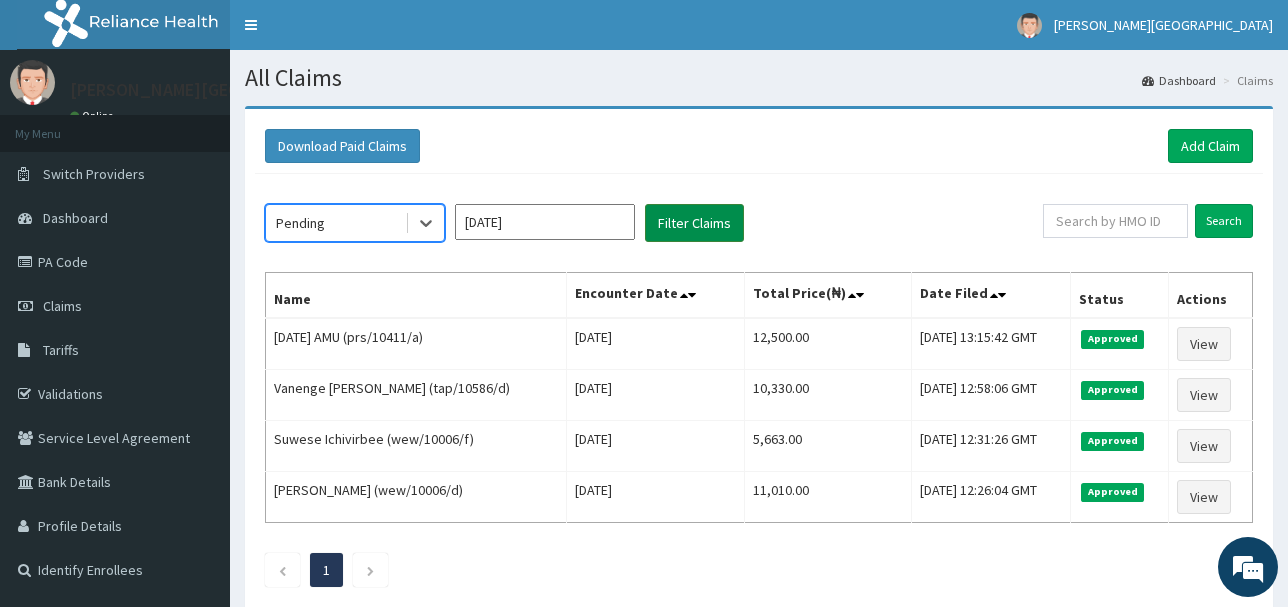 click on "Filter Claims" at bounding box center (694, 223) 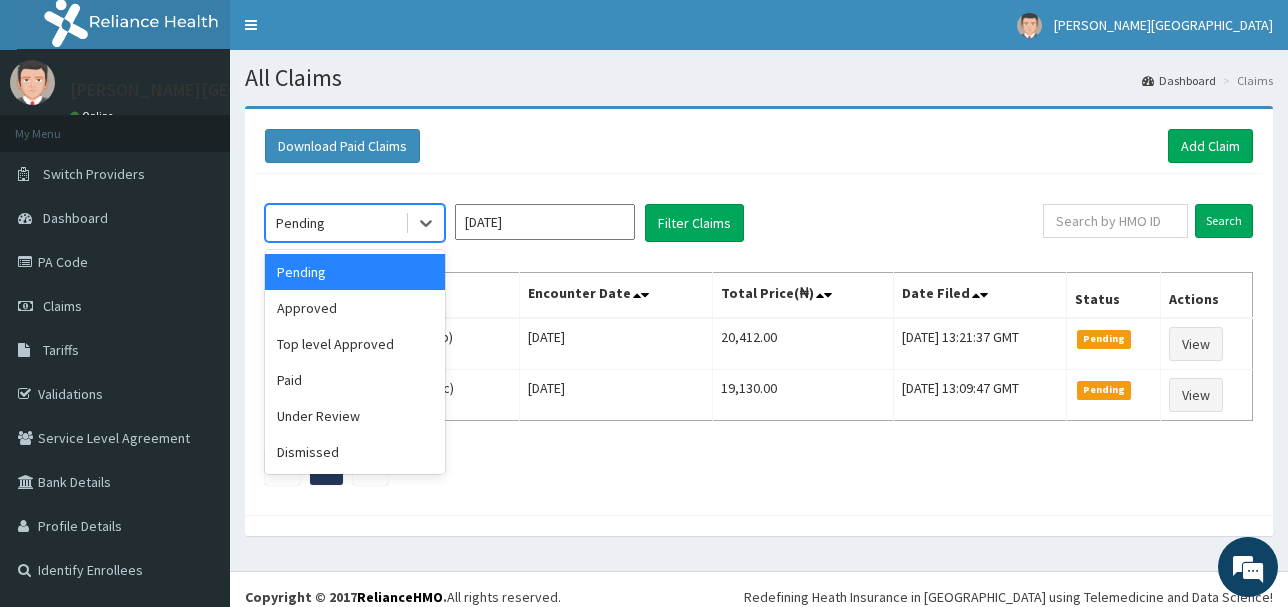 click on "Pending" at bounding box center (335, 223) 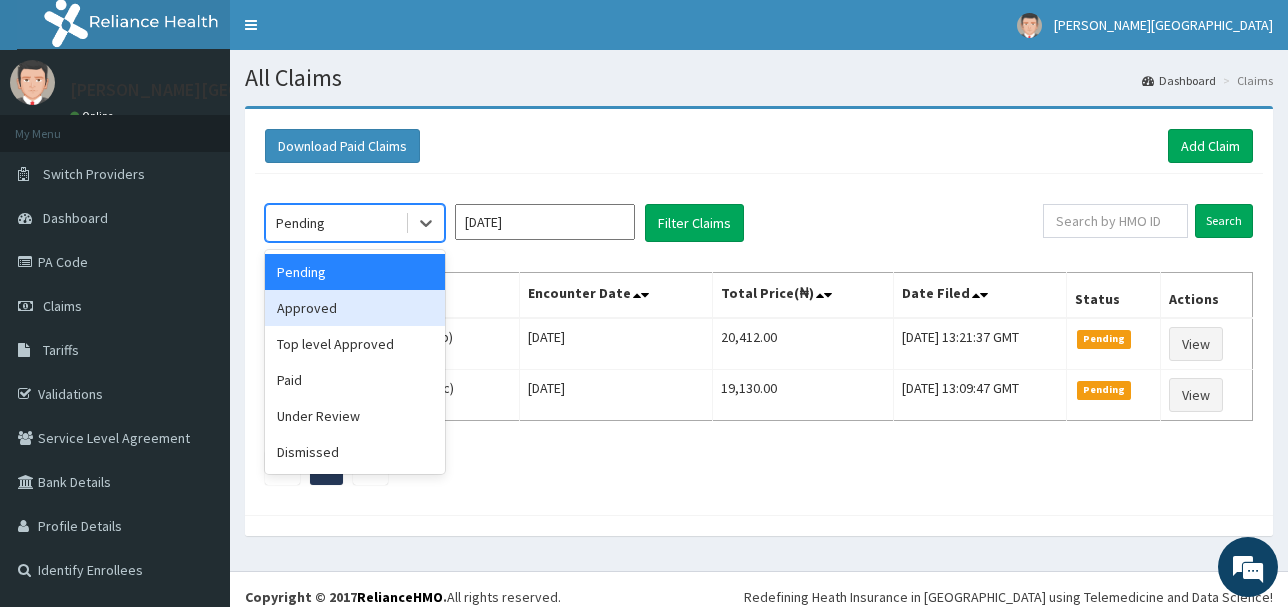 click on "Approved" at bounding box center [355, 308] 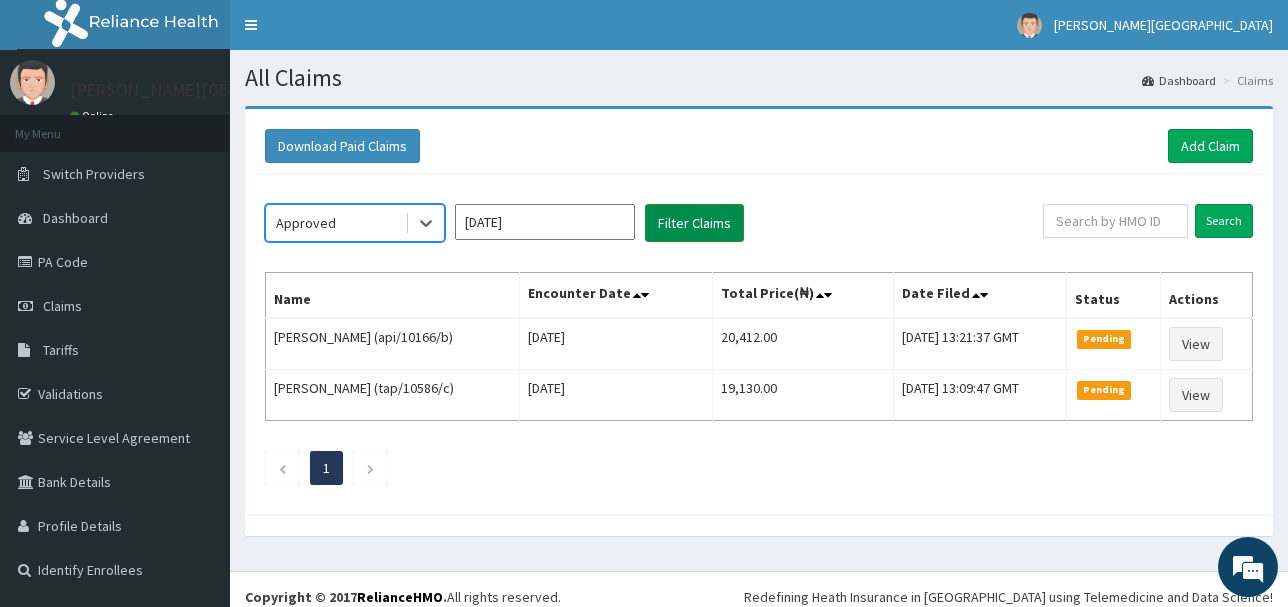click on "Filter Claims" at bounding box center (694, 223) 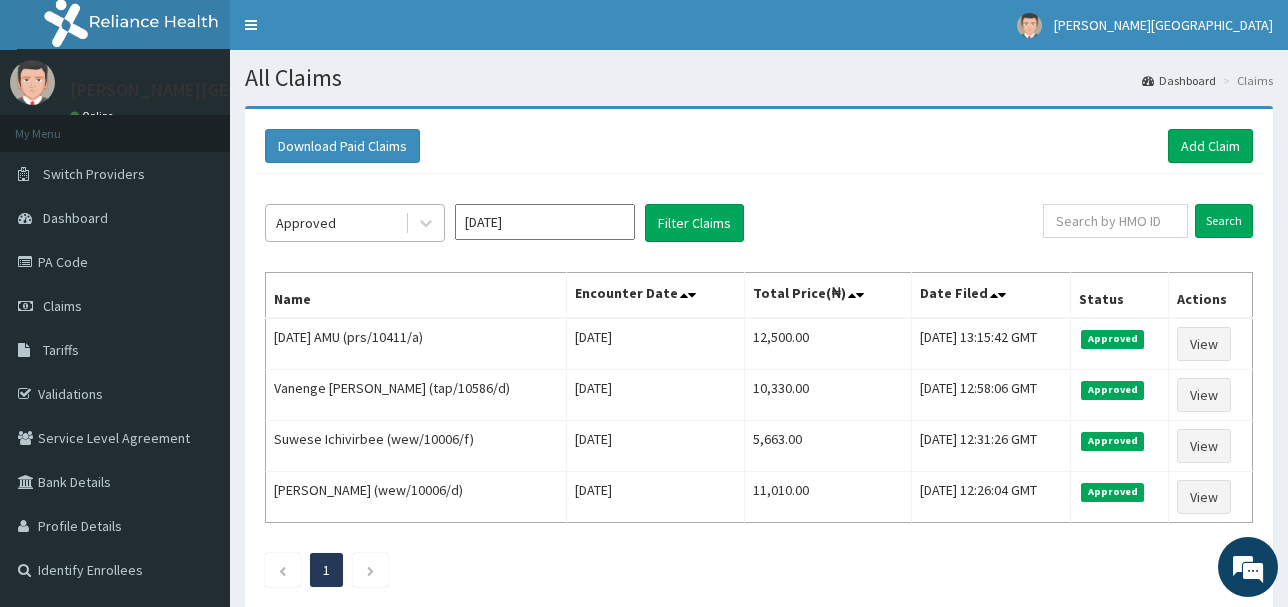 click on "Approved" at bounding box center (306, 223) 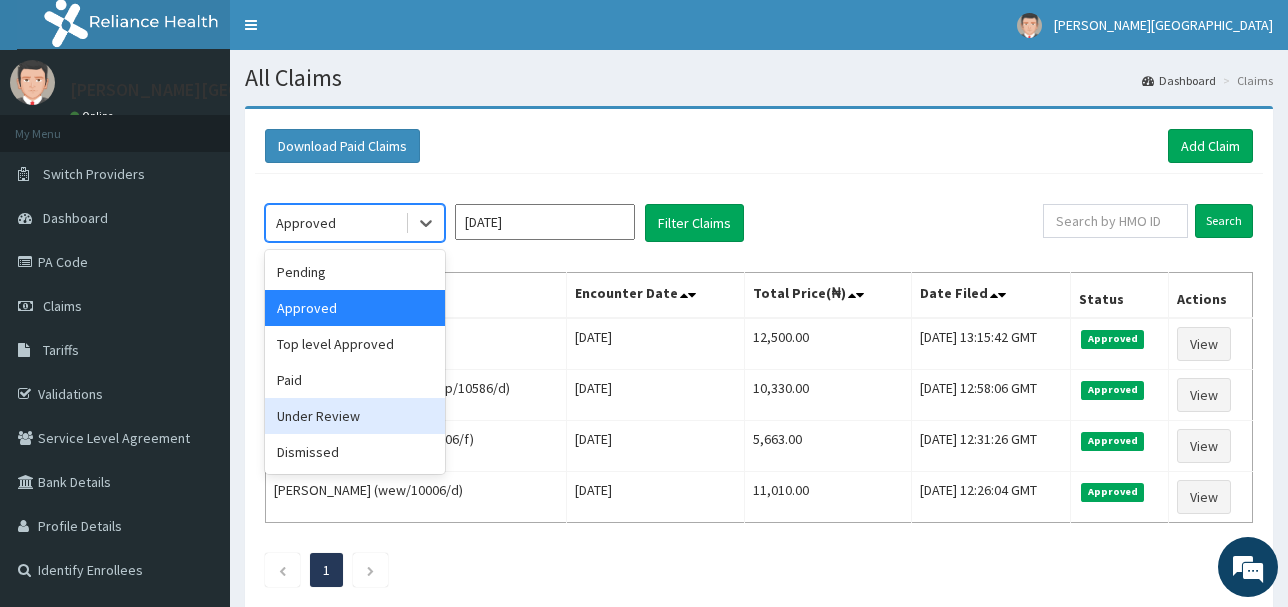 click on "Under Review" at bounding box center [355, 416] 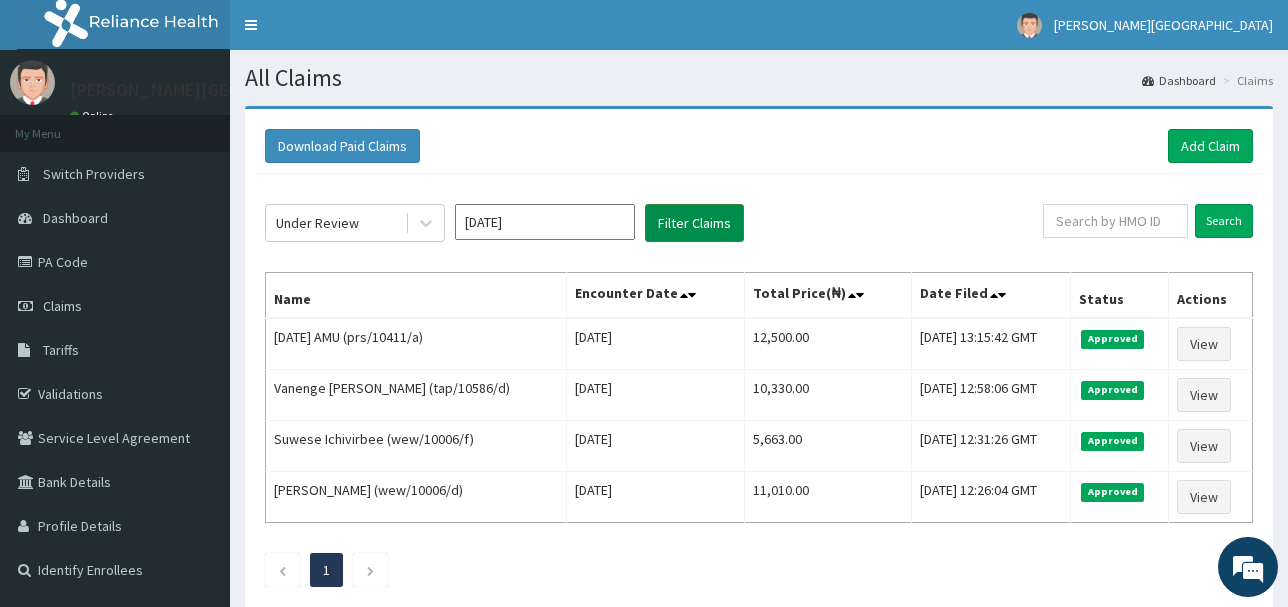 click on "Filter Claims" at bounding box center (694, 223) 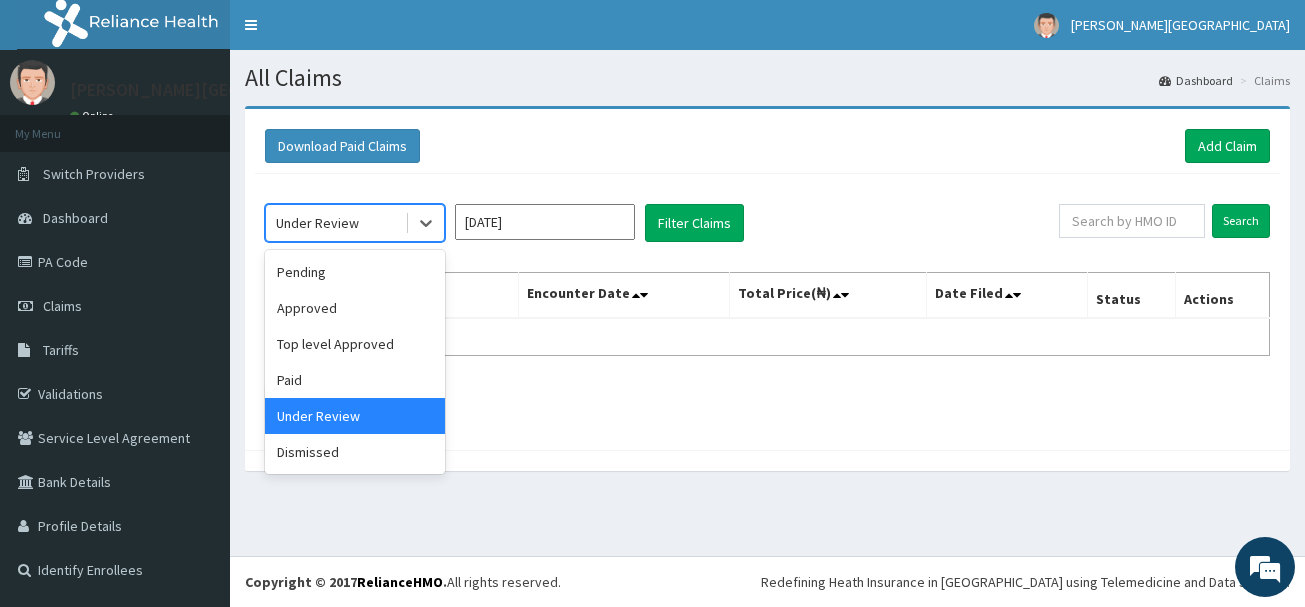 click on "Under Review" at bounding box center (317, 223) 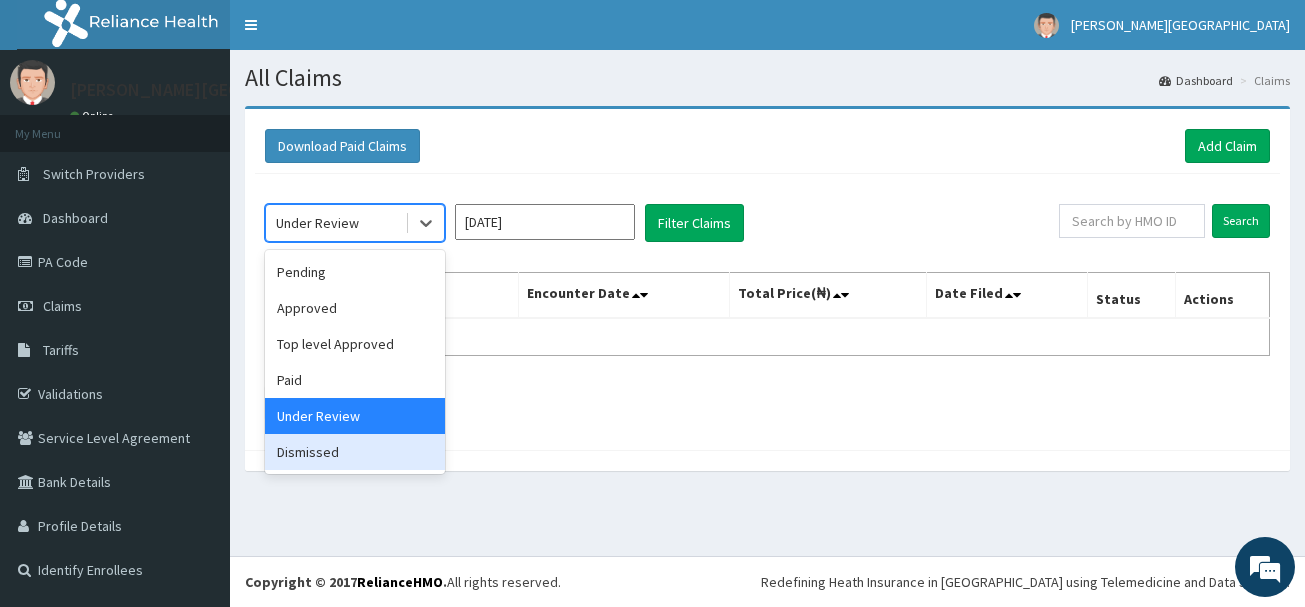 click on "Dismissed" at bounding box center (355, 452) 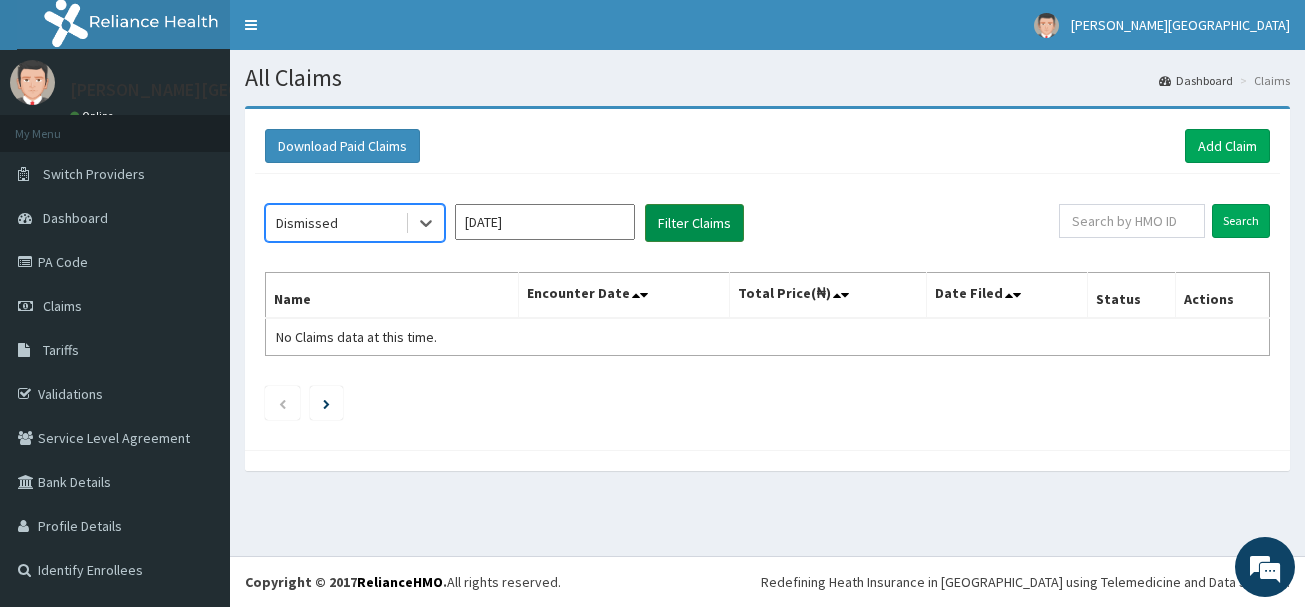 click on "Filter Claims" at bounding box center (694, 223) 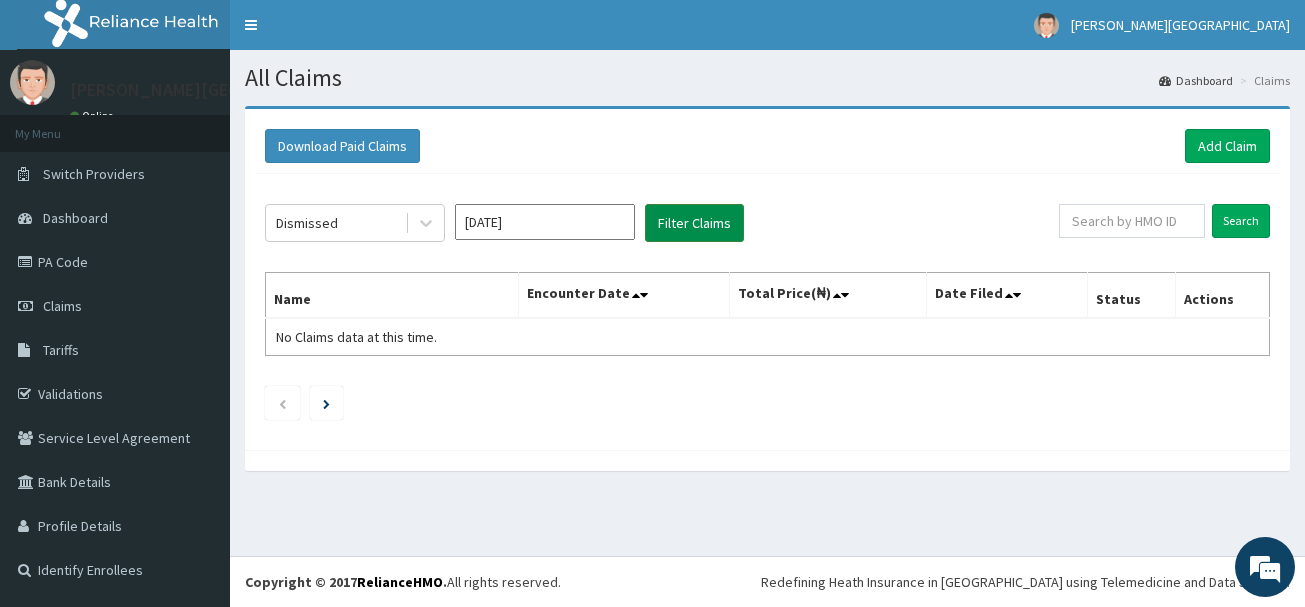 click on "Filter Claims" at bounding box center [694, 223] 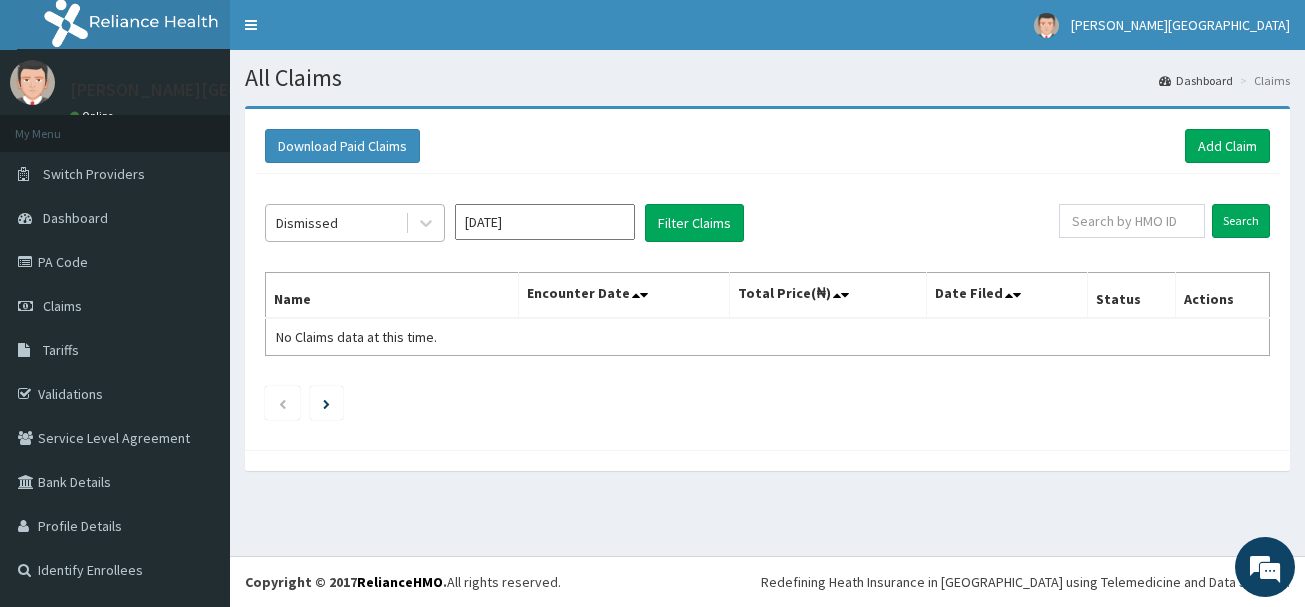click on "Dismissed" at bounding box center [307, 223] 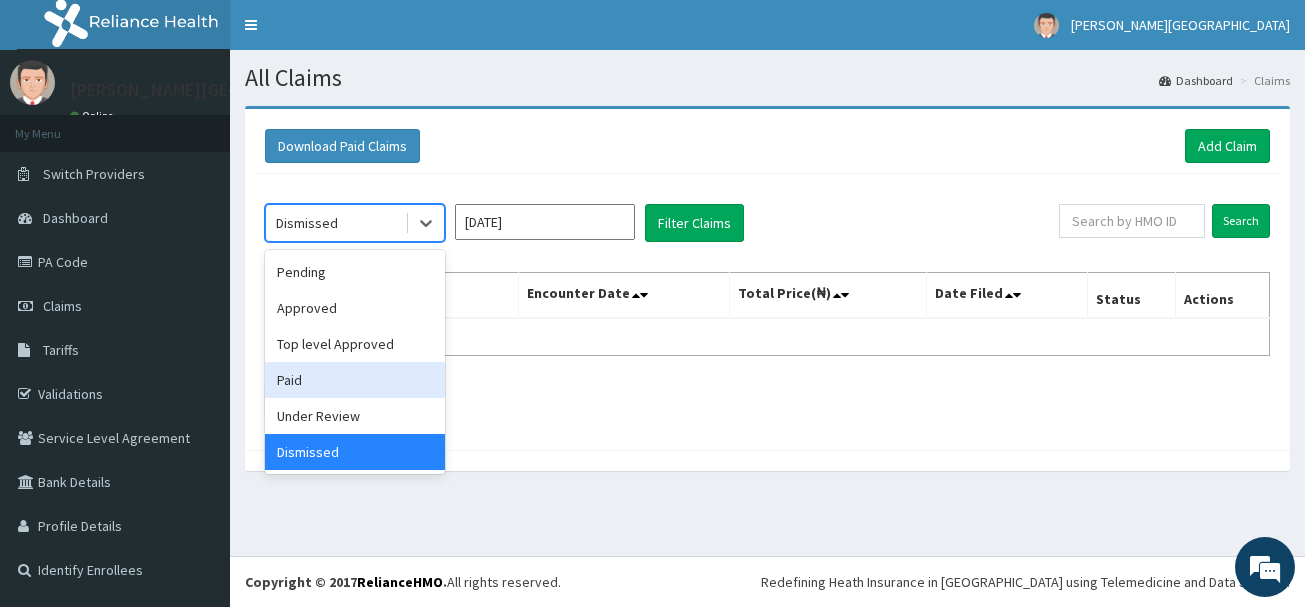 click on "Paid" at bounding box center (355, 380) 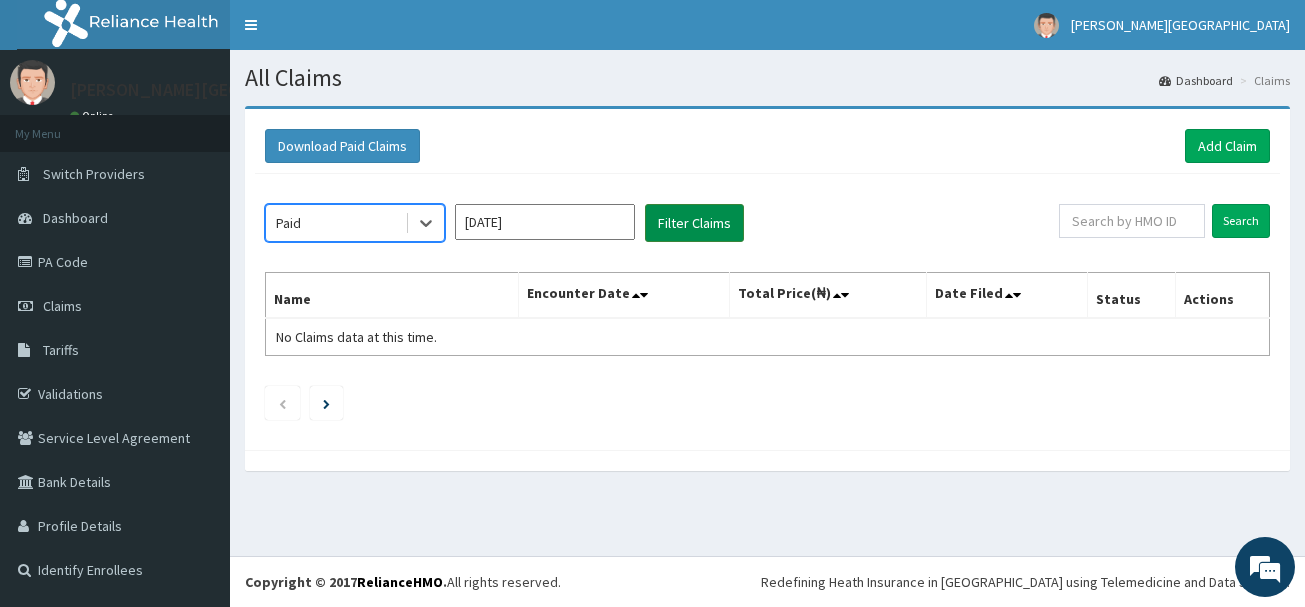 click on "Filter Claims" at bounding box center [694, 223] 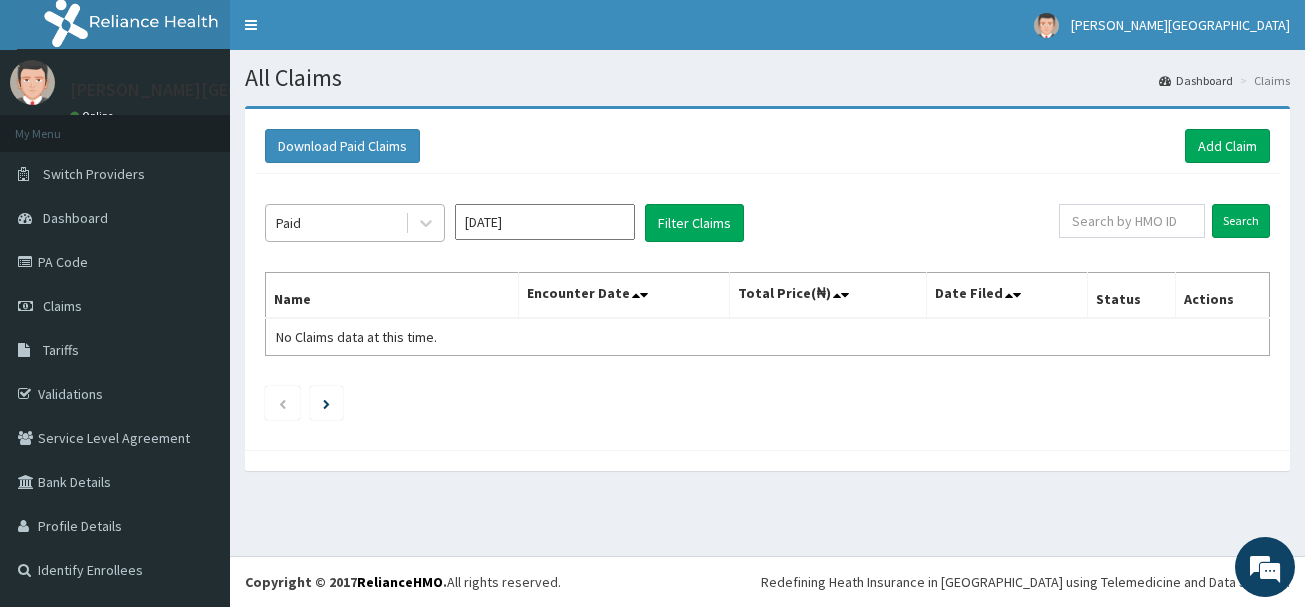 click on "Paid" at bounding box center [335, 223] 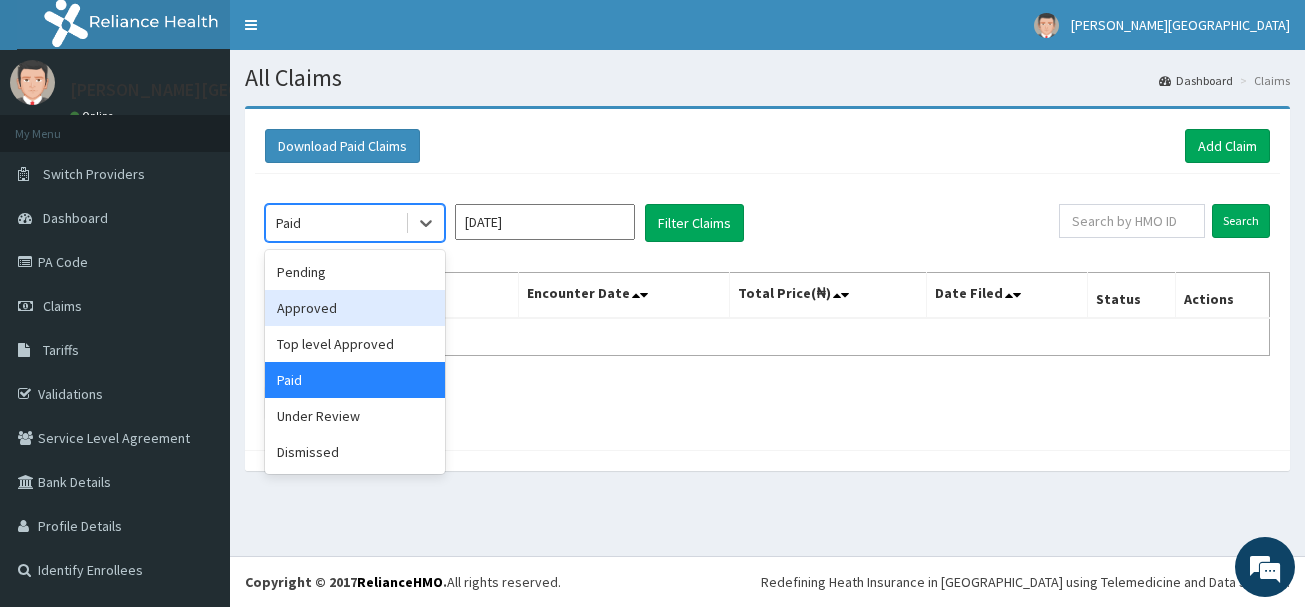click on "[DATE]" at bounding box center [545, 222] 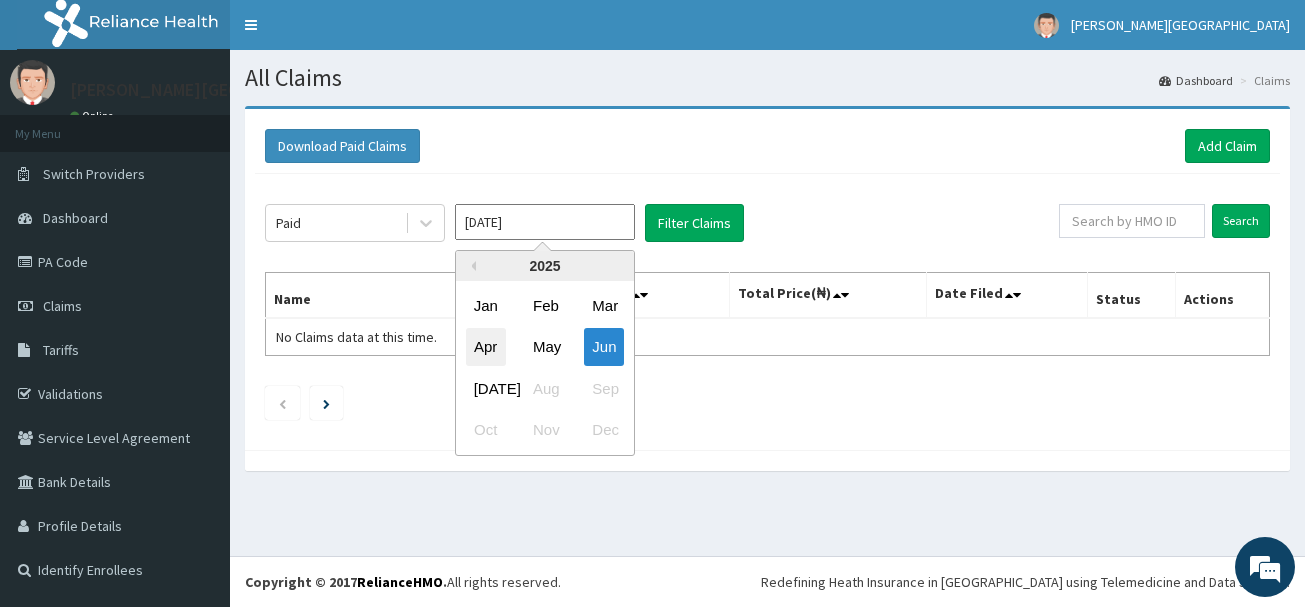 click on "Apr" at bounding box center [486, 347] 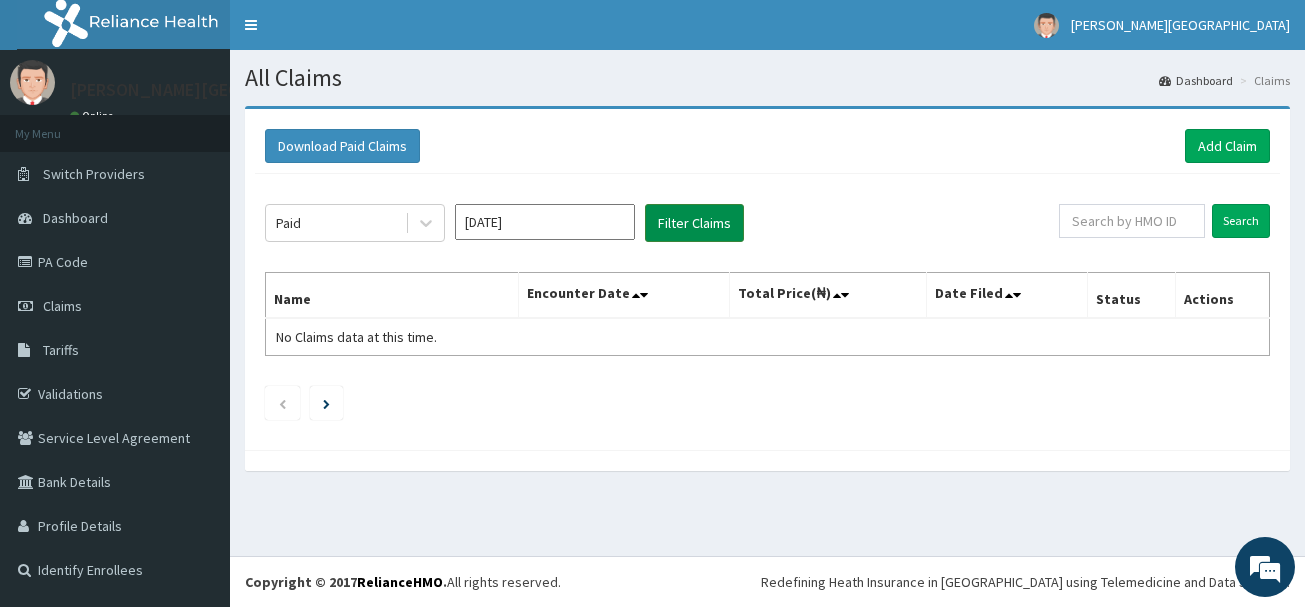 click on "Filter Claims" at bounding box center [694, 223] 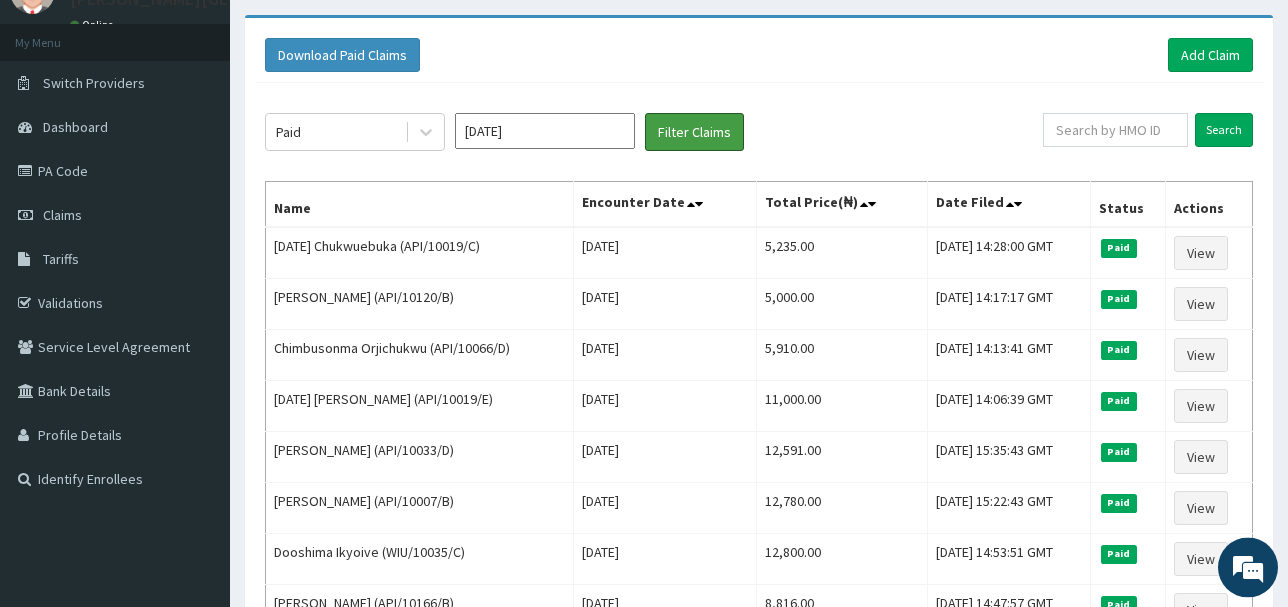 scroll, scrollTop: 89, scrollLeft: 0, axis: vertical 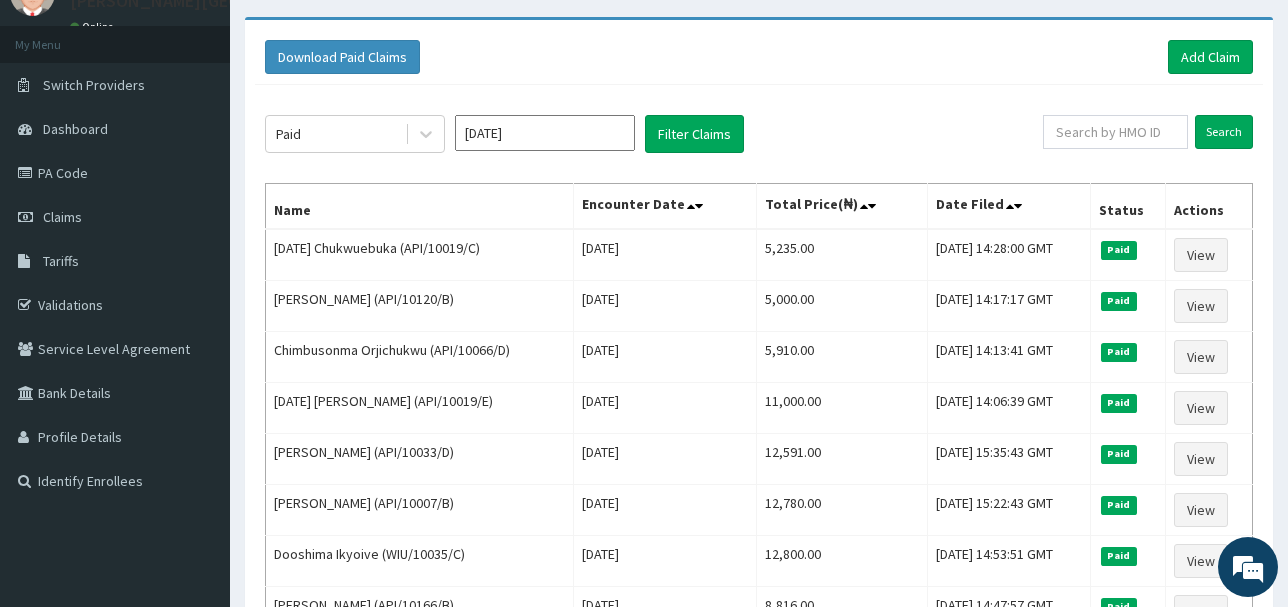 click on "[DATE]" at bounding box center (545, 133) 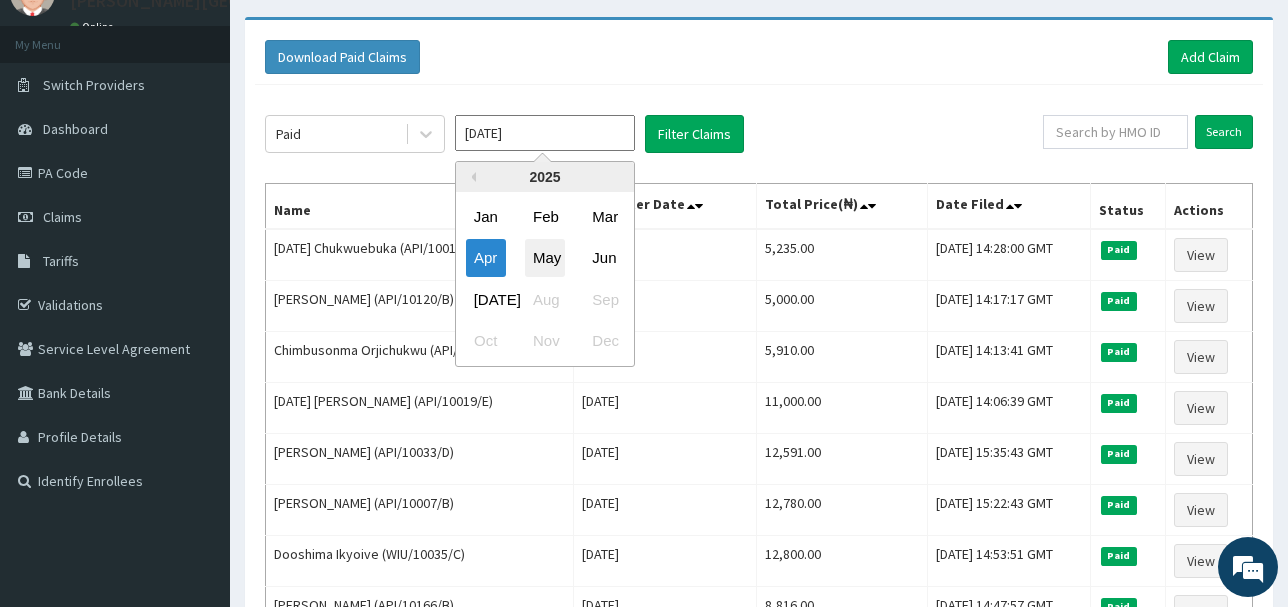 click on "May" at bounding box center (545, 258) 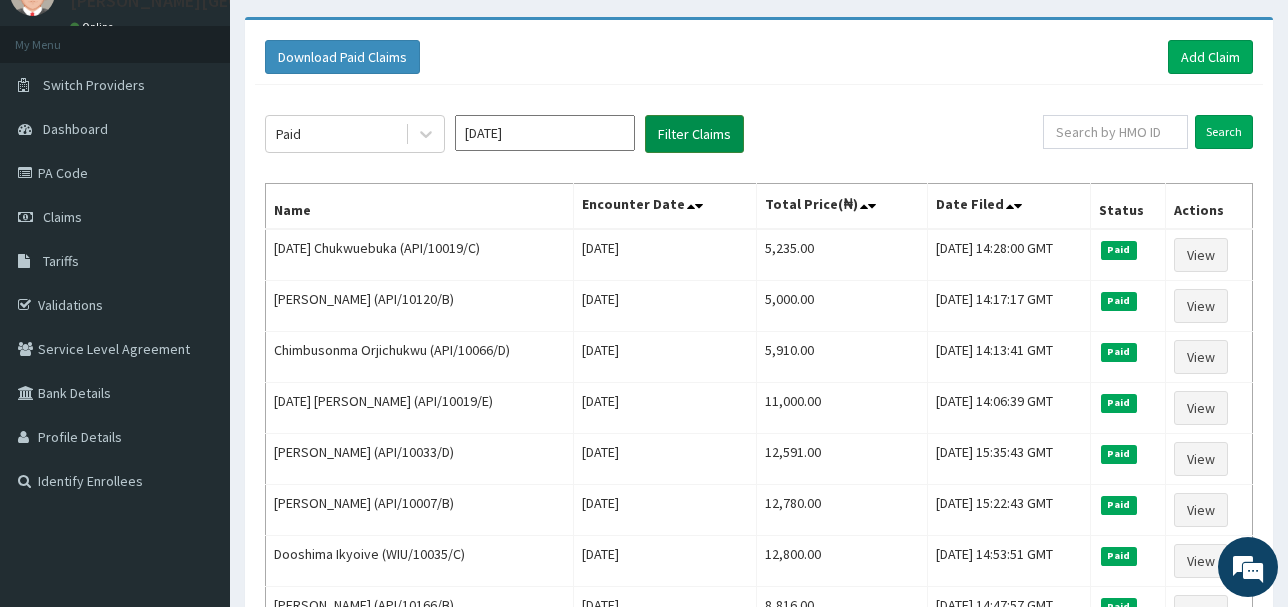click on "Filter Claims" at bounding box center (694, 134) 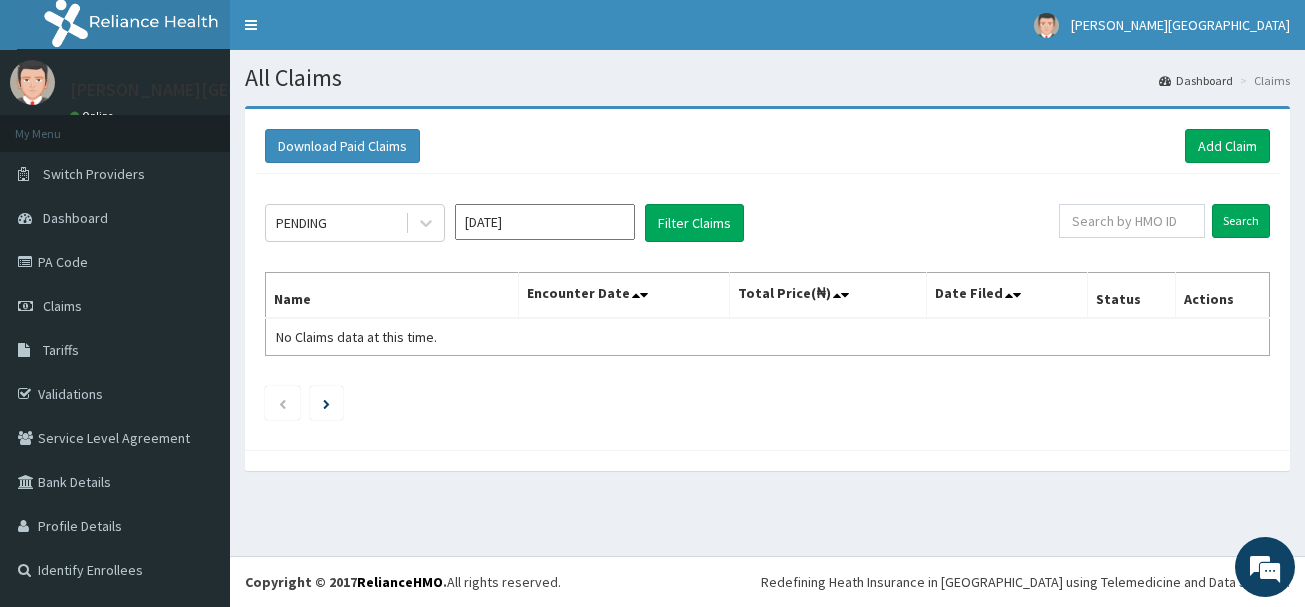 scroll, scrollTop: 0, scrollLeft: 0, axis: both 